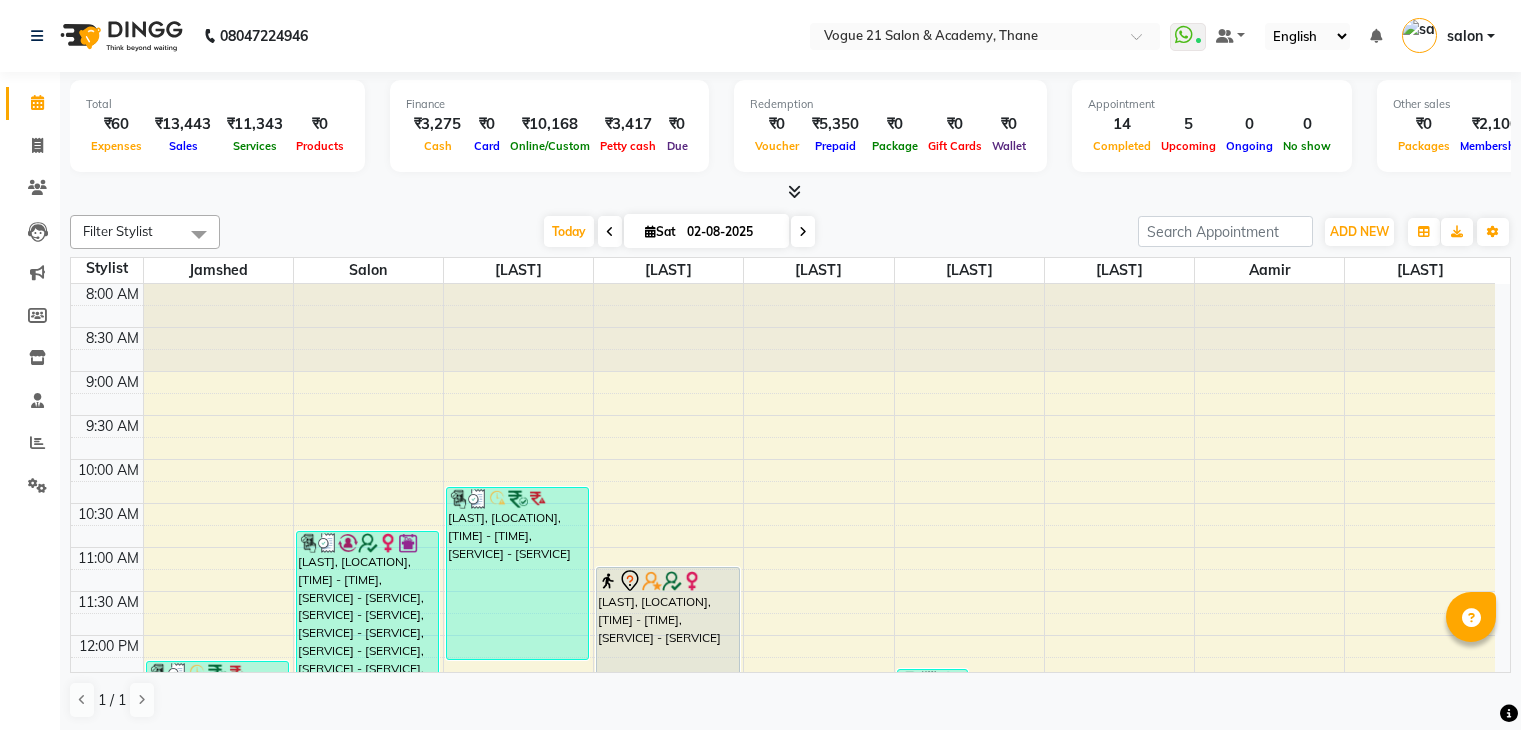 scroll, scrollTop: 0, scrollLeft: 0, axis: both 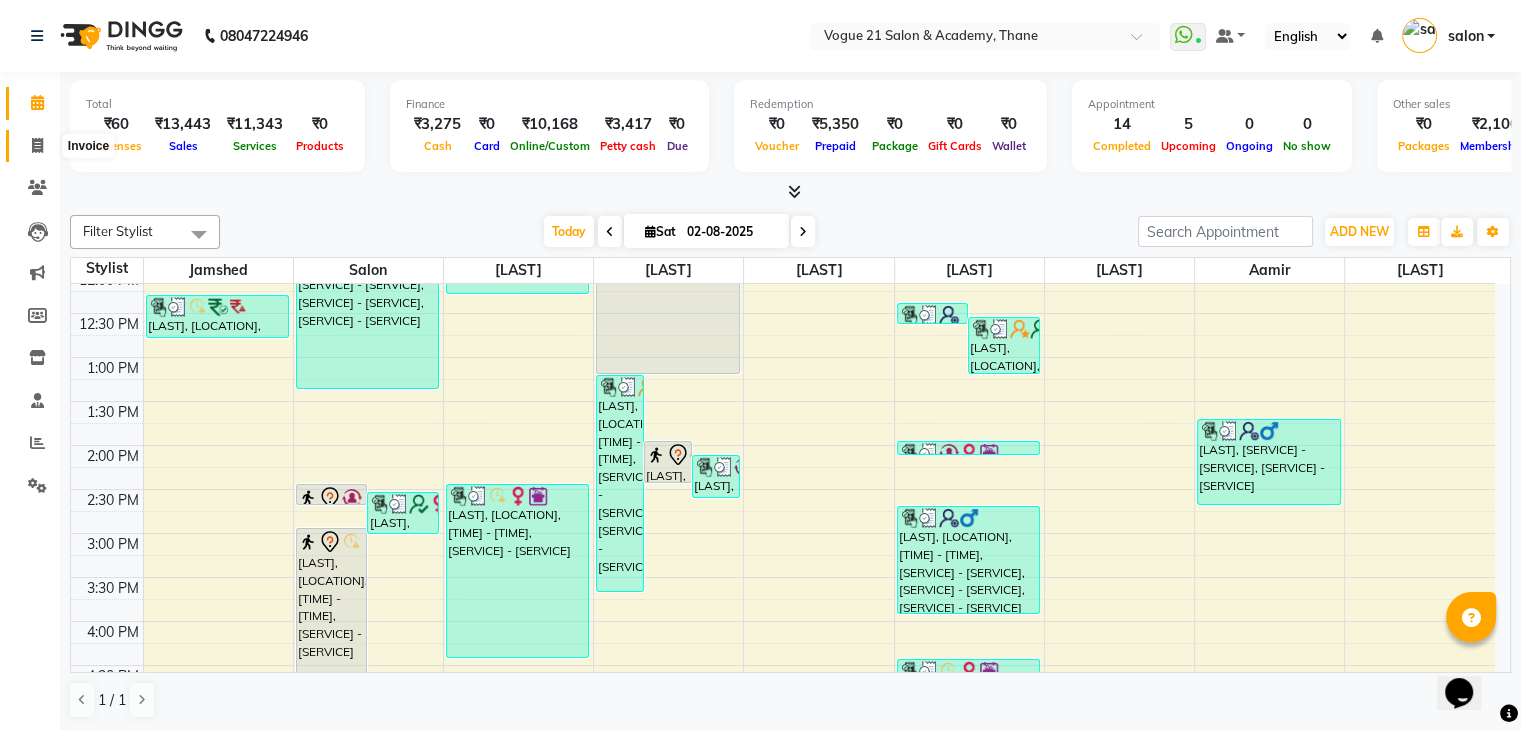 click 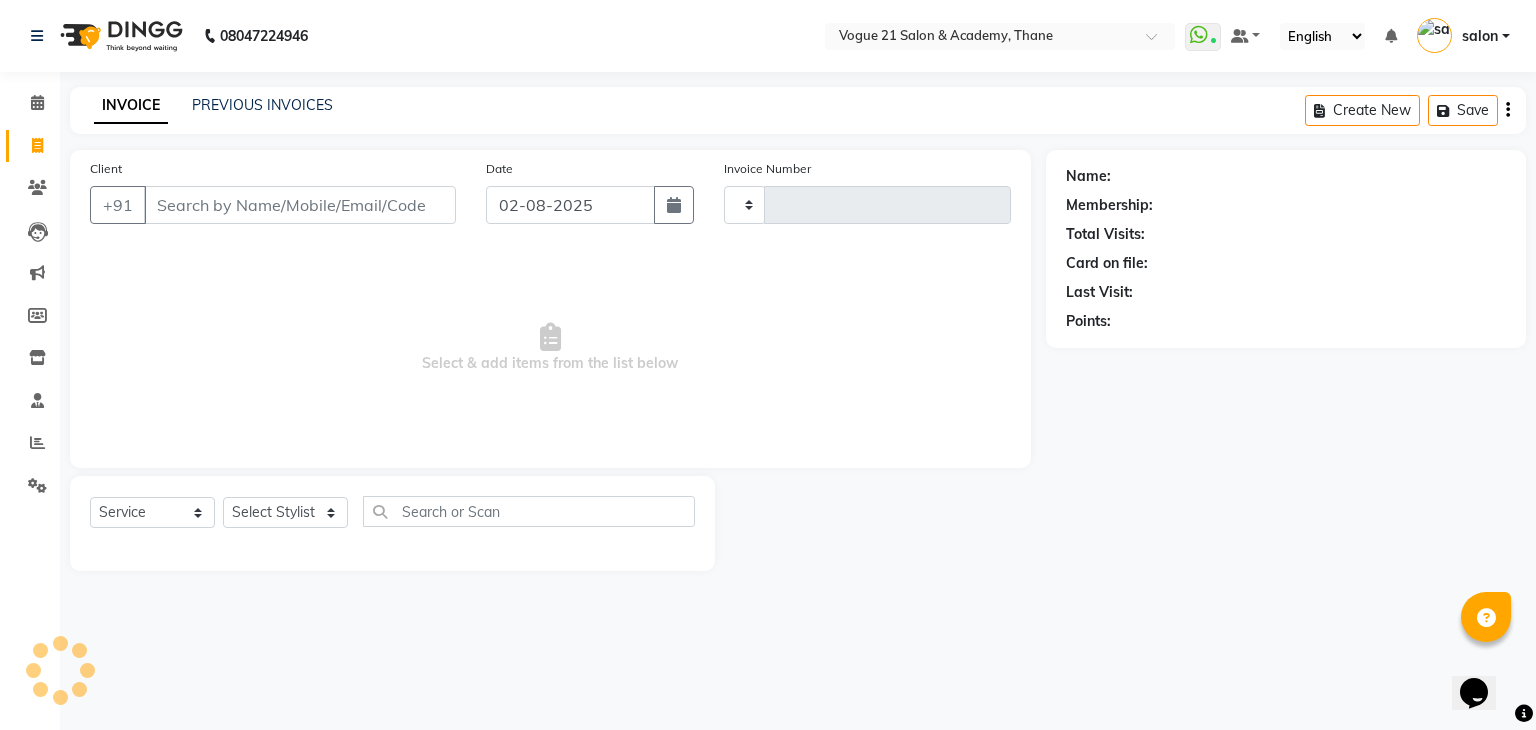 type on "2176" 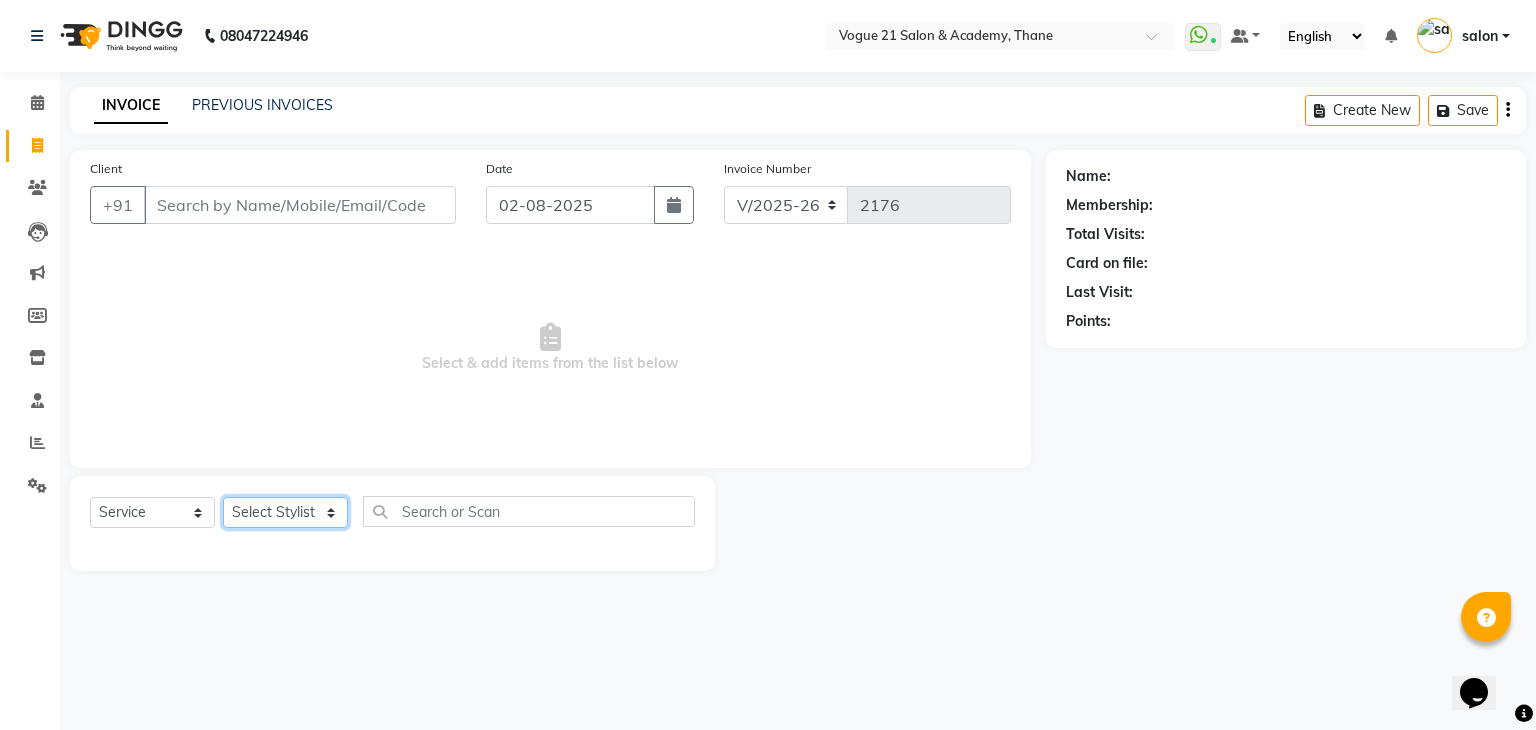 click on "Select Stylist aamir  Alicia Dsouza Altamash Jamshed  jyoti chauhan Pooja yadav Priya jadhav salon suraj salunkhe" 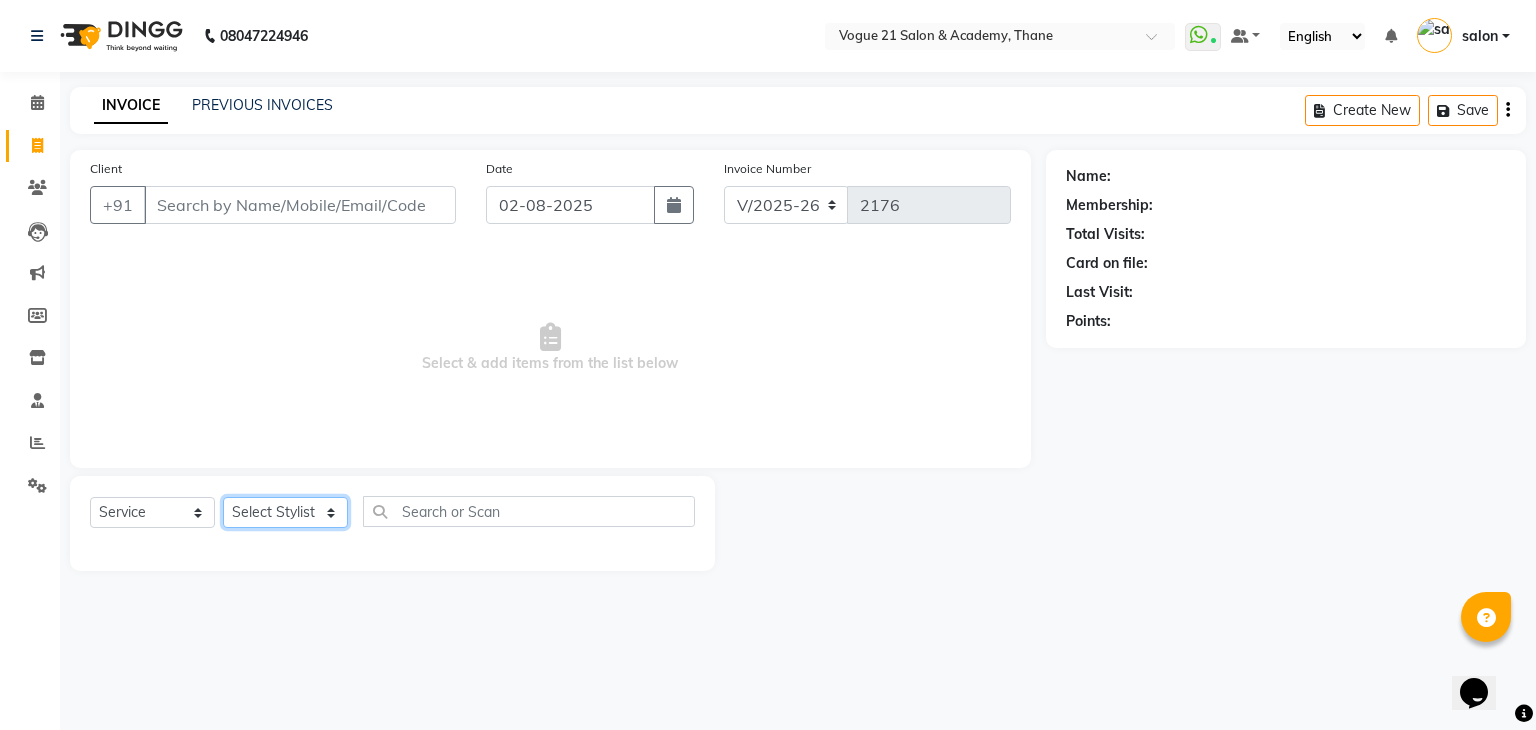 select on "25756" 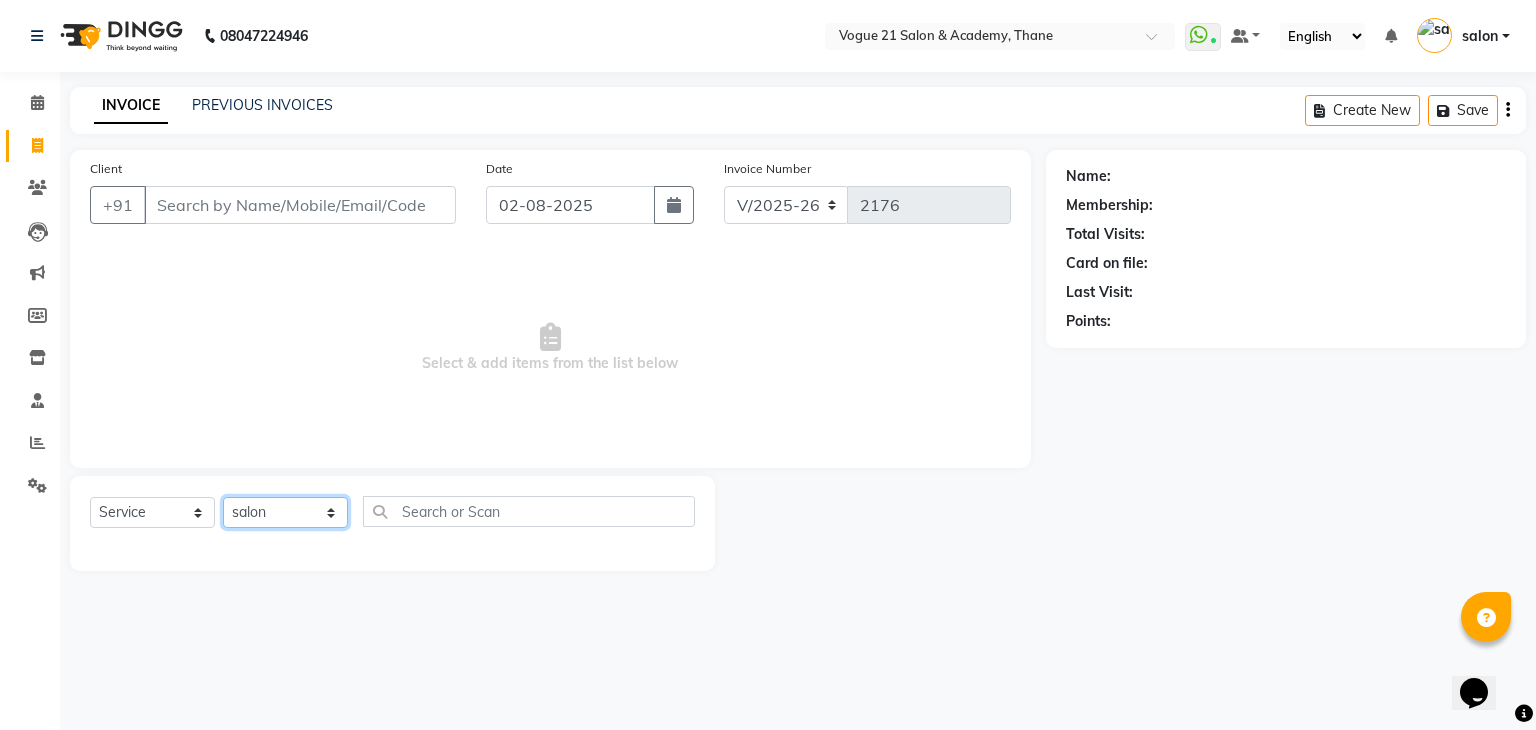 click on "Select Stylist aamir  Alicia Dsouza Altamash Jamshed  jyoti chauhan Pooja yadav Priya jadhav salon suraj salunkhe" 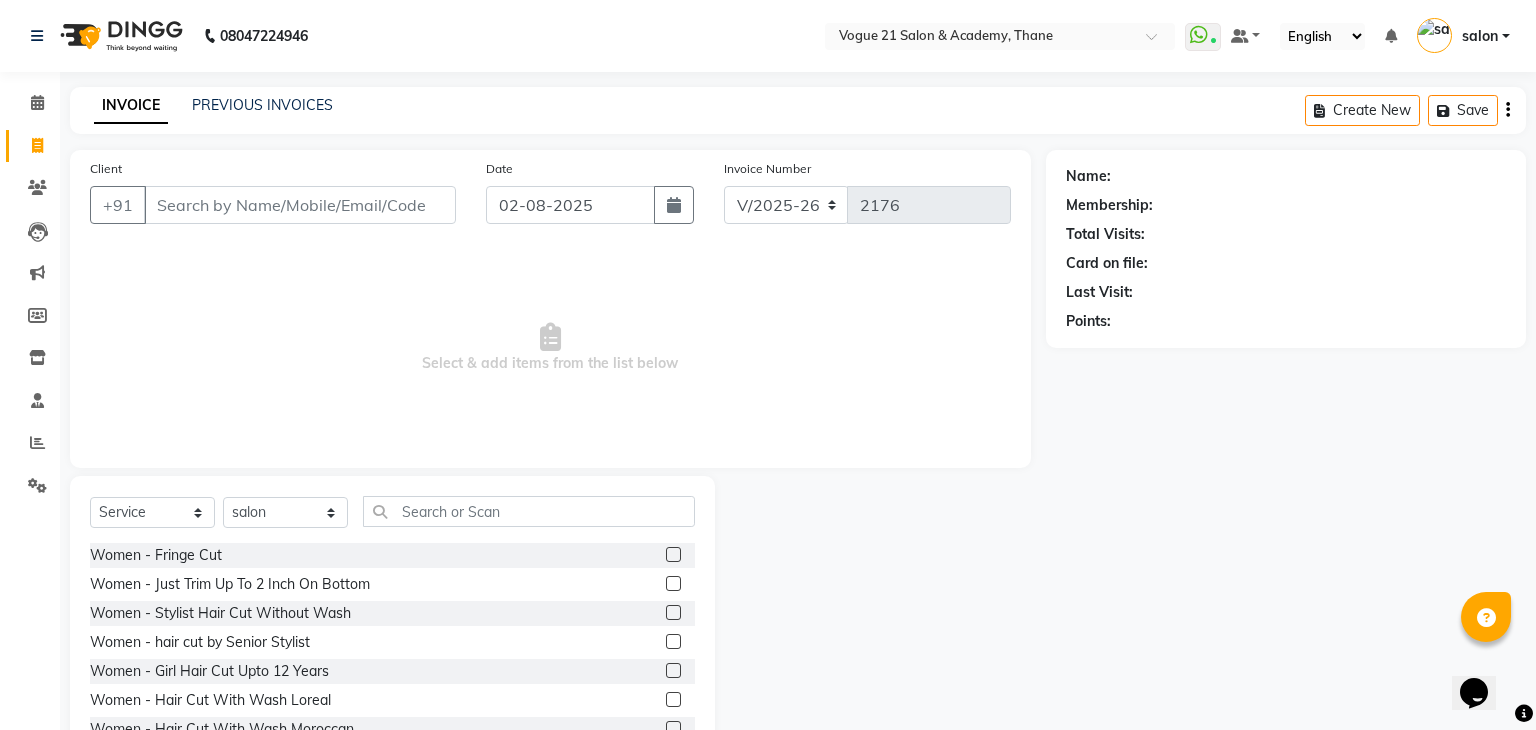 click on "Client +91 Date 02-08-2025 Invoice Number V/2025 V/2025-26 2176  Select & add items from the list below" 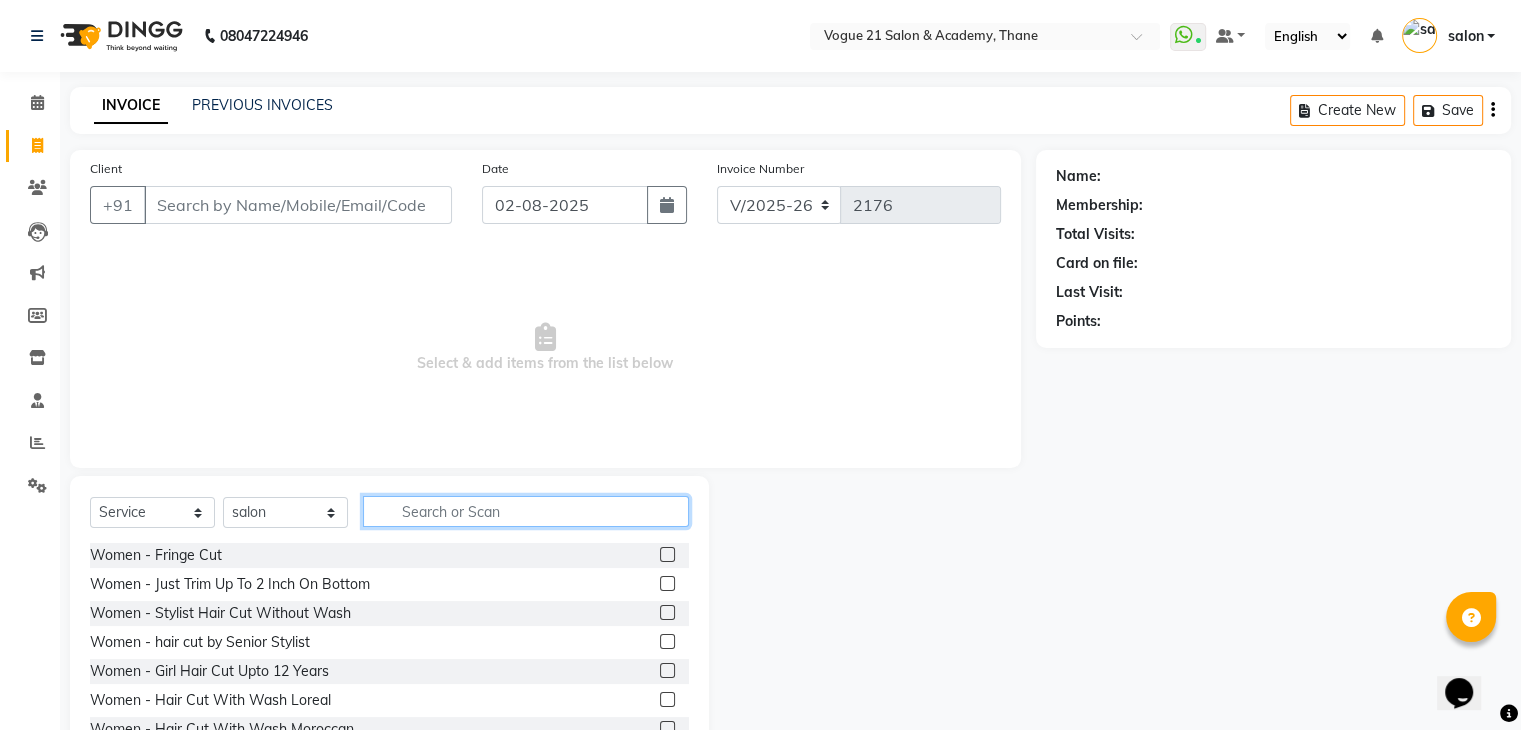 click 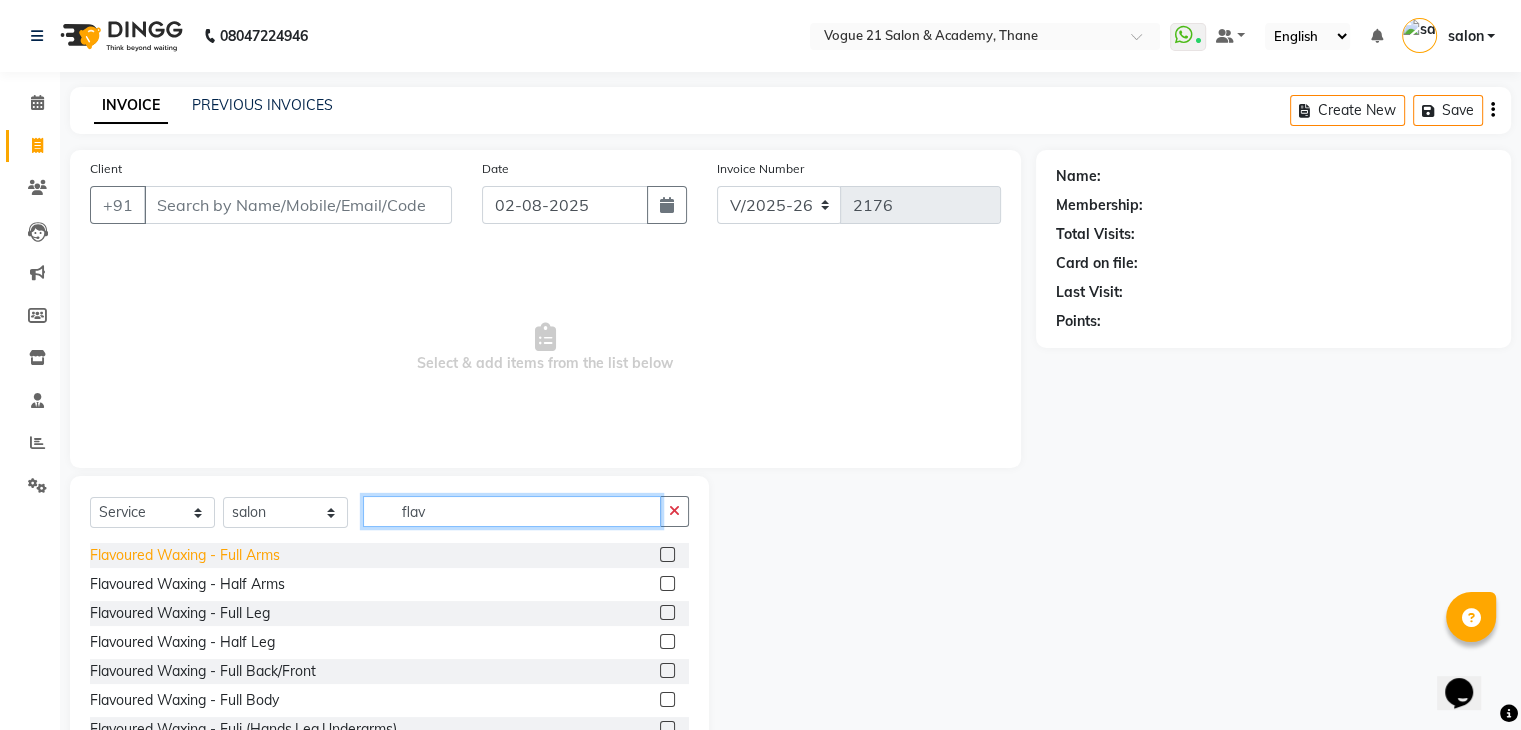 type on "flav" 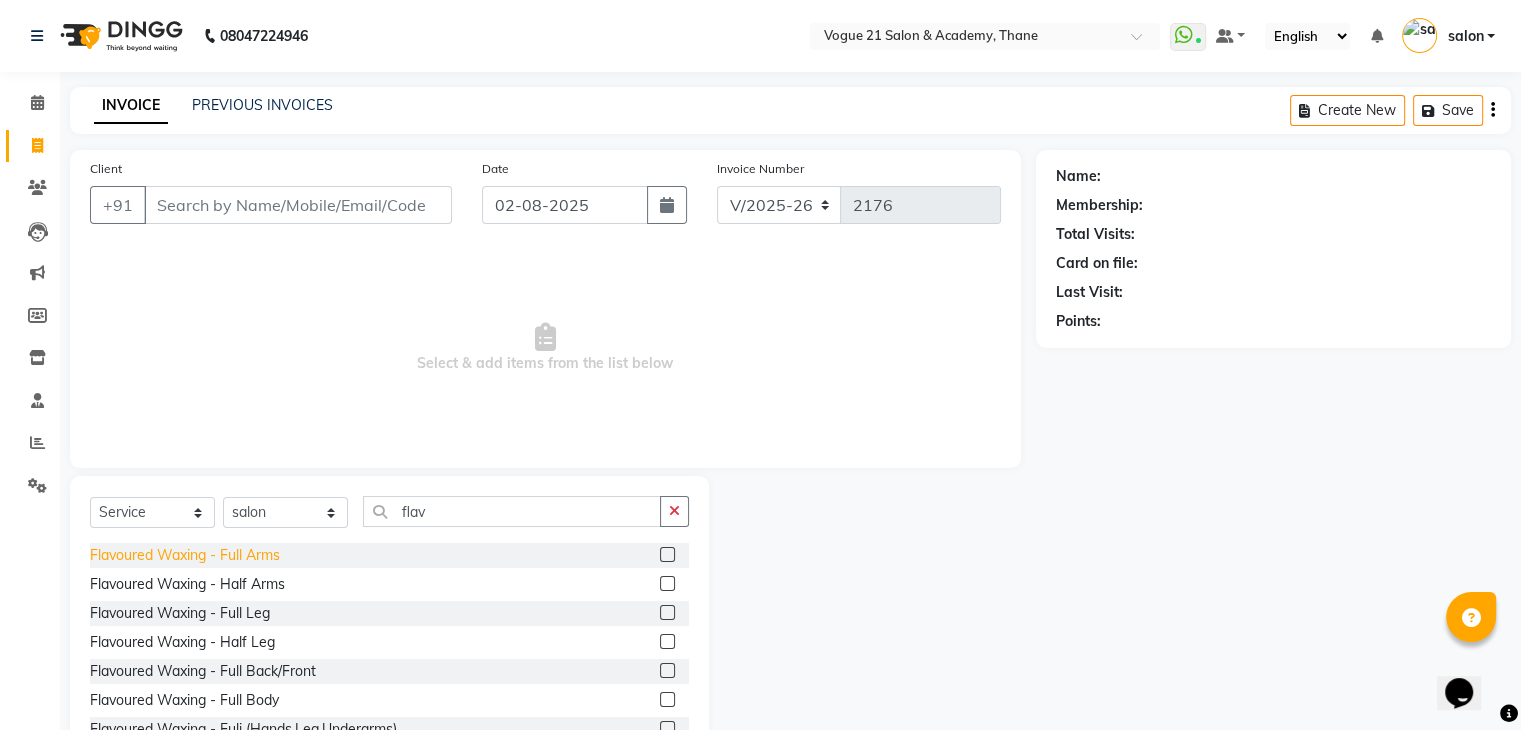 click on "Flavoured Waxing   -   Full Arms" 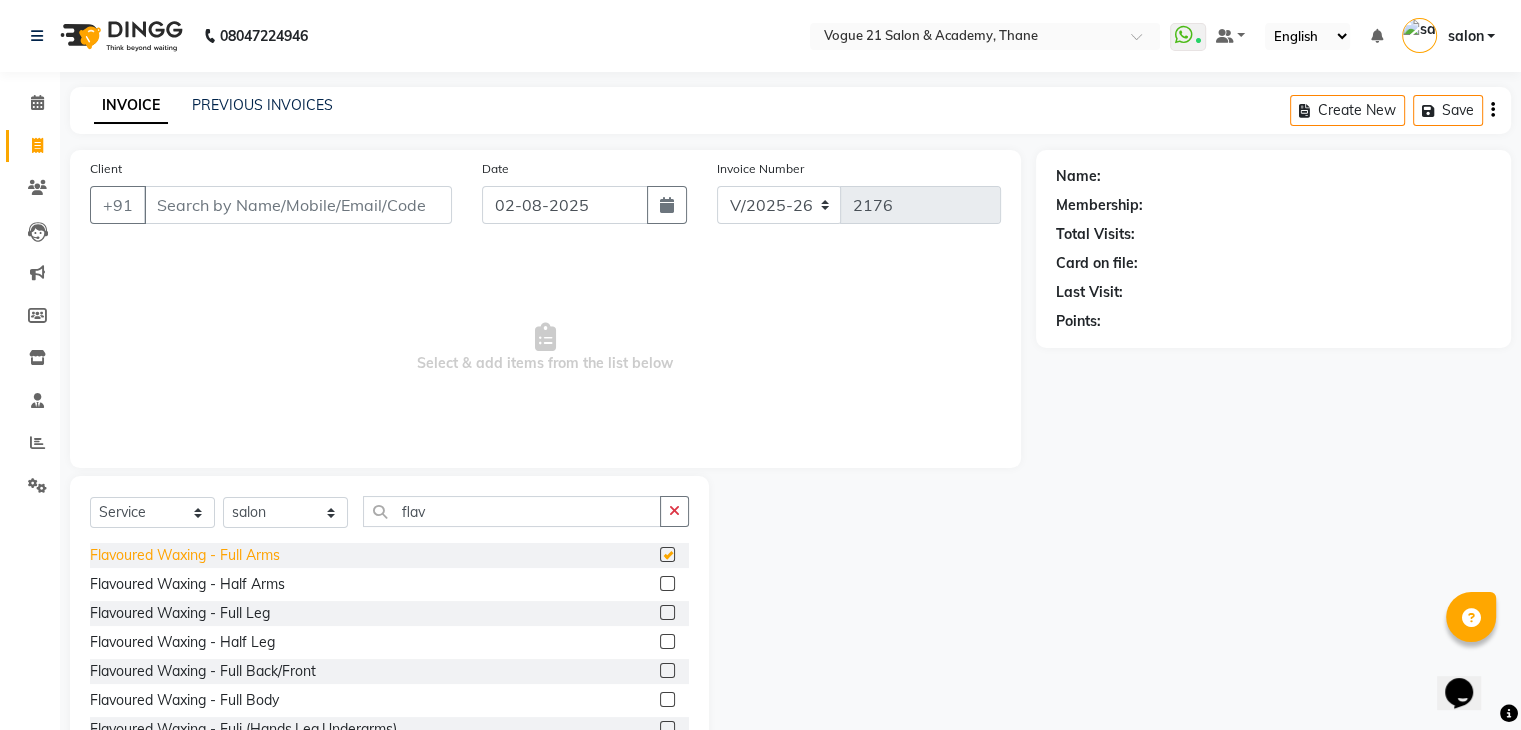 checkbox on "false" 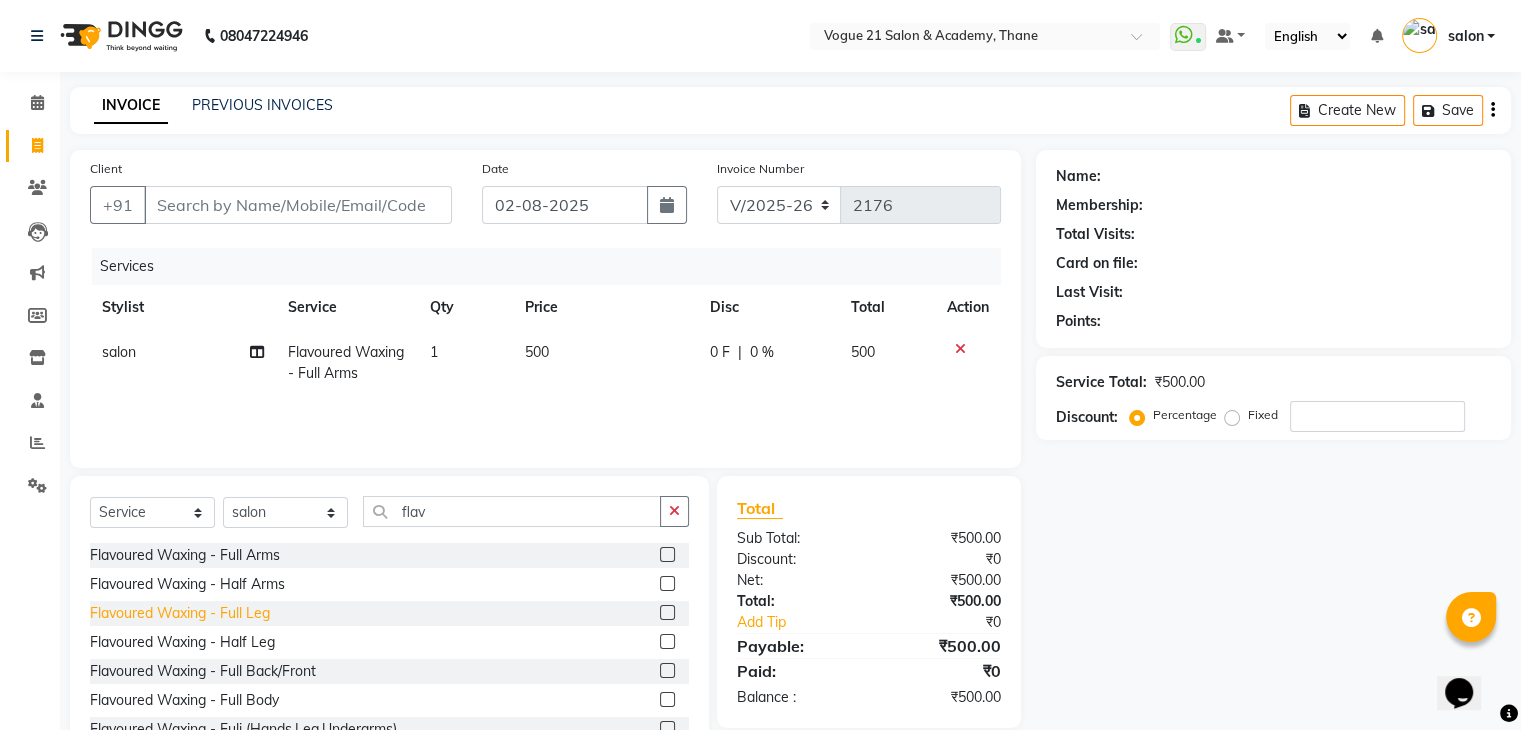 click on "Flavoured Waxing   -   Full Leg" 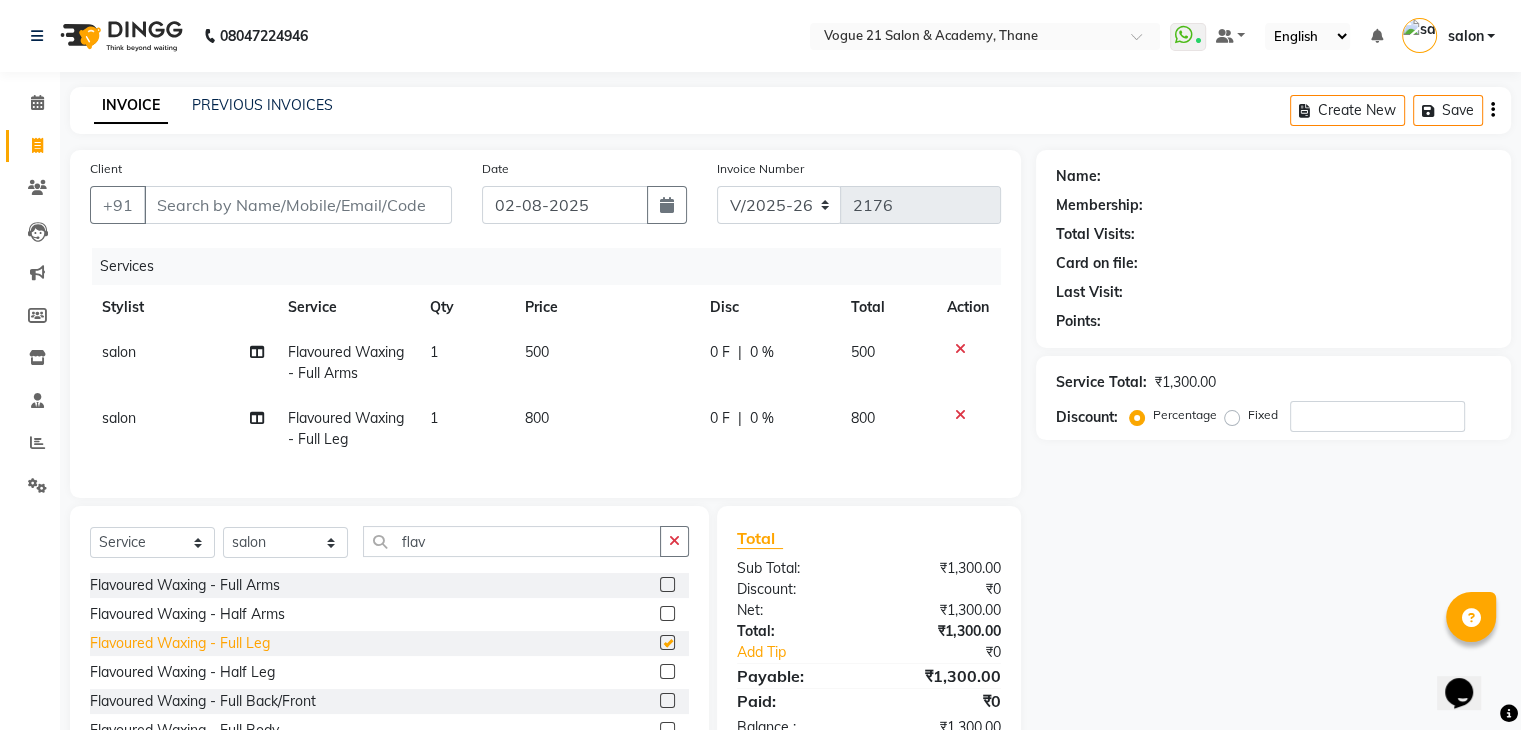 checkbox on "false" 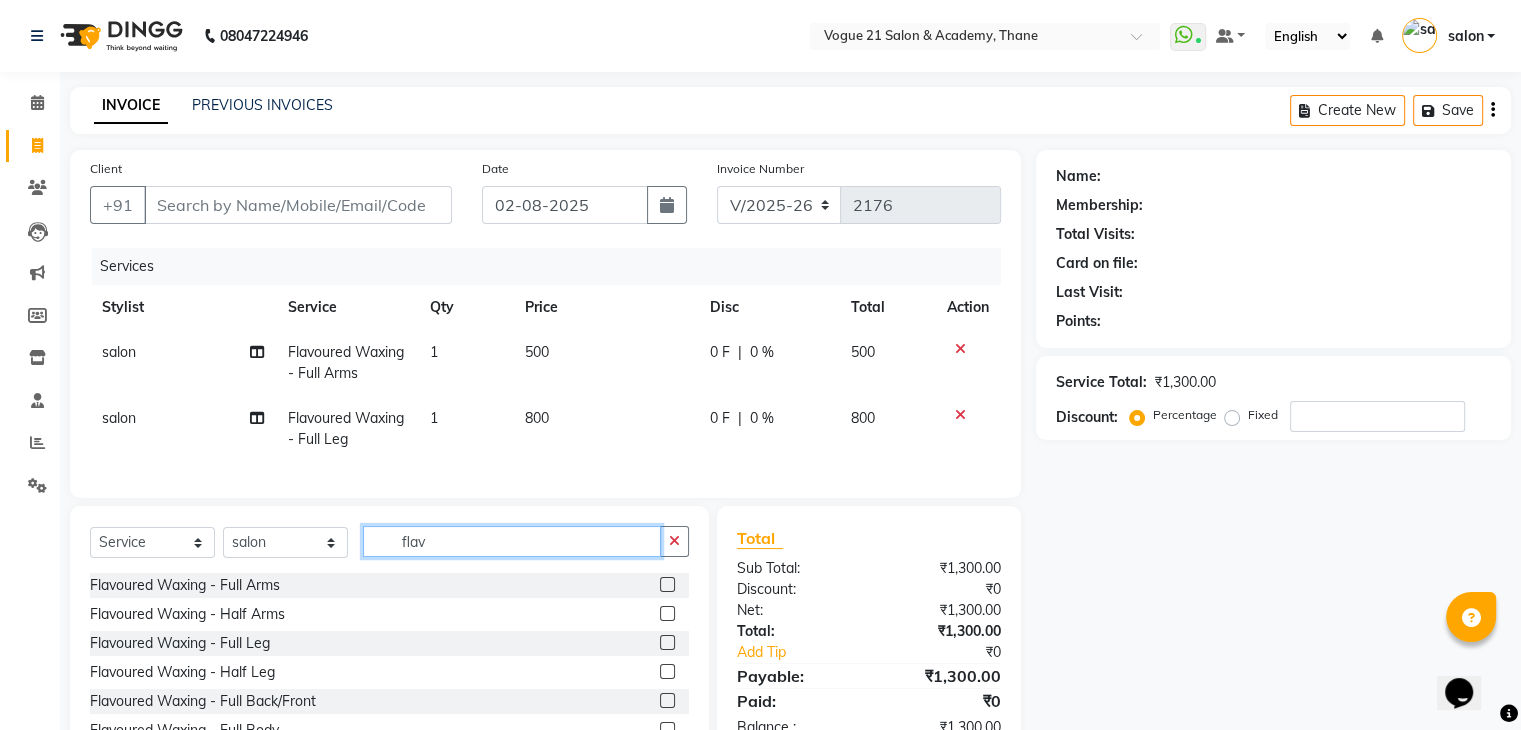 click on "flav" 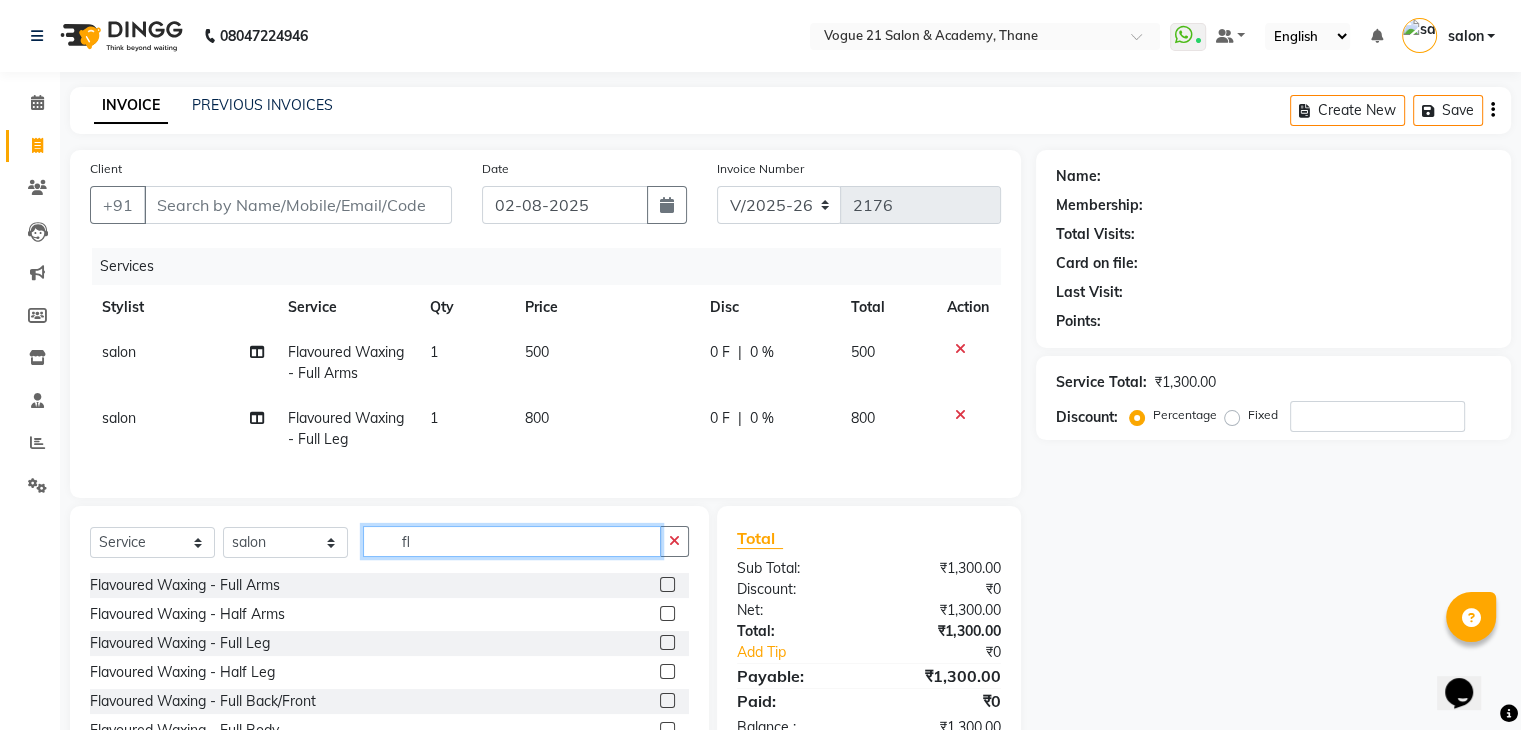 type on "f" 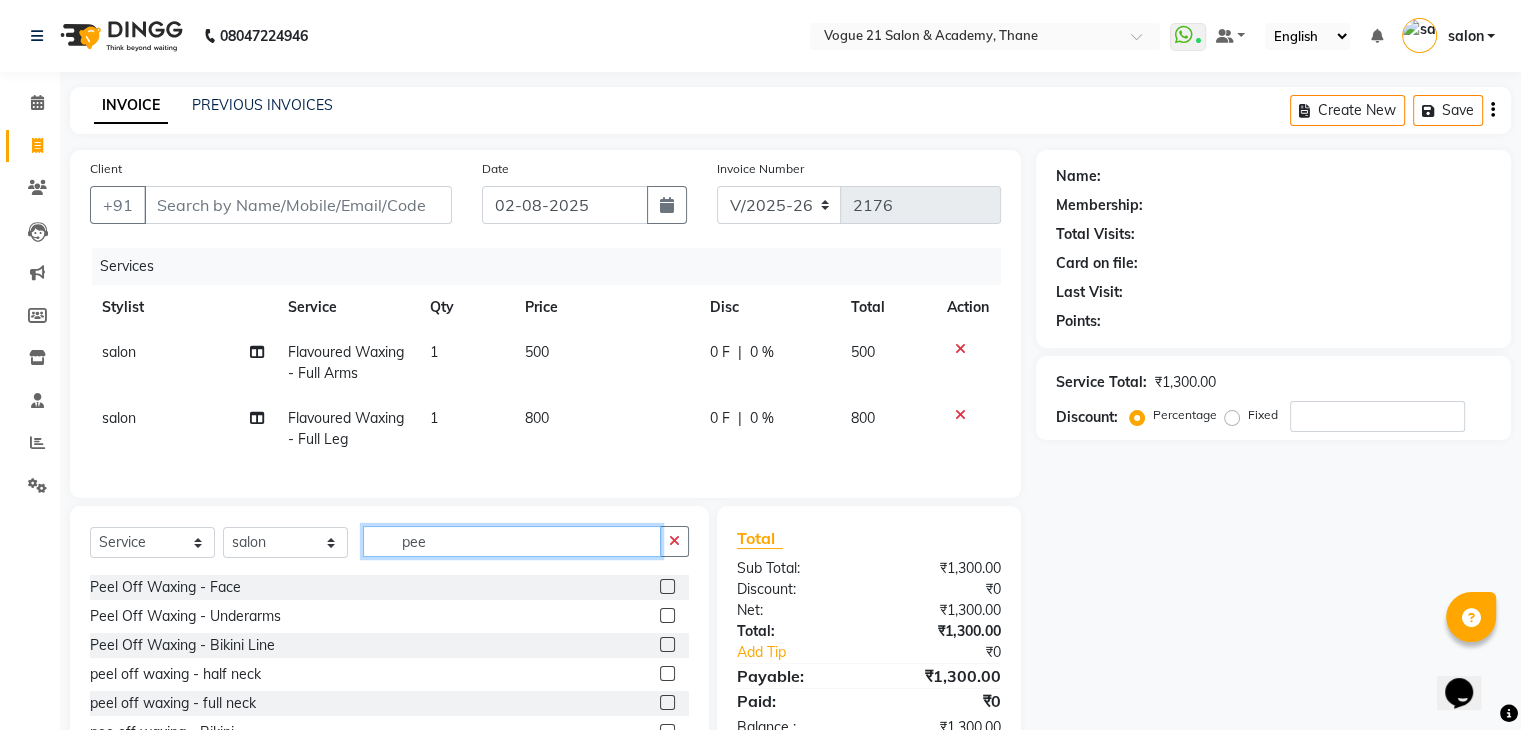 scroll, scrollTop: 206, scrollLeft: 0, axis: vertical 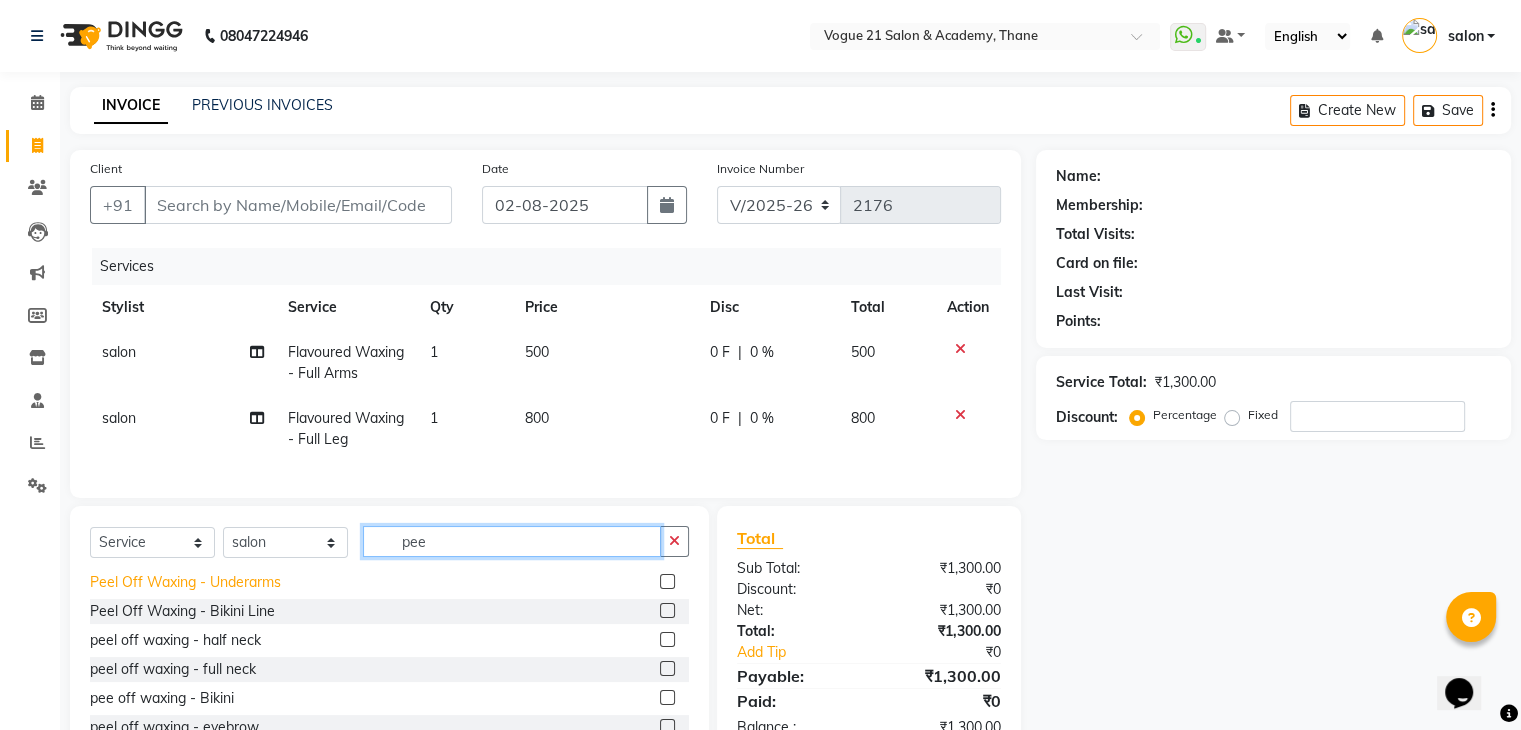 type on "pee" 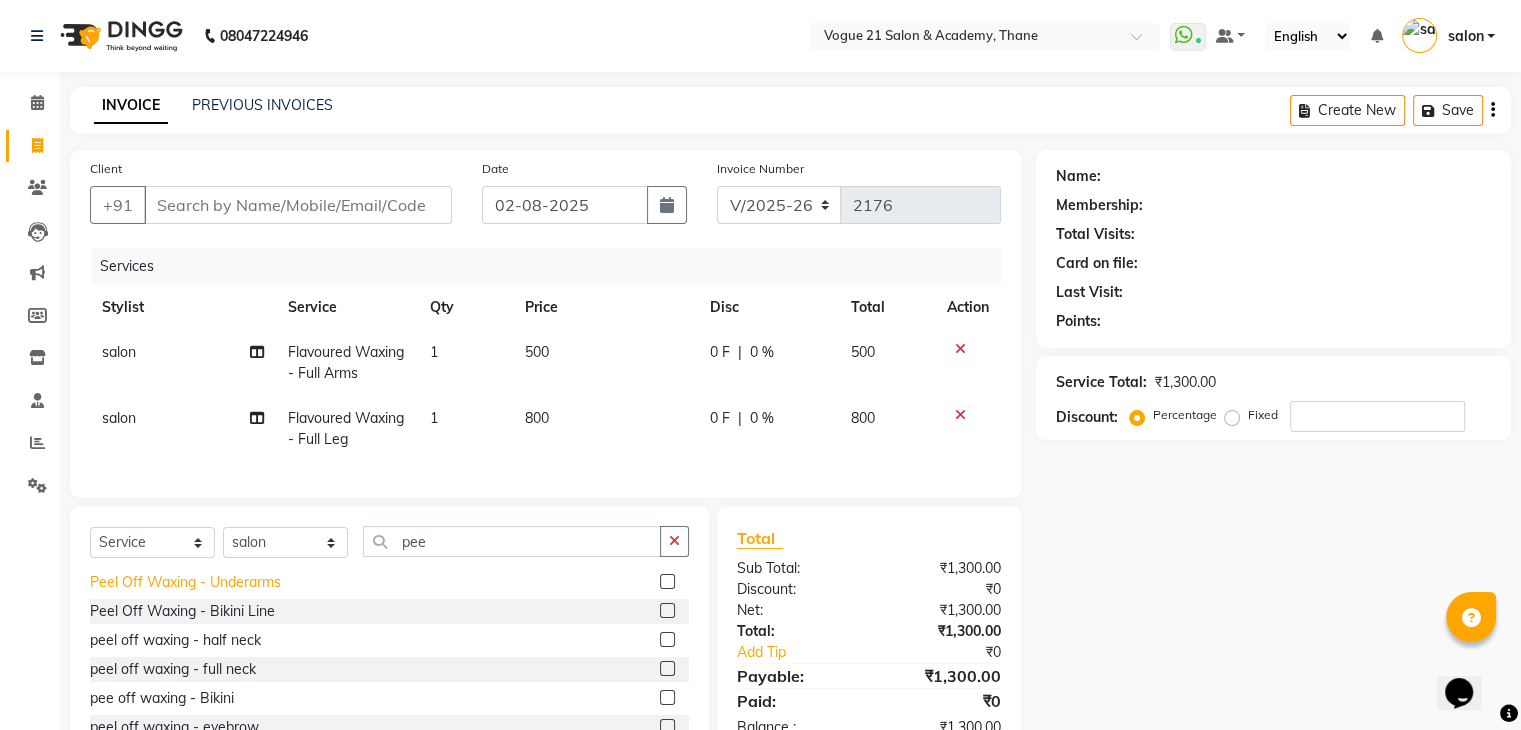 click on "Peel Off Waxing   -   Underarms" 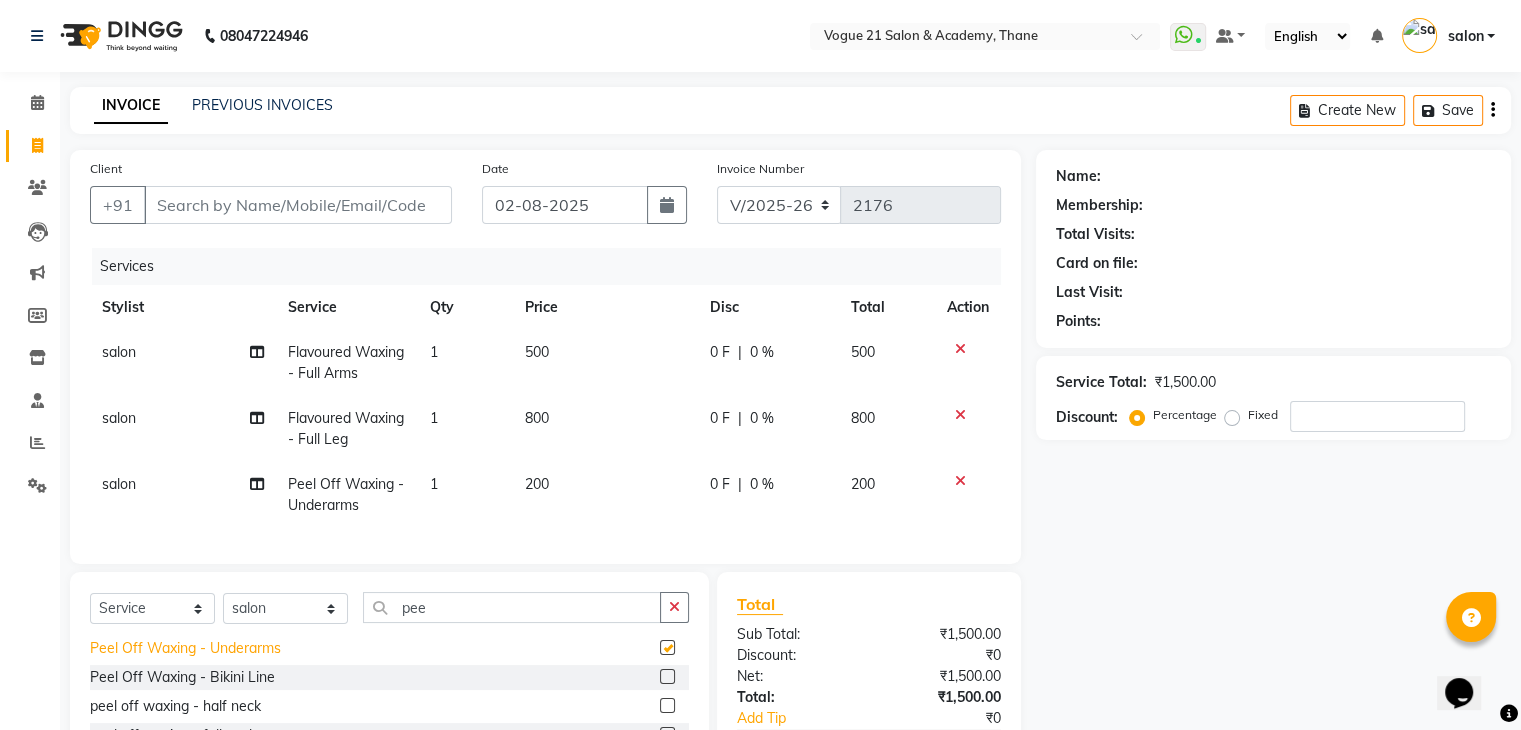 checkbox on "false" 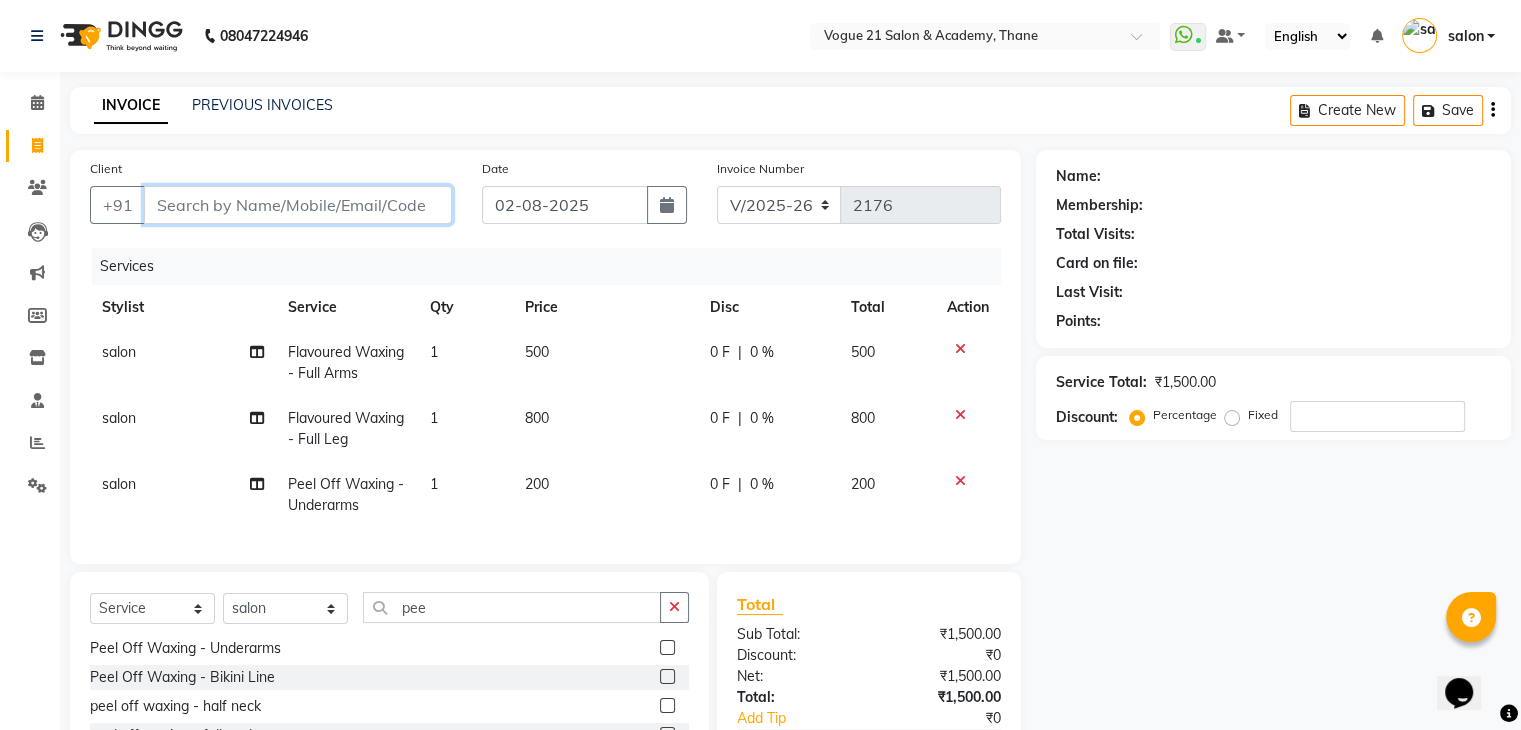 click on "Client" at bounding box center [298, 205] 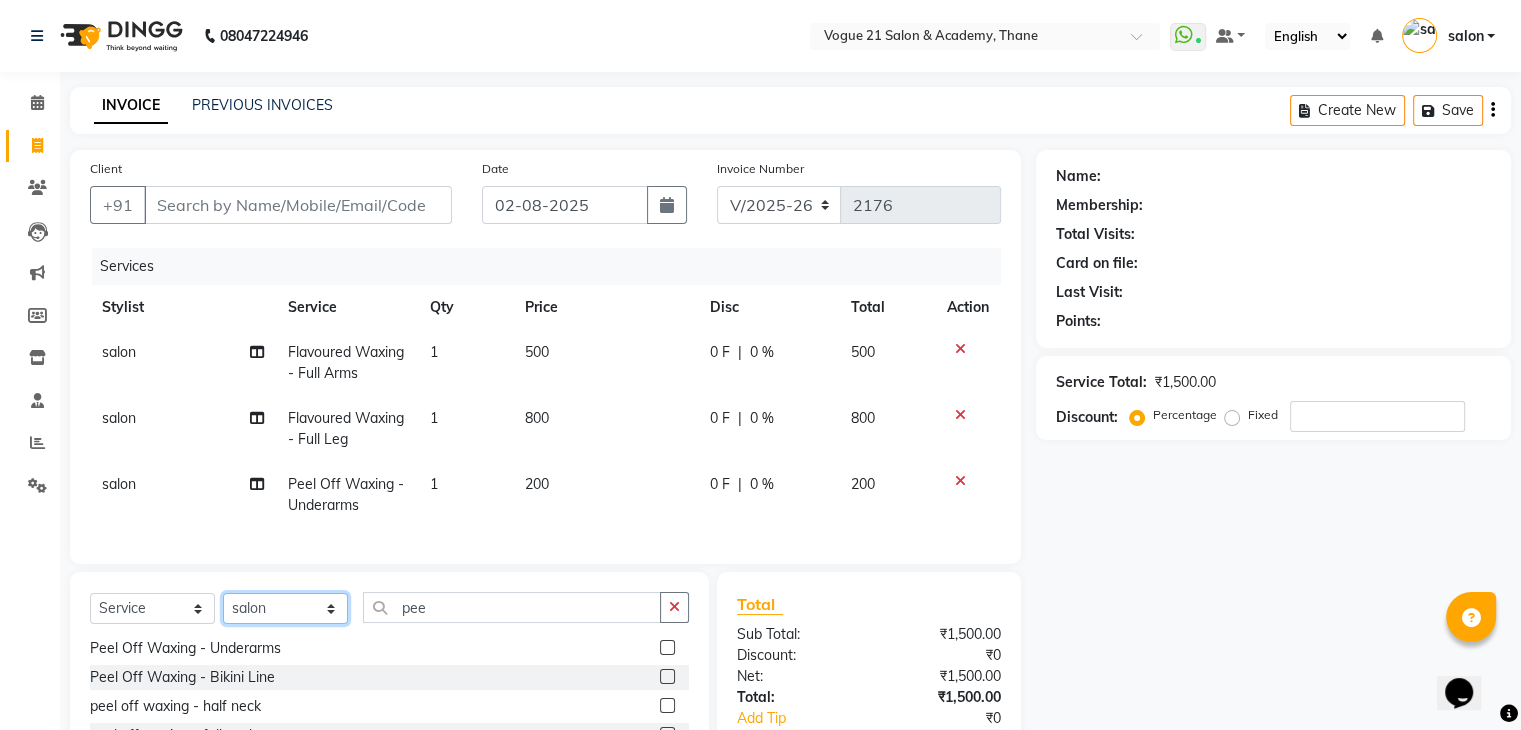 click on "Select Stylist aamir  Alicia Dsouza Altamash Jamshed  jyoti chauhan Pooja yadav Priya jadhav salon suraj salunkhe" 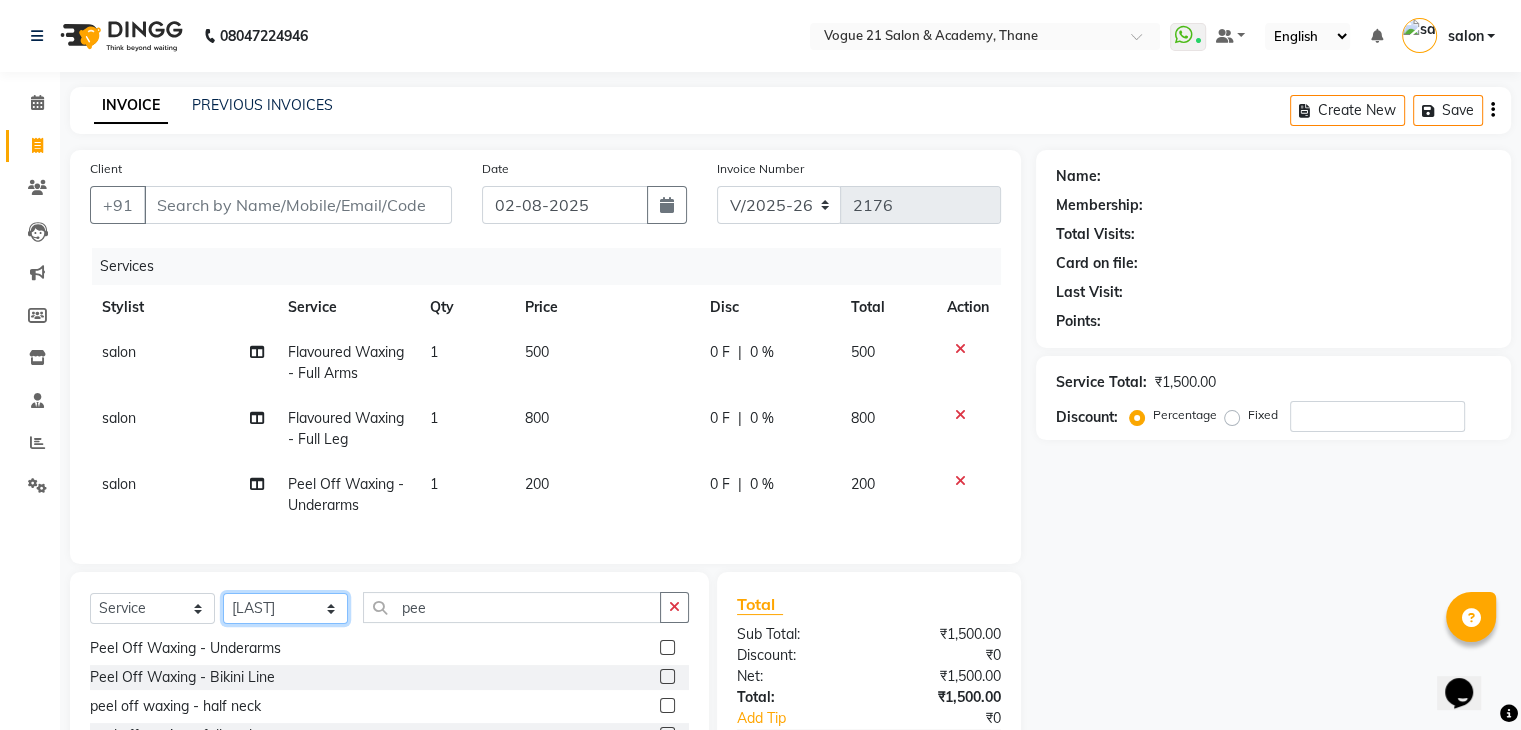click on "Select Stylist aamir  Alicia Dsouza Altamash Jamshed  jyoti chauhan Pooja yadav Priya jadhav salon suraj salunkhe" 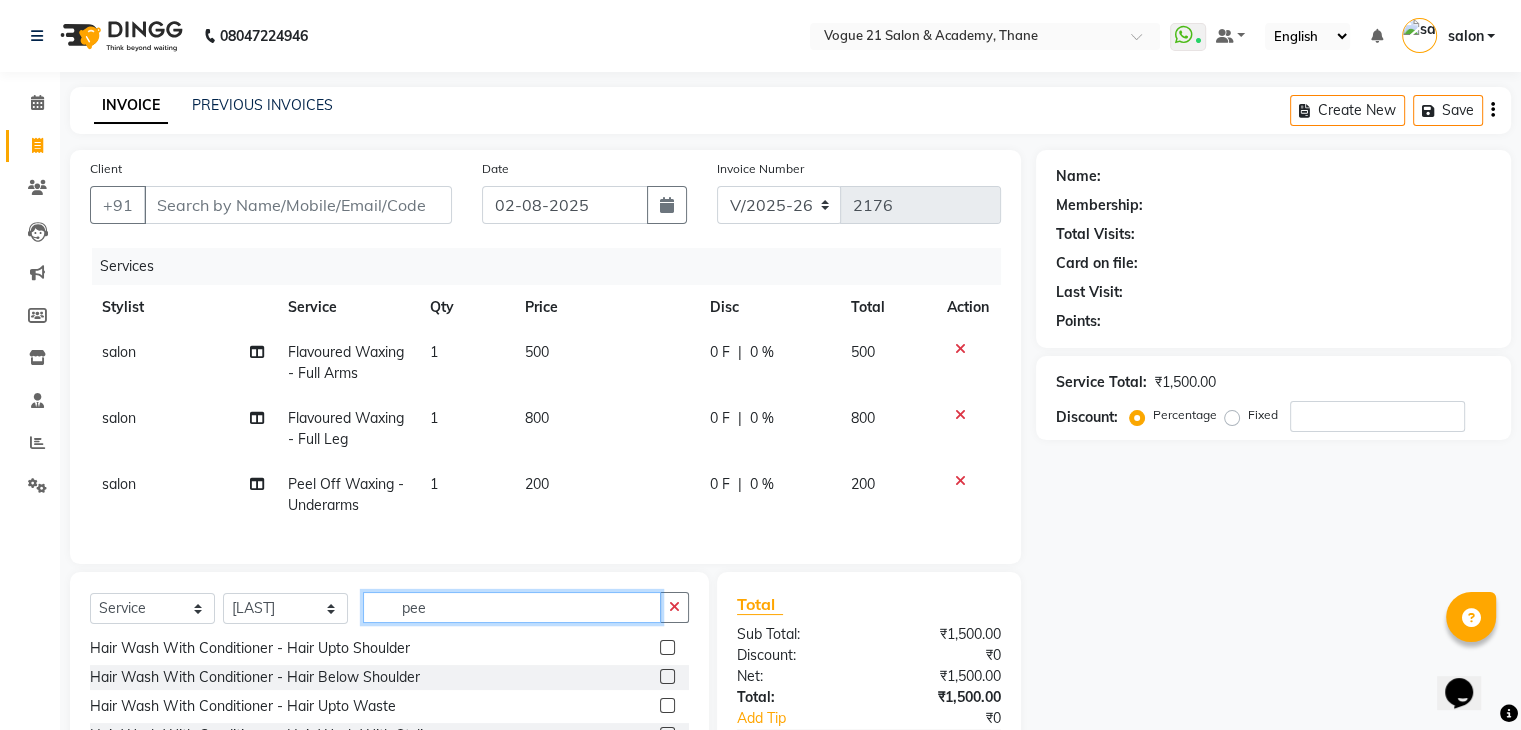 click on "pee" 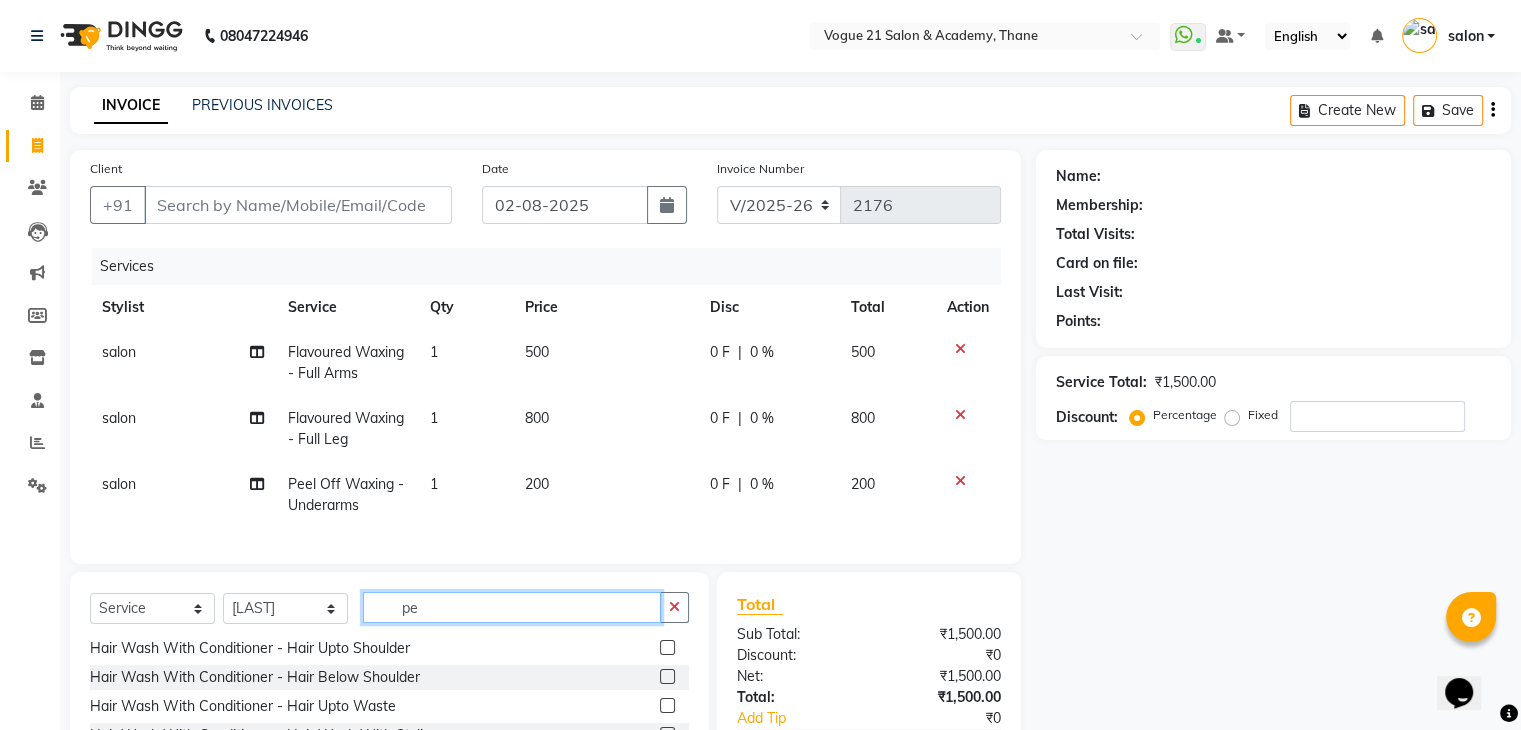 type on "p" 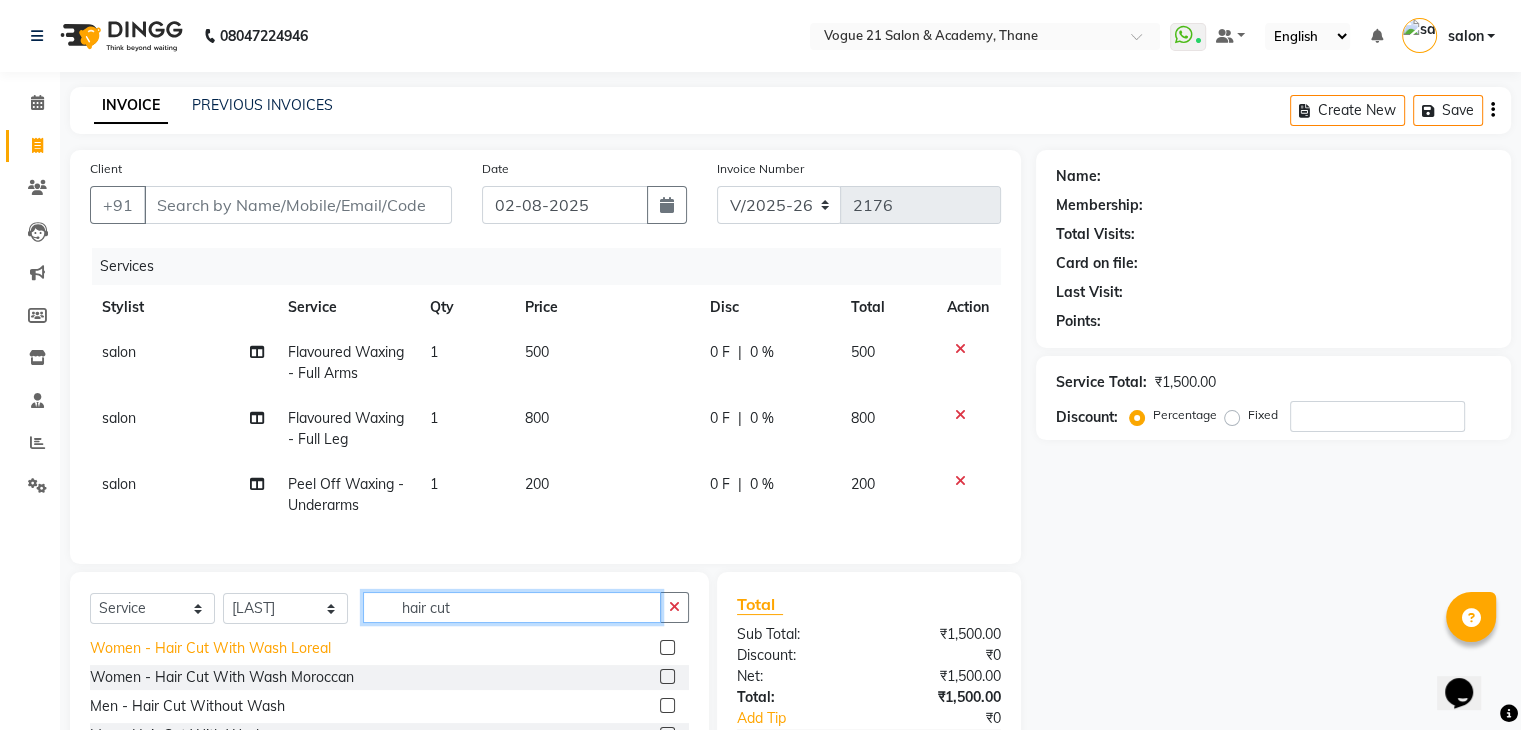 scroll, scrollTop: 89, scrollLeft: 0, axis: vertical 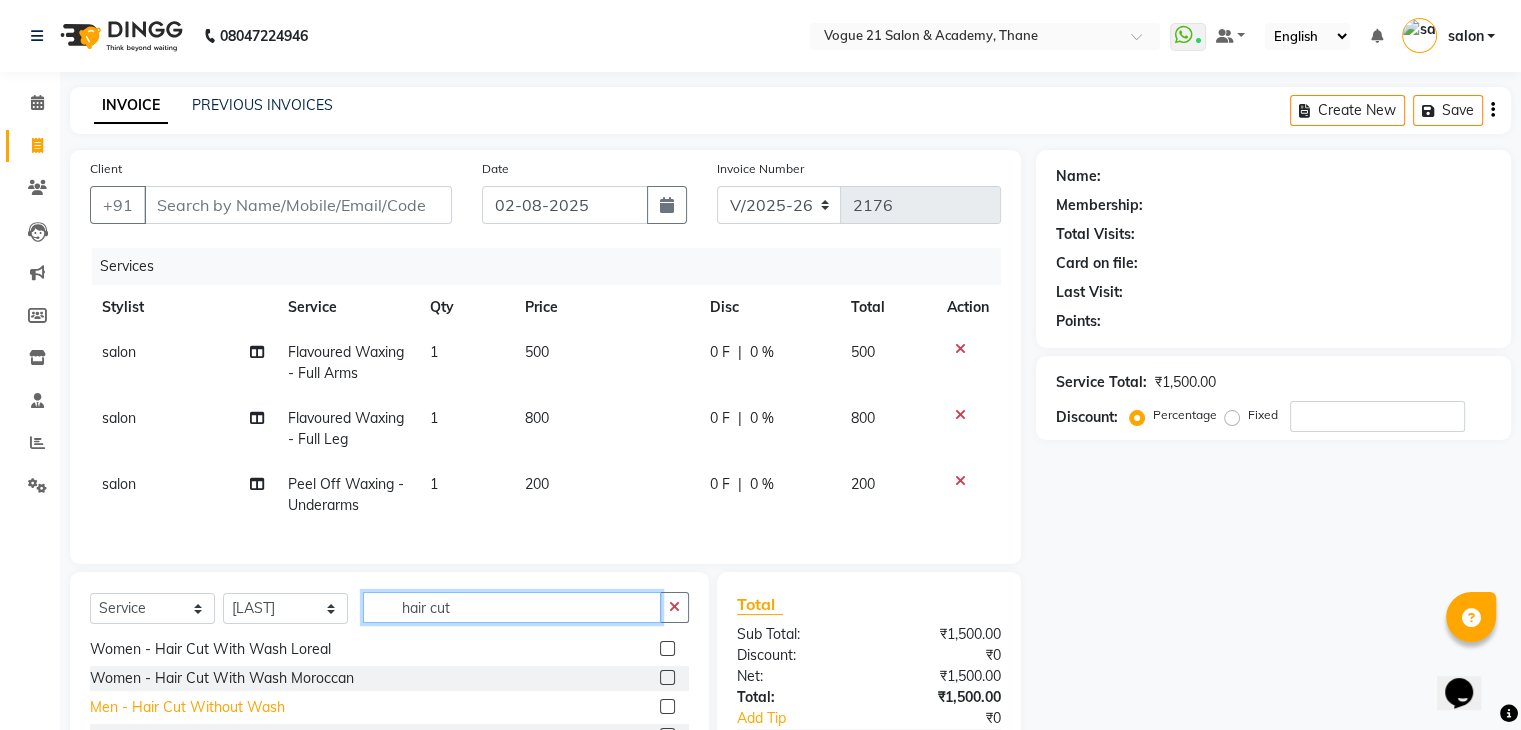 type on "hair cut" 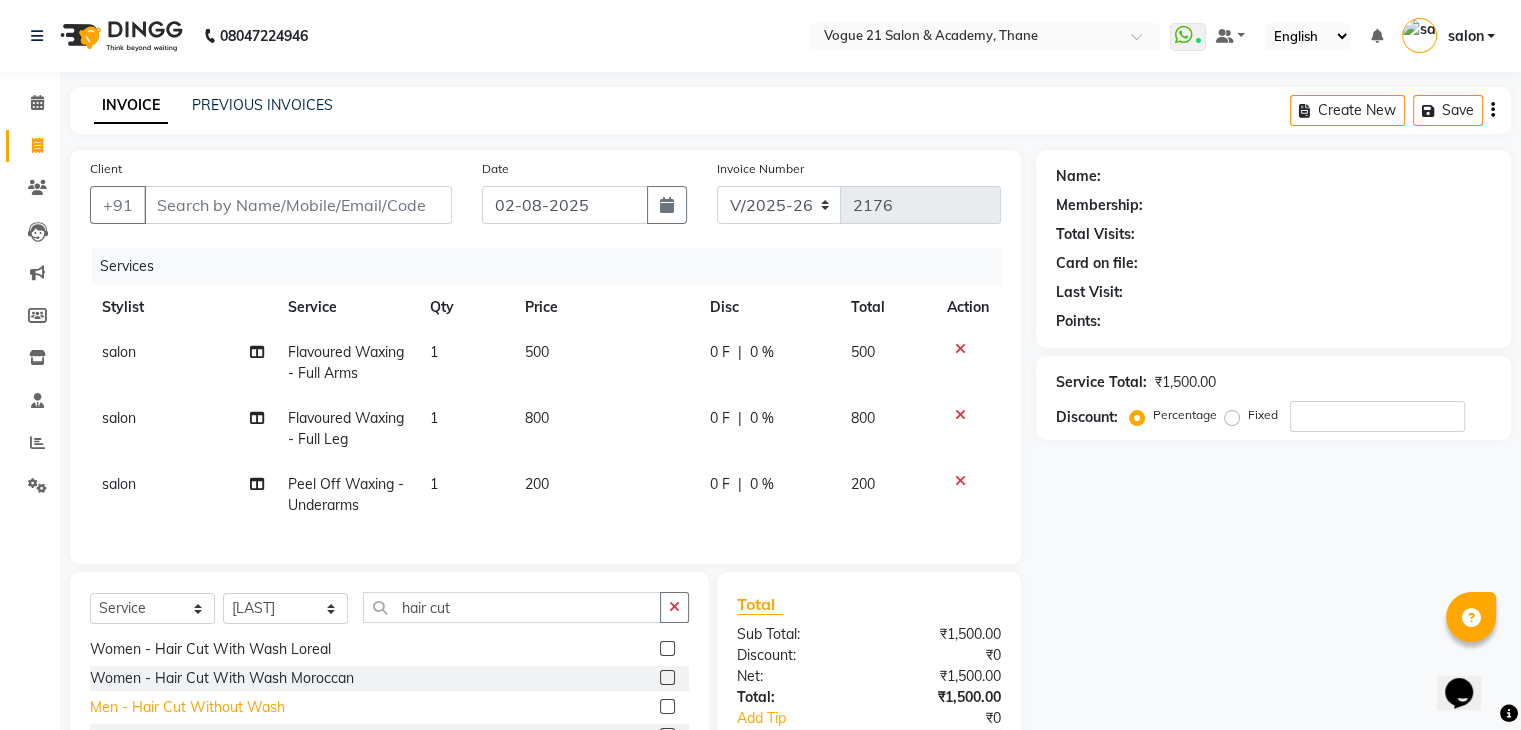 click on "Men   -   Hair Cut Without Wash" 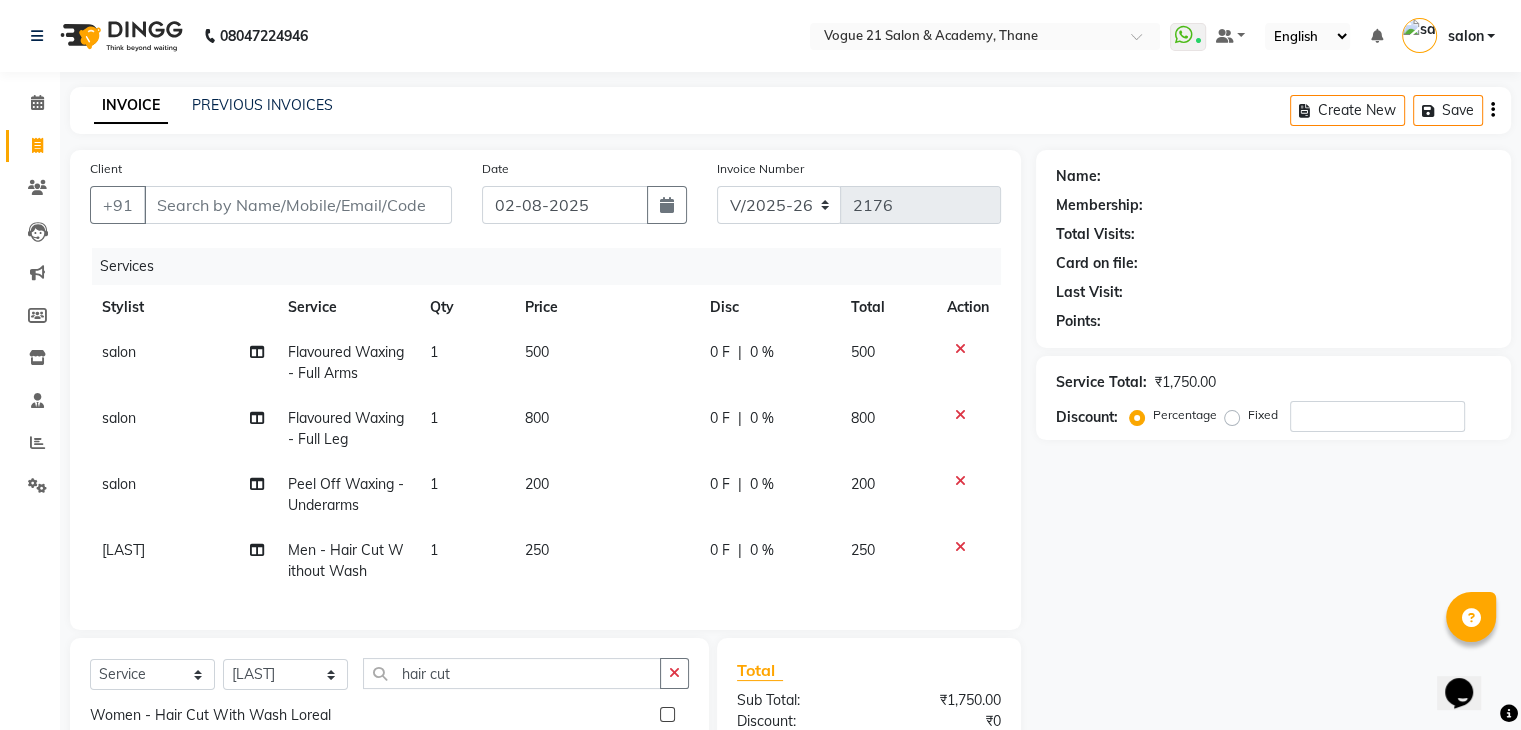 checkbox on "false" 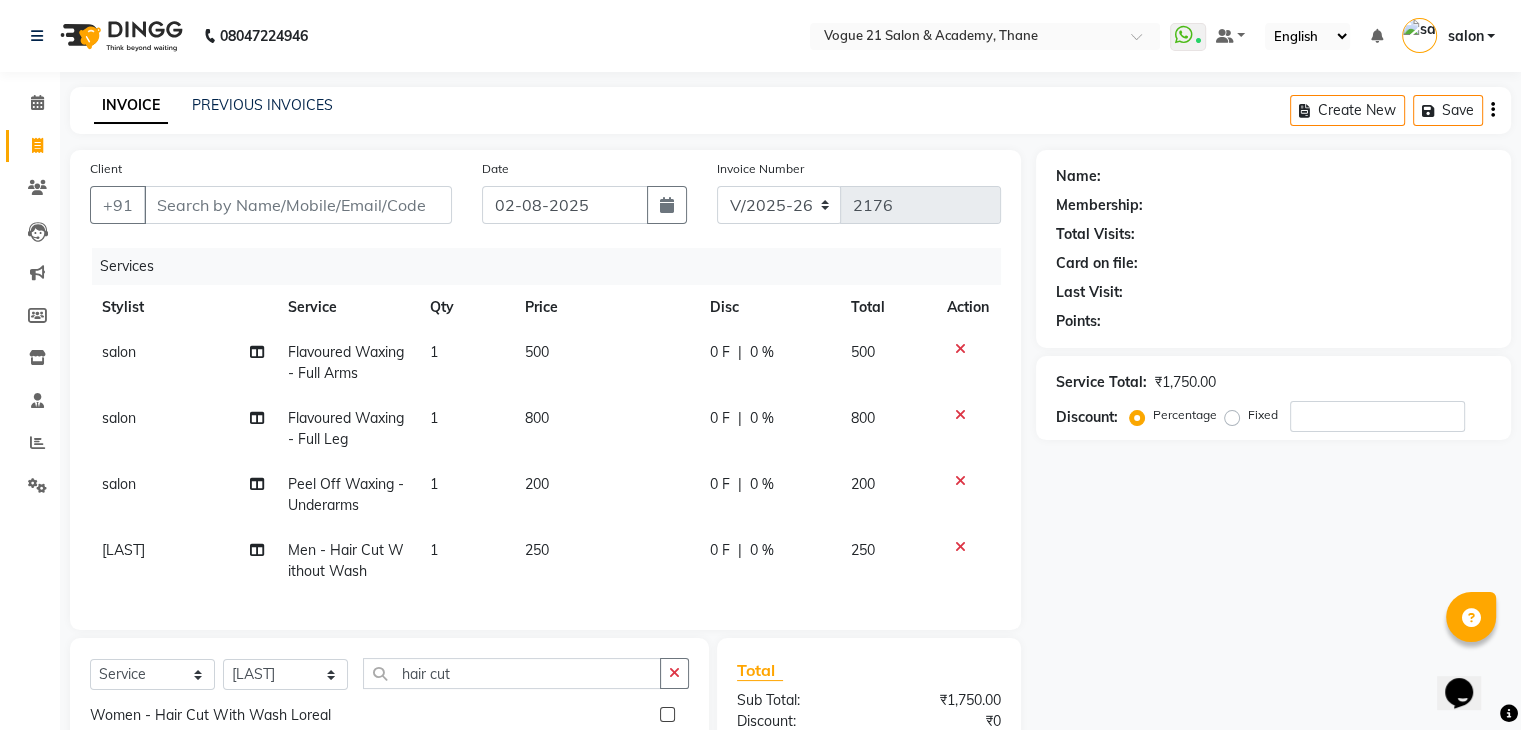 scroll, scrollTop: 233, scrollLeft: 0, axis: vertical 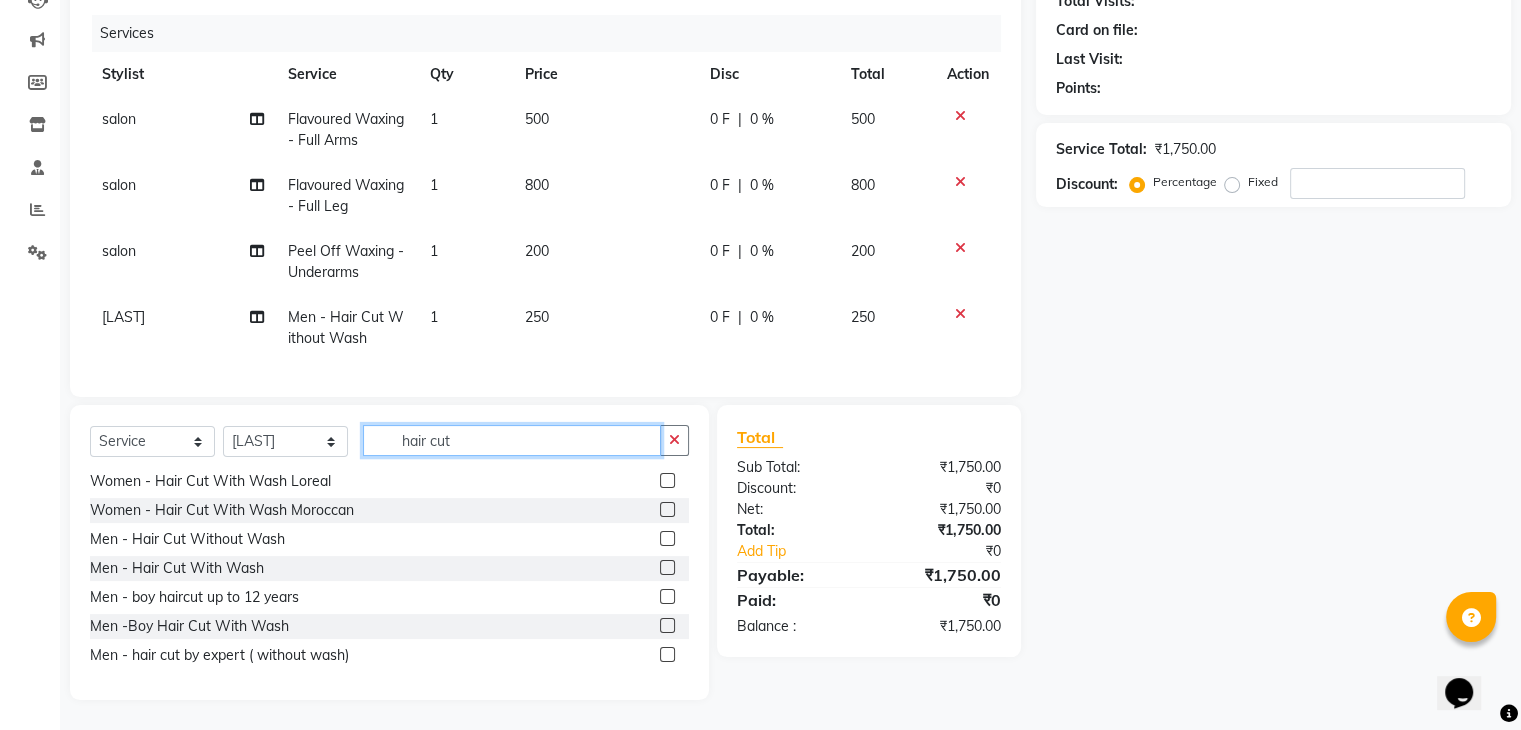 click on "hair cut" 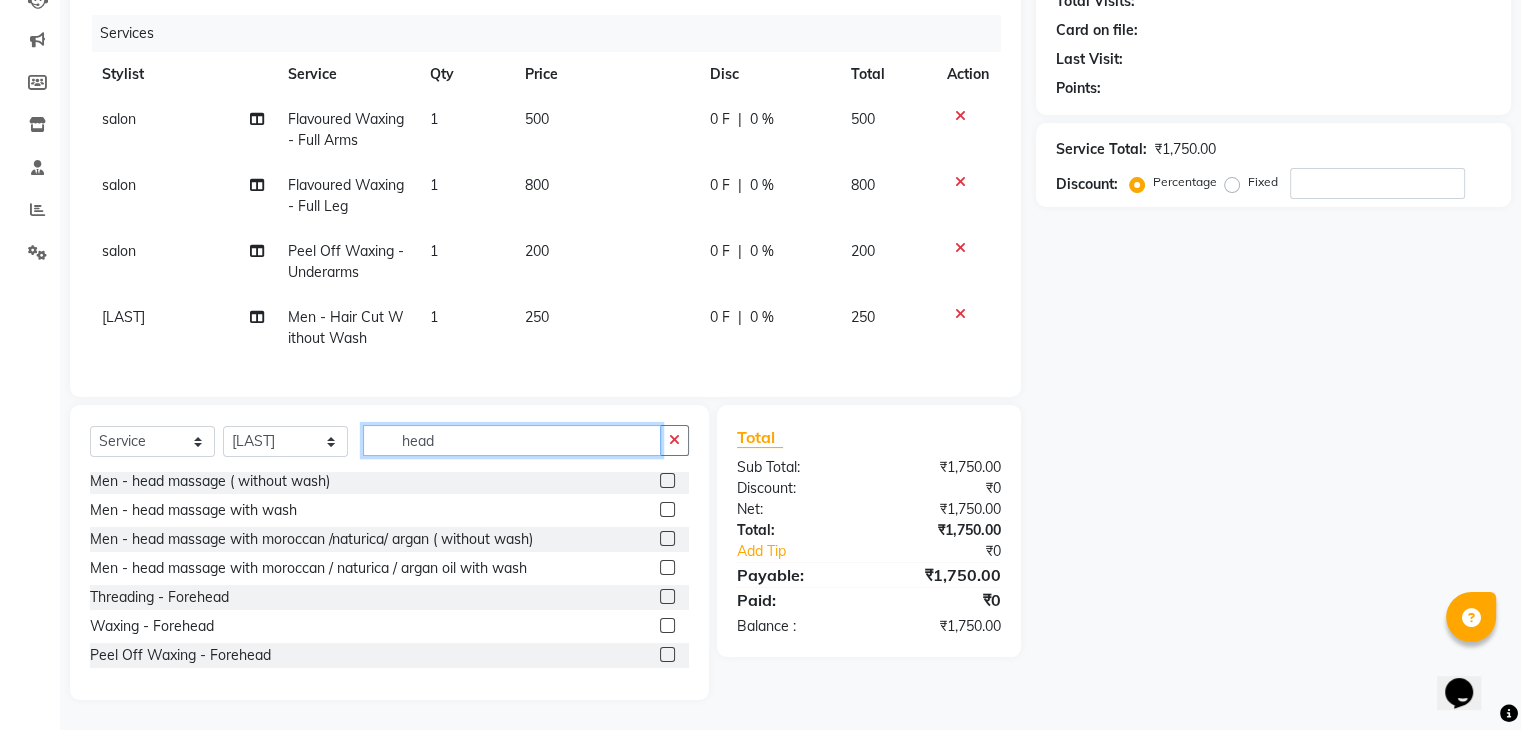 scroll, scrollTop: 119, scrollLeft: 0, axis: vertical 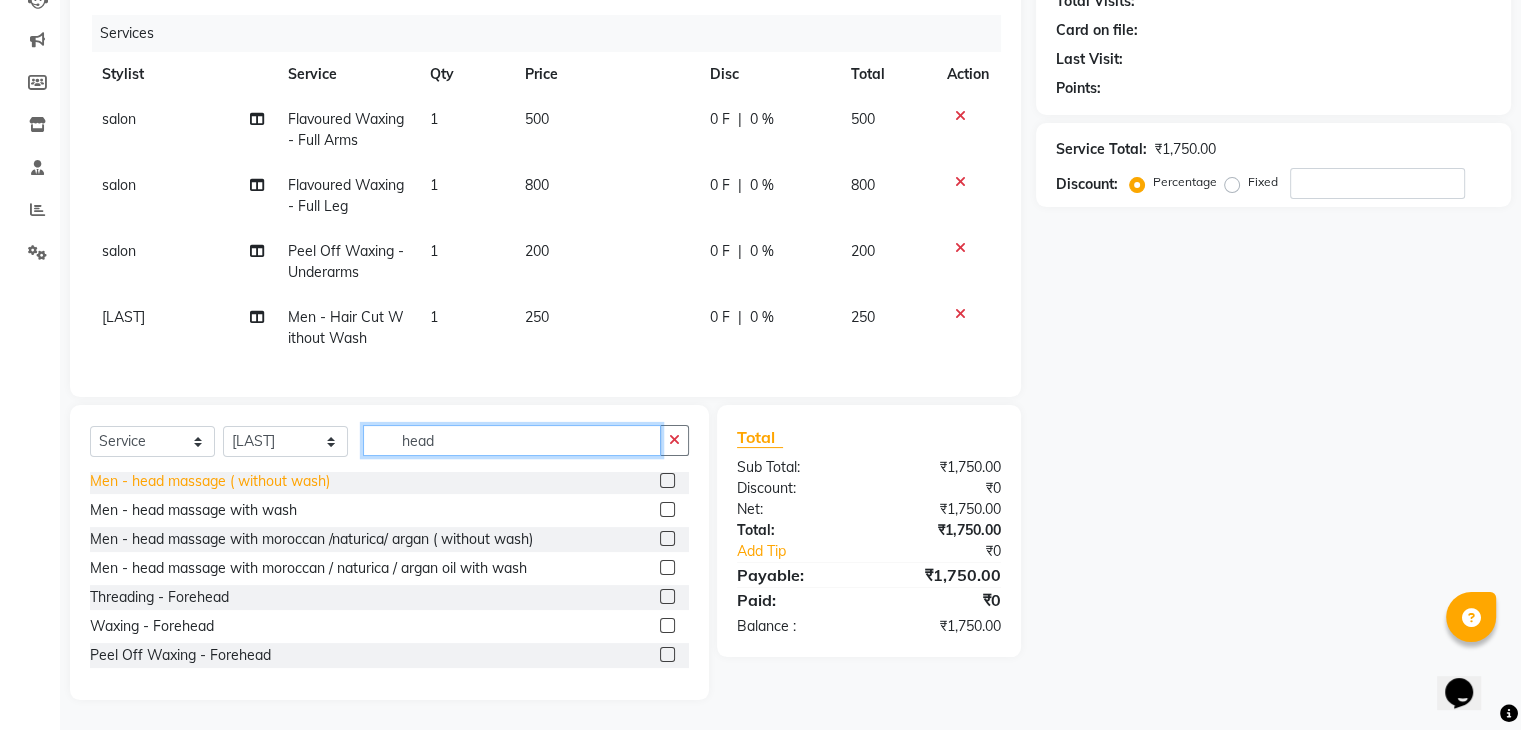 type on "head" 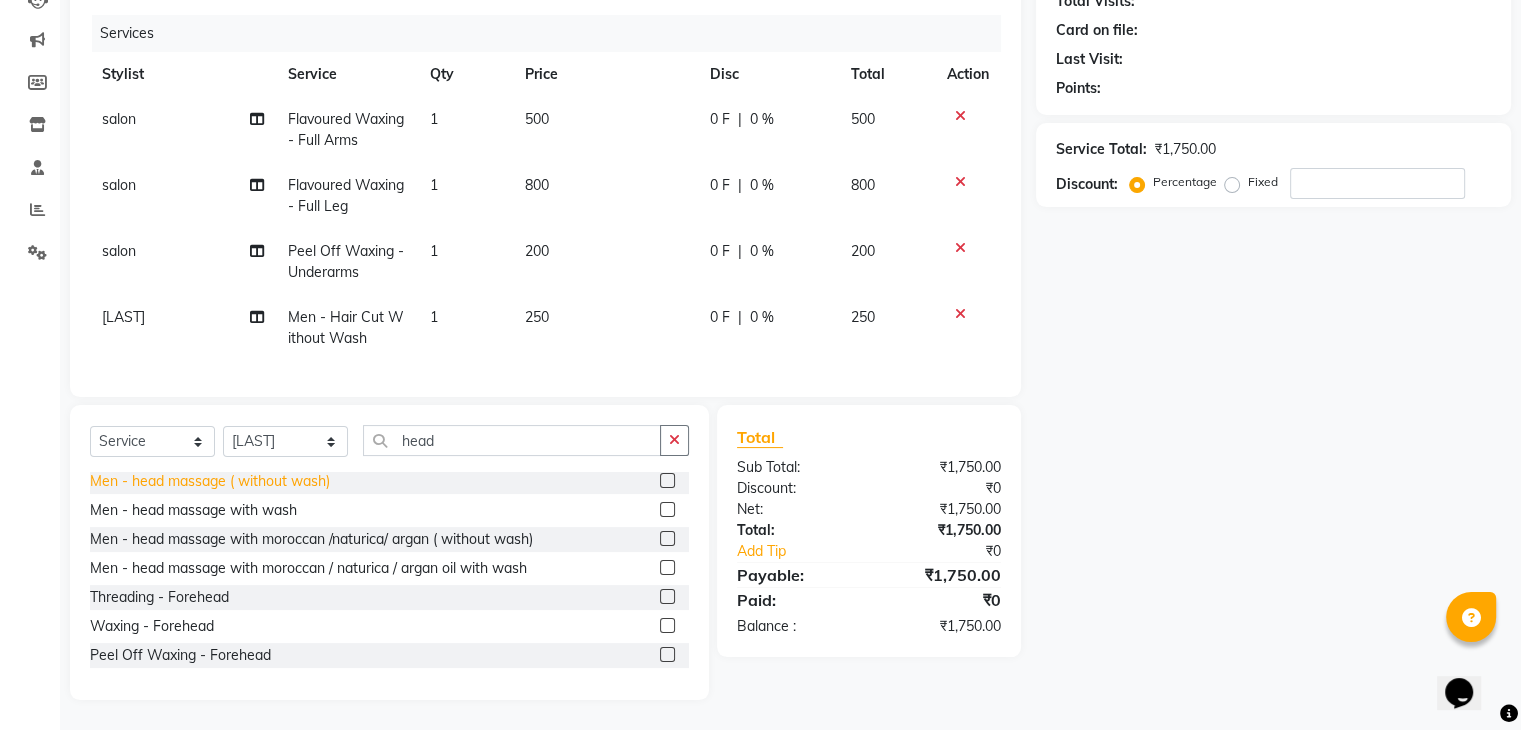 click on "Men - head massage ( without wash)" 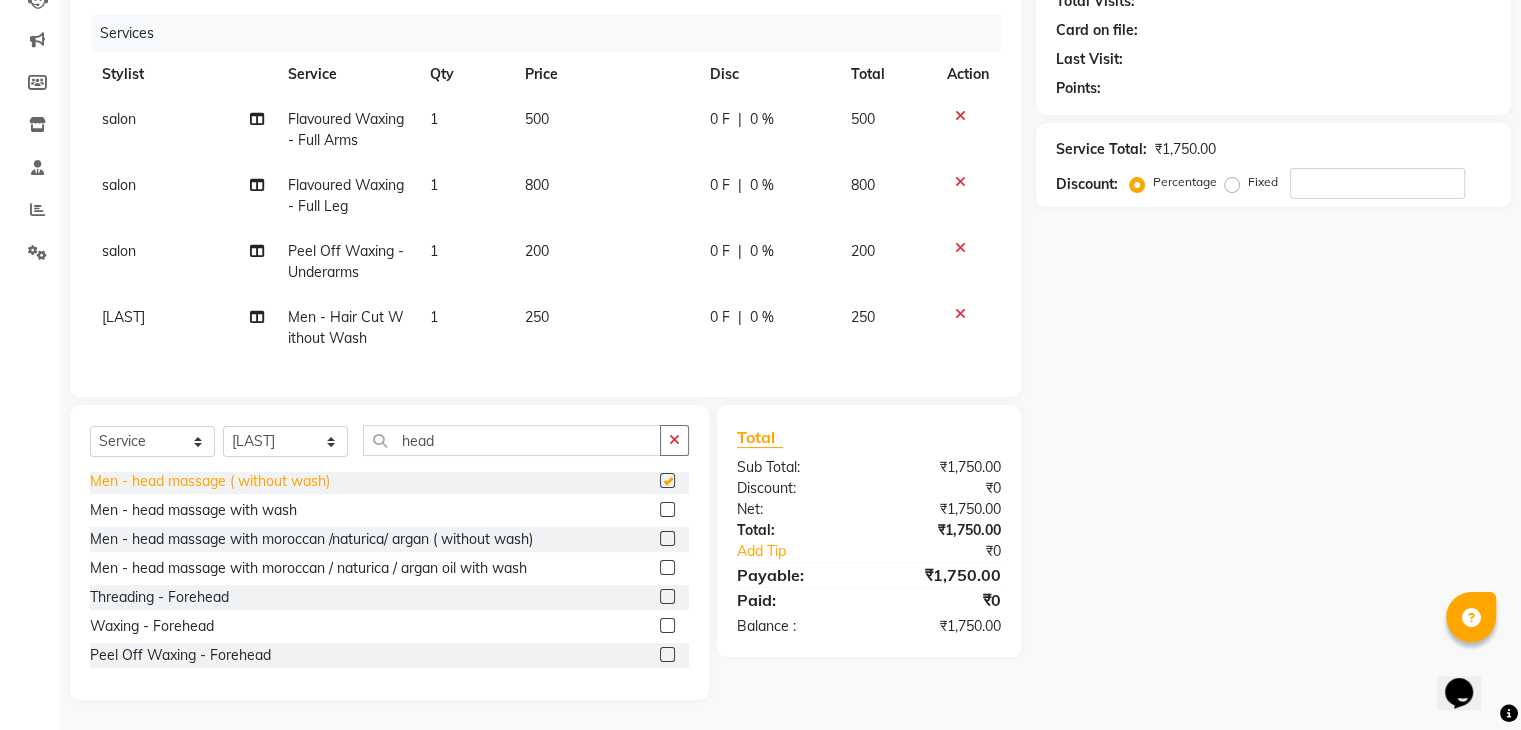 checkbox on "false" 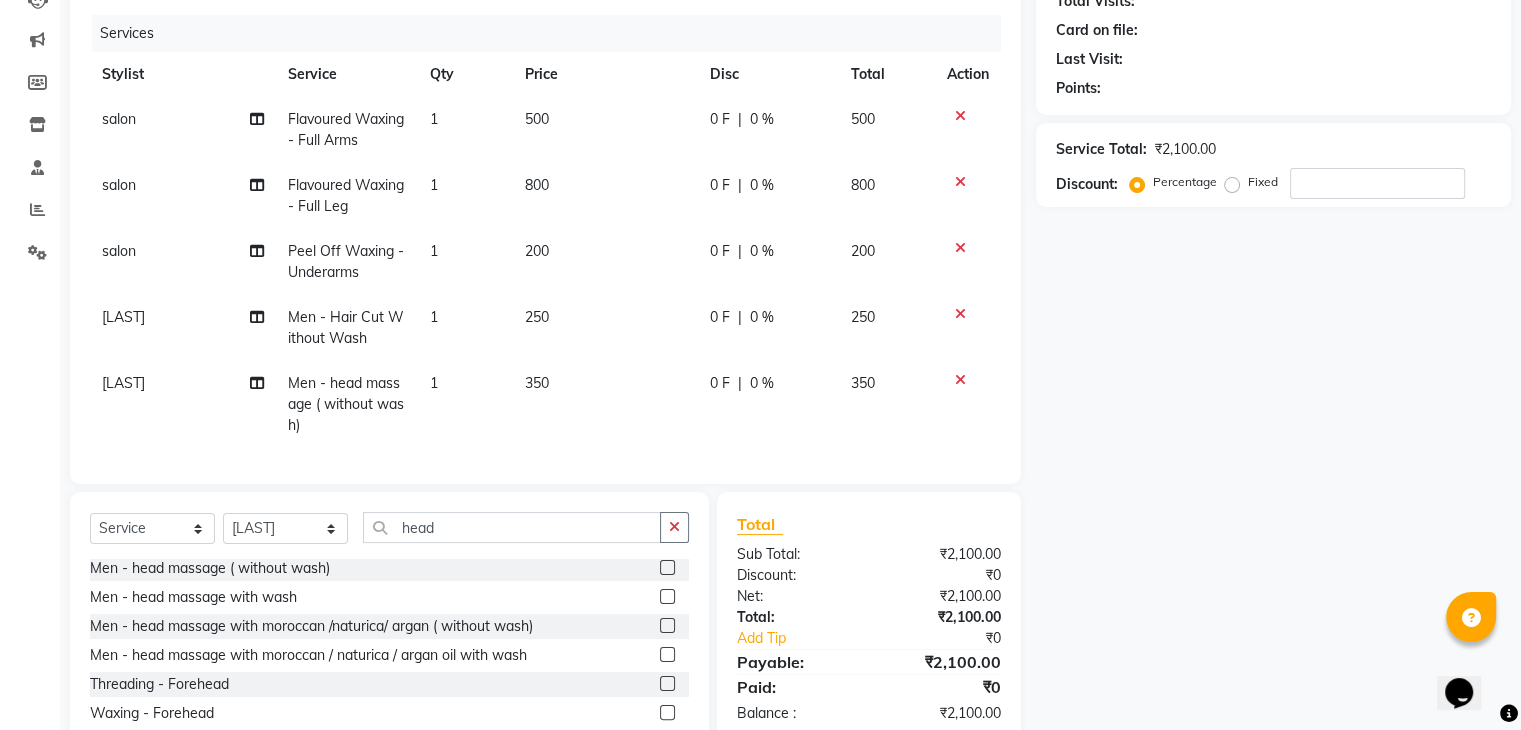 scroll, scrollTop: 0, scrollLeft: 0, axis: both 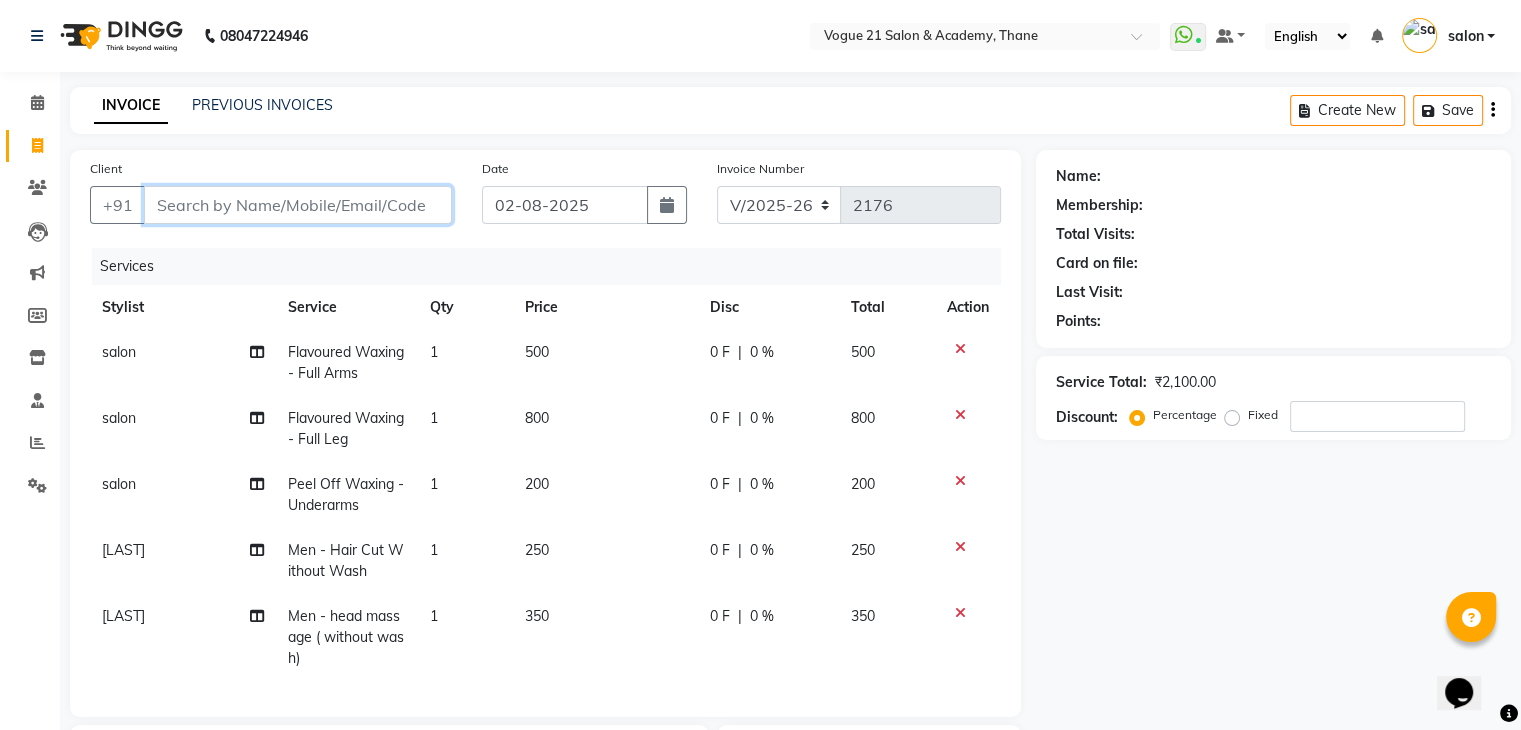 click on "Client" at bounding box center (298, 205) 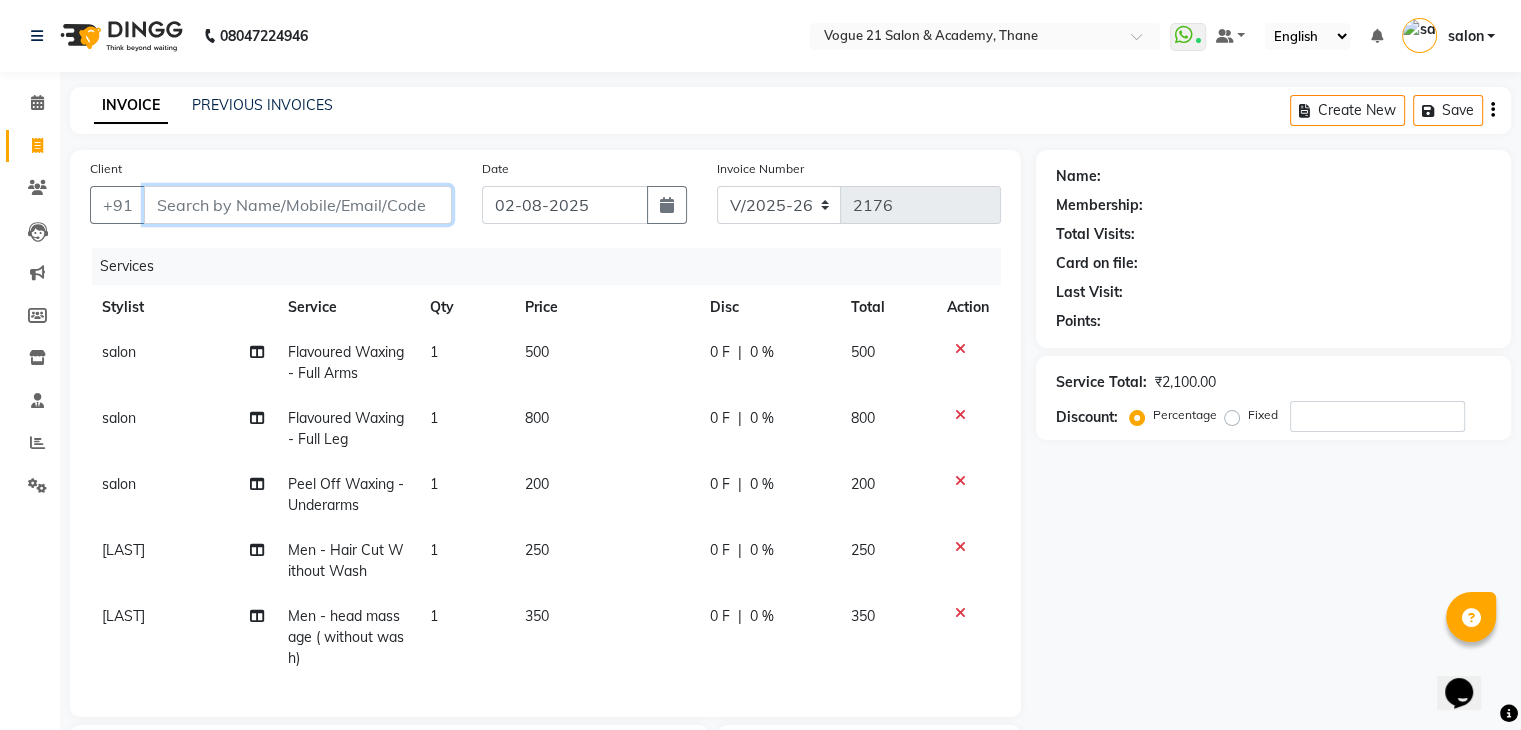 type on "9" 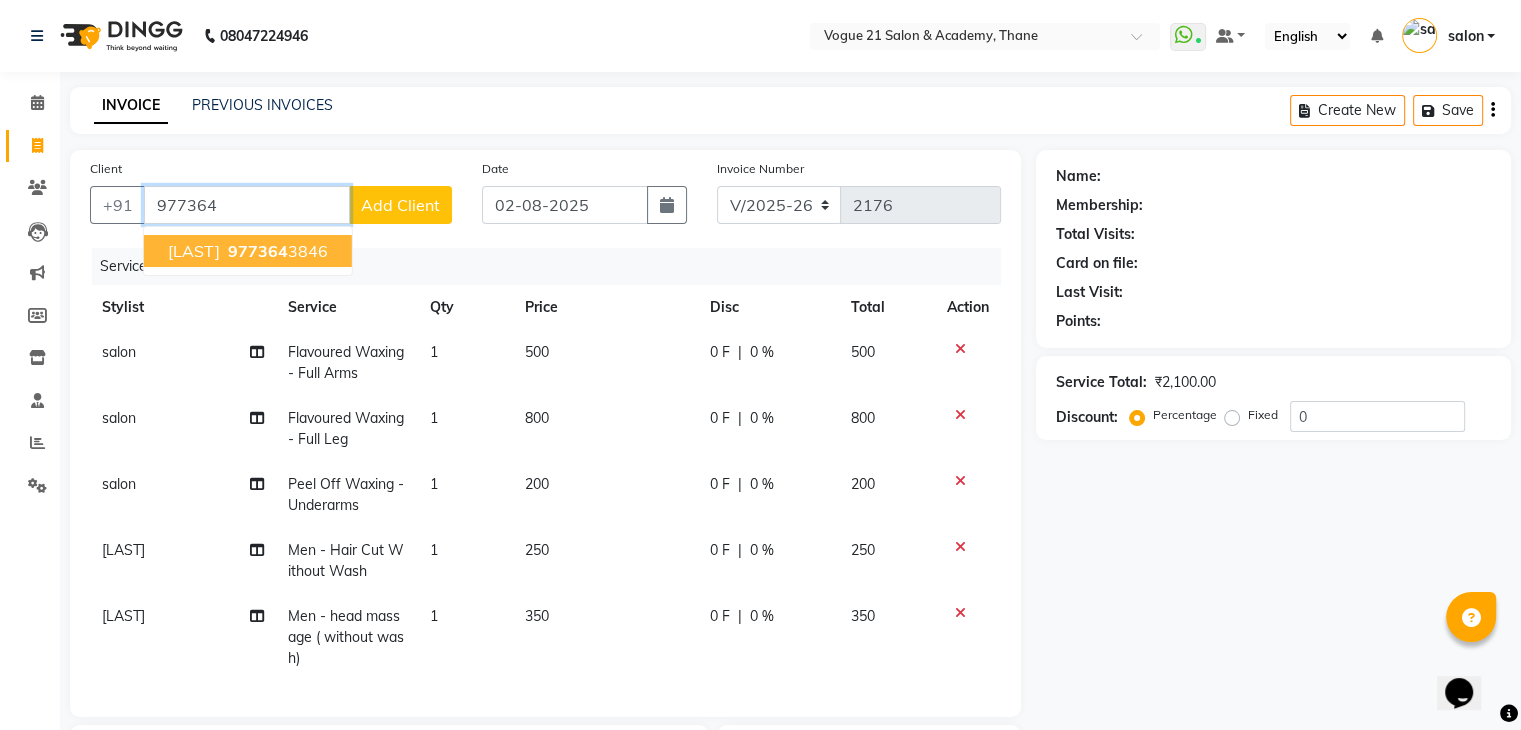 click on "977364 3846" at bounding box center (276, 251) 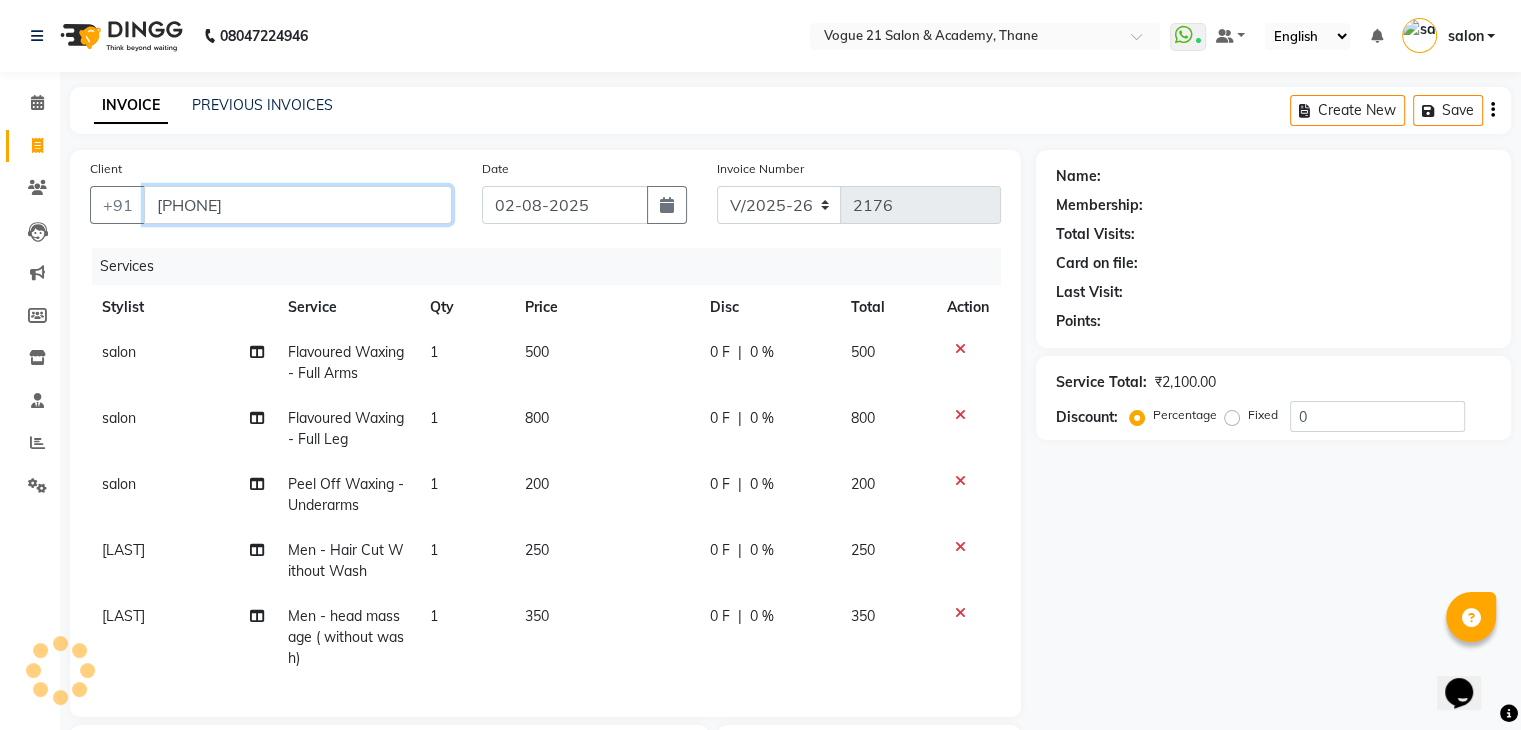 type on "9773643846" 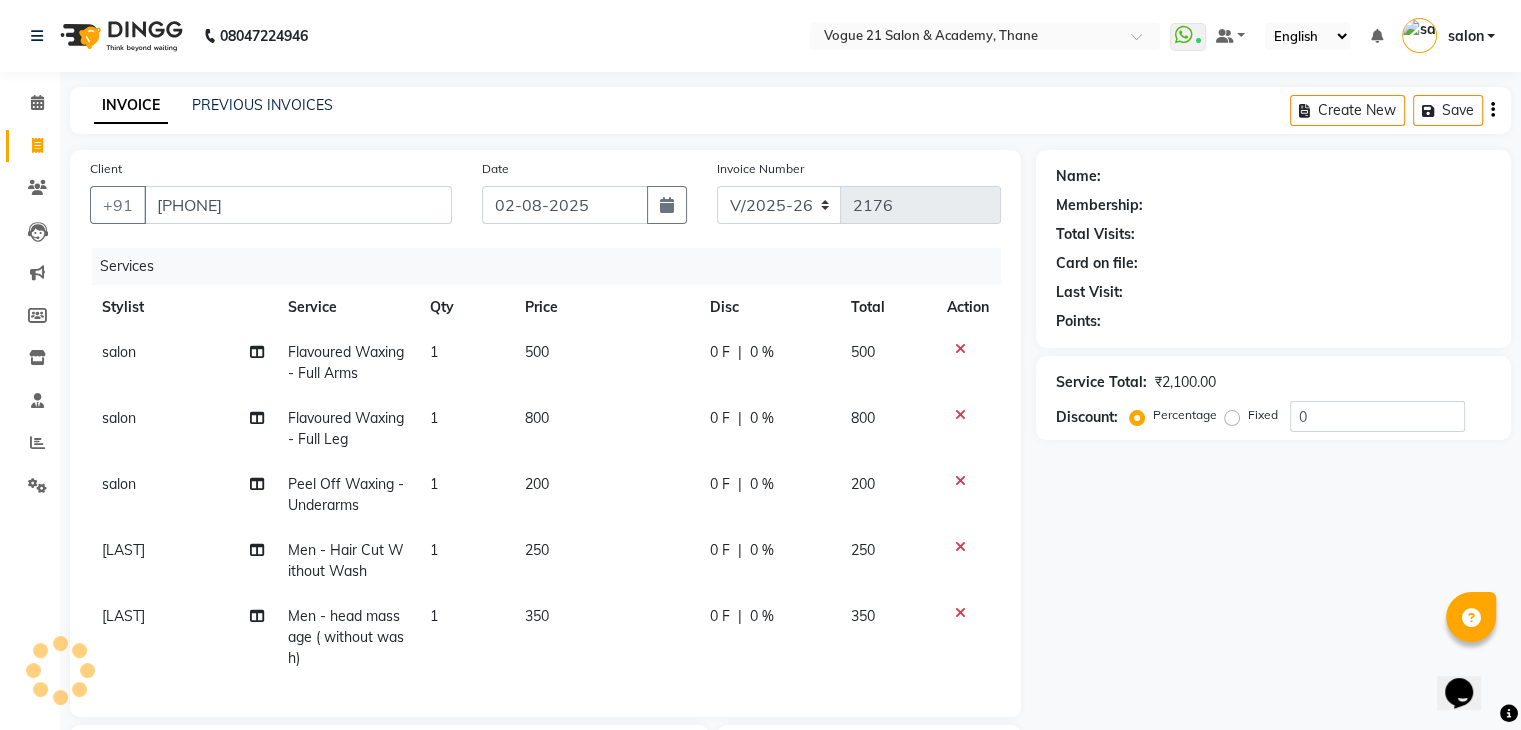select on "1: Object" 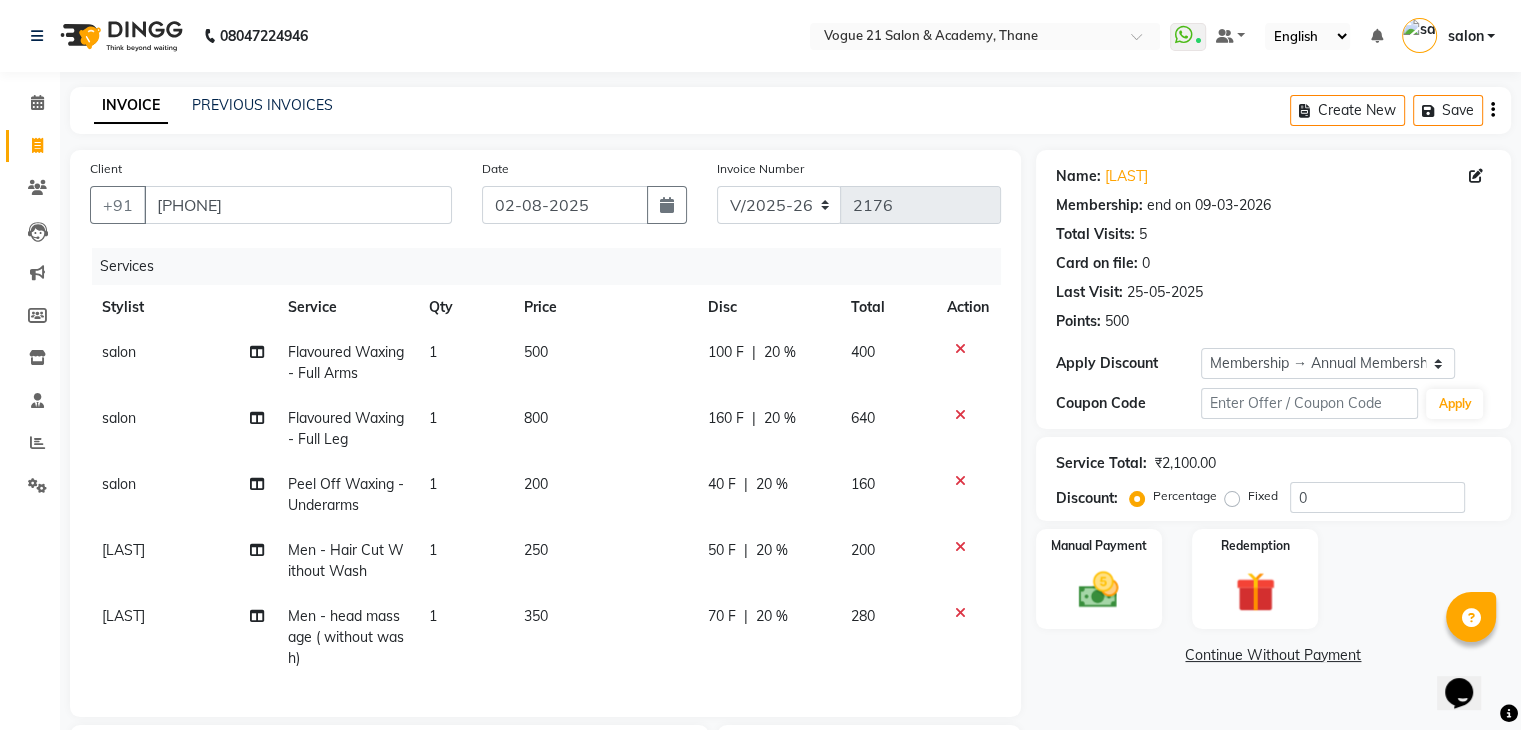 type on "20" 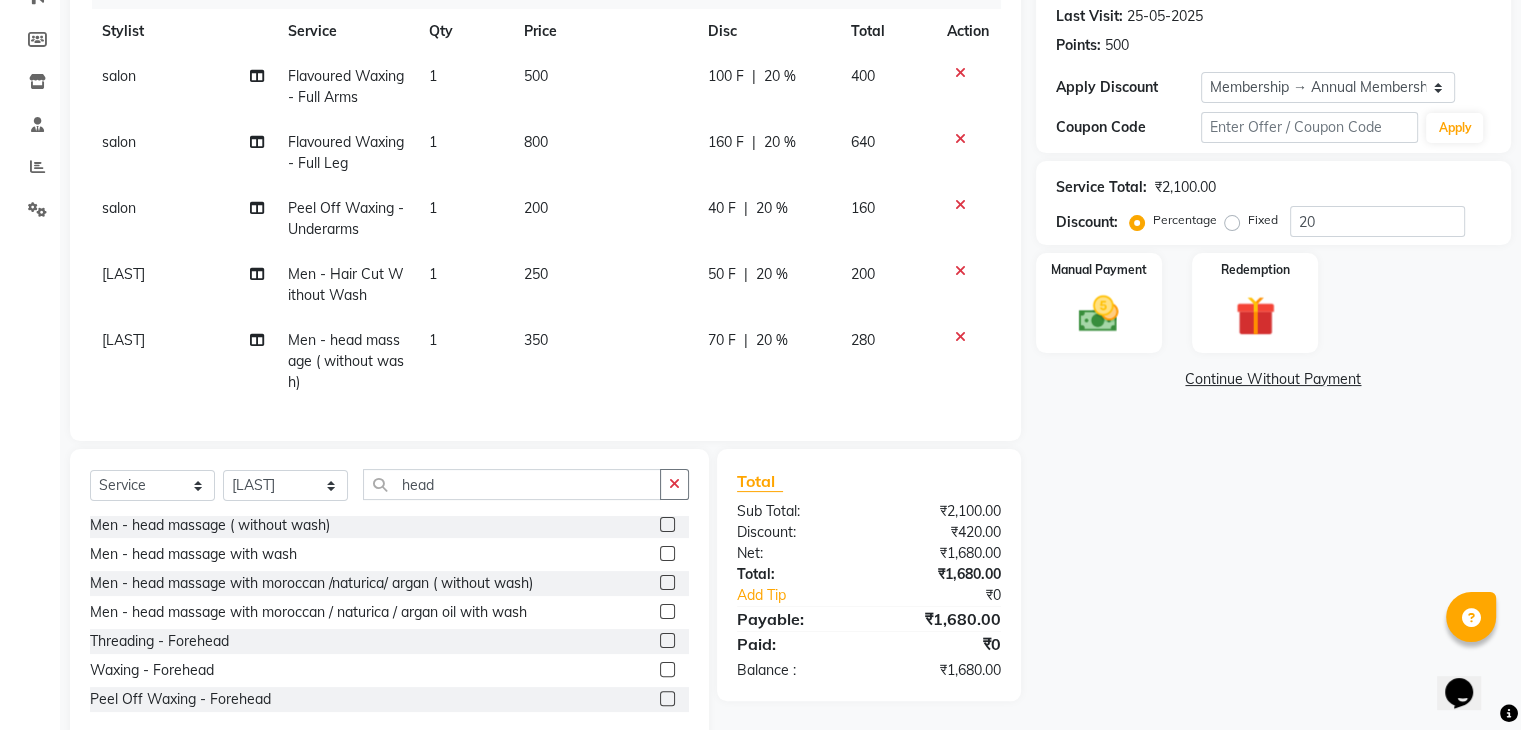 scroll, scrollTop: 336, scrollLeft: 0, axis: vertical 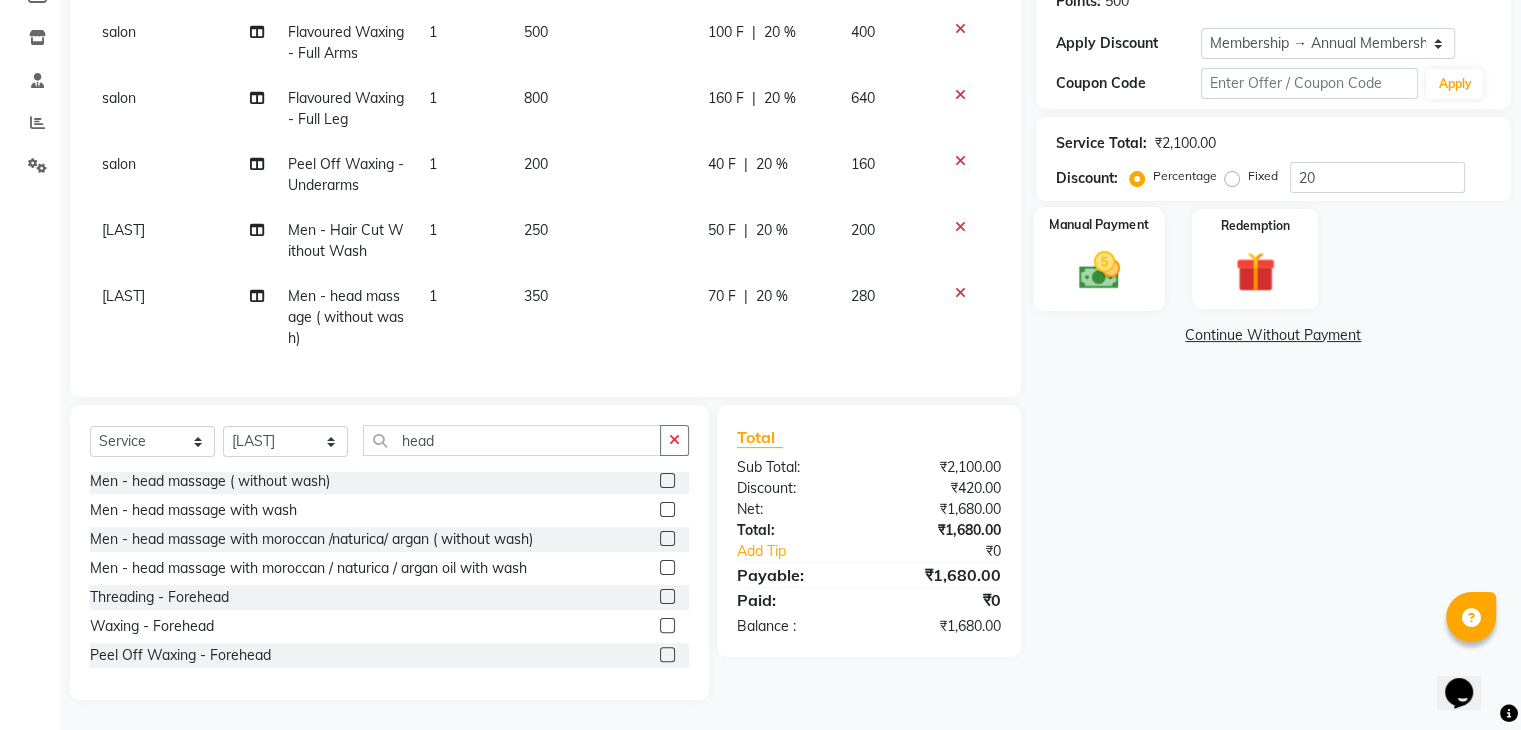 click on "Manual Payment" 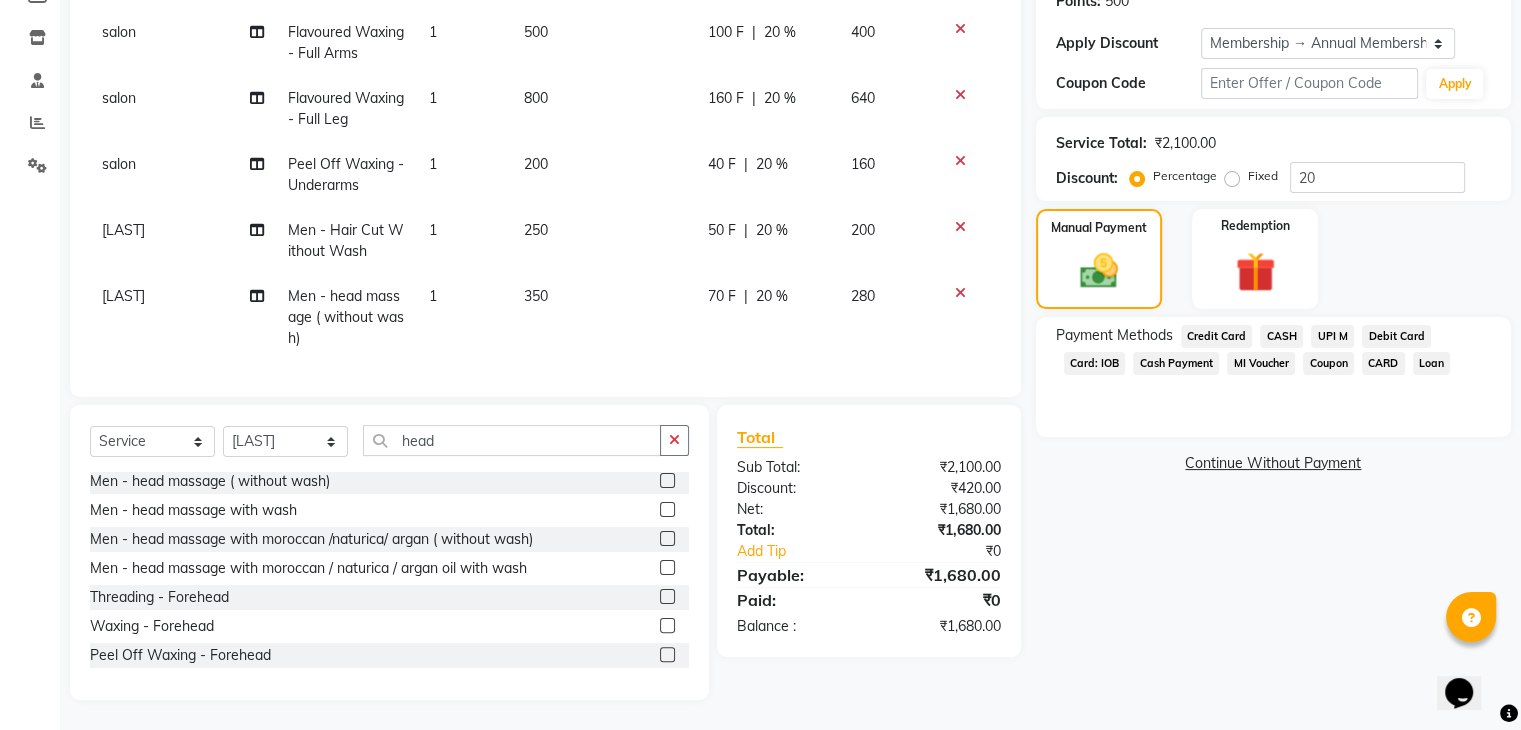click on "UPI M" 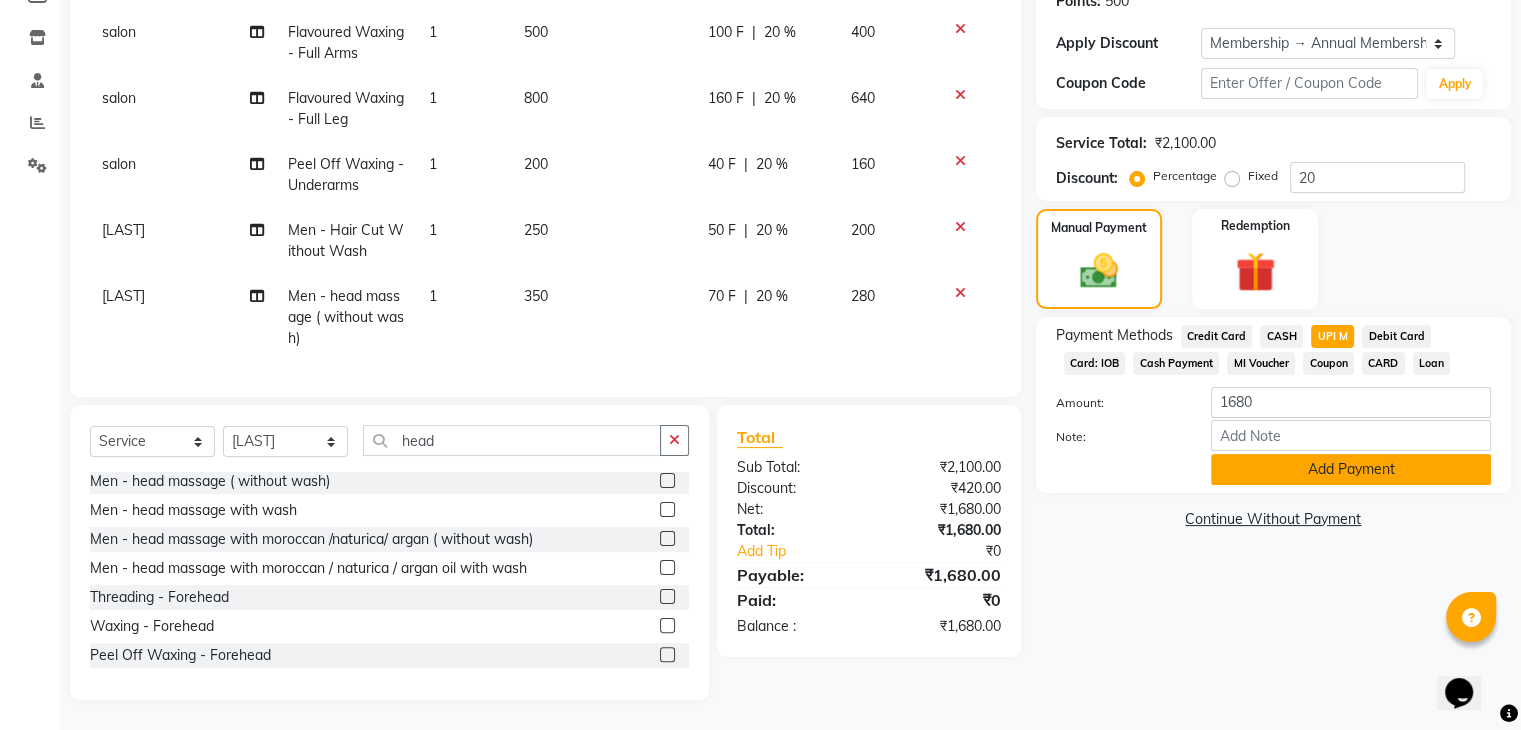 click on "Add Payment" 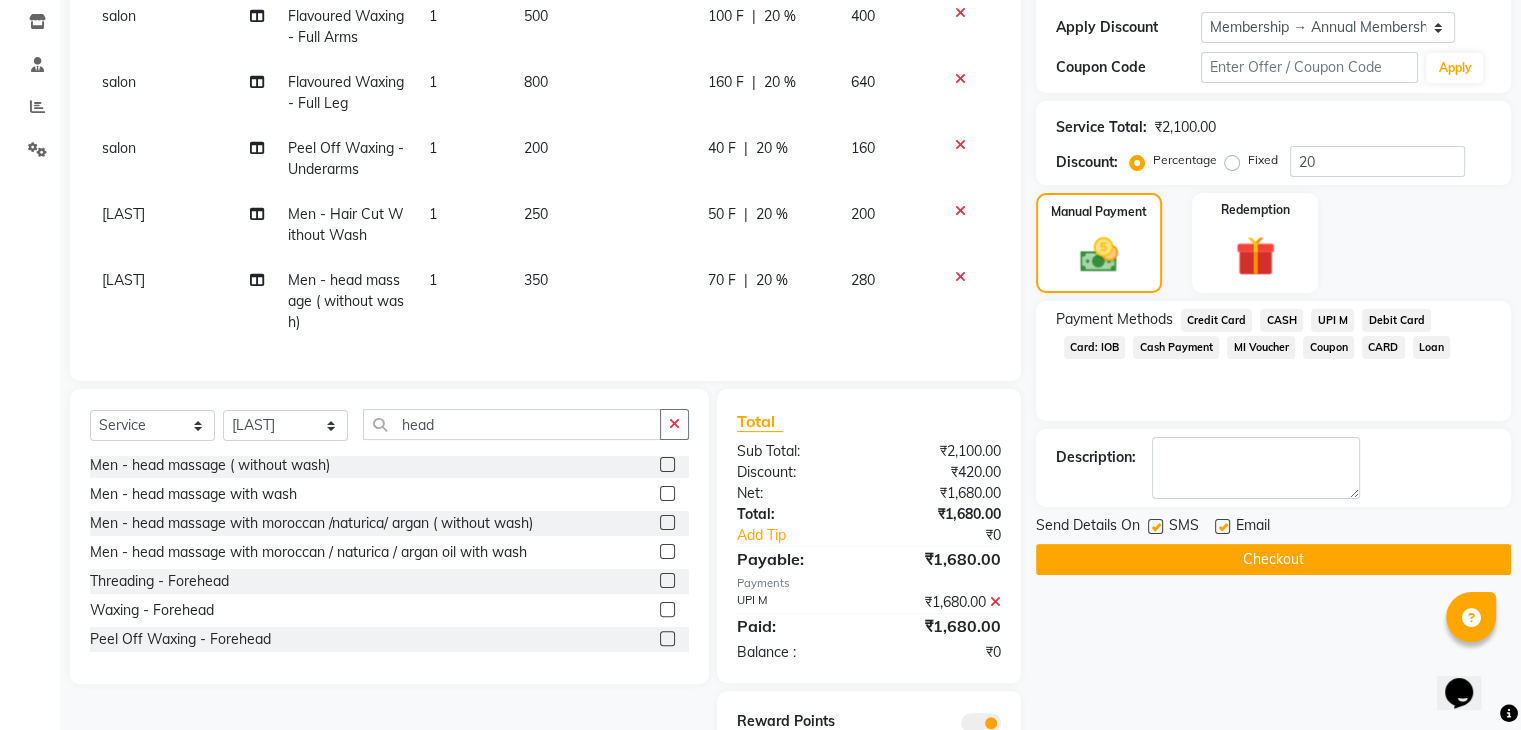 click on "Checkout" 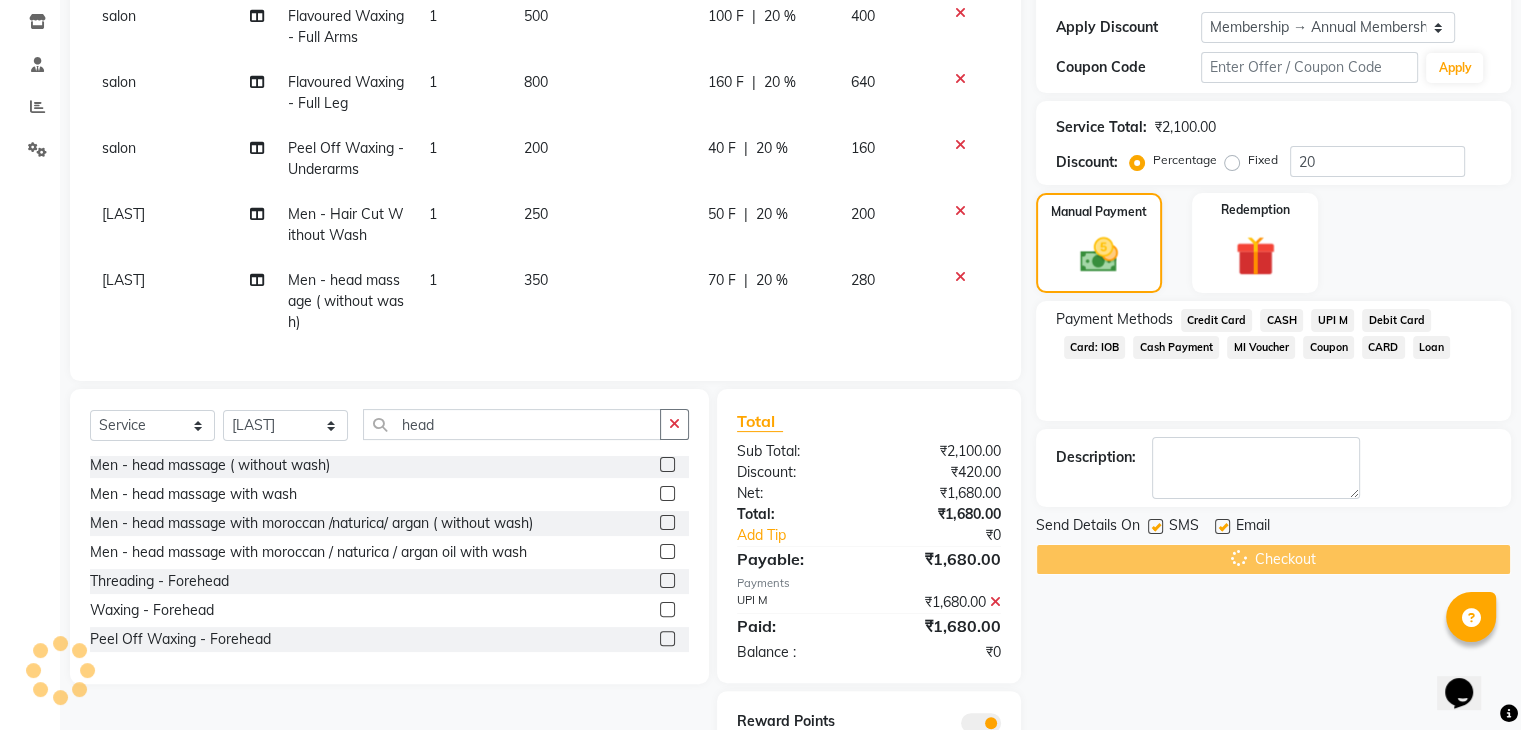 click on "Checkout" 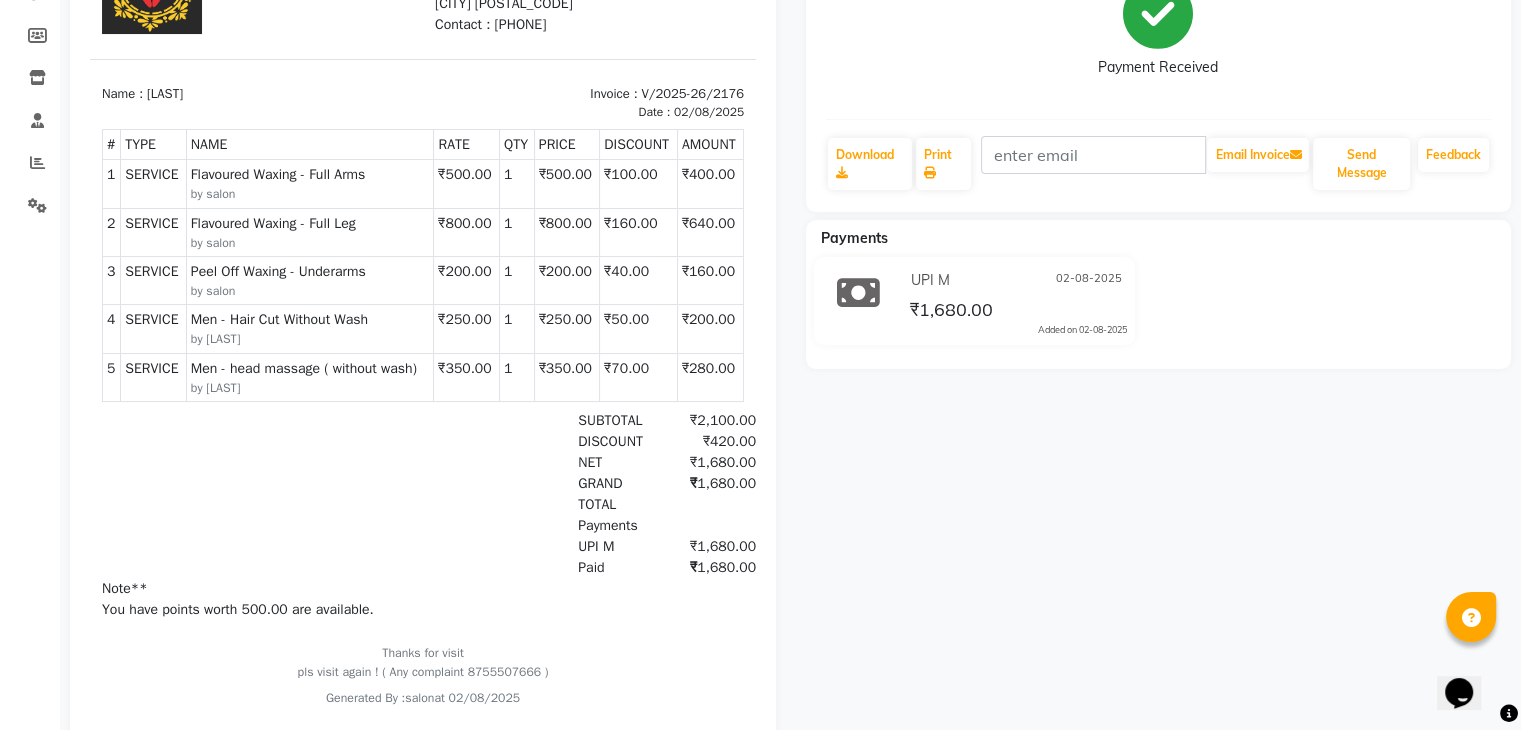scroll, scrollTop: 6, scrollLeft: 0, axis: vertical 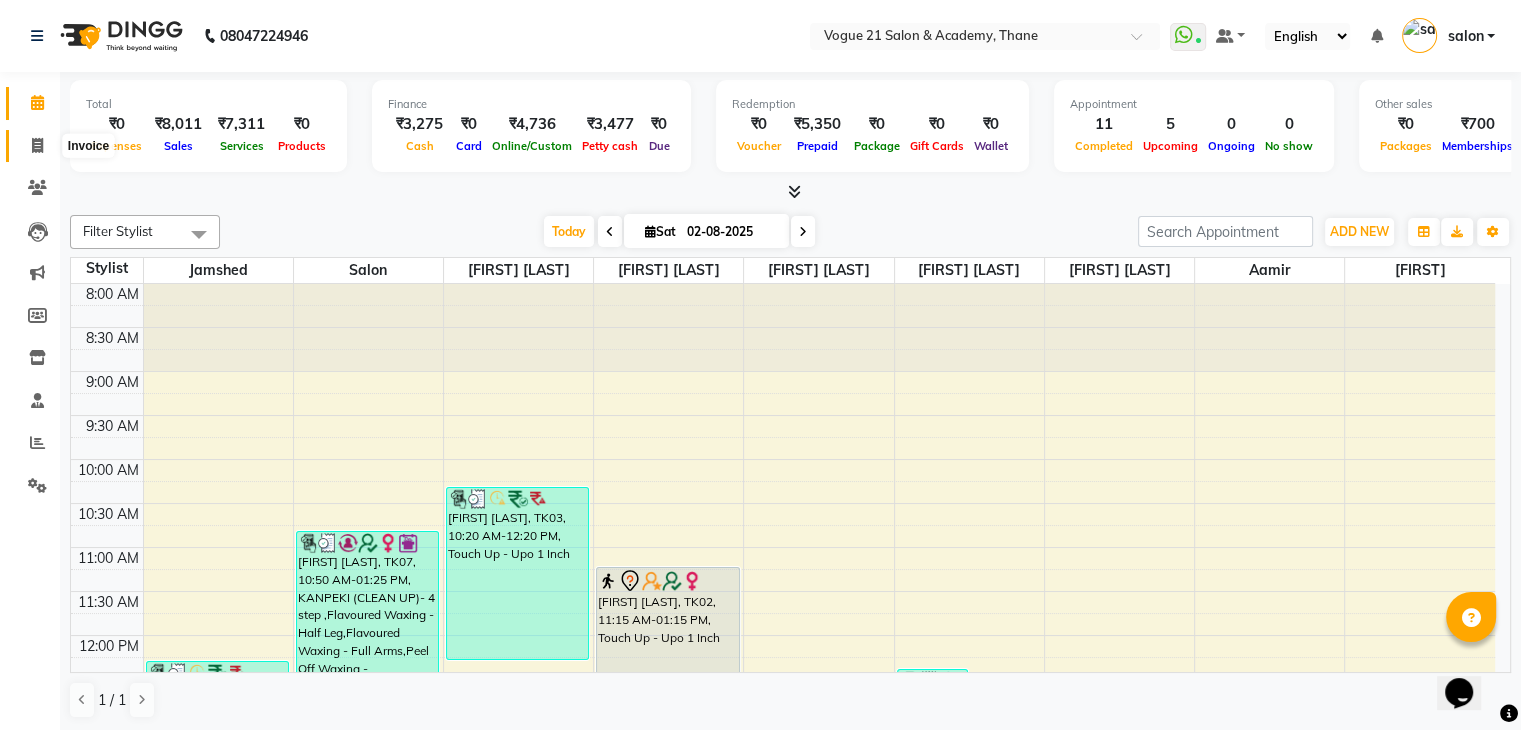 click 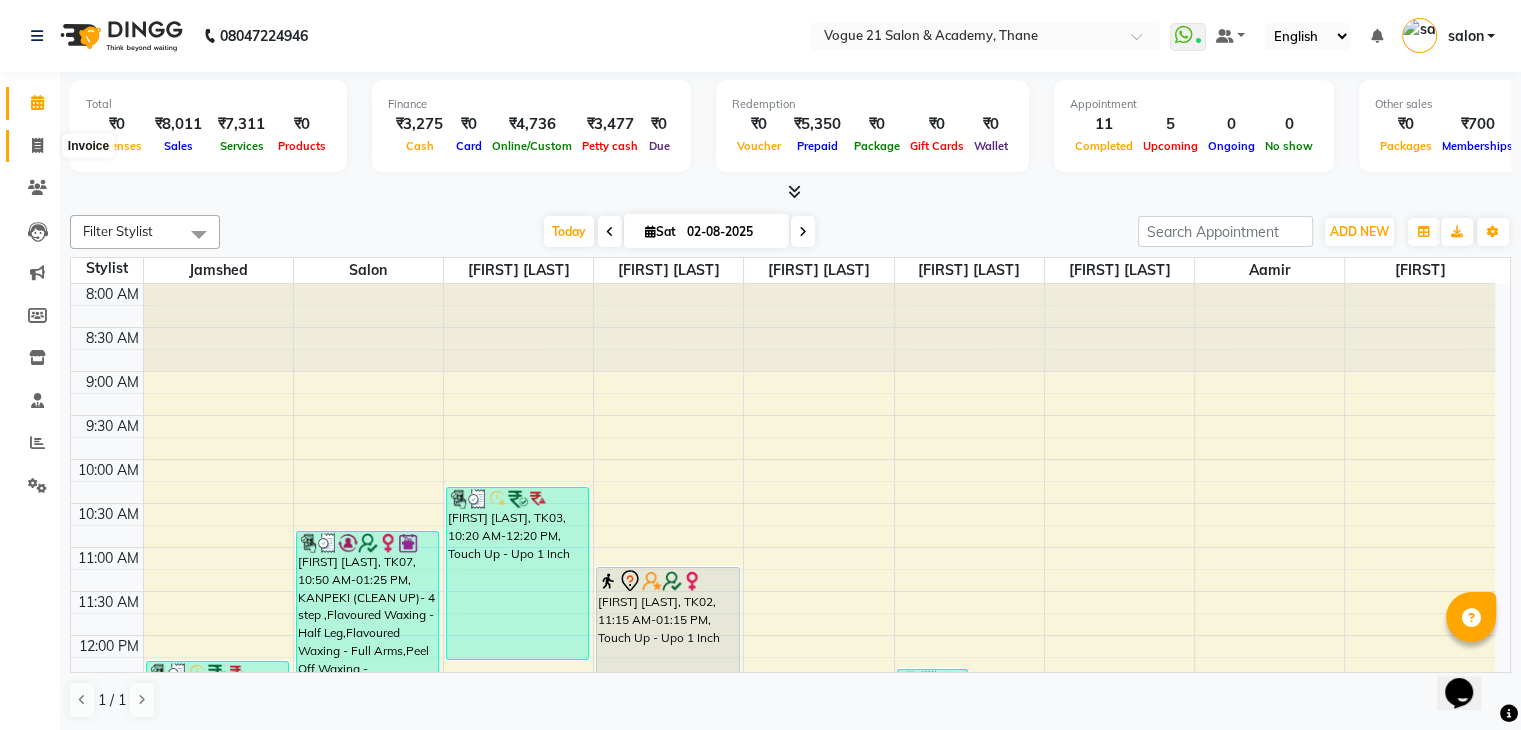 select on "service" 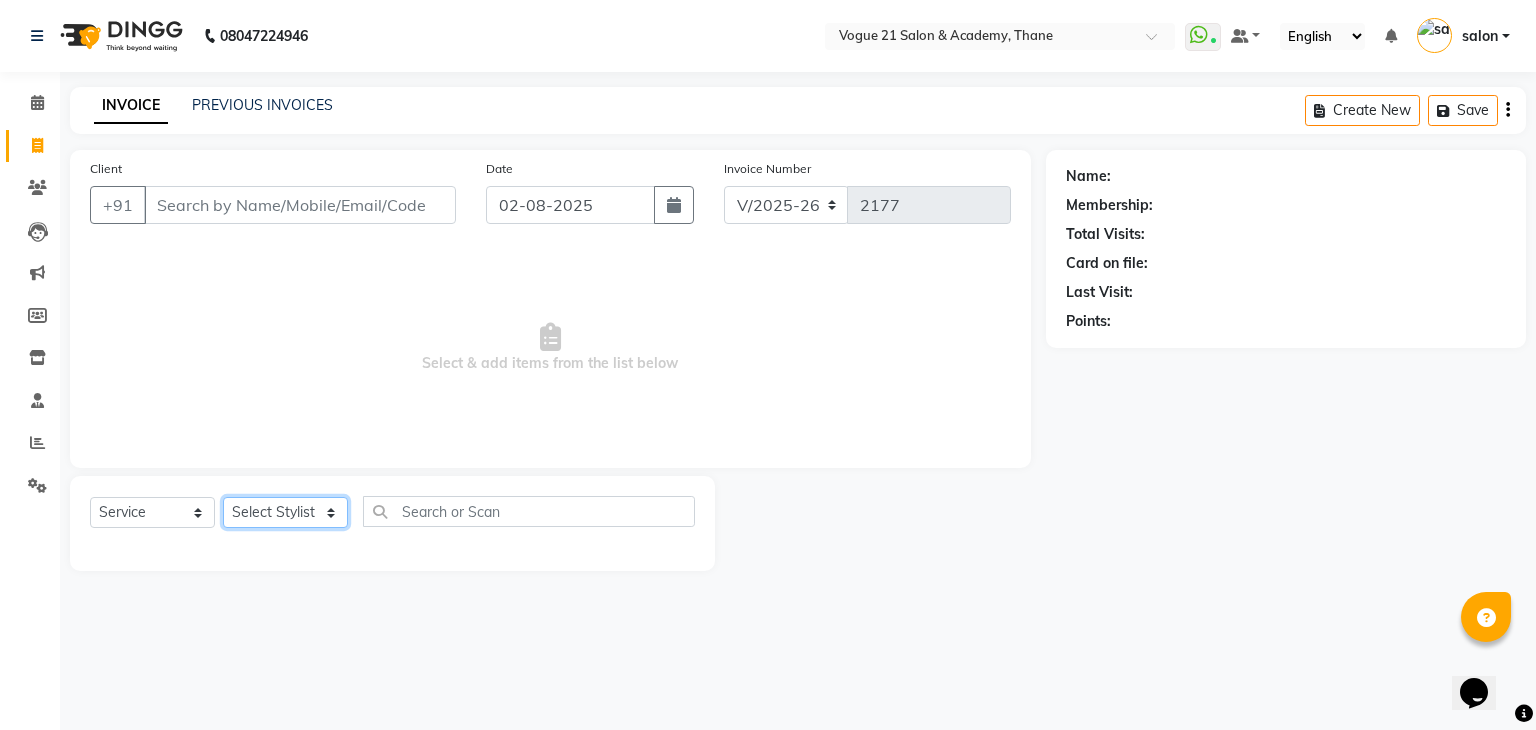 click on "Select Stylist aamir  Alicia Dsouza Altamash Jamshed  jyoti chauhan Pooja yadav Priya jadhav salon suraj salunkhe" 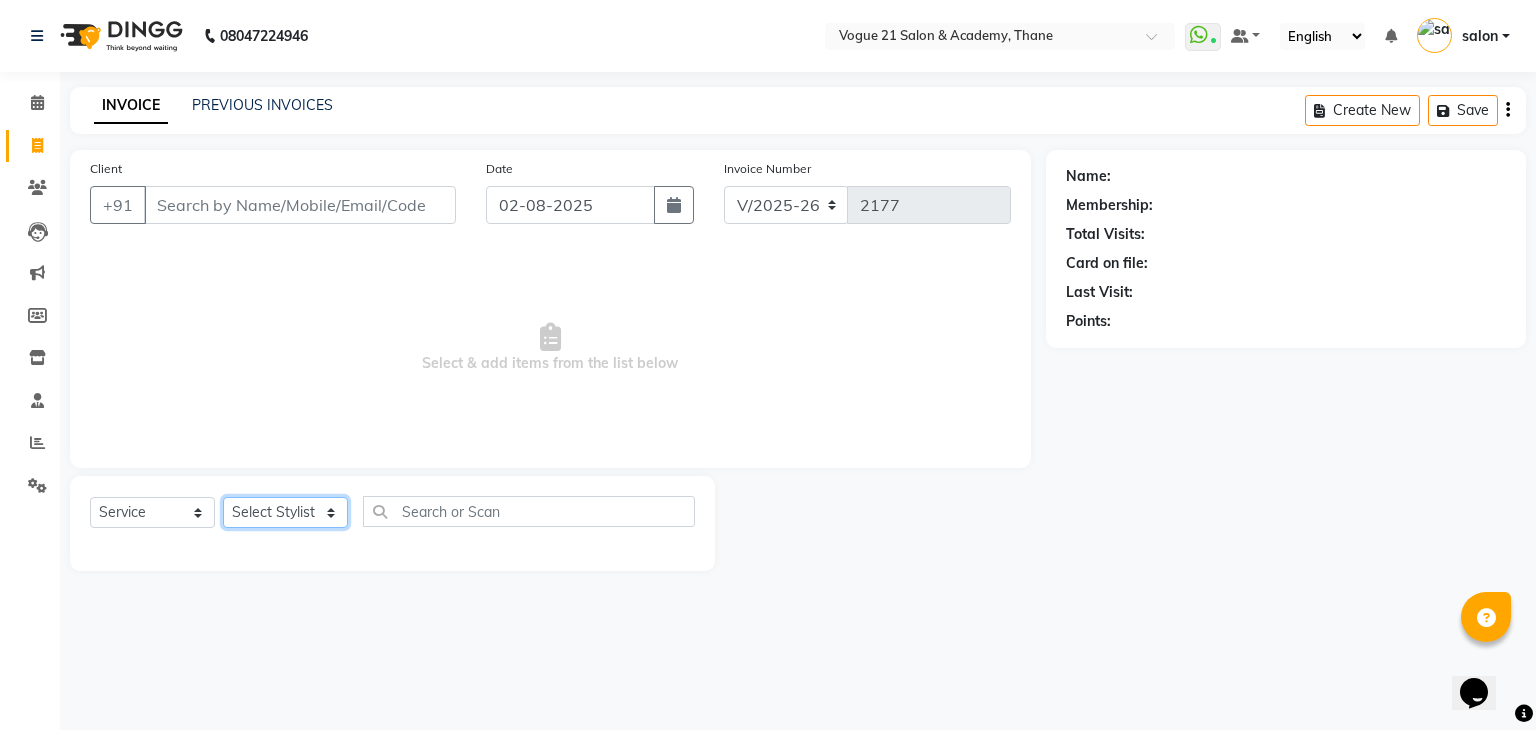 select on "79160" 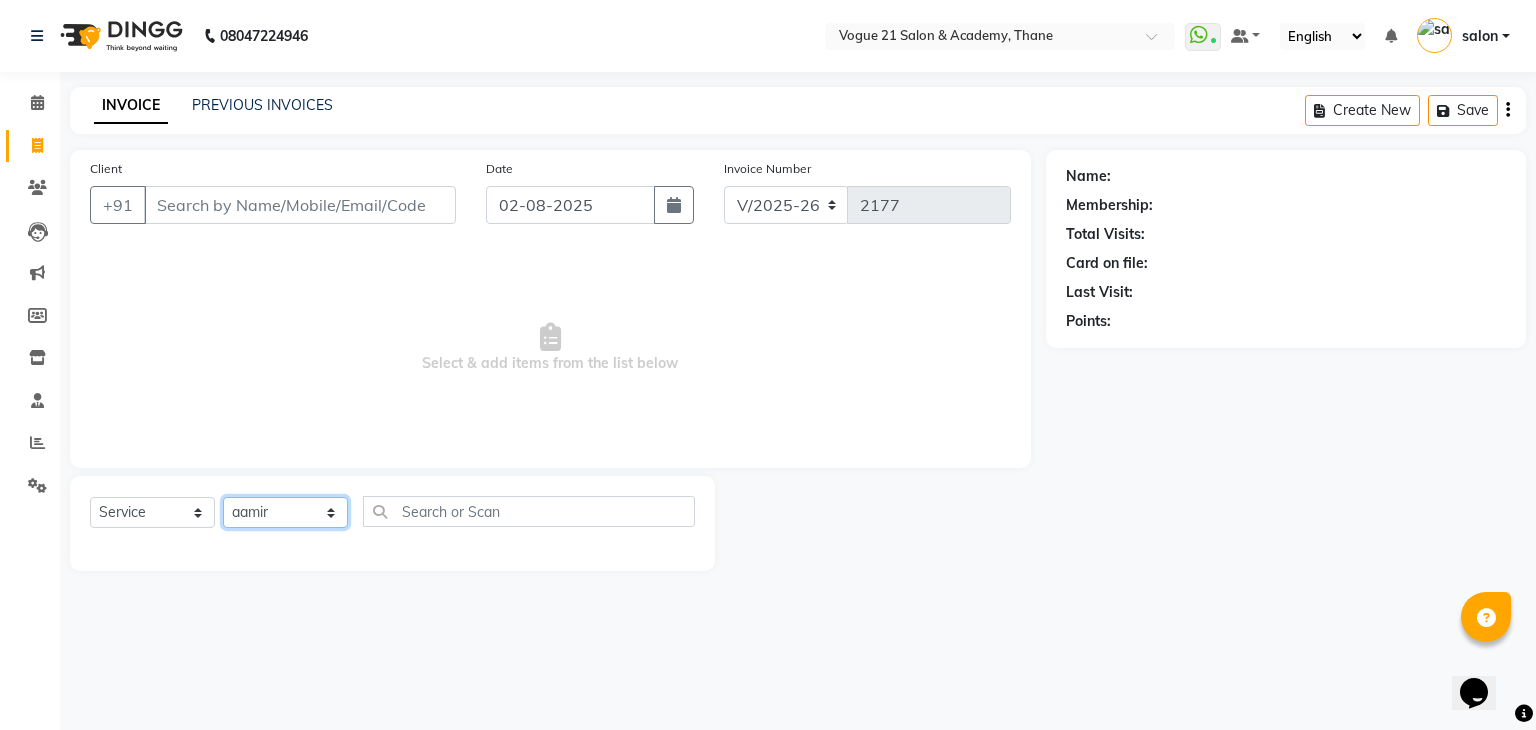 click on "Select Stylist aamir  Alicia Dsouza Altamash Jamshed  jyoti chauhan Pooja yadav Priya jadhav salon suraj salunkhe" 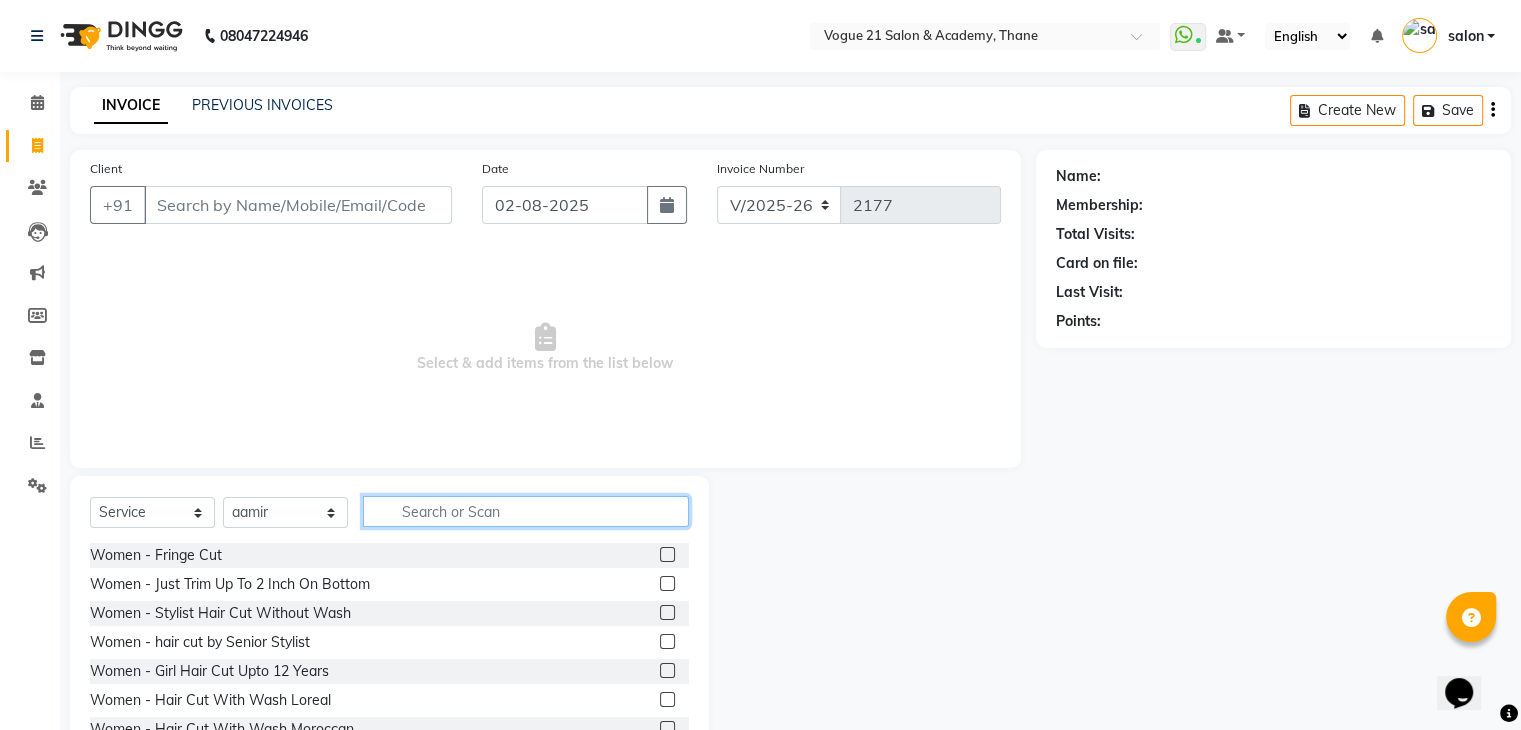 click 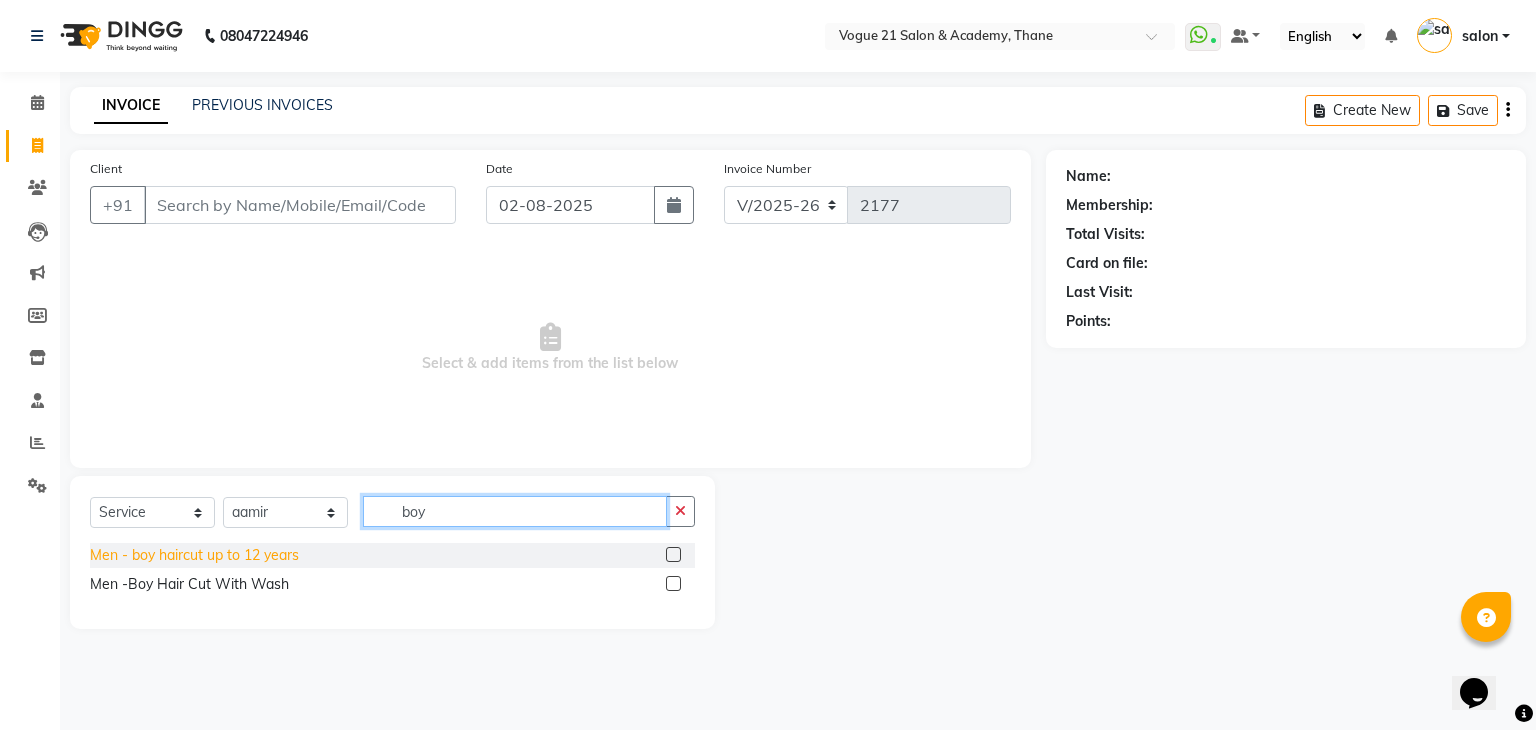 type on "boy" 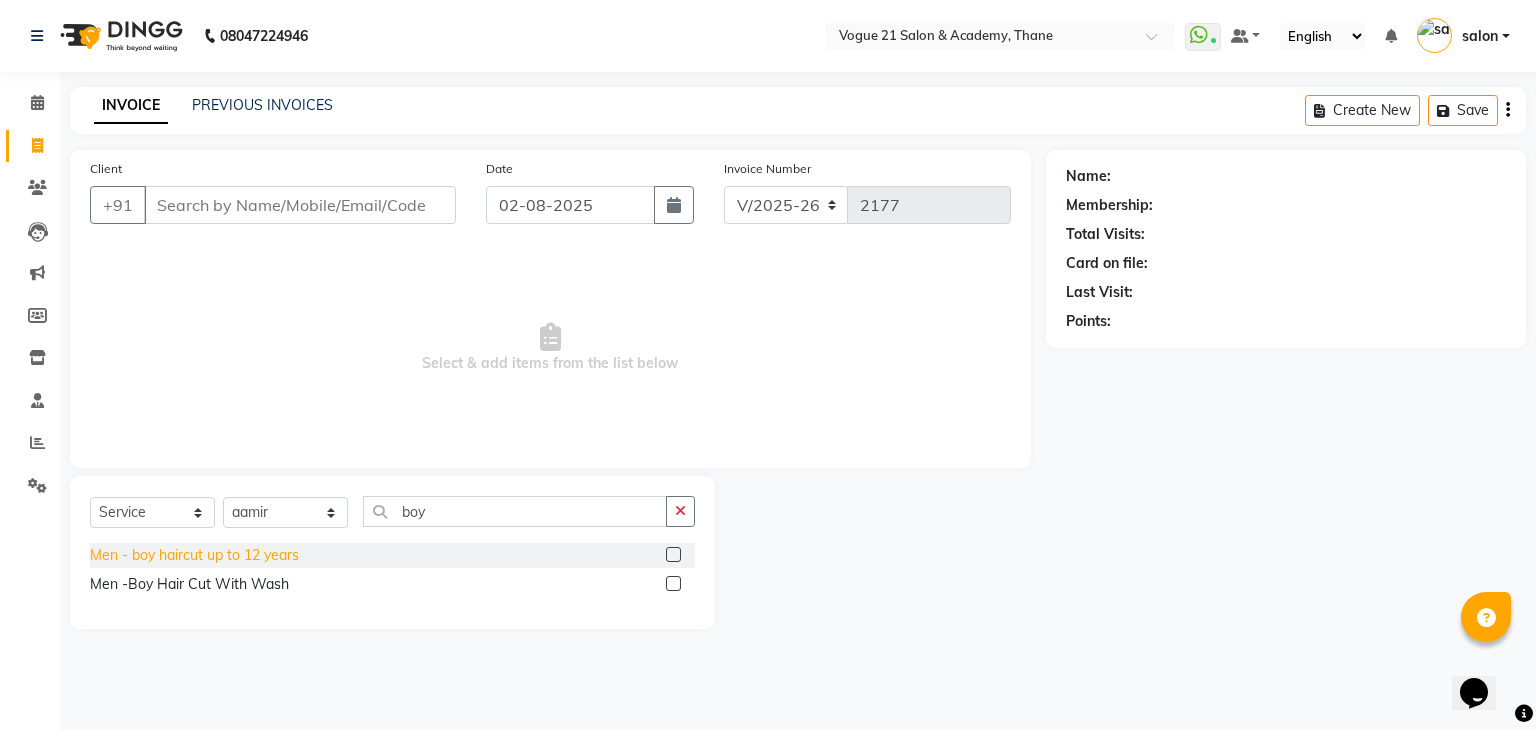 click on "Men   -  boy haircut up to 12 years" 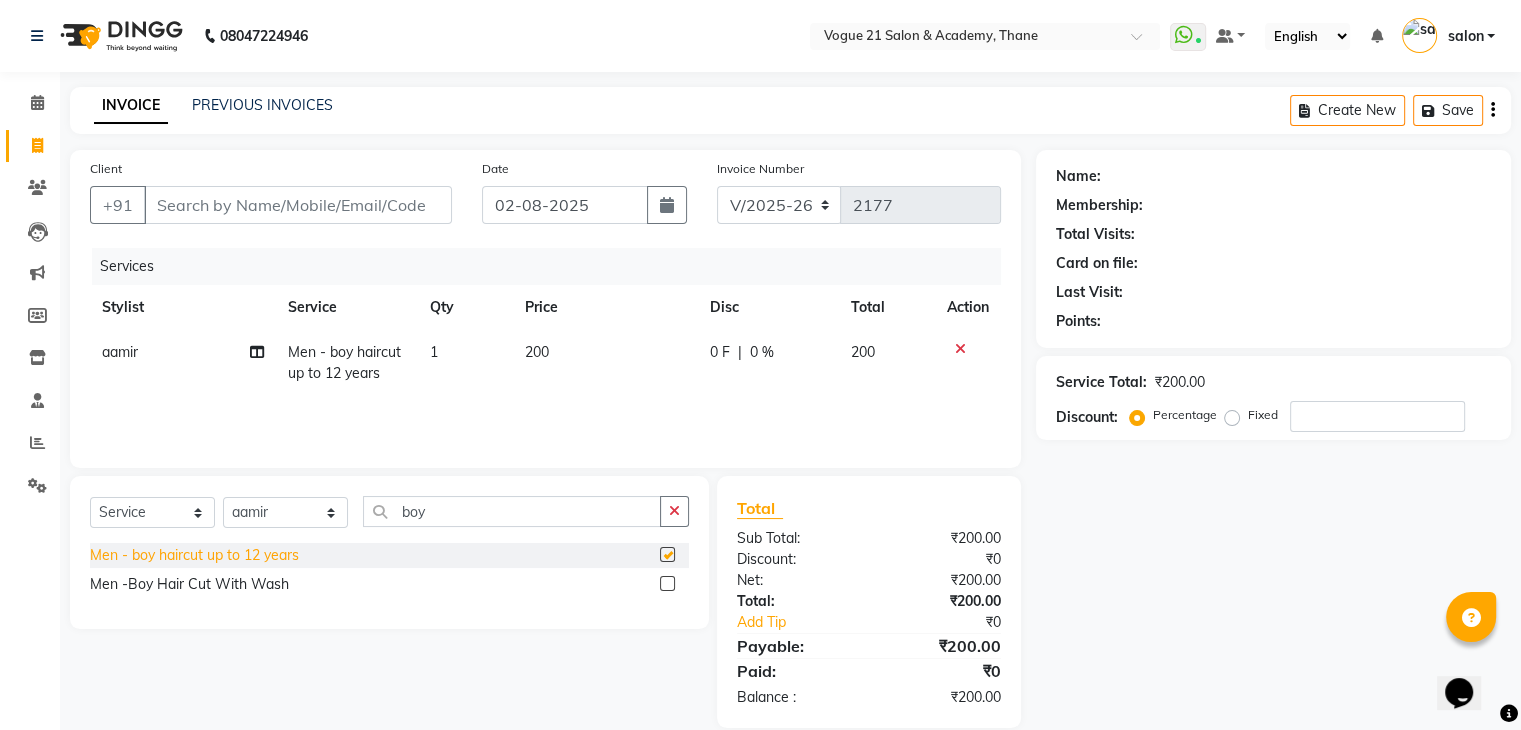 checkbox on "false" 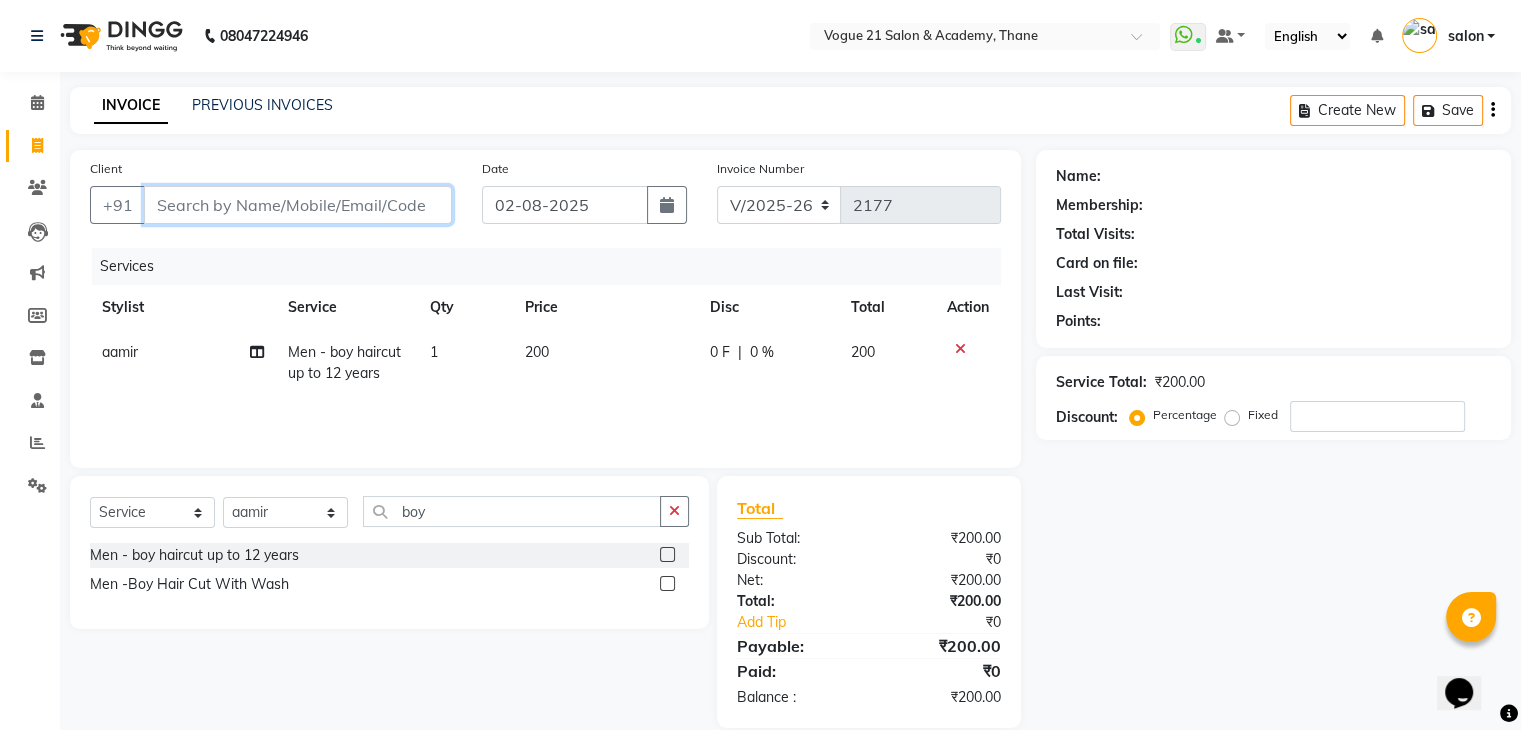 click on "Client" at bounding box center [298, 205] 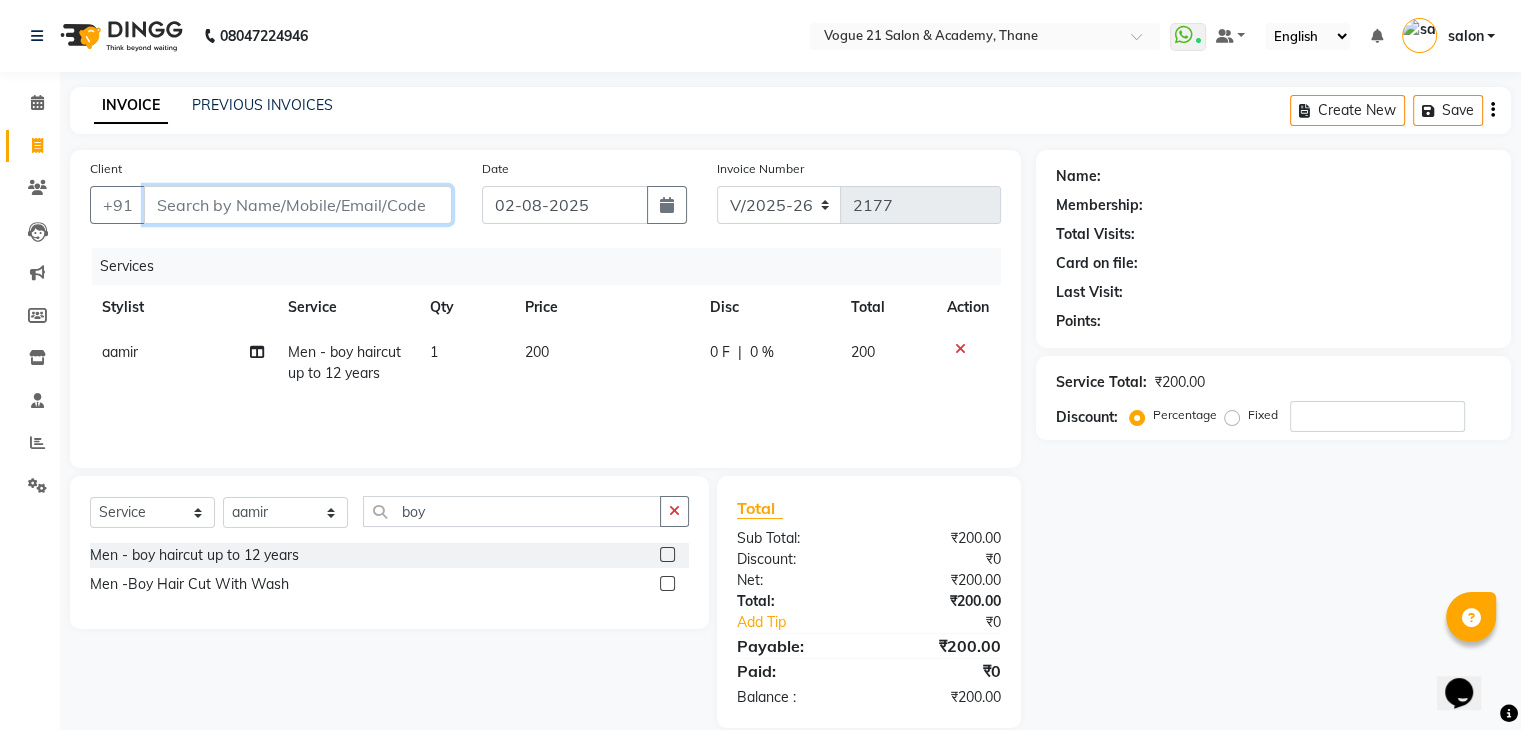 click on "Client" at bounding box center (298, 205) 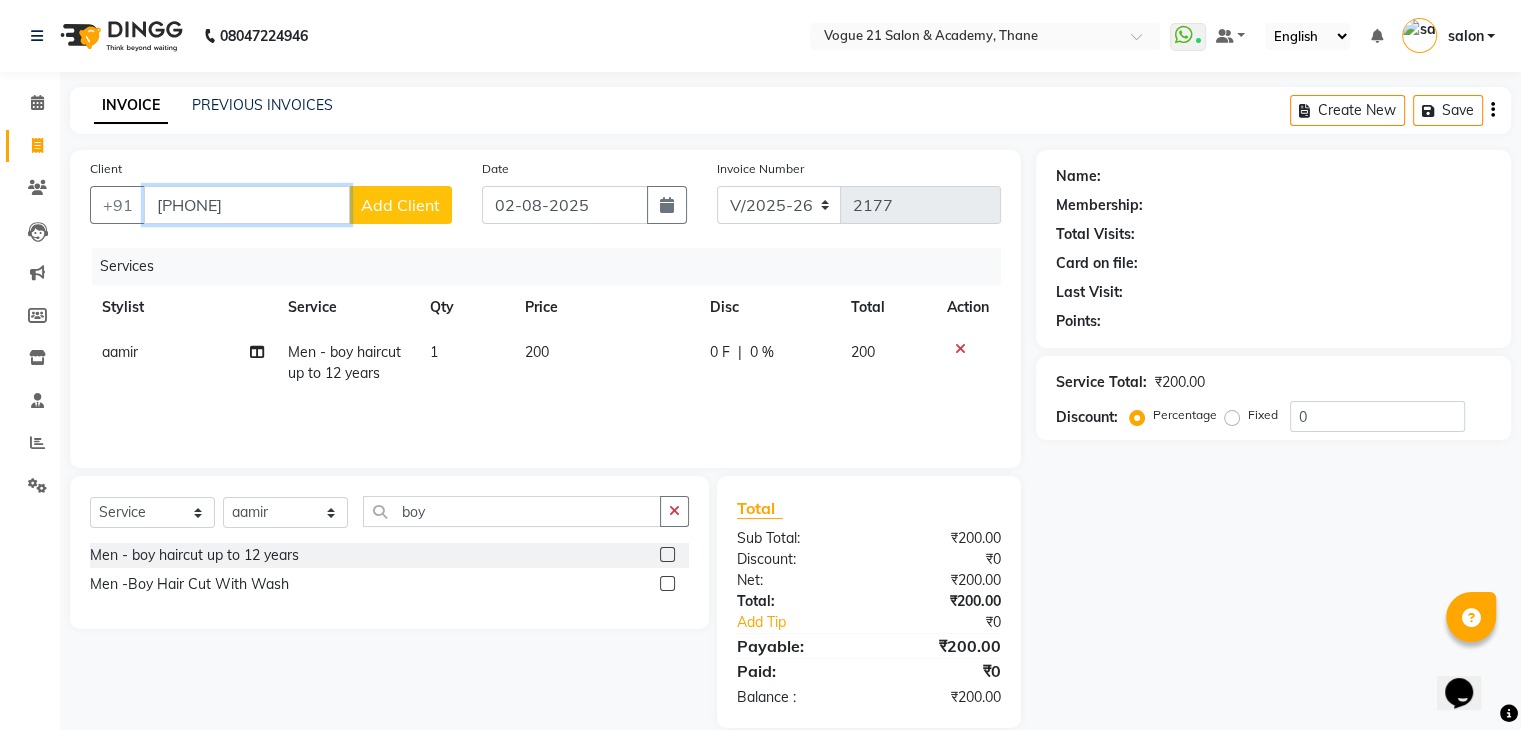 type on "7208711110" 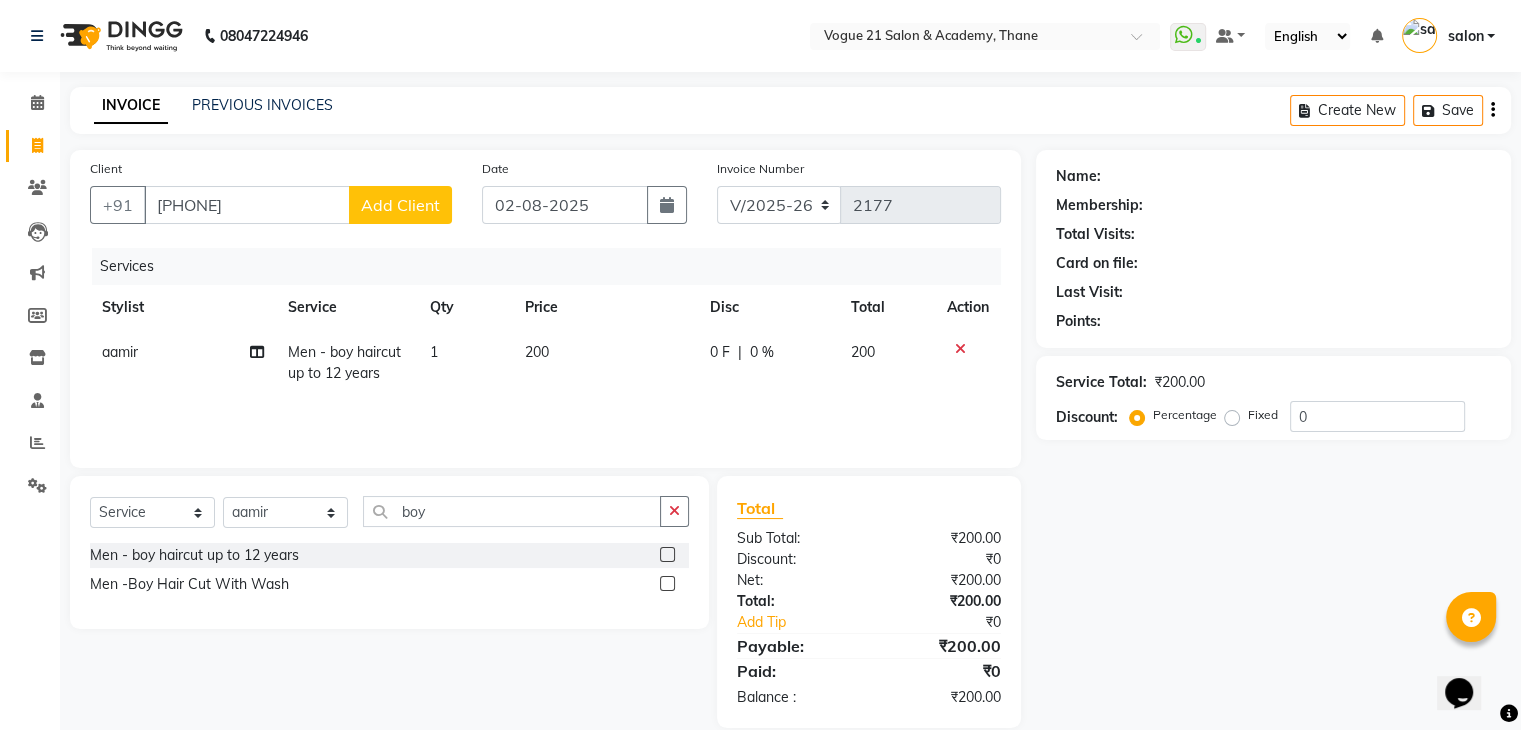 click on "Add Client" 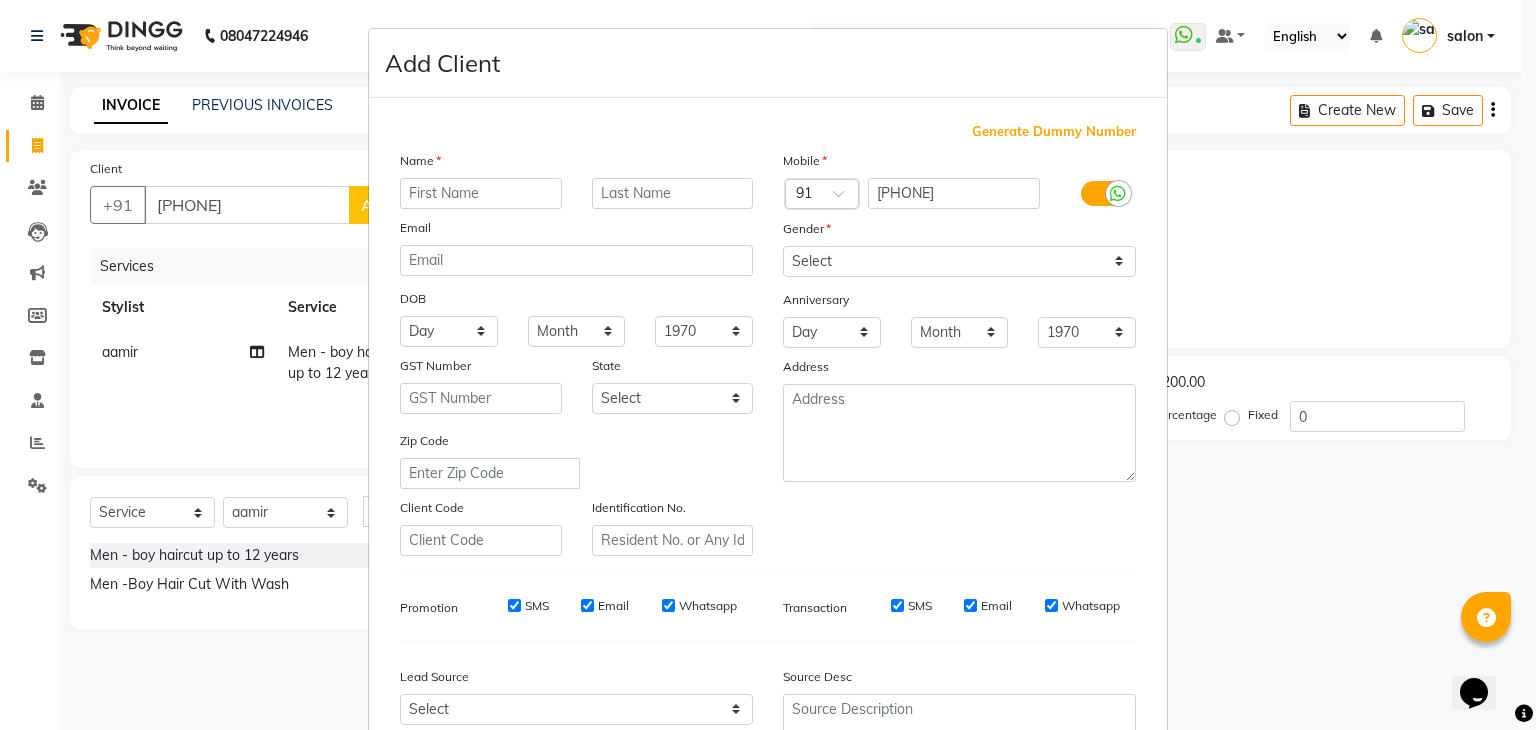 click at bounding box center [481, 193] 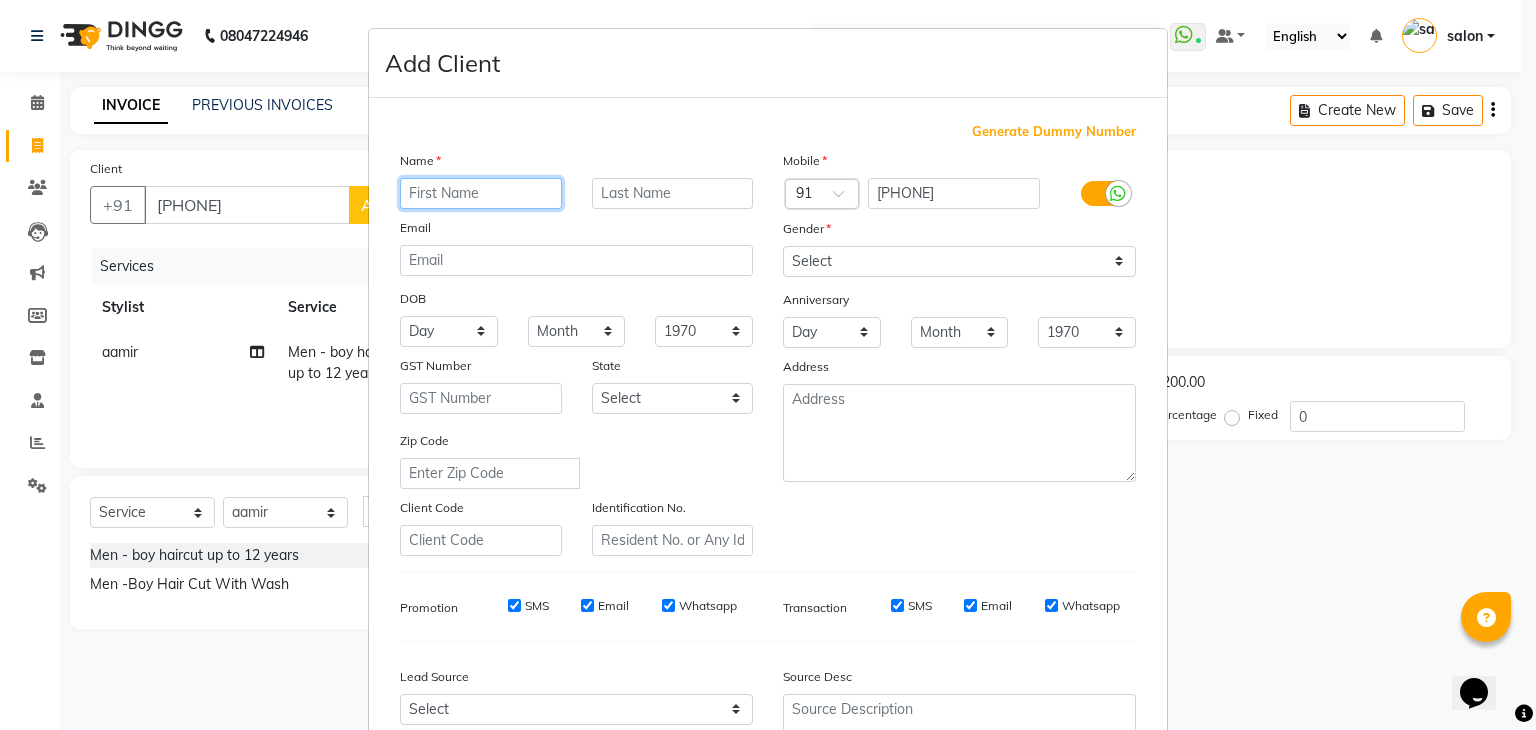 click at bounding box center (481, 193) 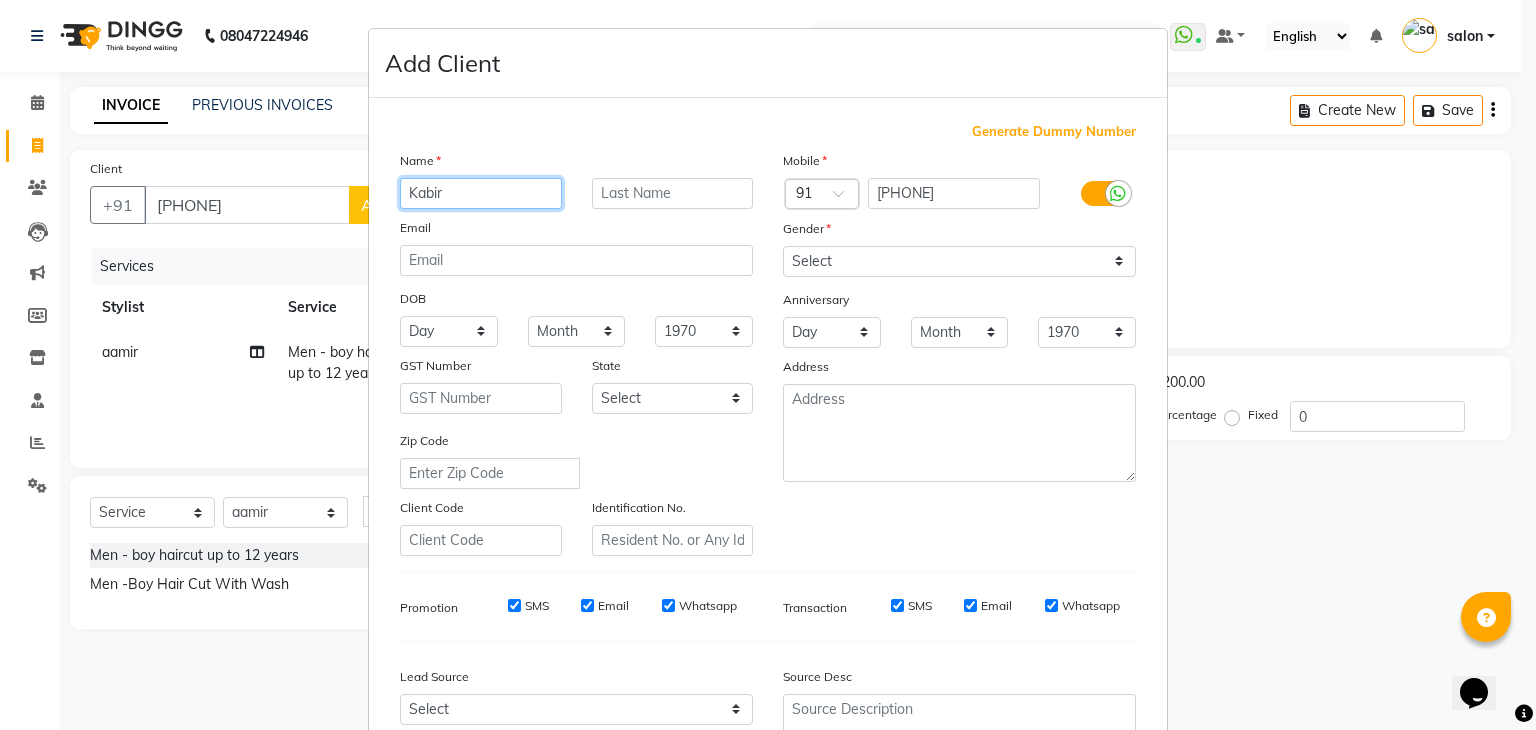 type on "Kabir" 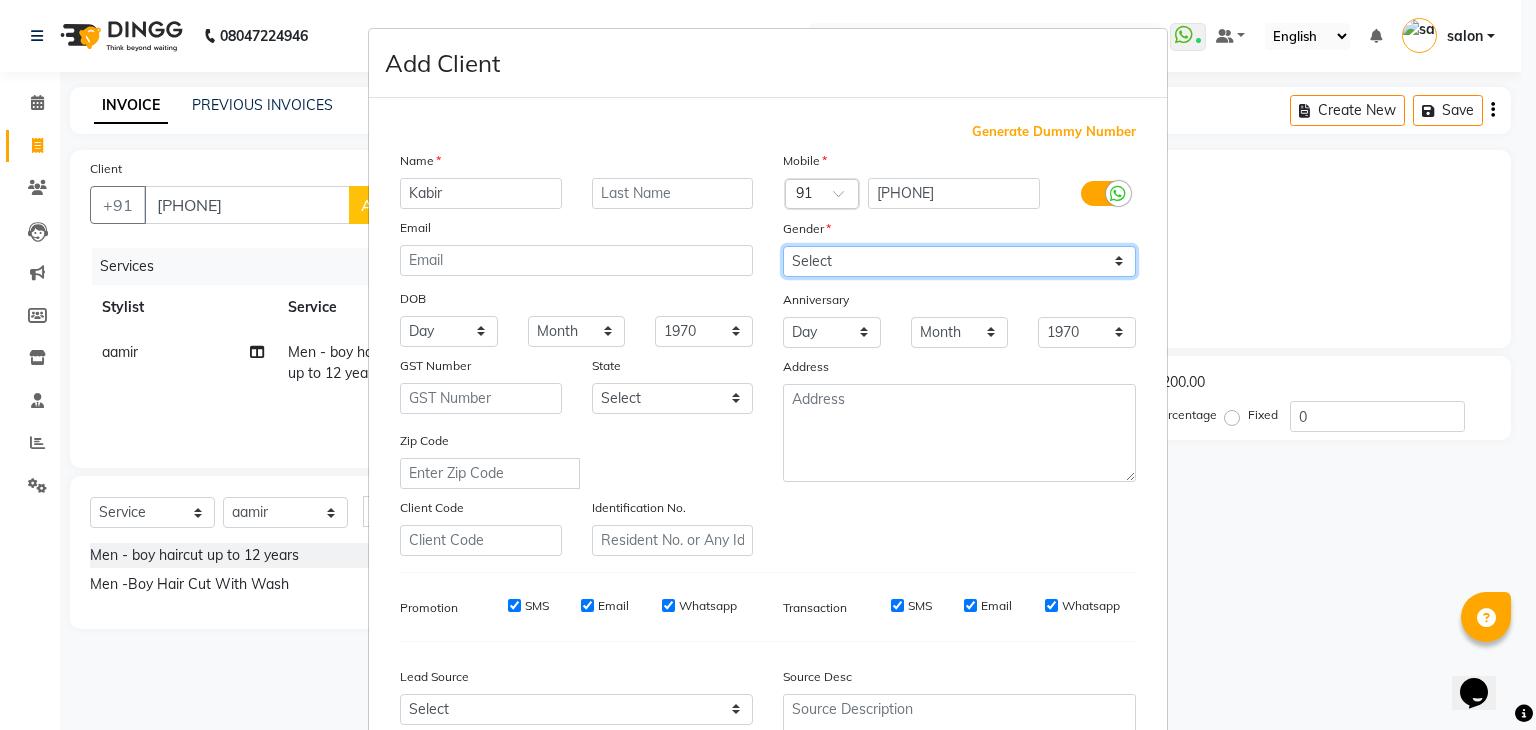 click on "Select Male Female Other Prefer Not To Say" at bounding box center (959, 261) 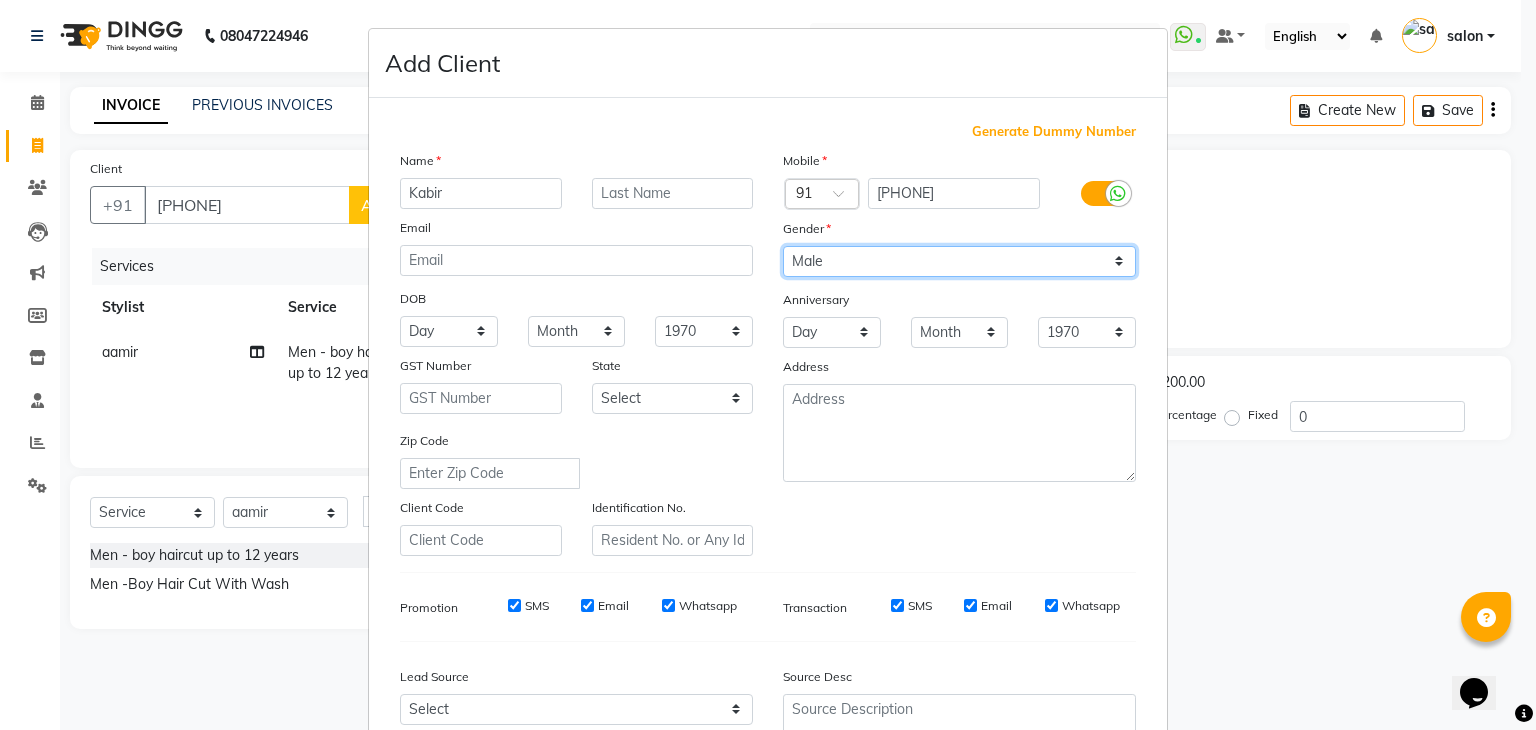 click on "Select Male Female Other Prefer Not To Say" at bounding box center [959, 261] 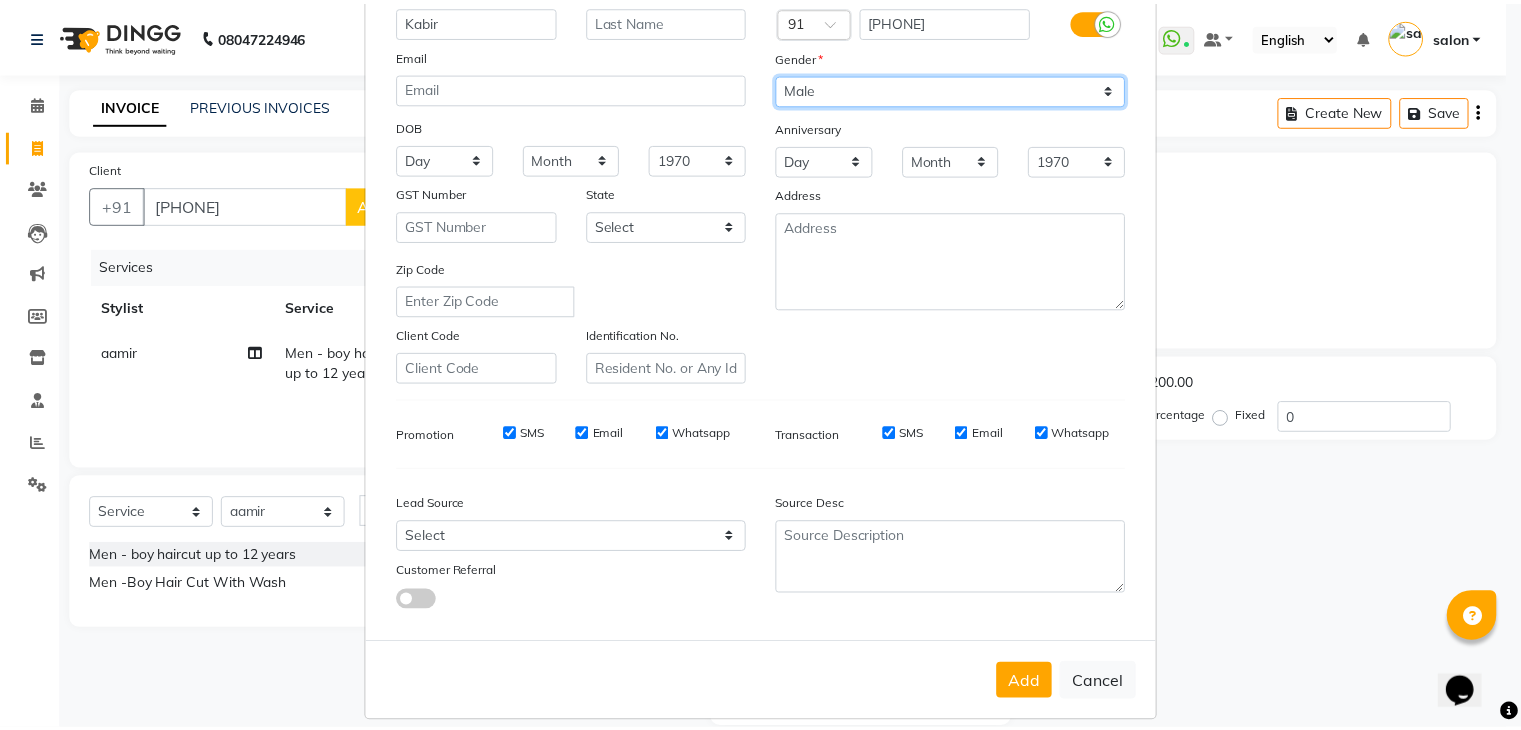 scroll, scrollTop: 186, scrollLeft: 0, axis: vertical 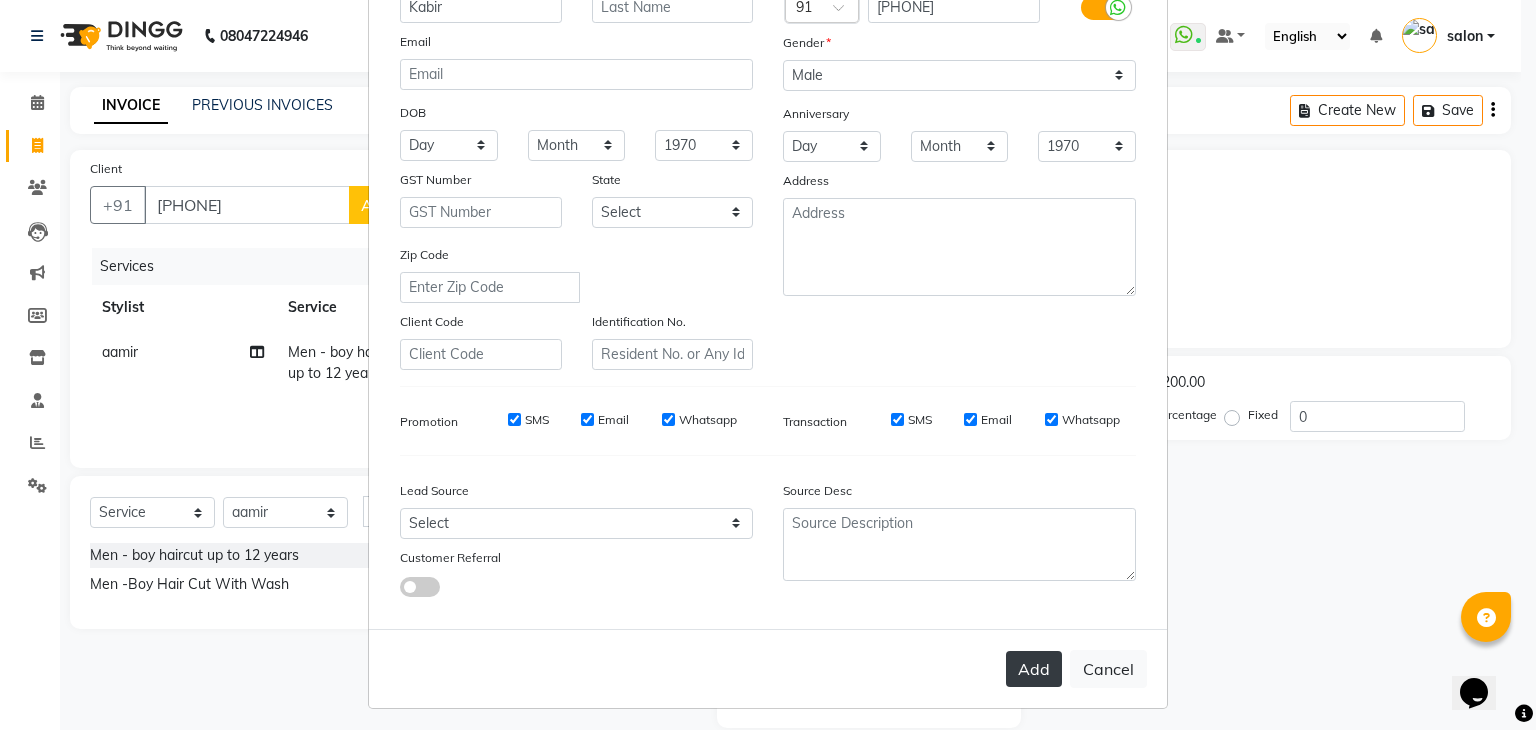 click on "Add" at bounding box center (1034, 669) 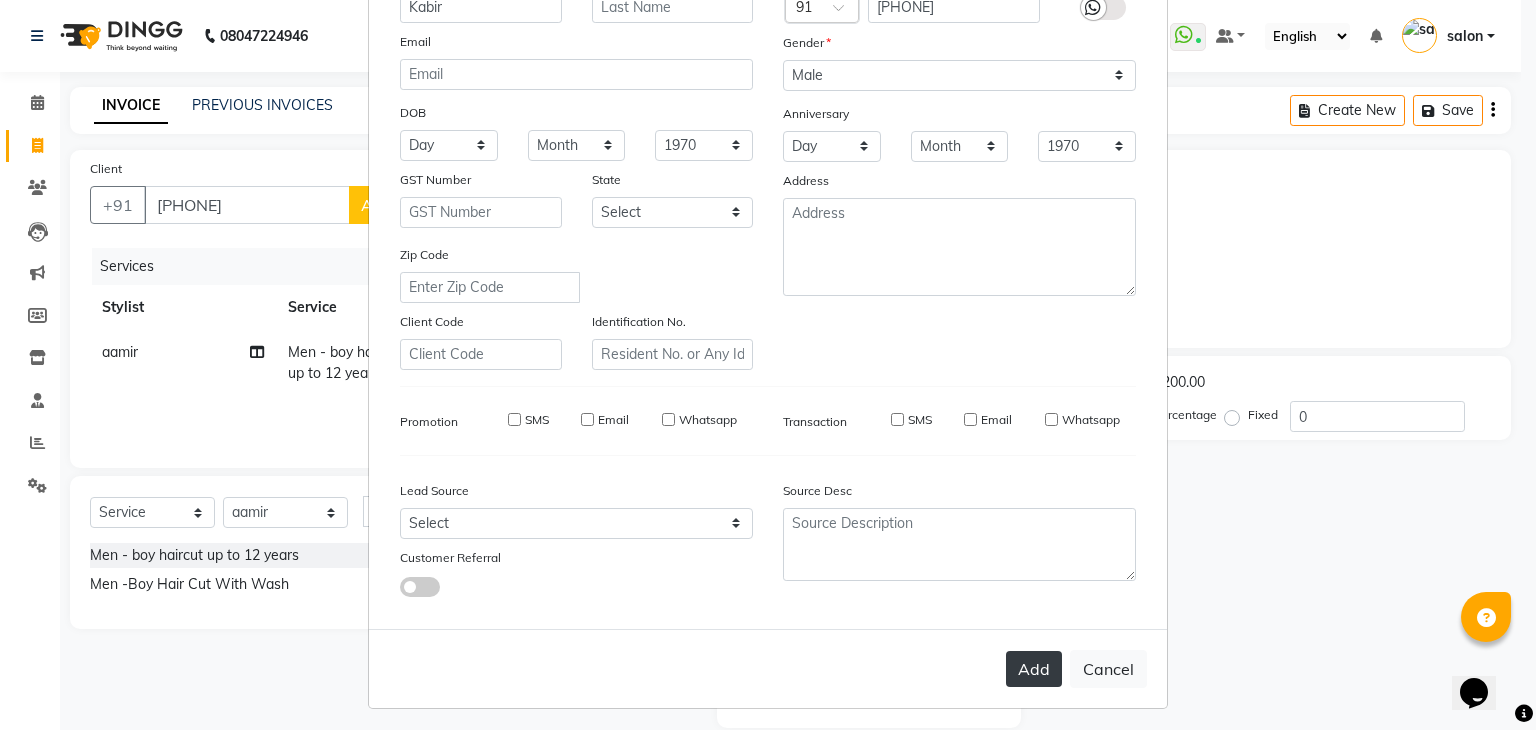 type 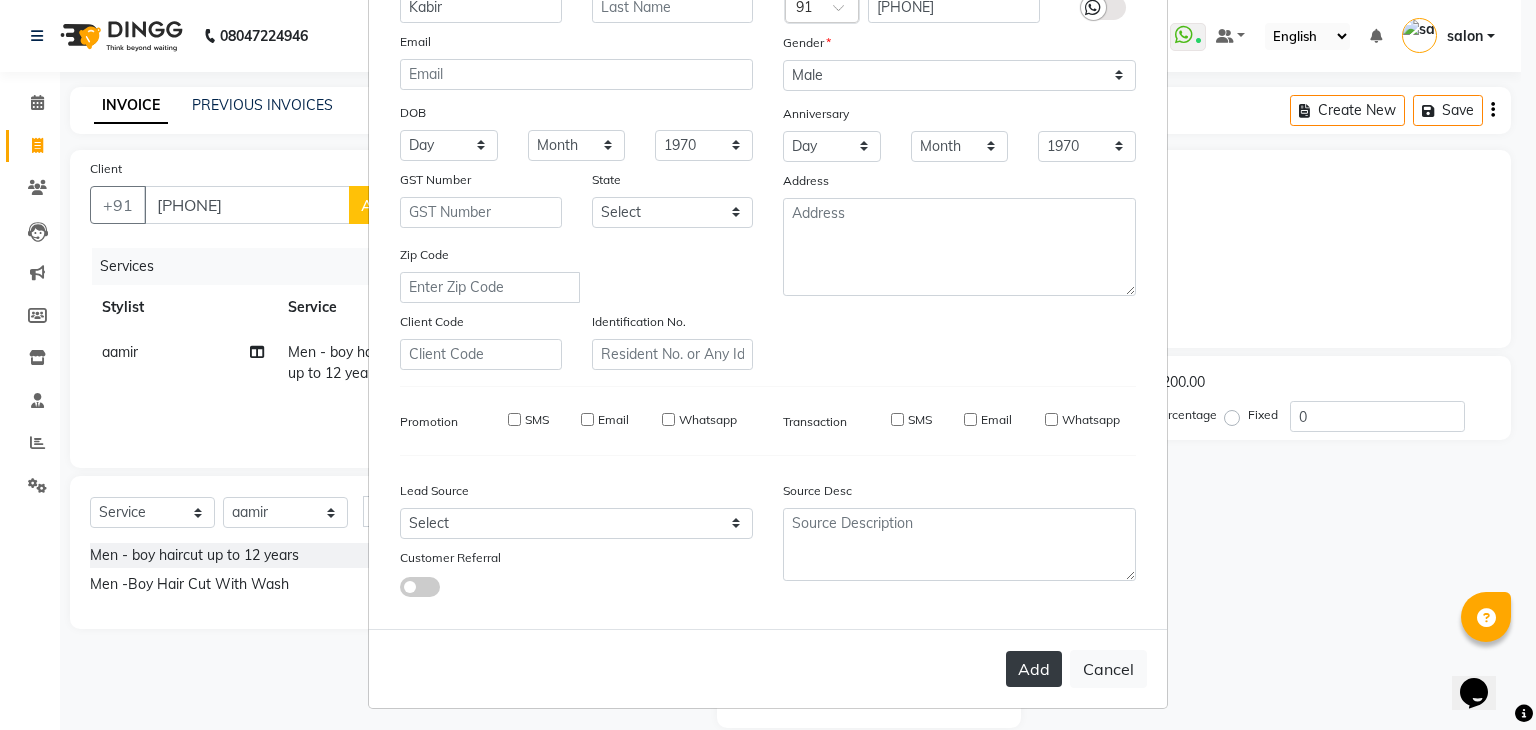 select 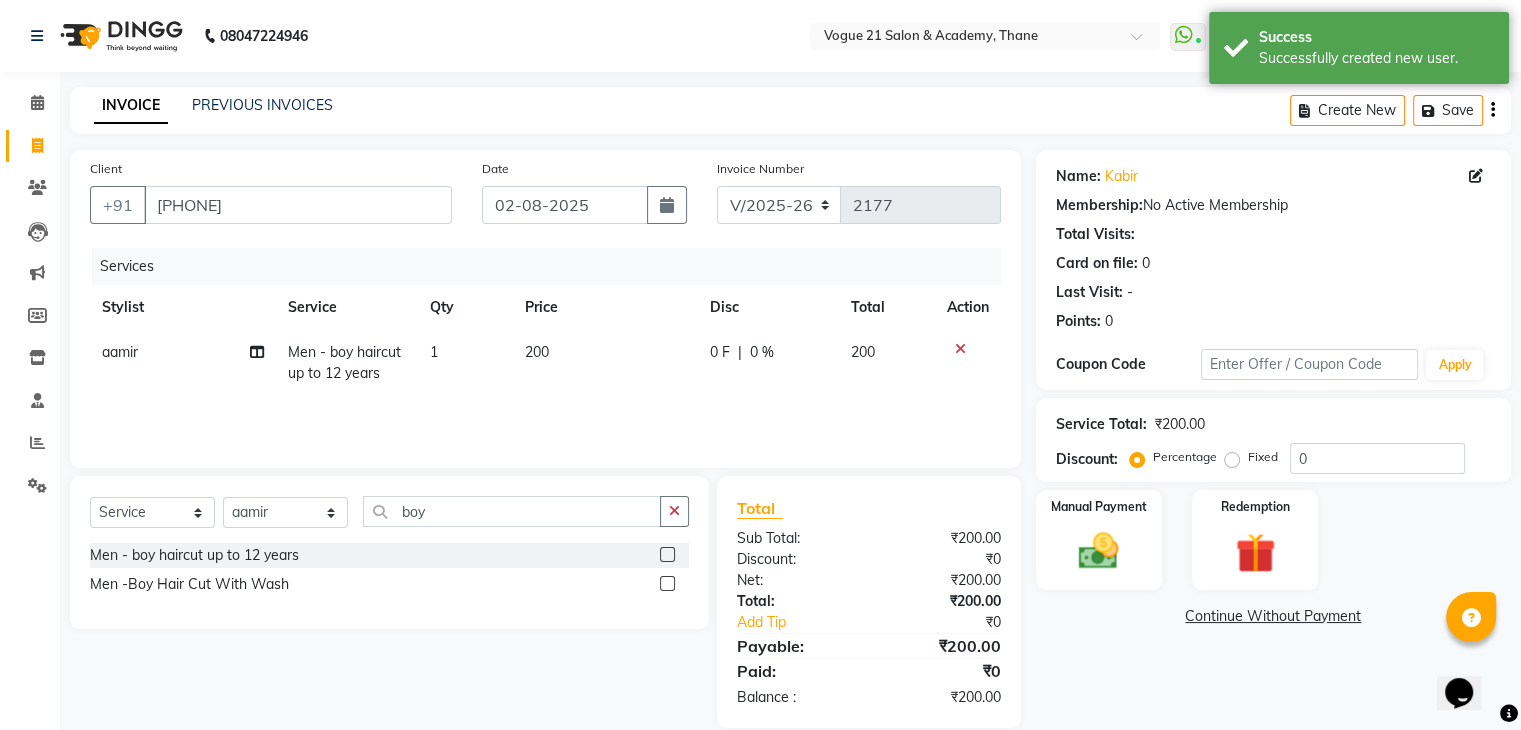 scroll, scrollTop: 28, scrollLeft: 0, axis: vertical 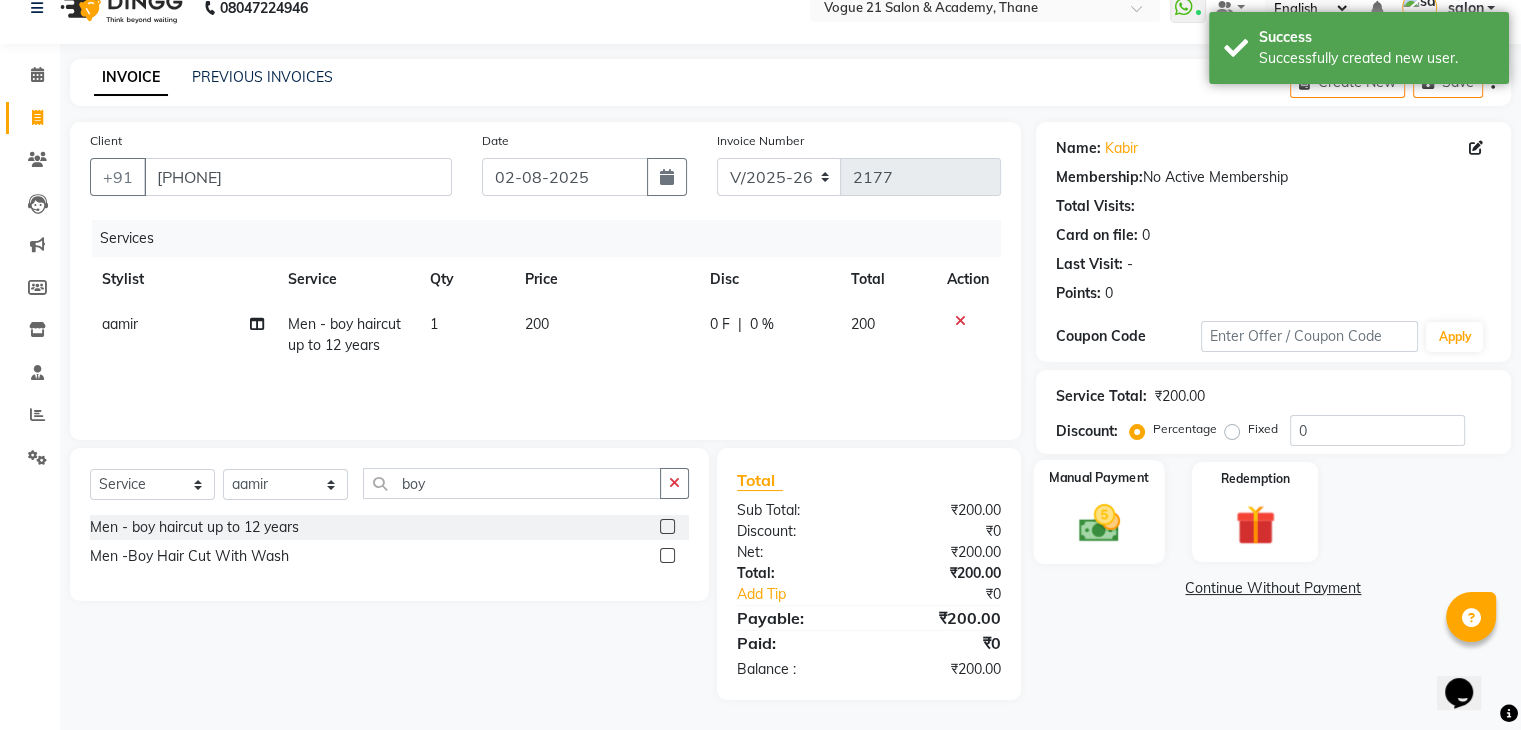 click 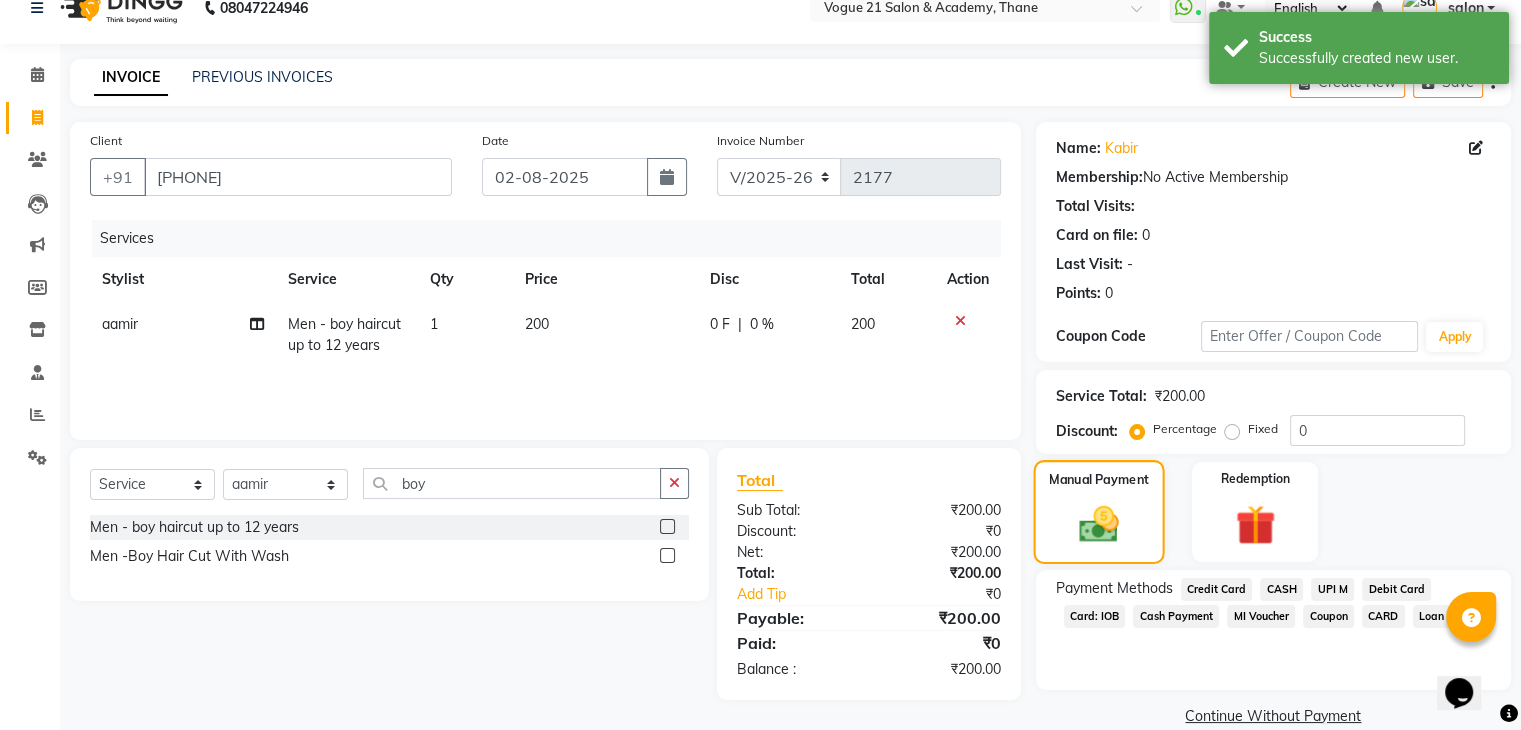 scroll, scrollTop: 58, scrollLeft: 0, axis: vertical 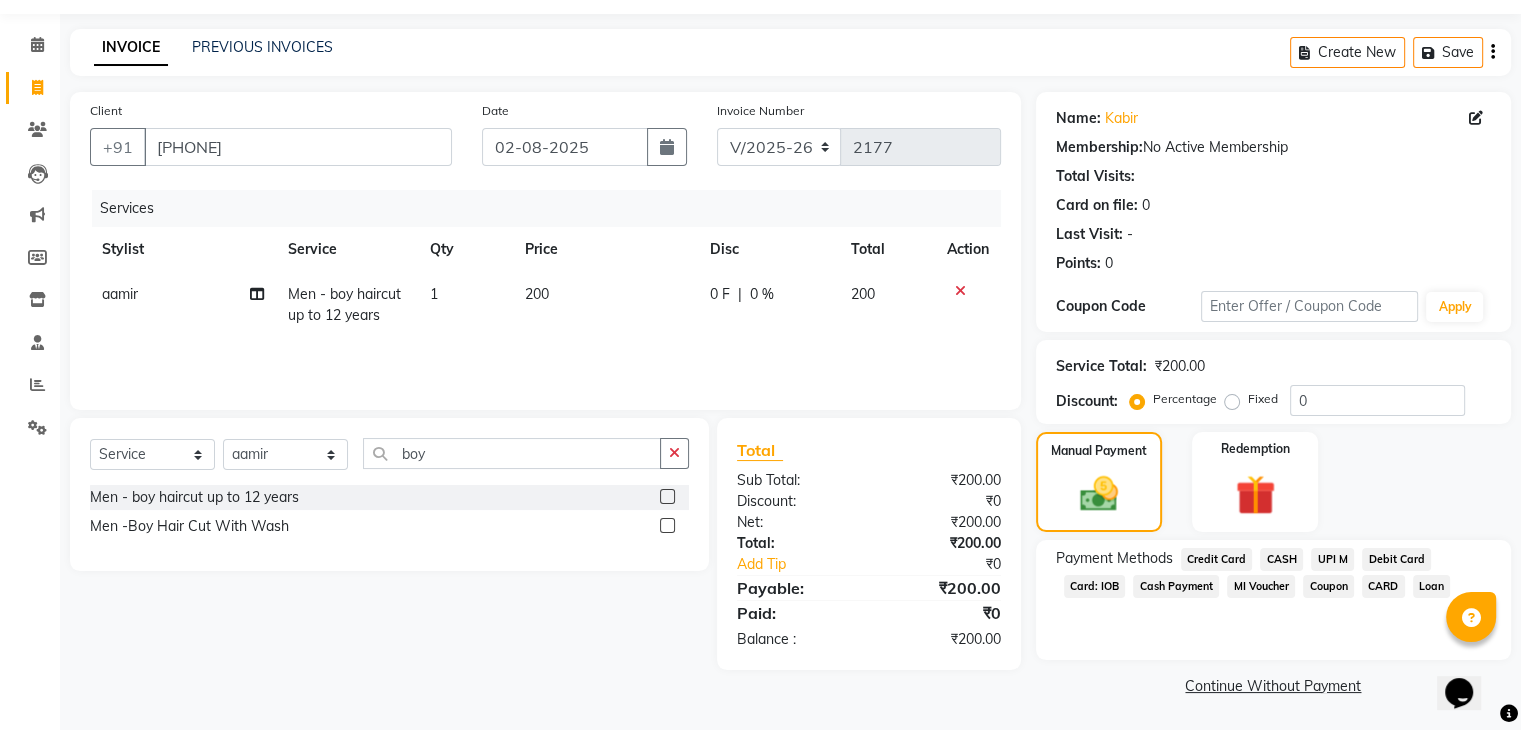 click on "CASH" 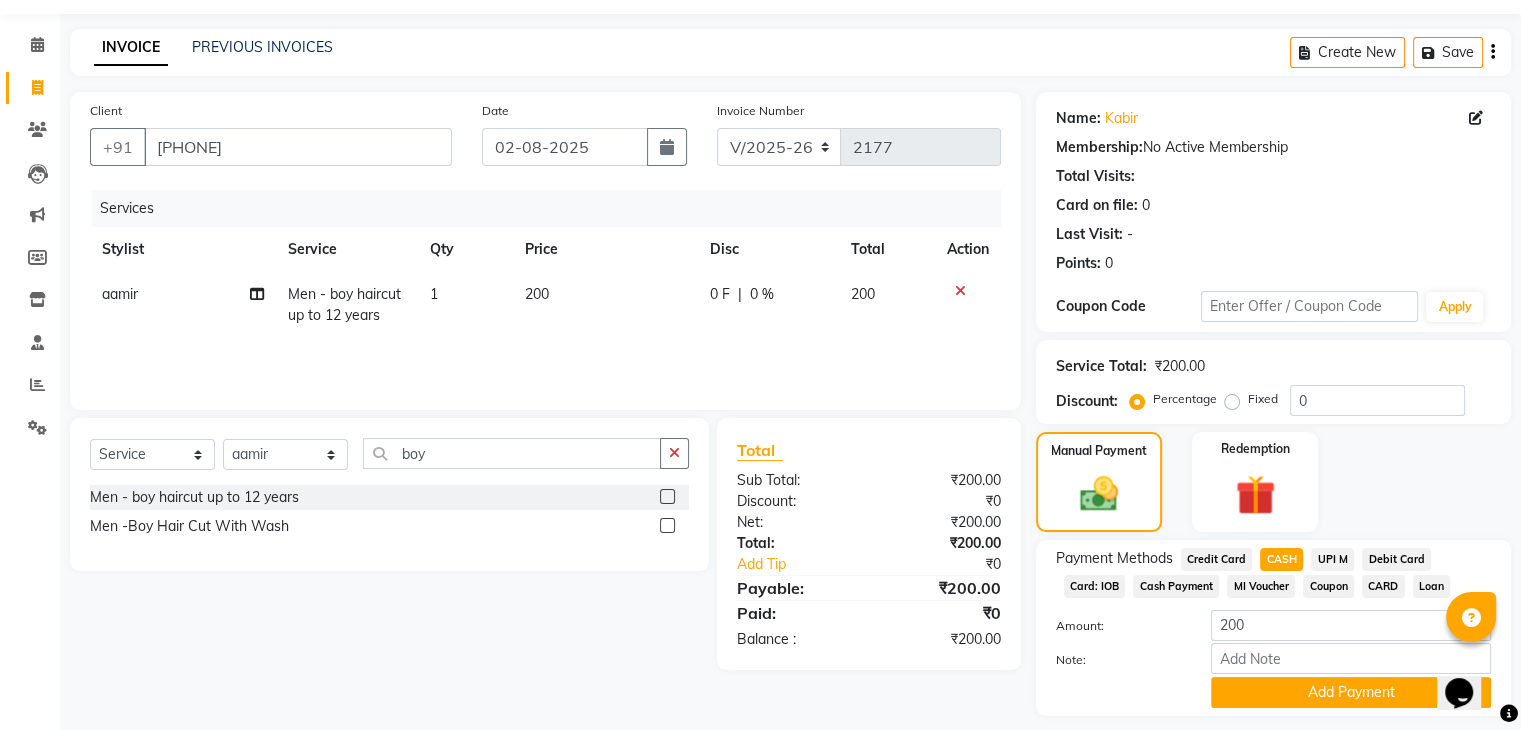 scroll, scrollTop: 117, scrollLeft: 0, axis: vertical 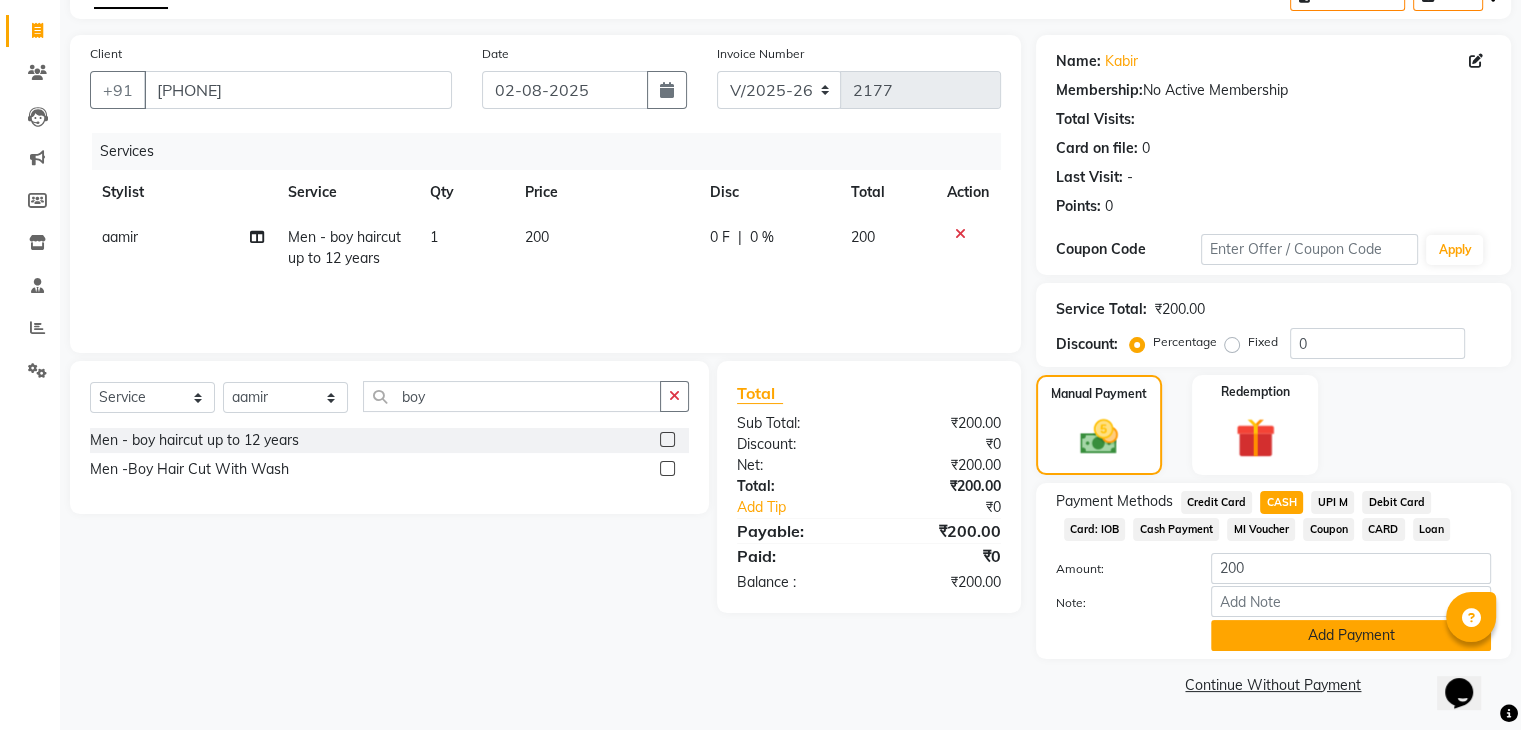 click on "Add Payment" 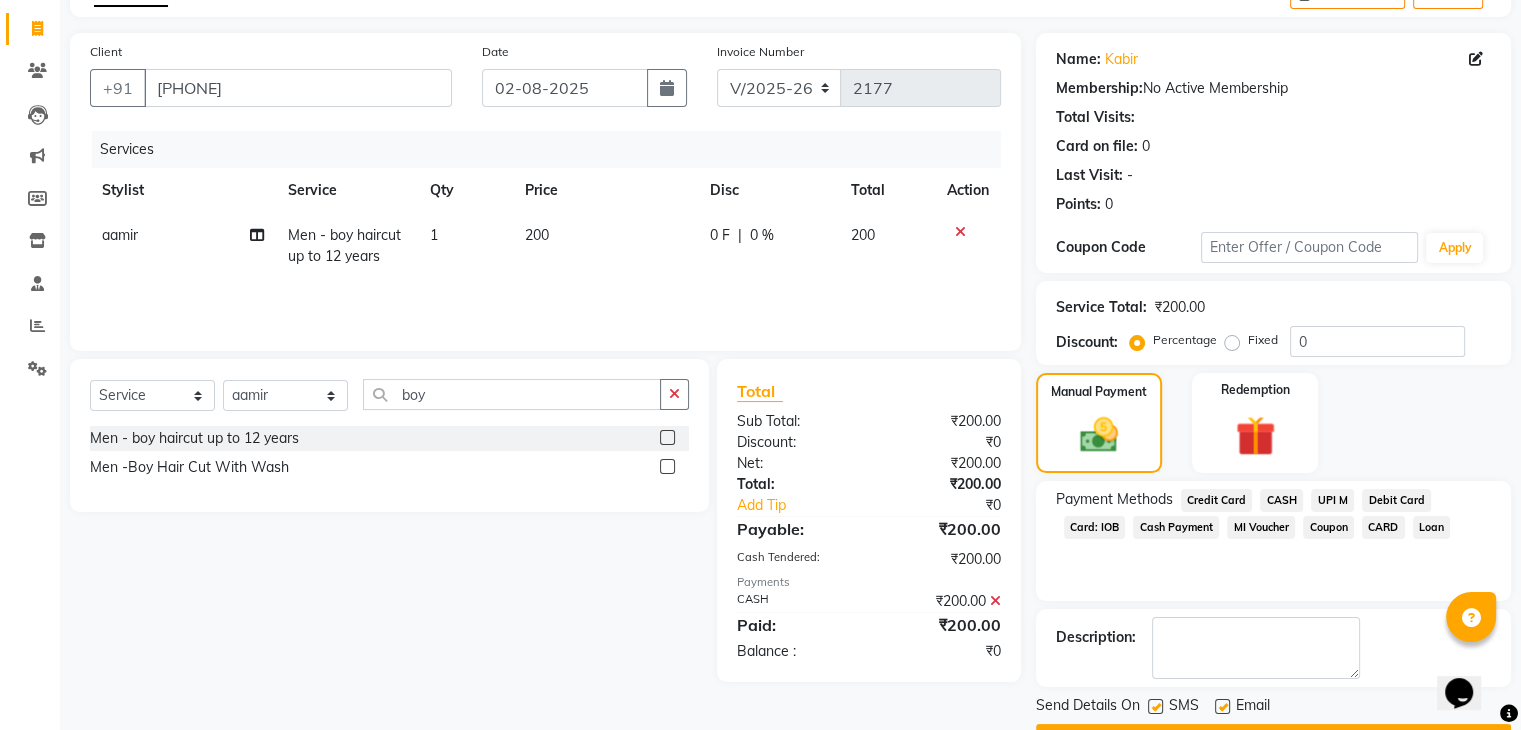 scroll, scrollTop: 171, scrollLeft: 0, axis: vertical 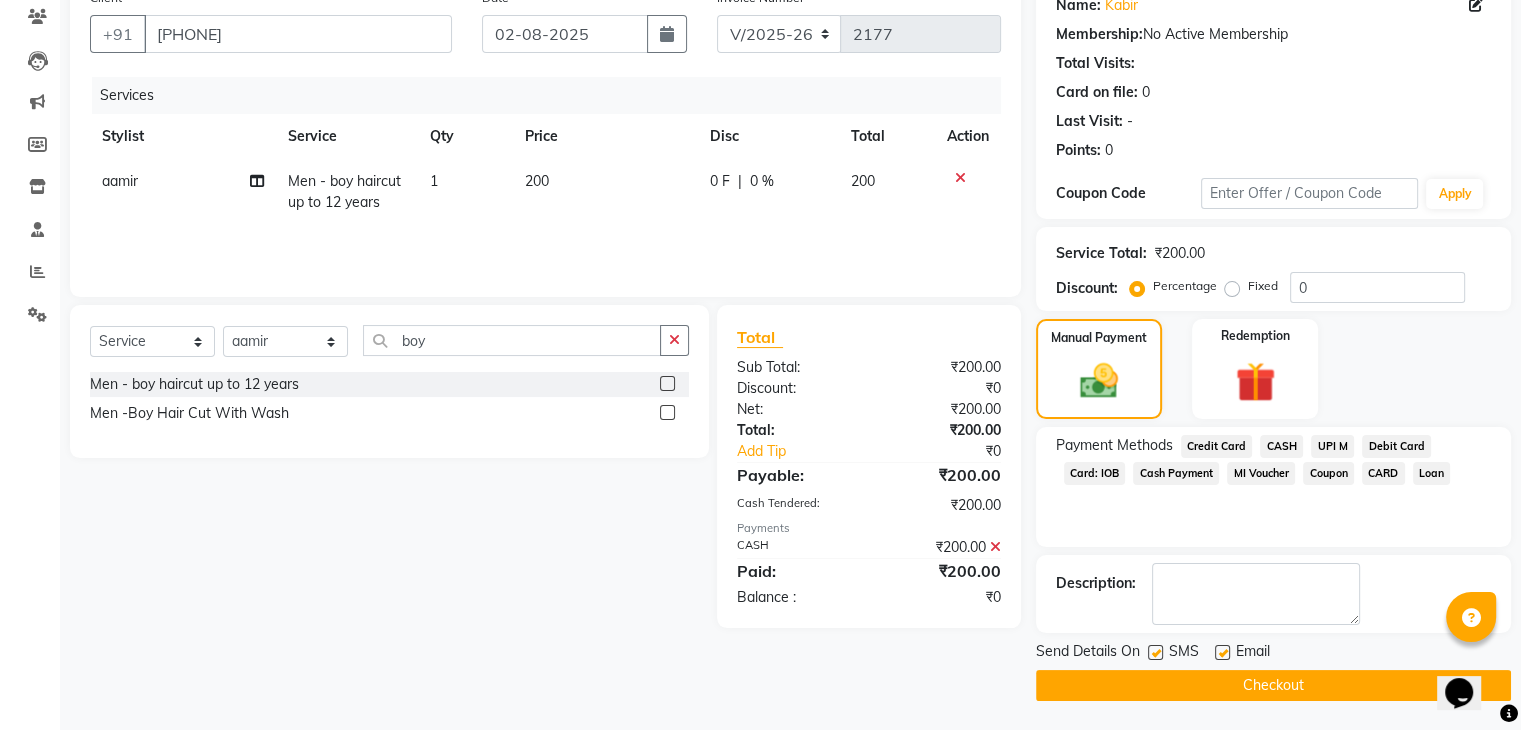 click on "Checkout" 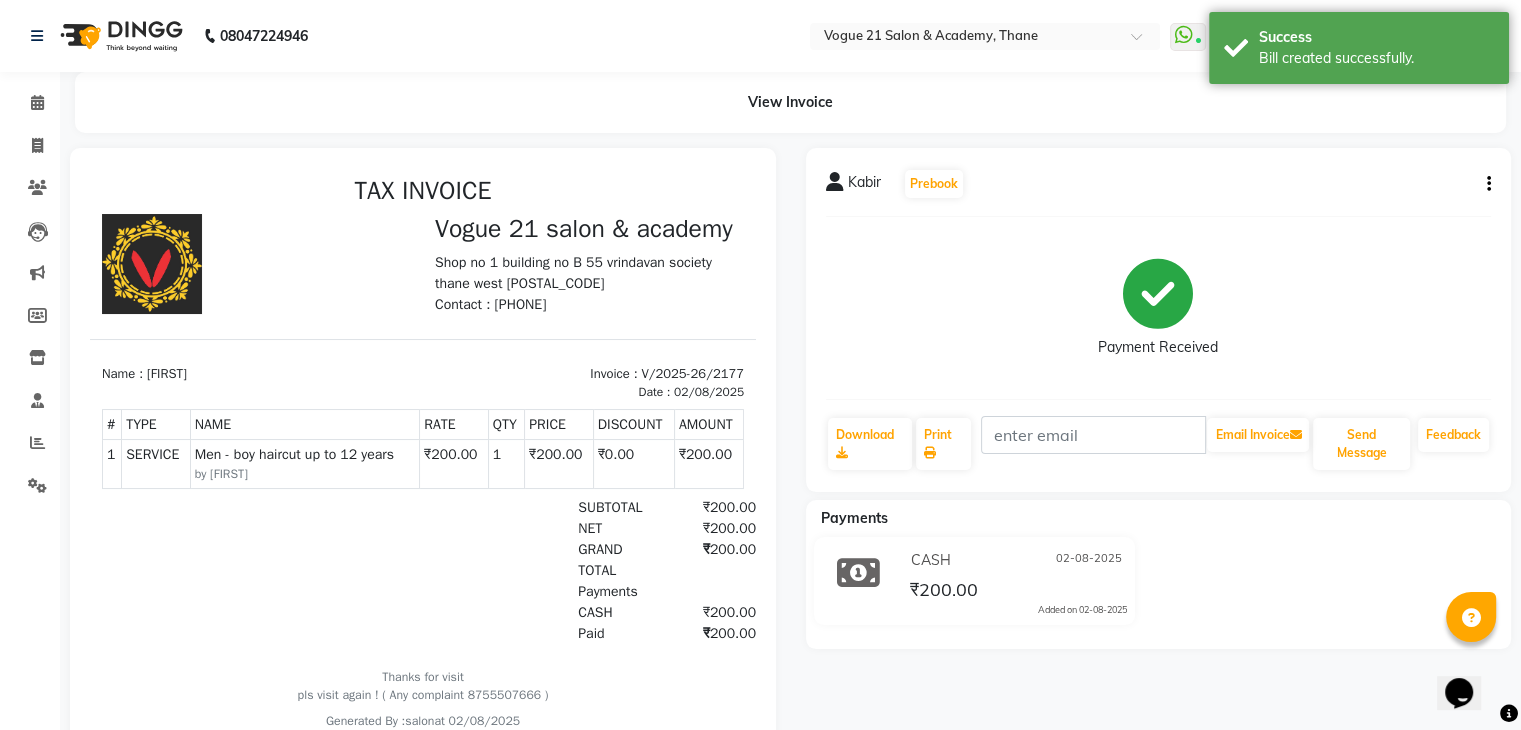 scroll, scrollTop: 92, scrollLeft: 0, axis: vertical 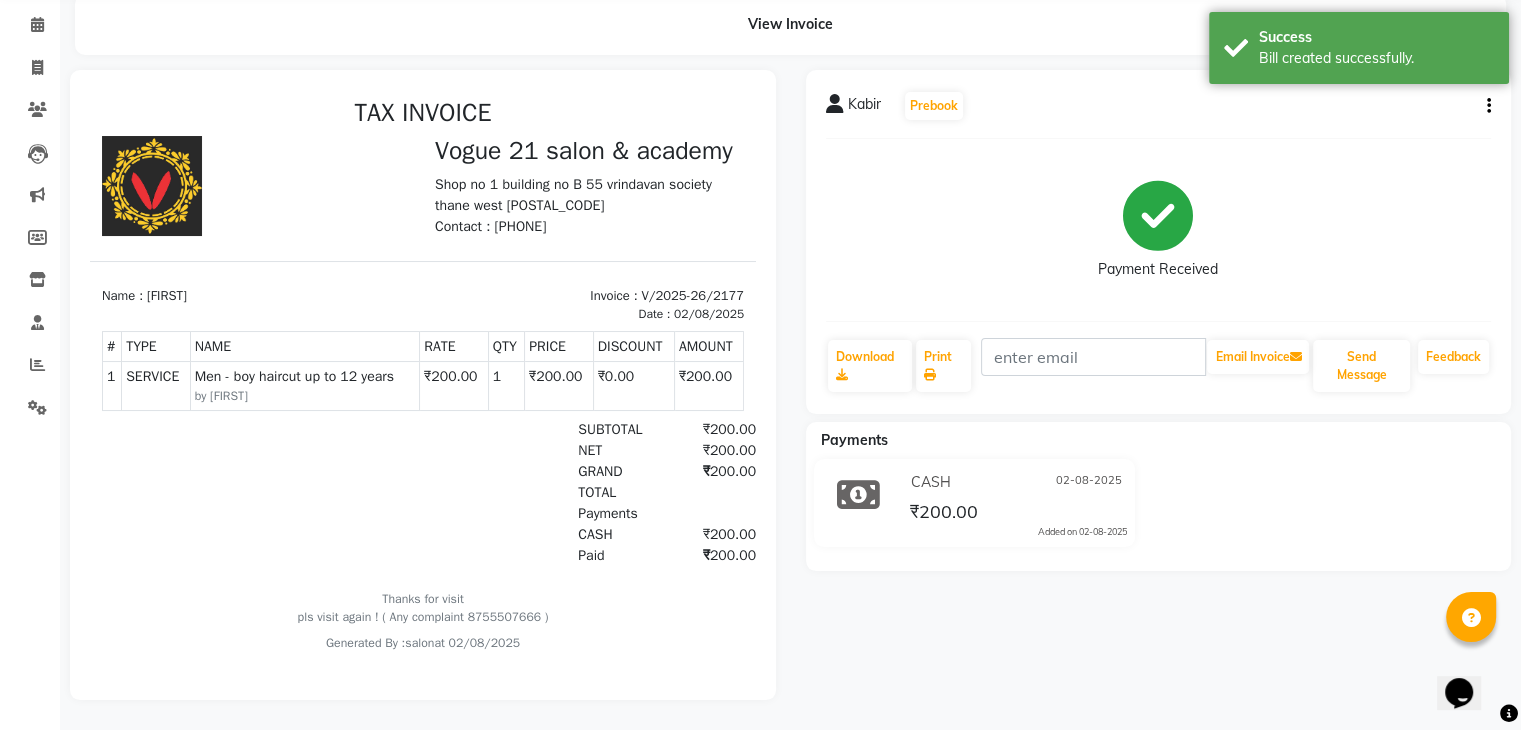 click 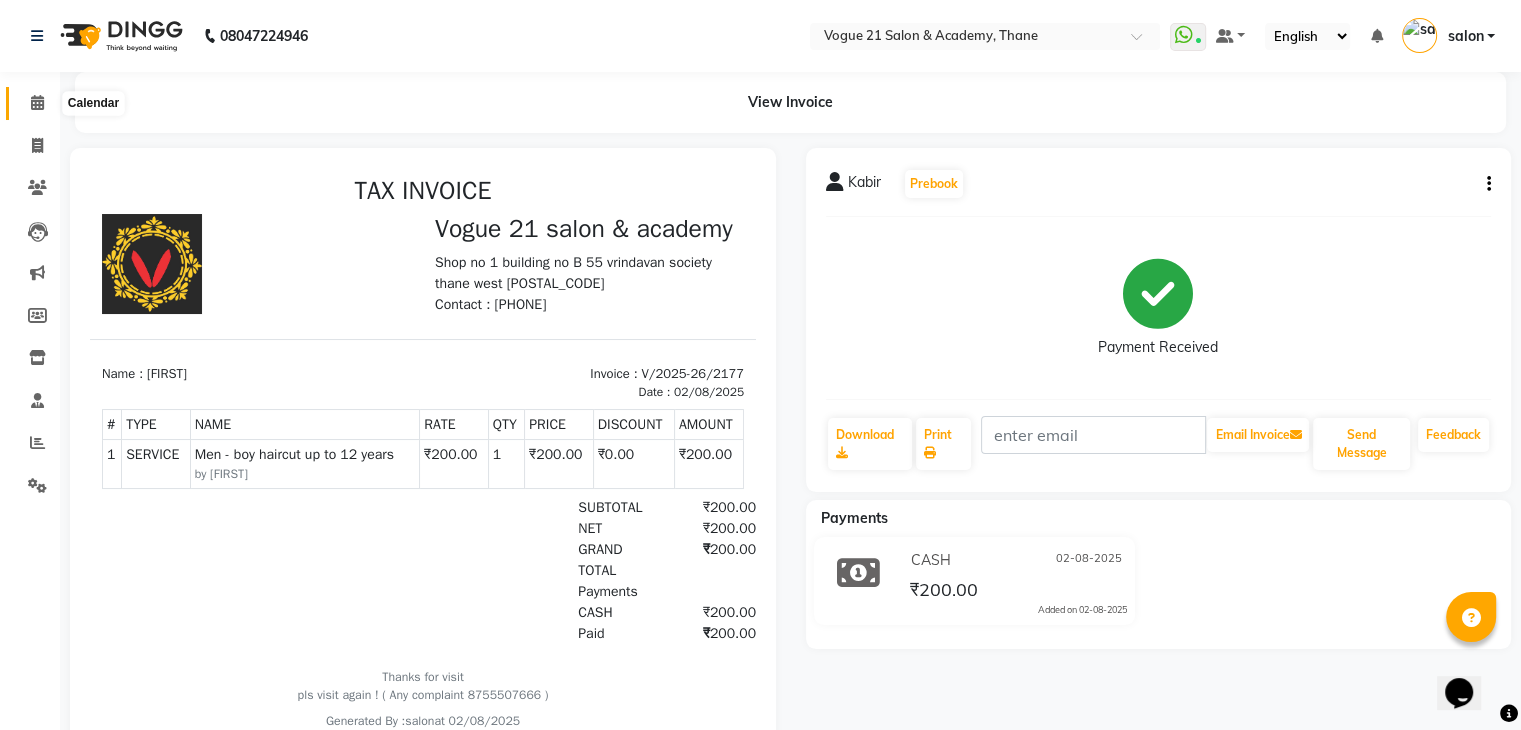 click 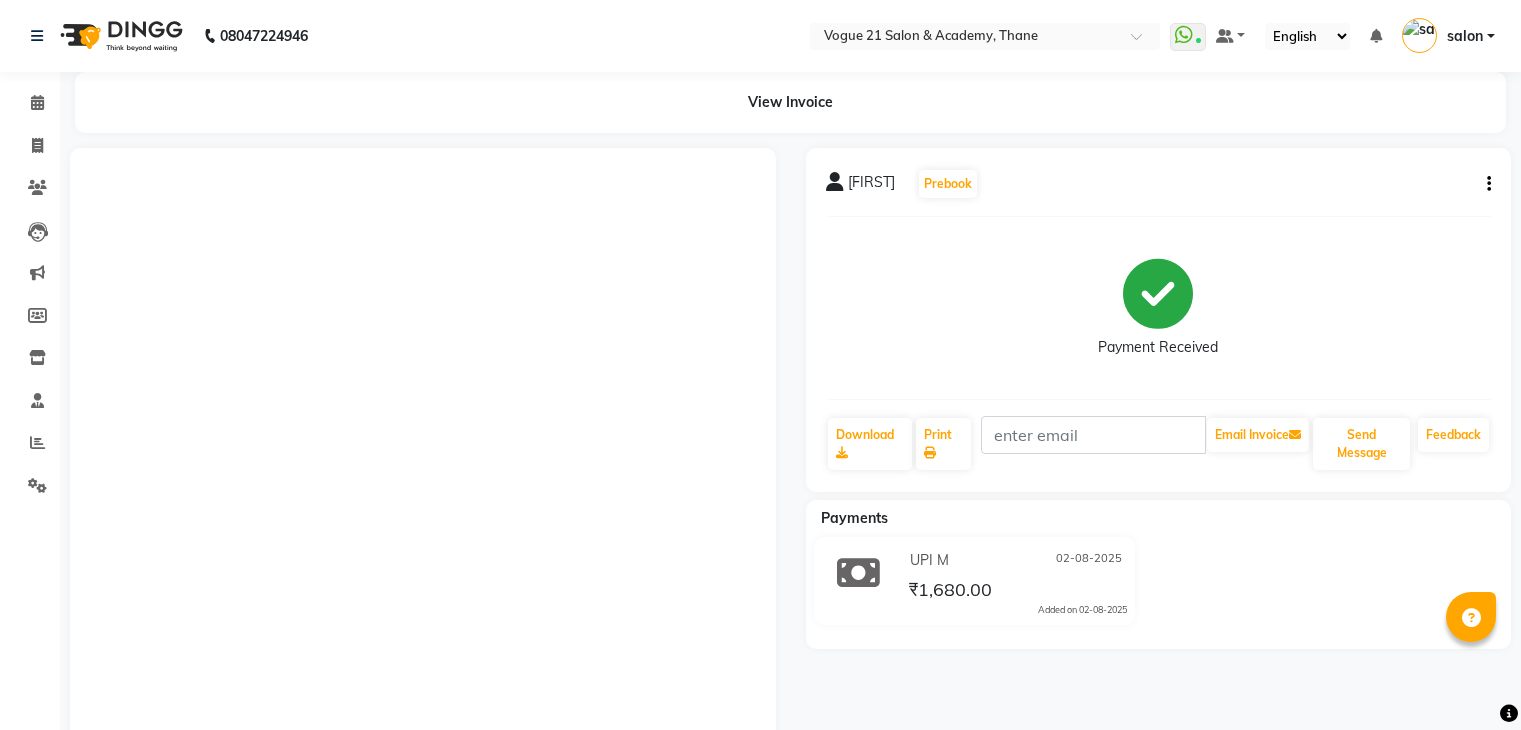 scroll, scrollTop: 6, scrollLeft: 0, axis: vertical 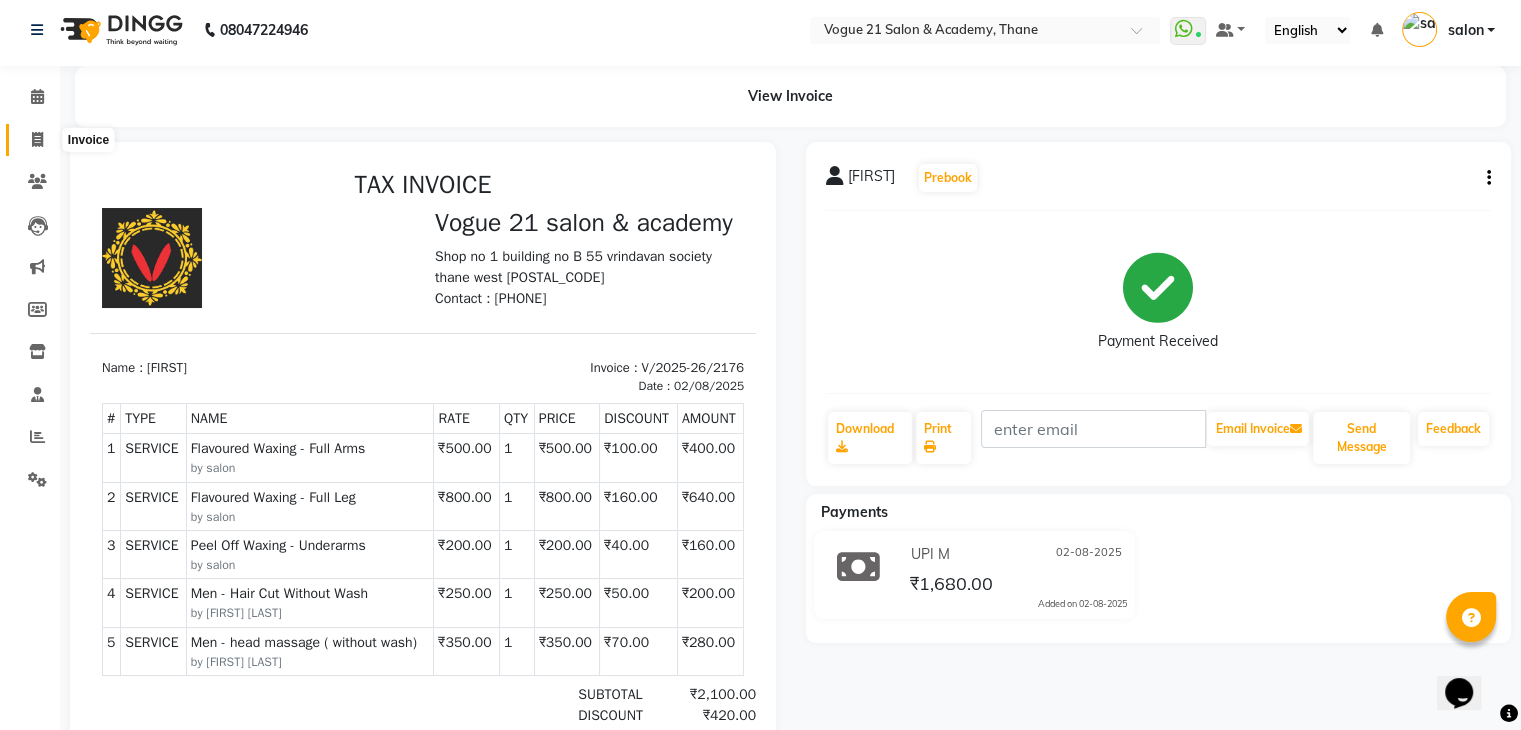 click 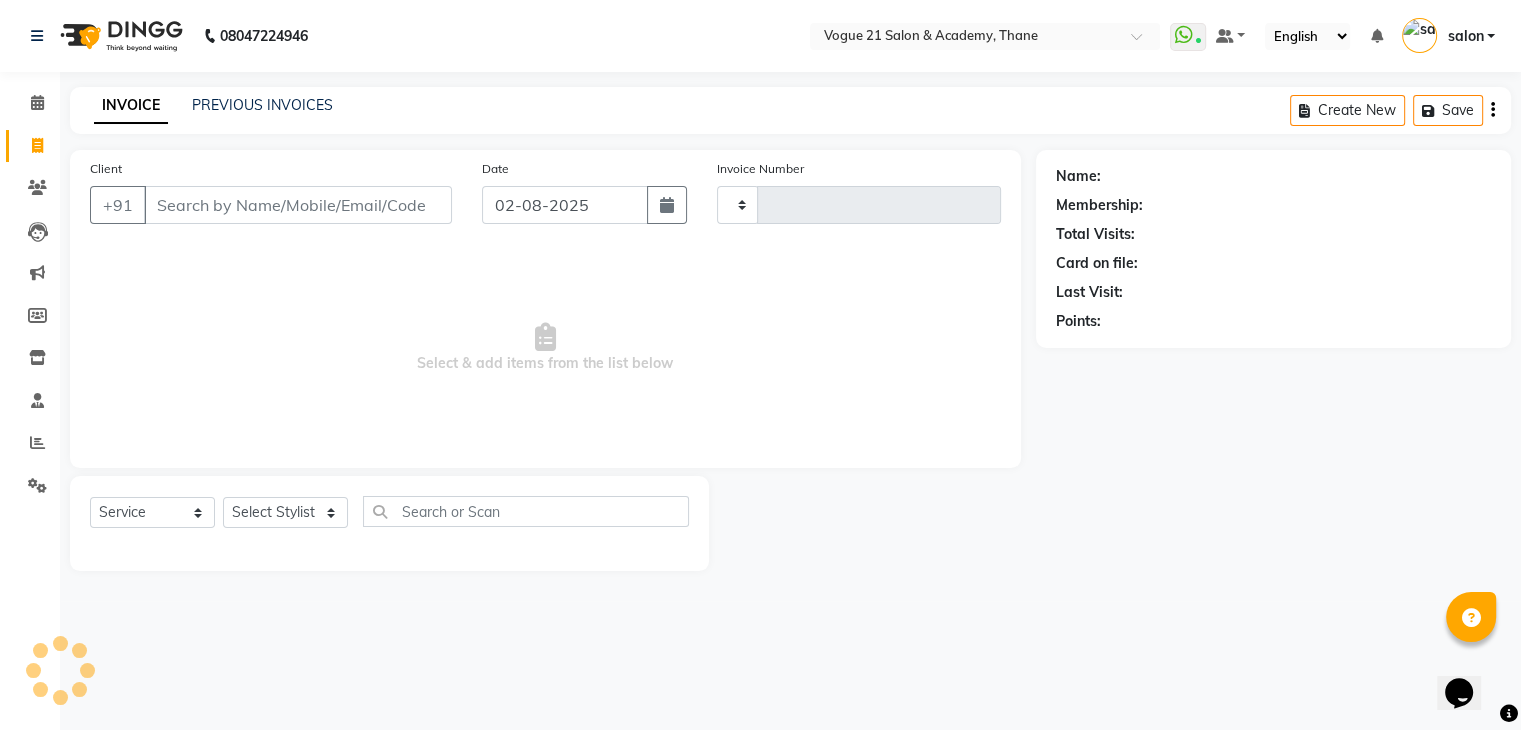 scroll, scrollTop: 0, scrollLeft: 0, axis: both 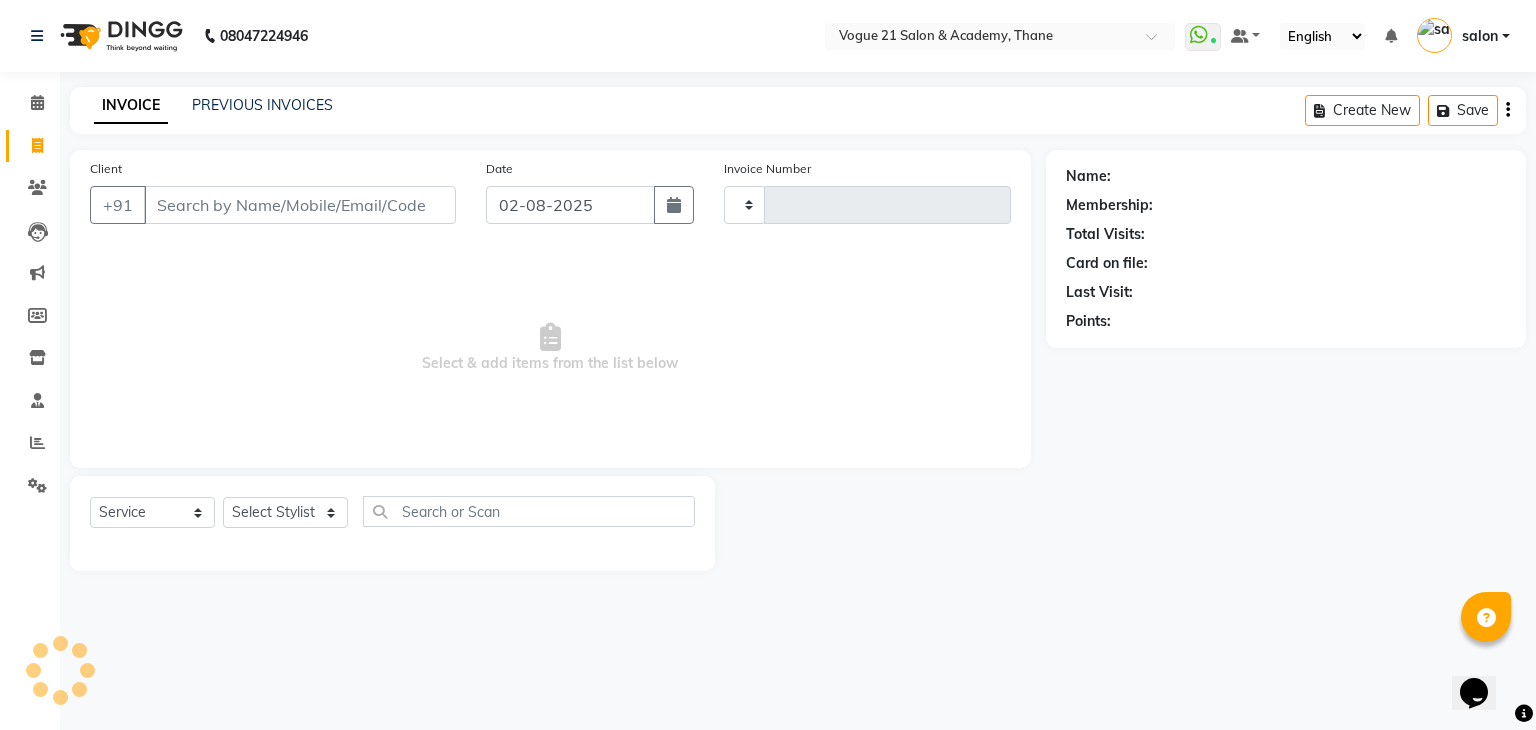 type on "2178" 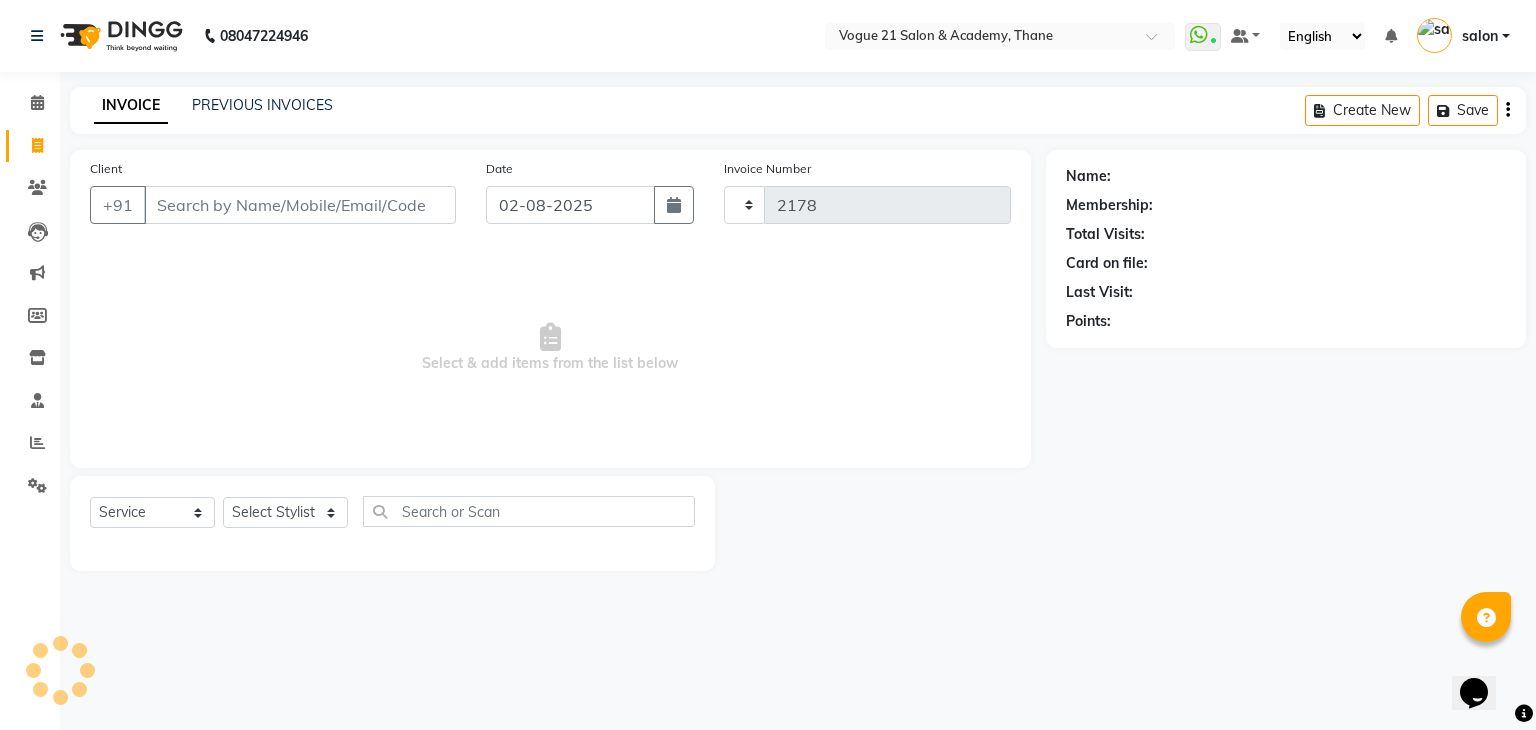select on "4433" 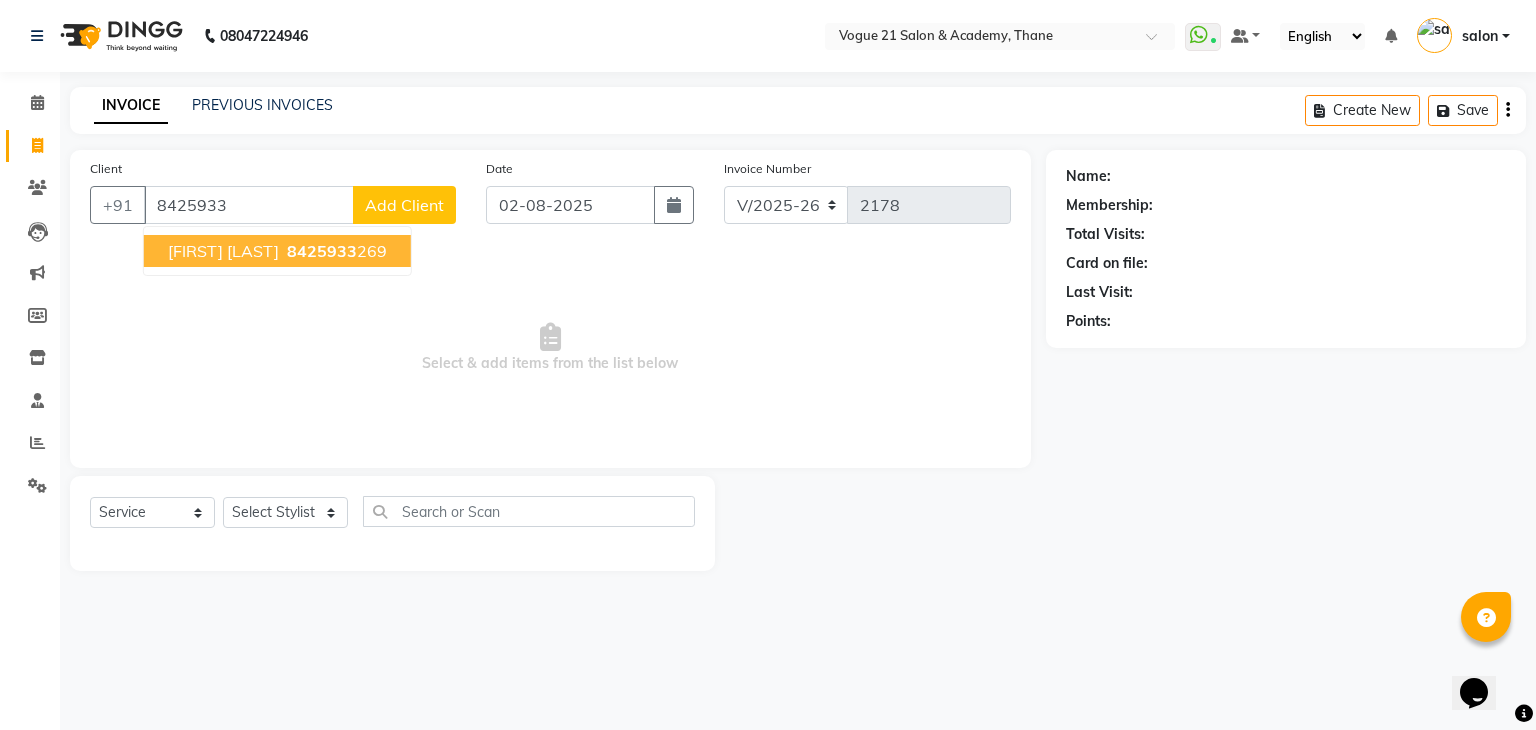 click on "karan rebello" at bounding box center (223, 251) 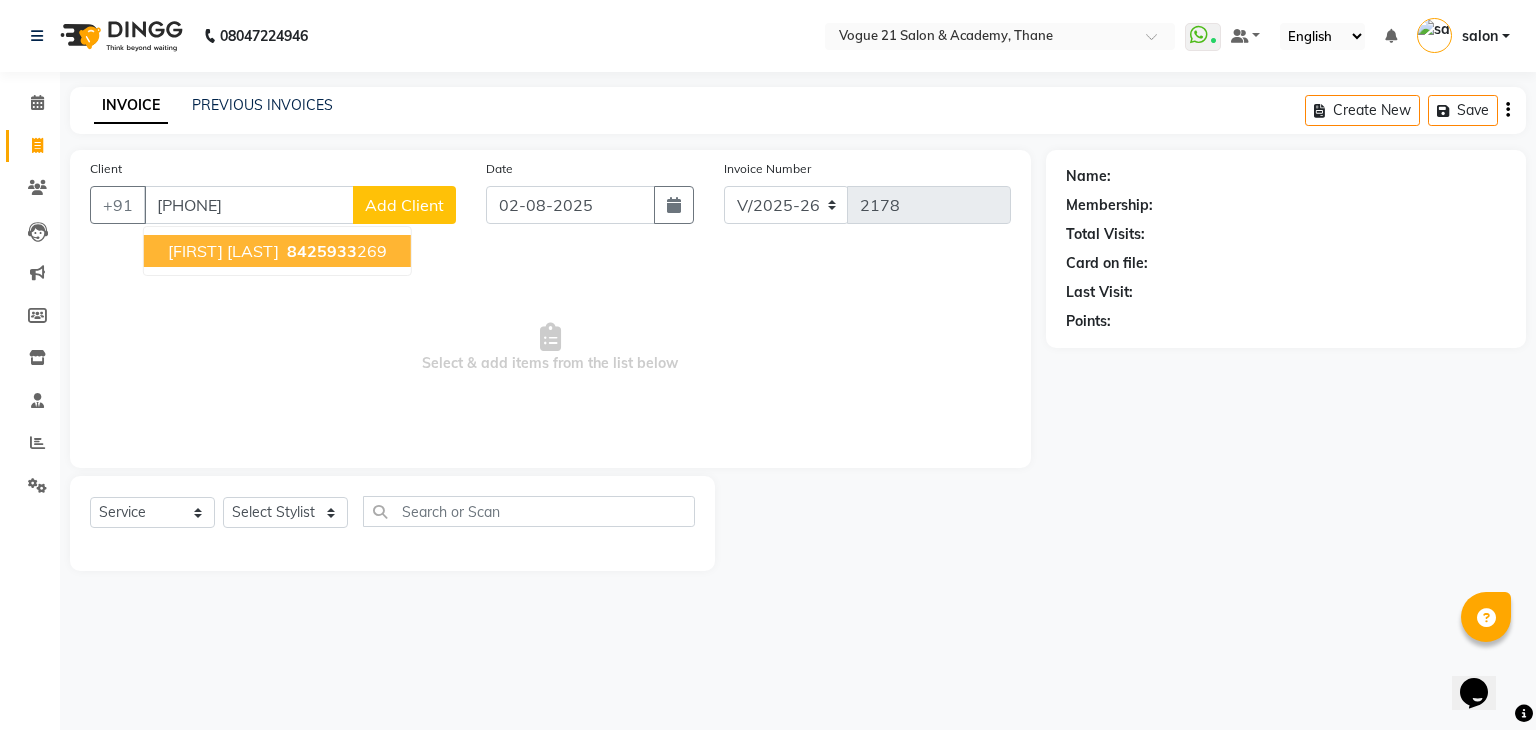 type on "8425933269" 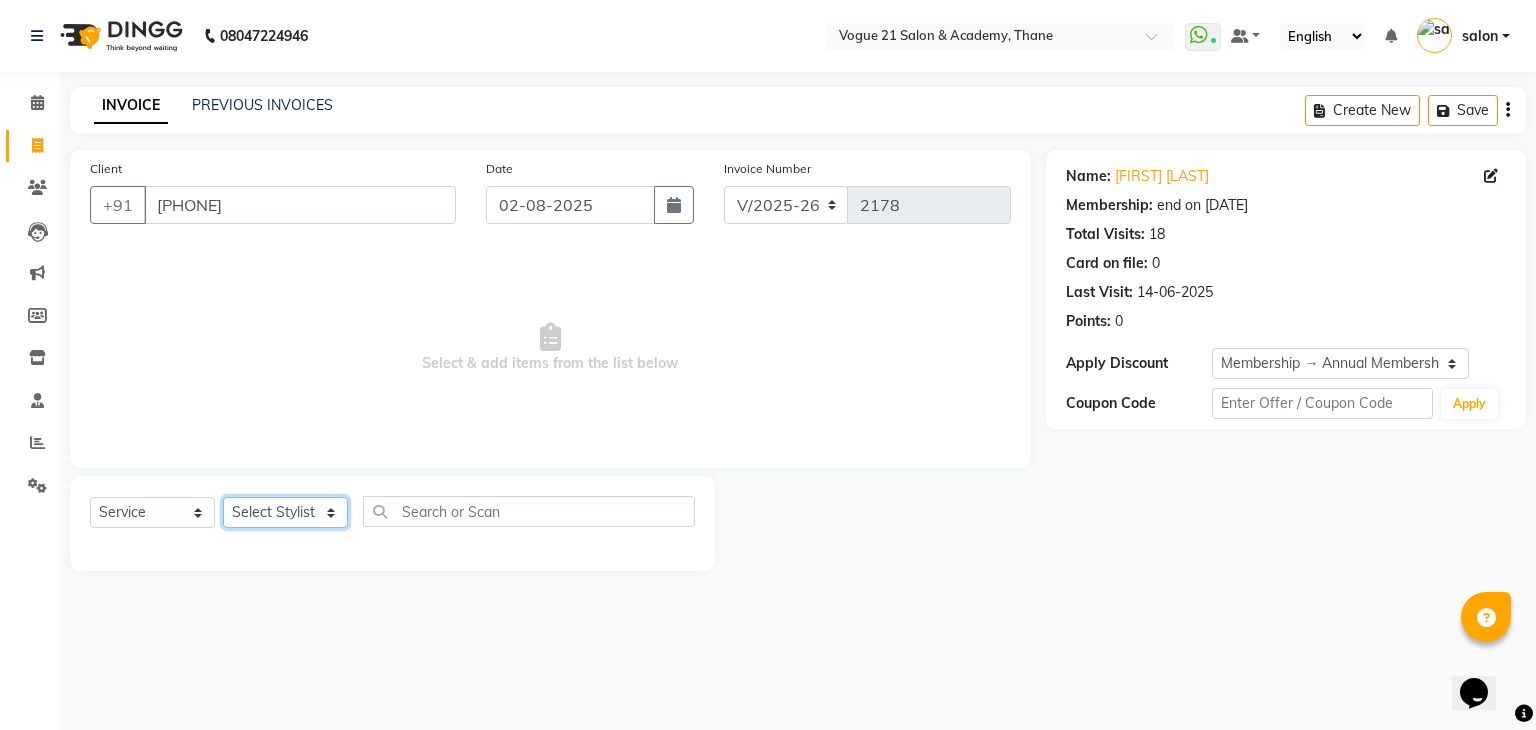 click on "Select Stylist aamir  Alicia Dsouza Altamash Jamshed  jyoti chauhan Pooja yadav Priya jadhav salon suraj salunkhe" 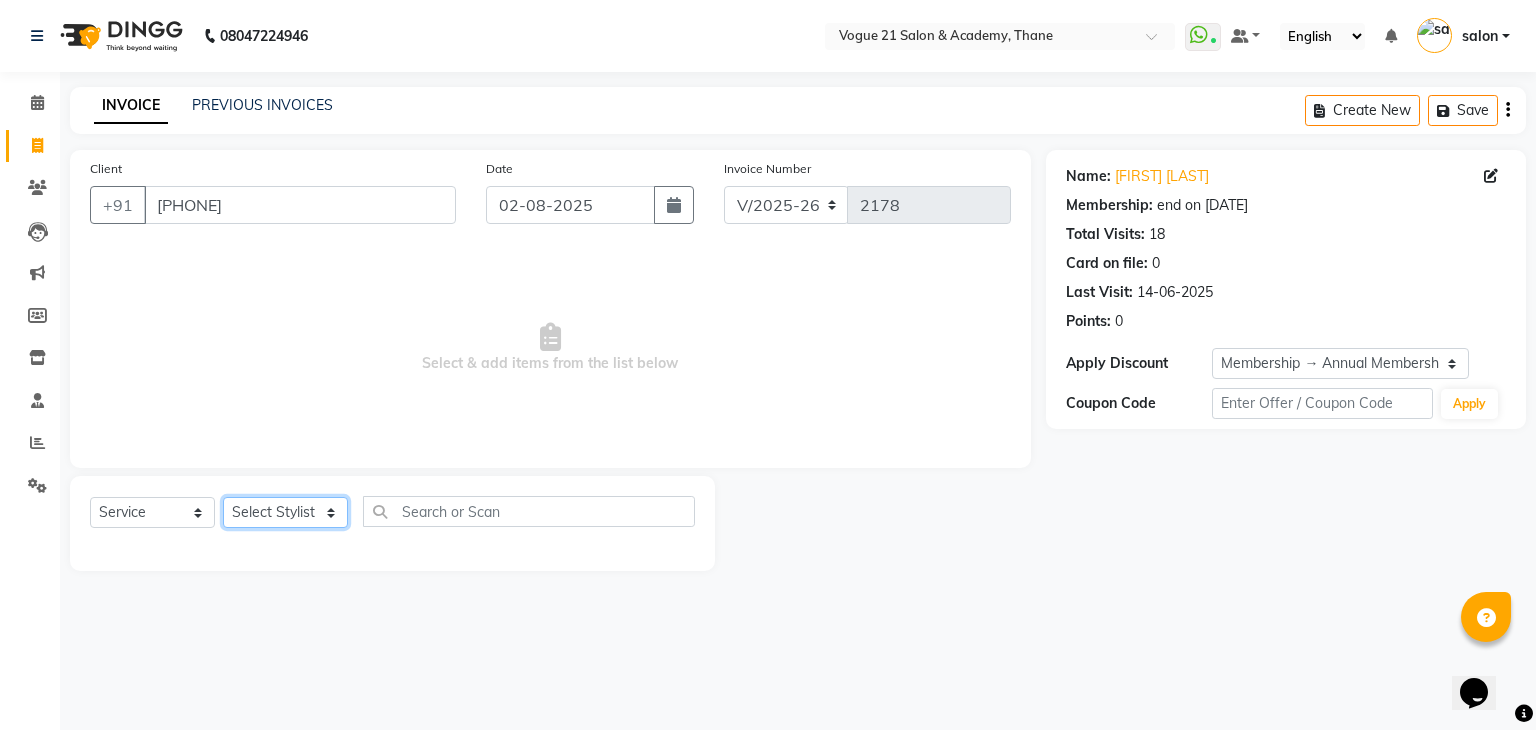 select on "52036" 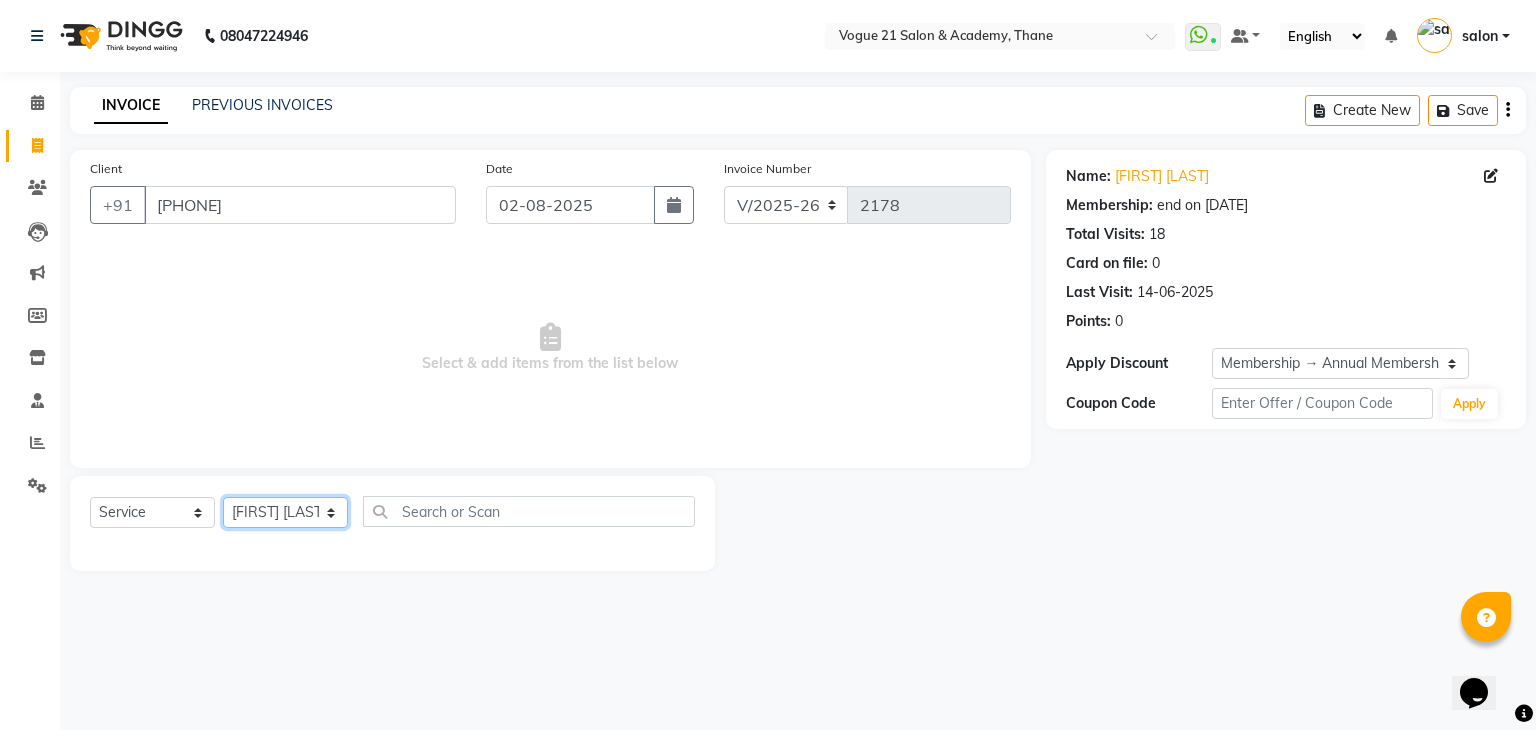 click on "Select Stylist aamir  Alicia Dsouza Altamash Jamshed  jyoti chauhan Pooja yadav Priya jadhav salon suraj salunkhe" 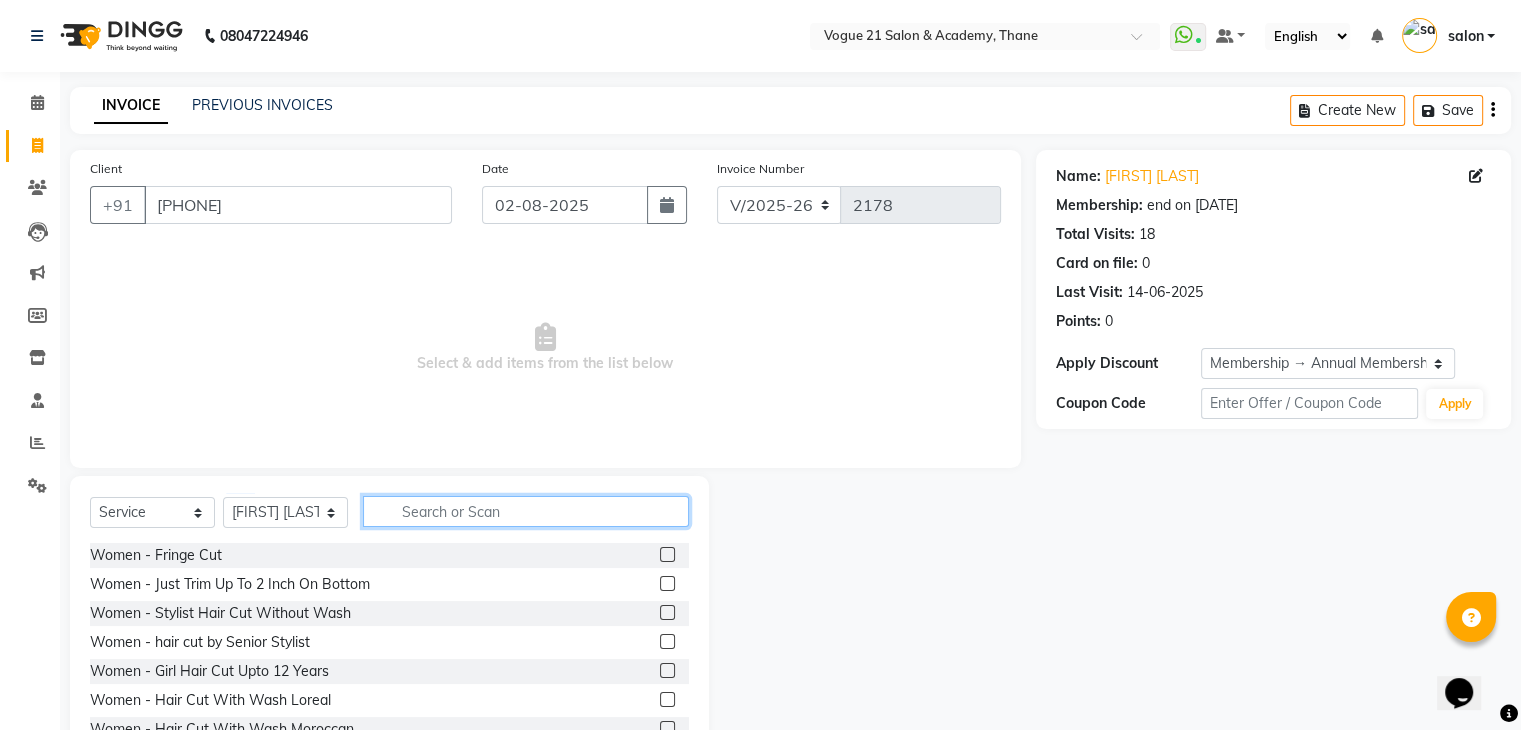 click 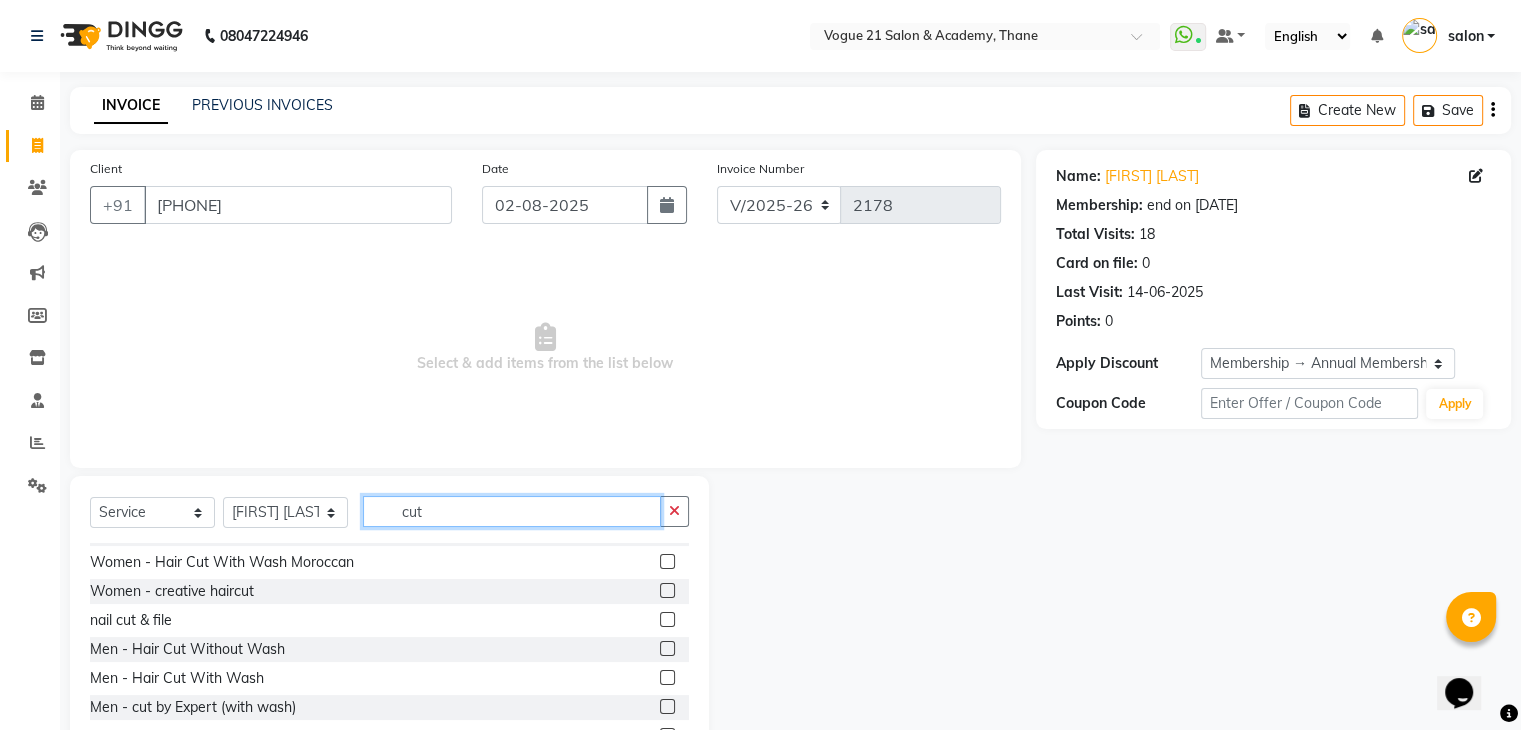 scroll, scrollTop: 133, scrollLeft: 0, axis: vertical 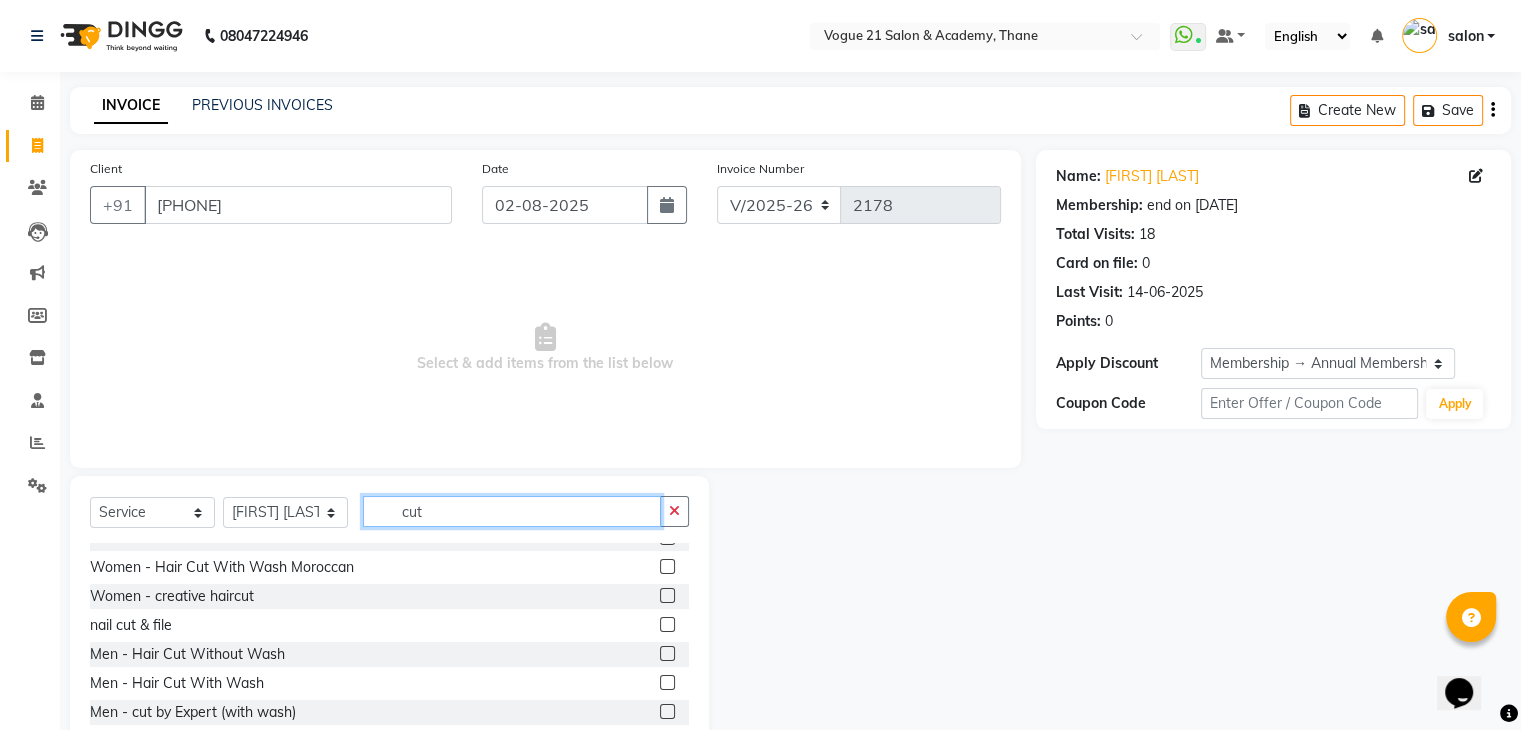 type on "cut" 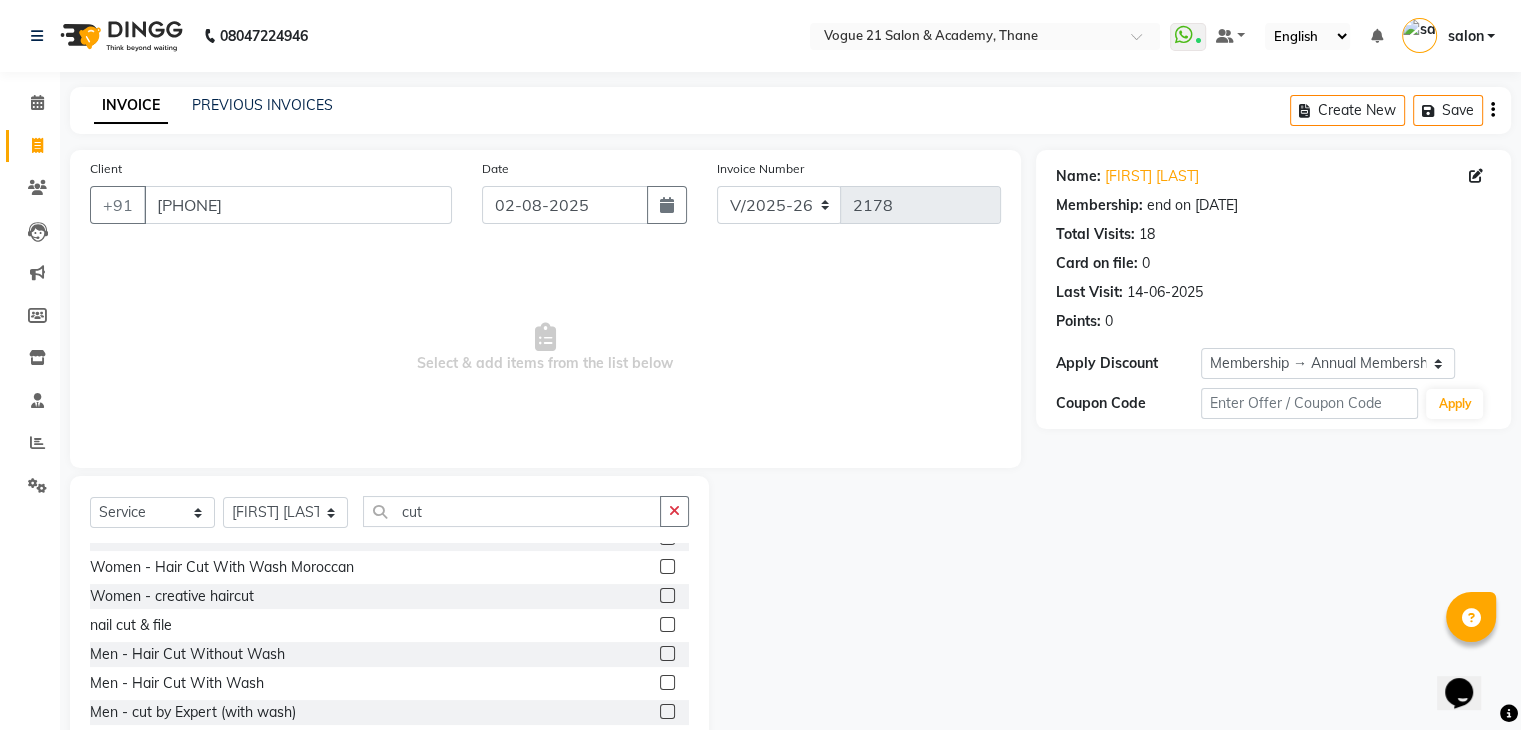 click 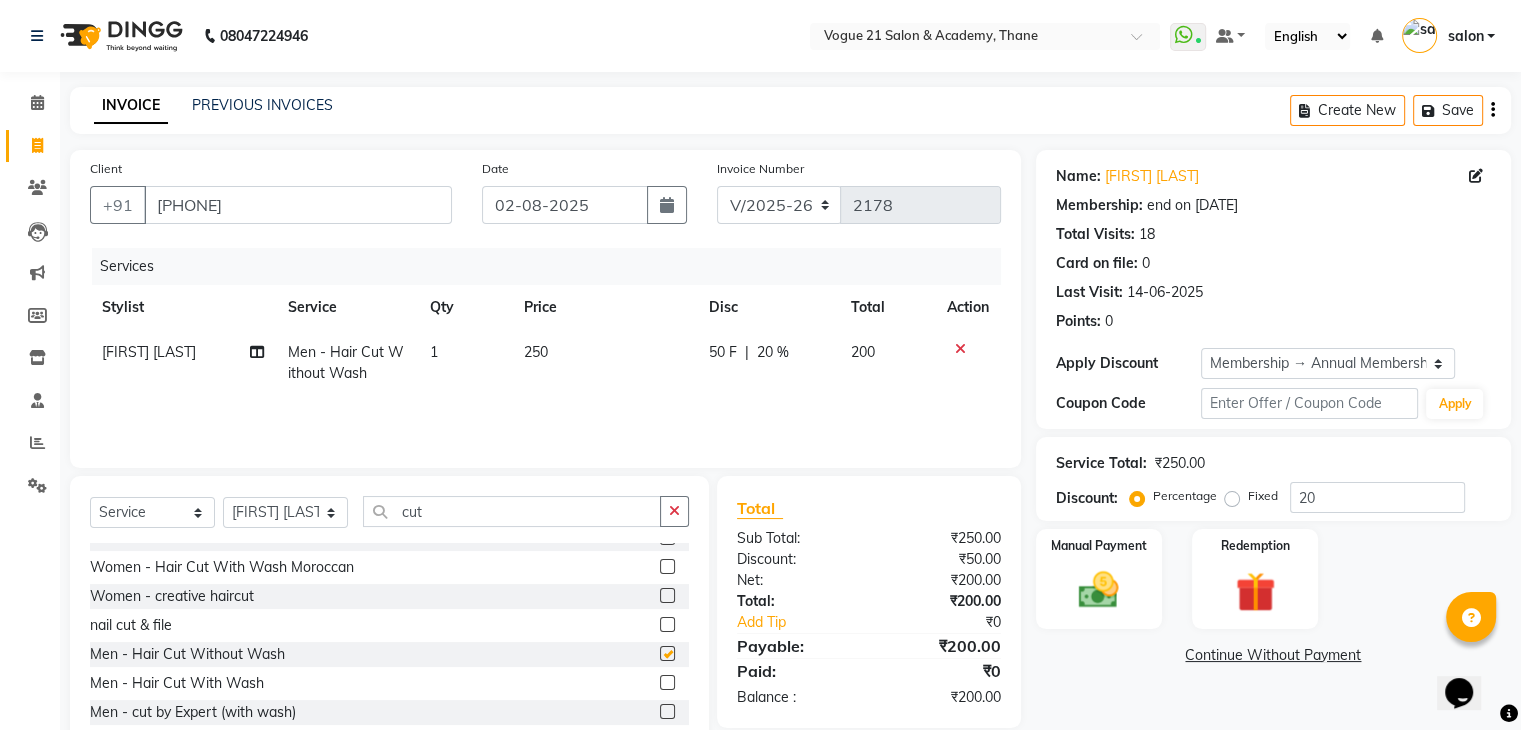 click 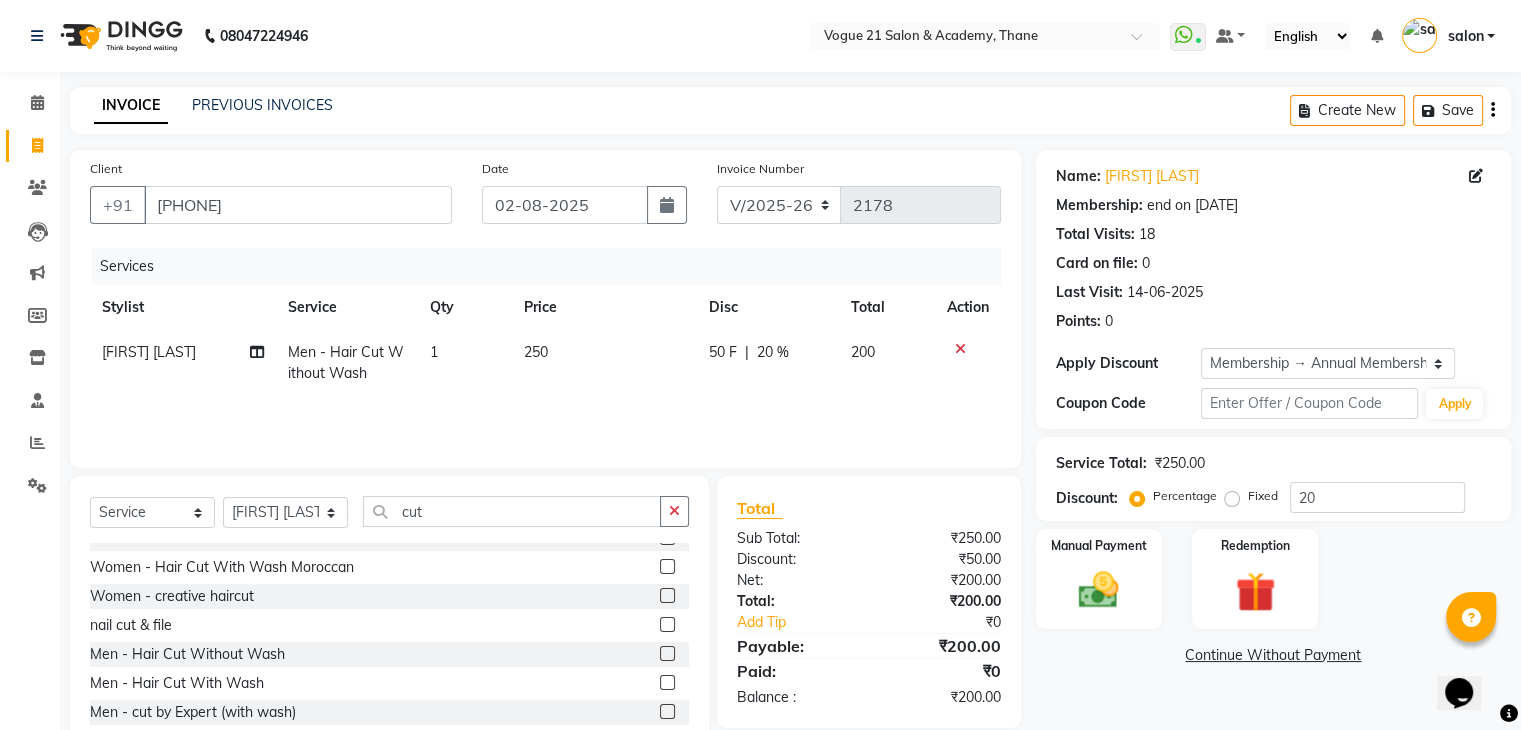 click 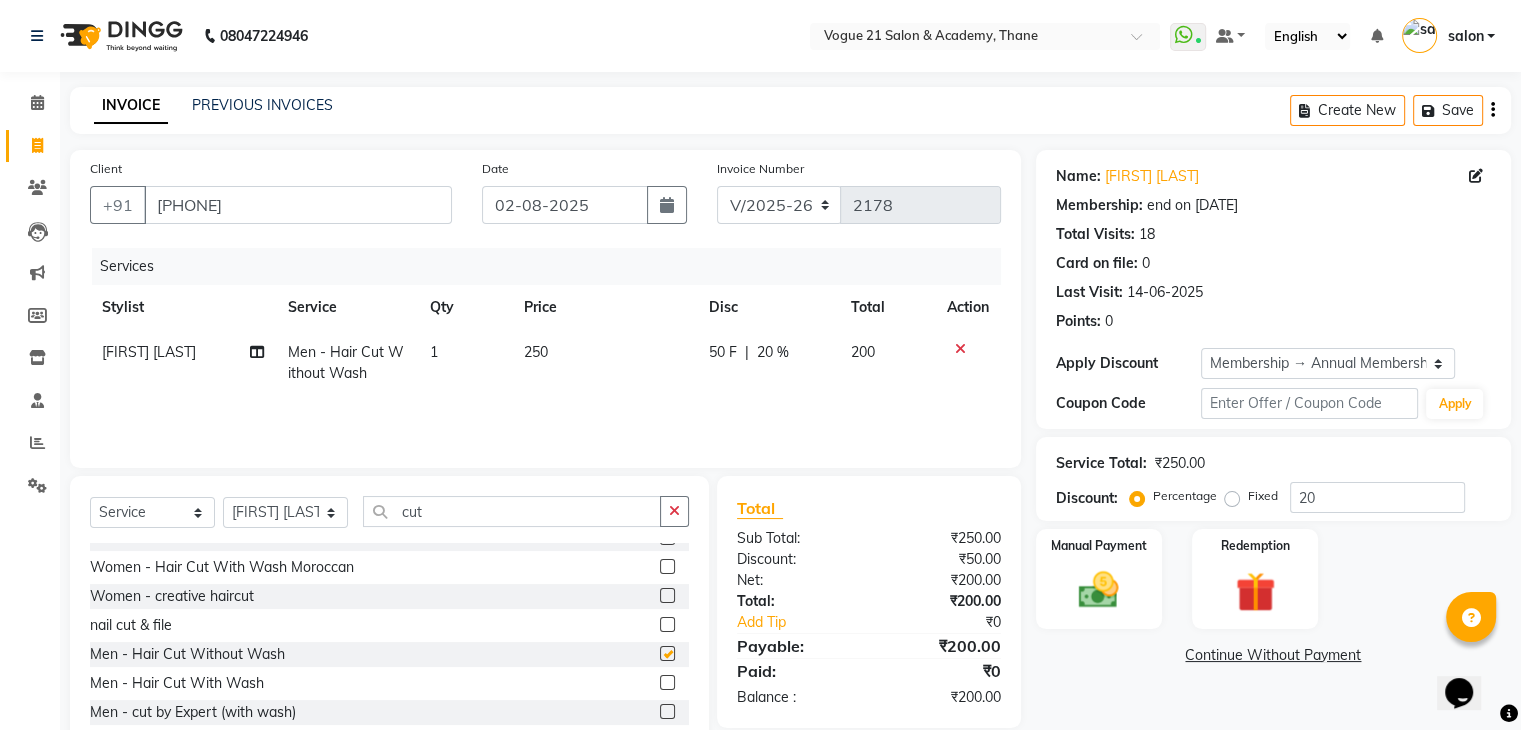 checkbox on "false" 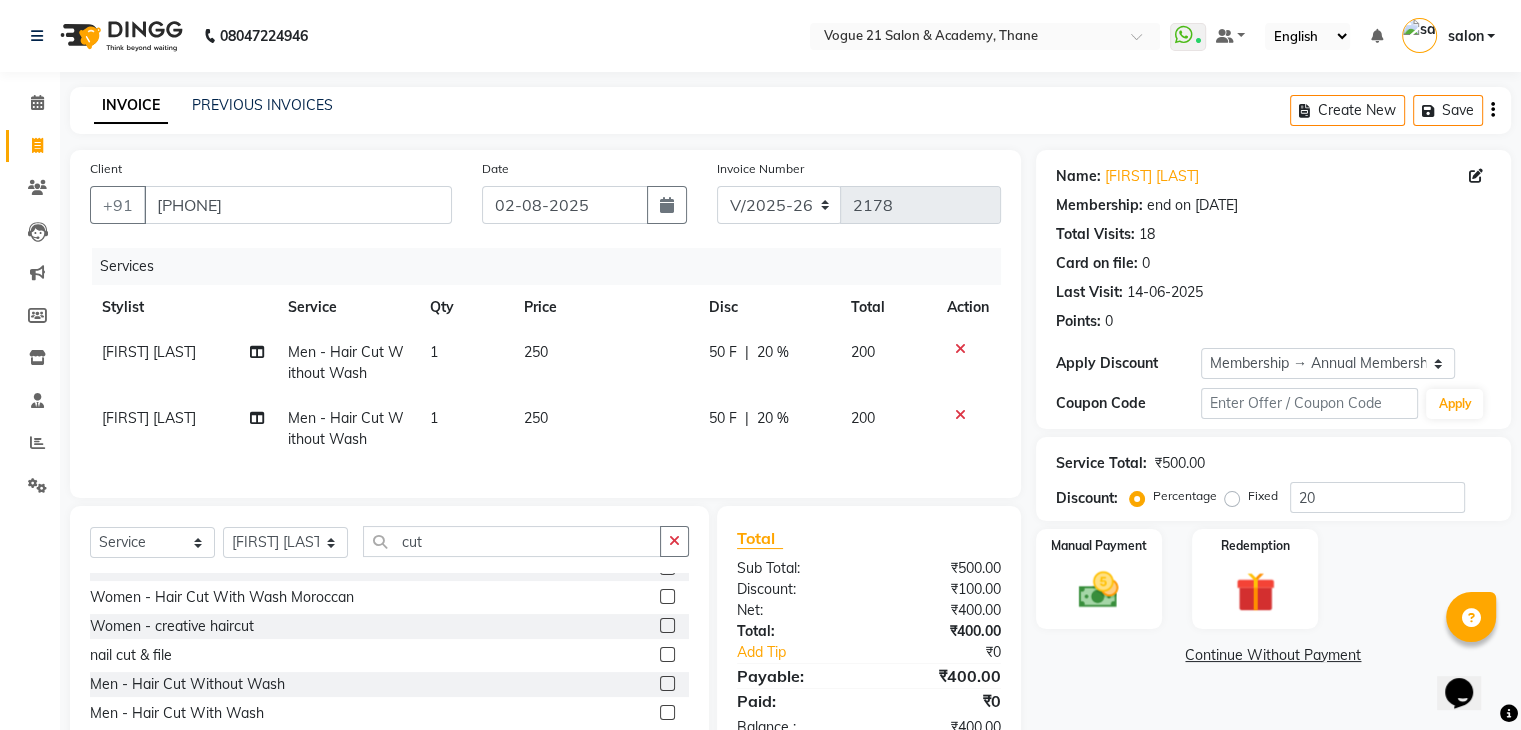 click 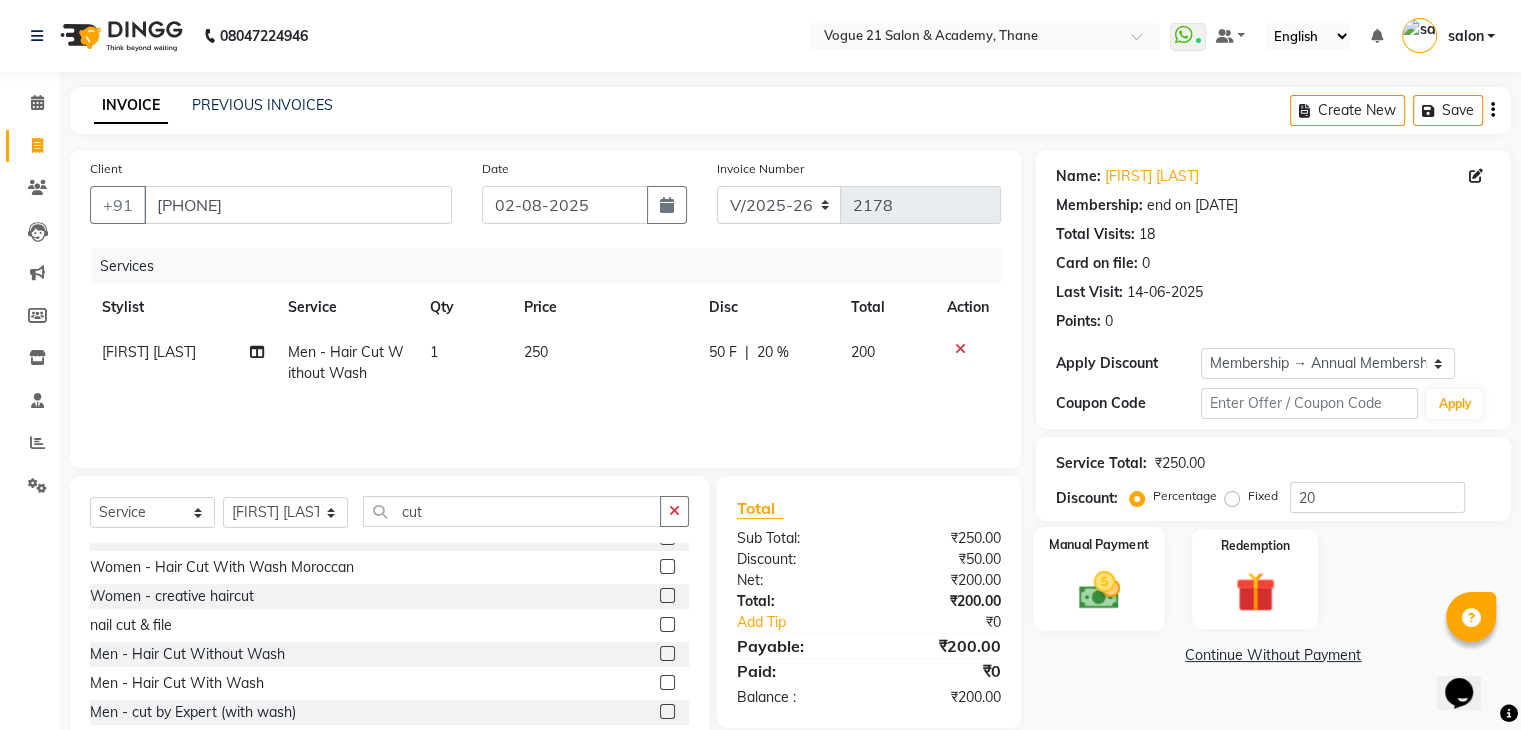 click on "Manual Payment" 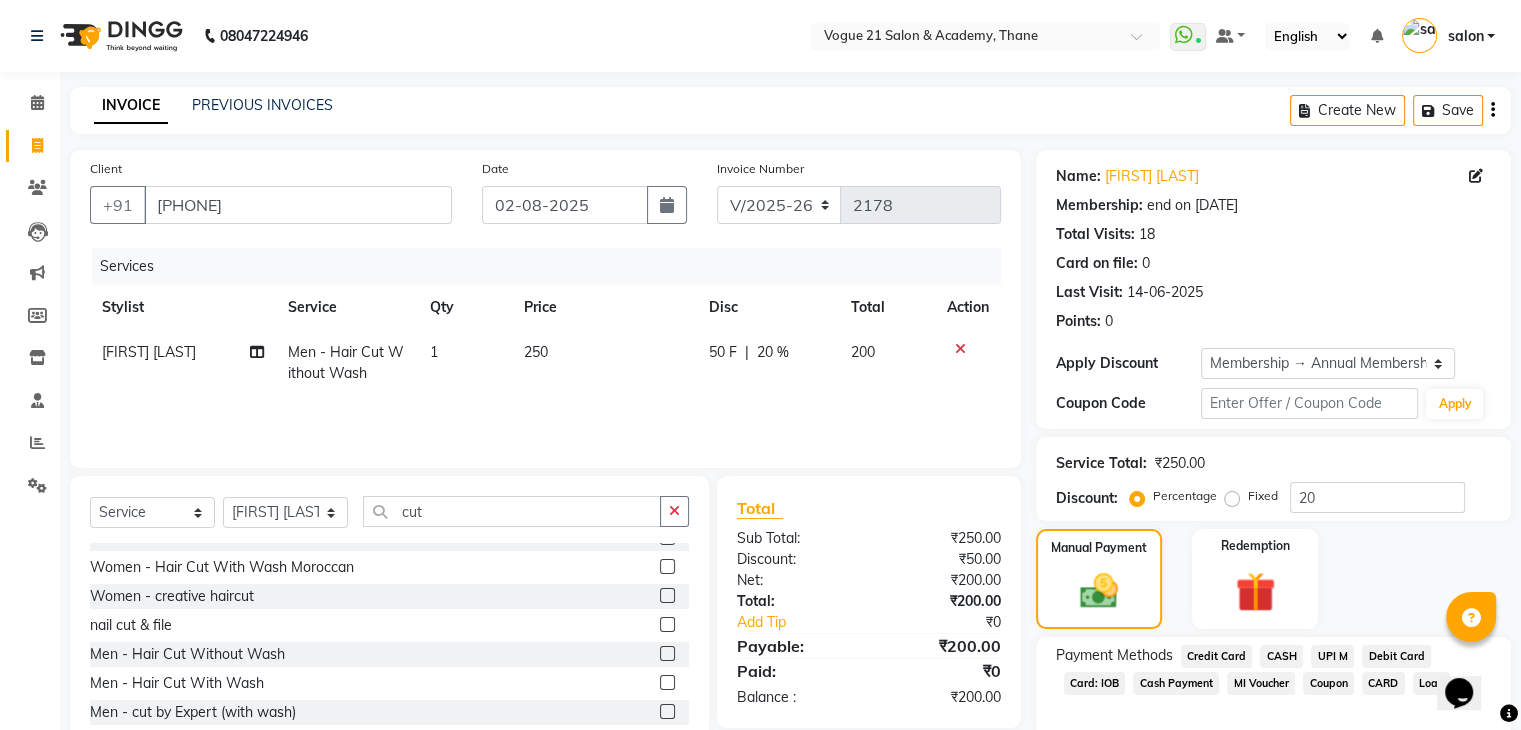 click on "Payment Methods  Credit Card   CASH   UPI M   Debit Card   Card: IOB   Cash Payment   MI Voucher   Coupon   CARD   Loan" 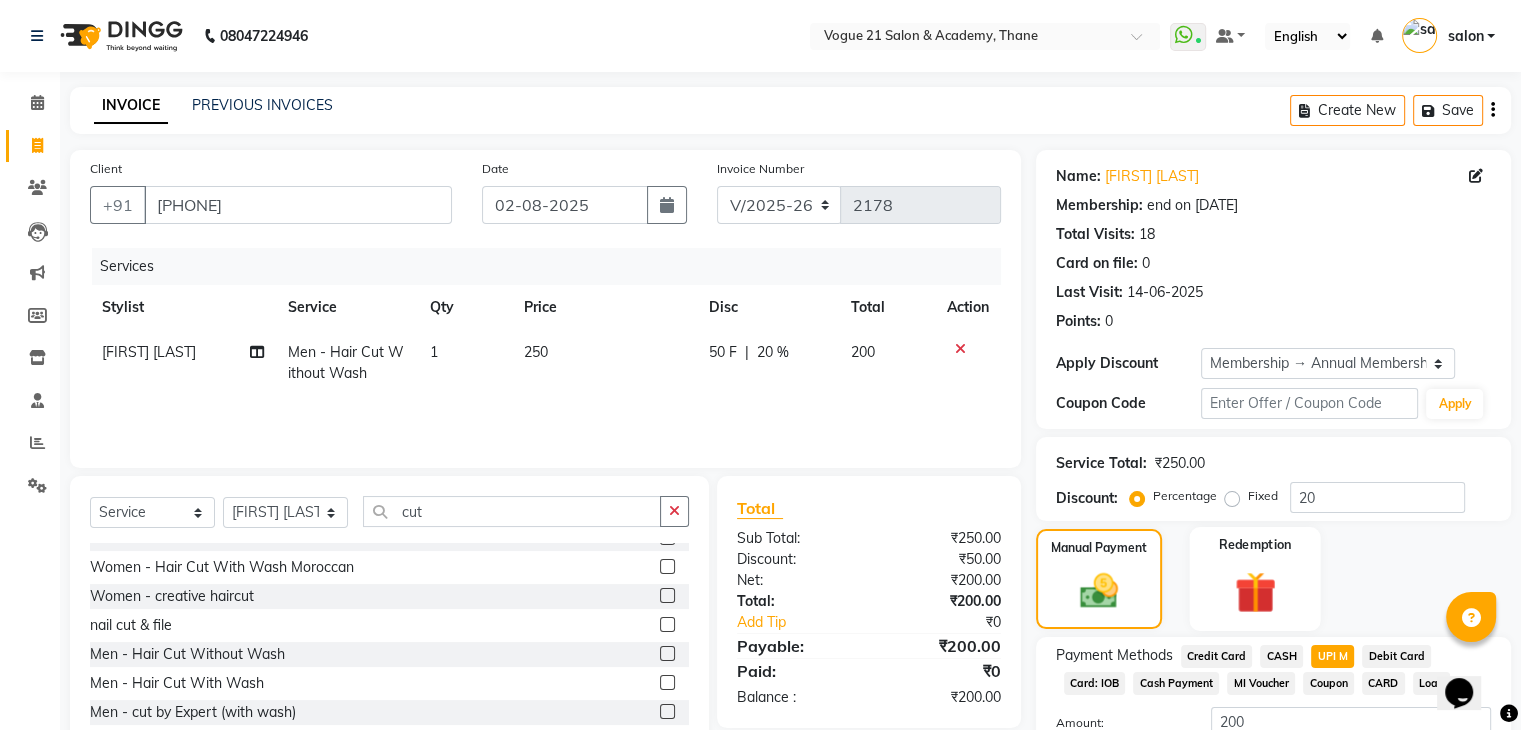 scroll, scrollTop: 156, scrollLeft: 0, axis: vertical 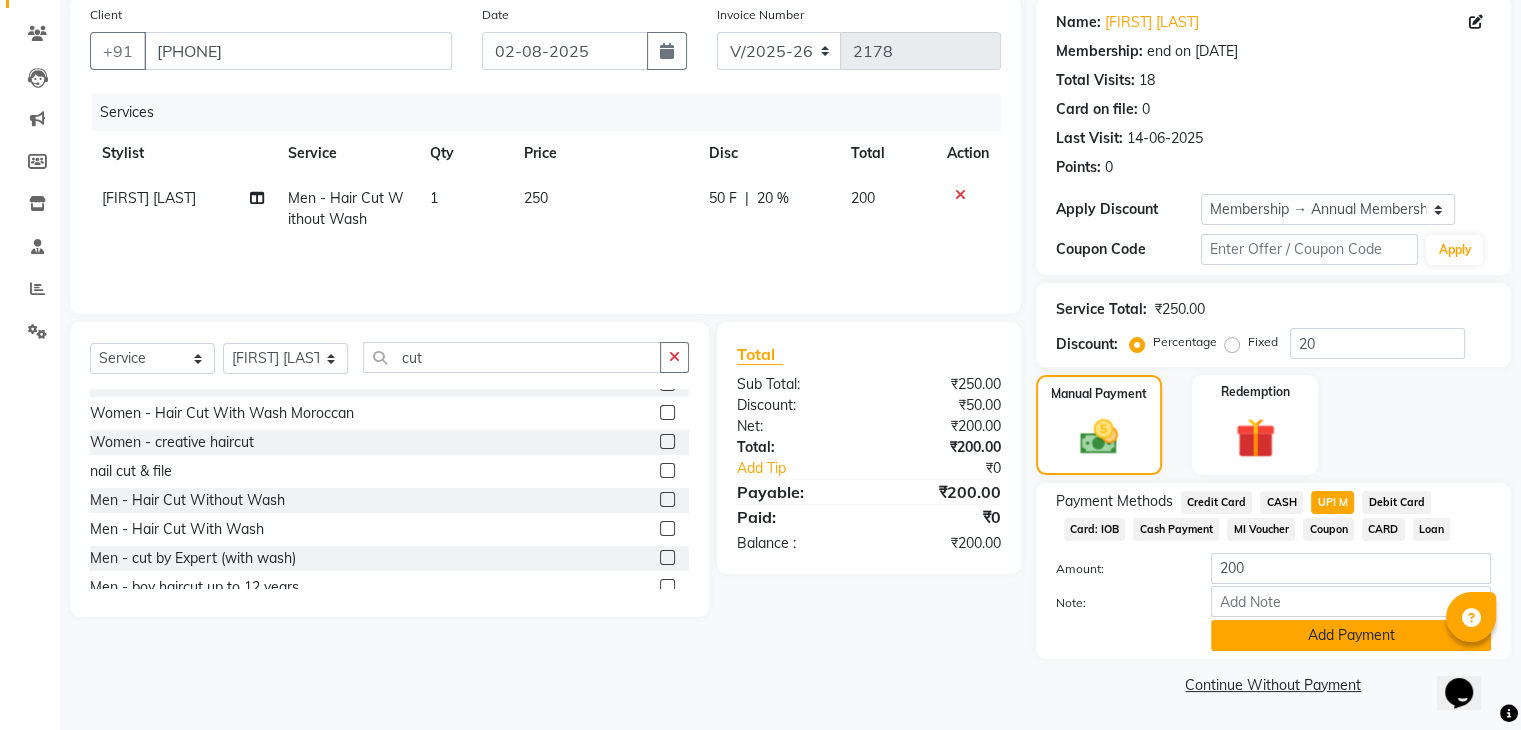 click on "Add Payment" 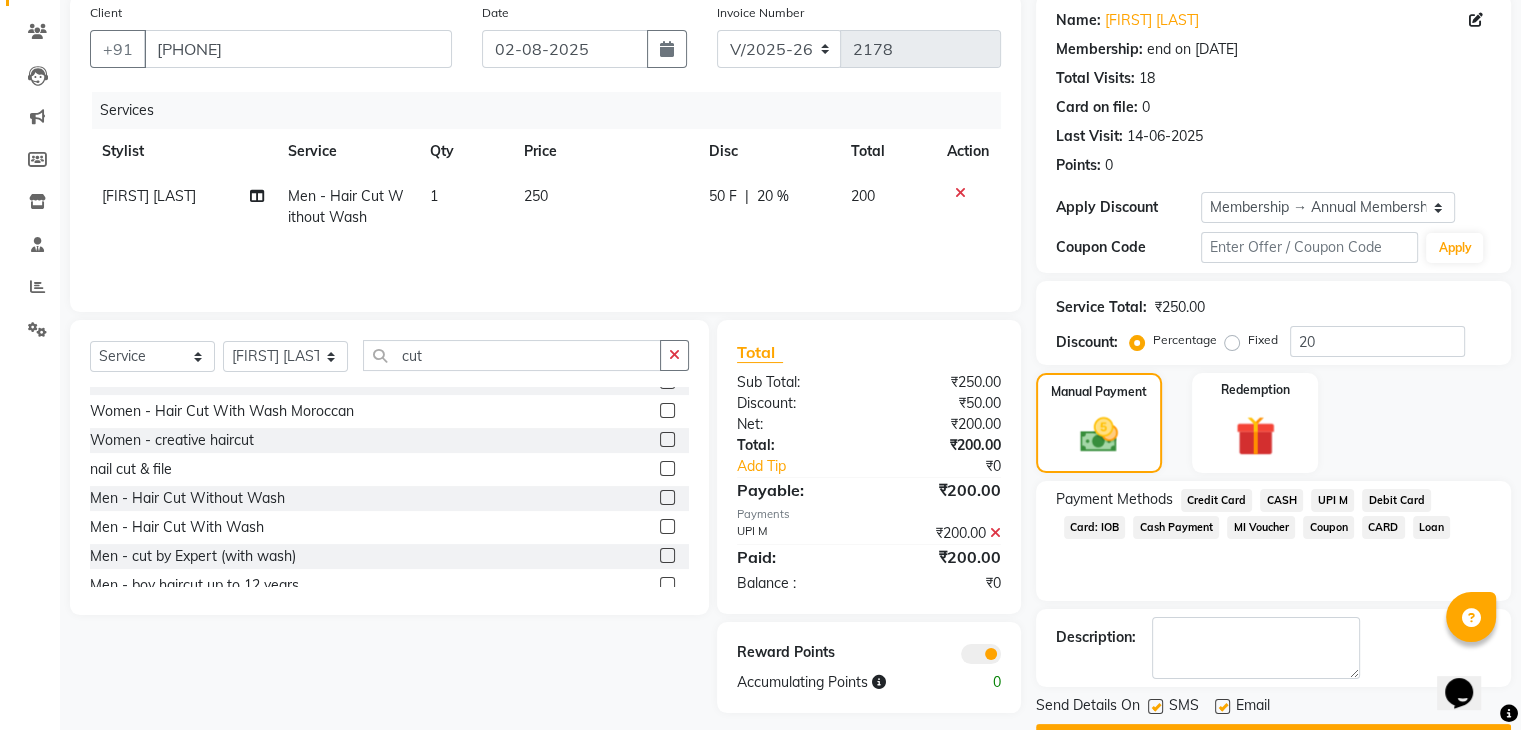 scroll, scrollTop: 209, scrollLeft: 0, axis: vertical 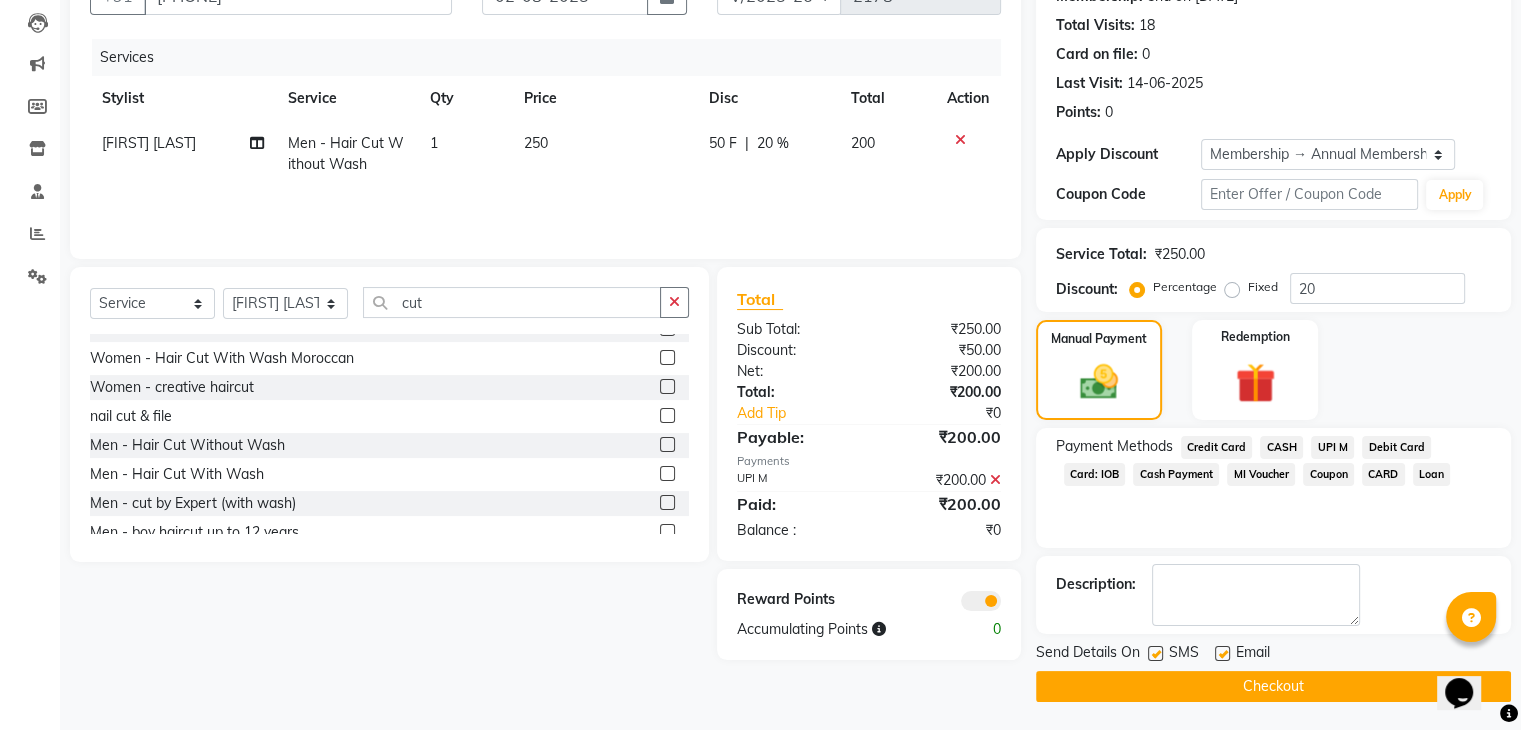 click on "Checkout" 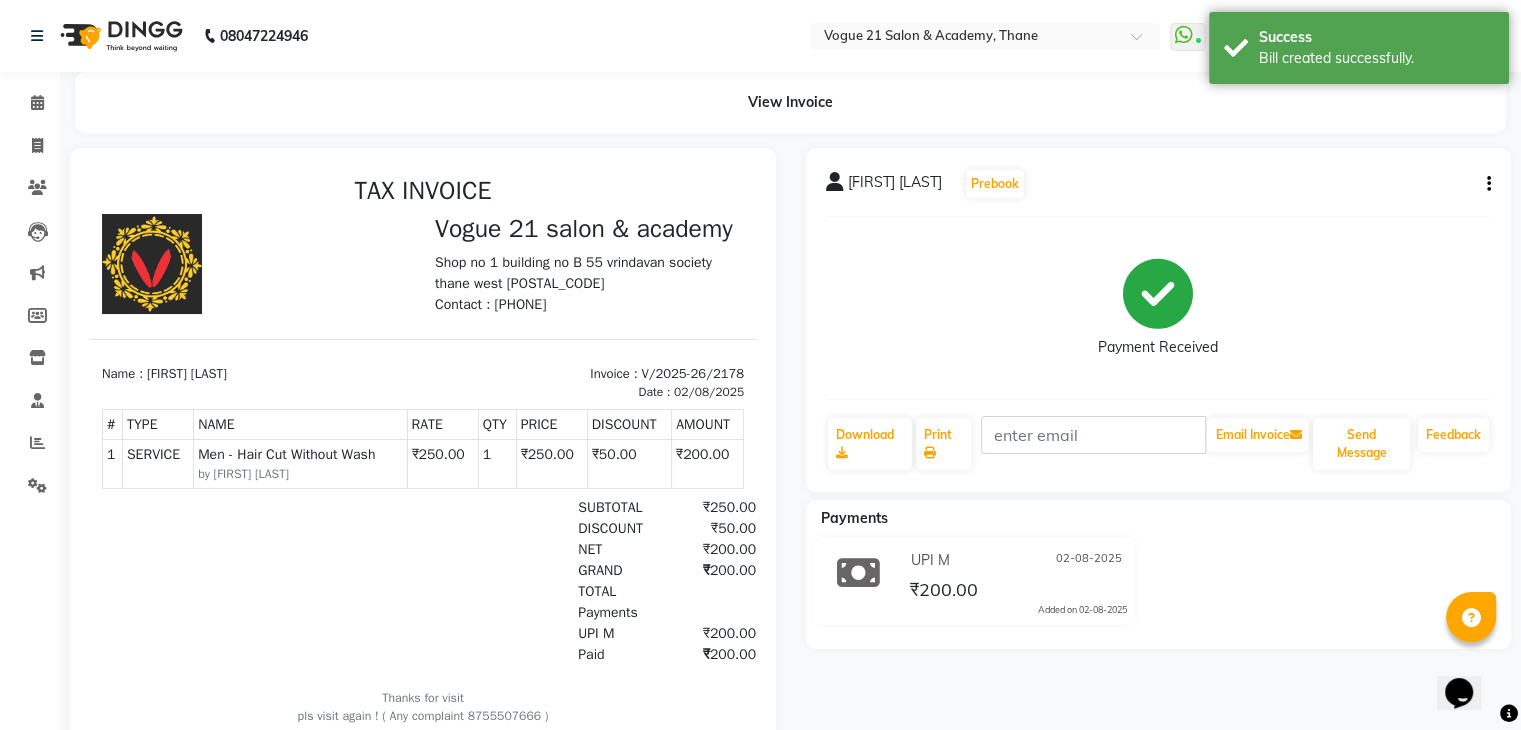 scroll, scrollTop: 0, scrollLeft: 0, axis: both 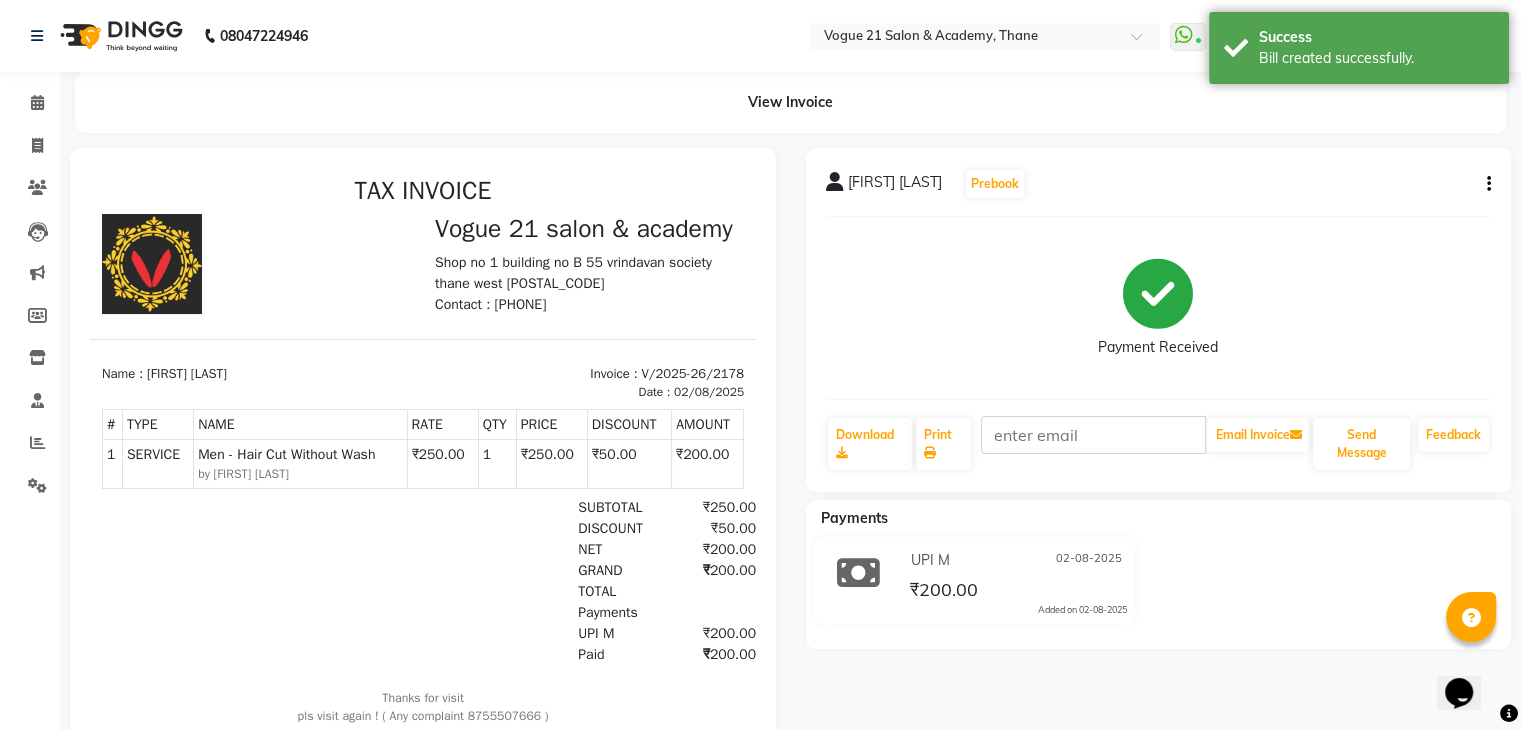 drag, startPoint x: 721, startPoint y: 575, endPoint x: 340, endPoint y: 494, distance: 389.51508 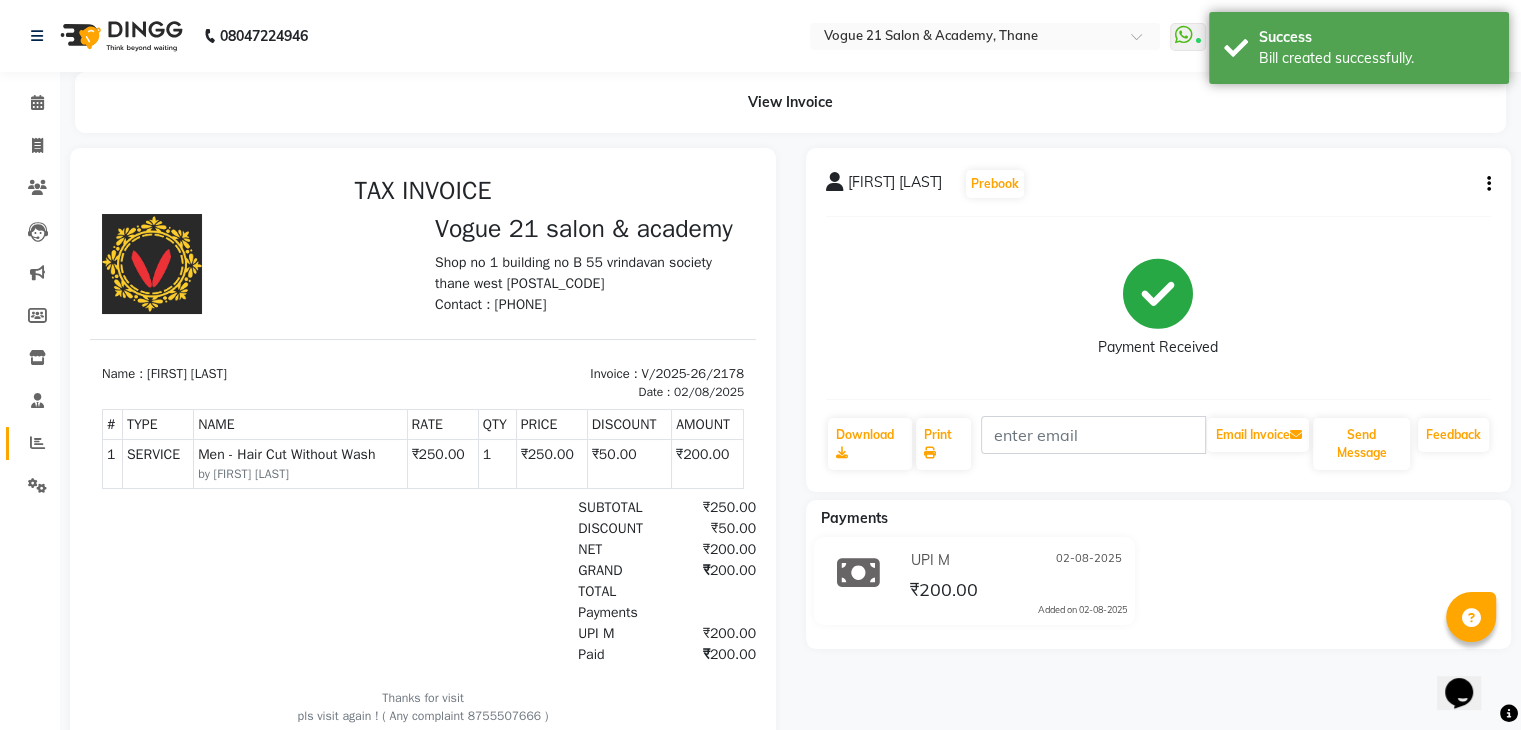 click on "Reports" 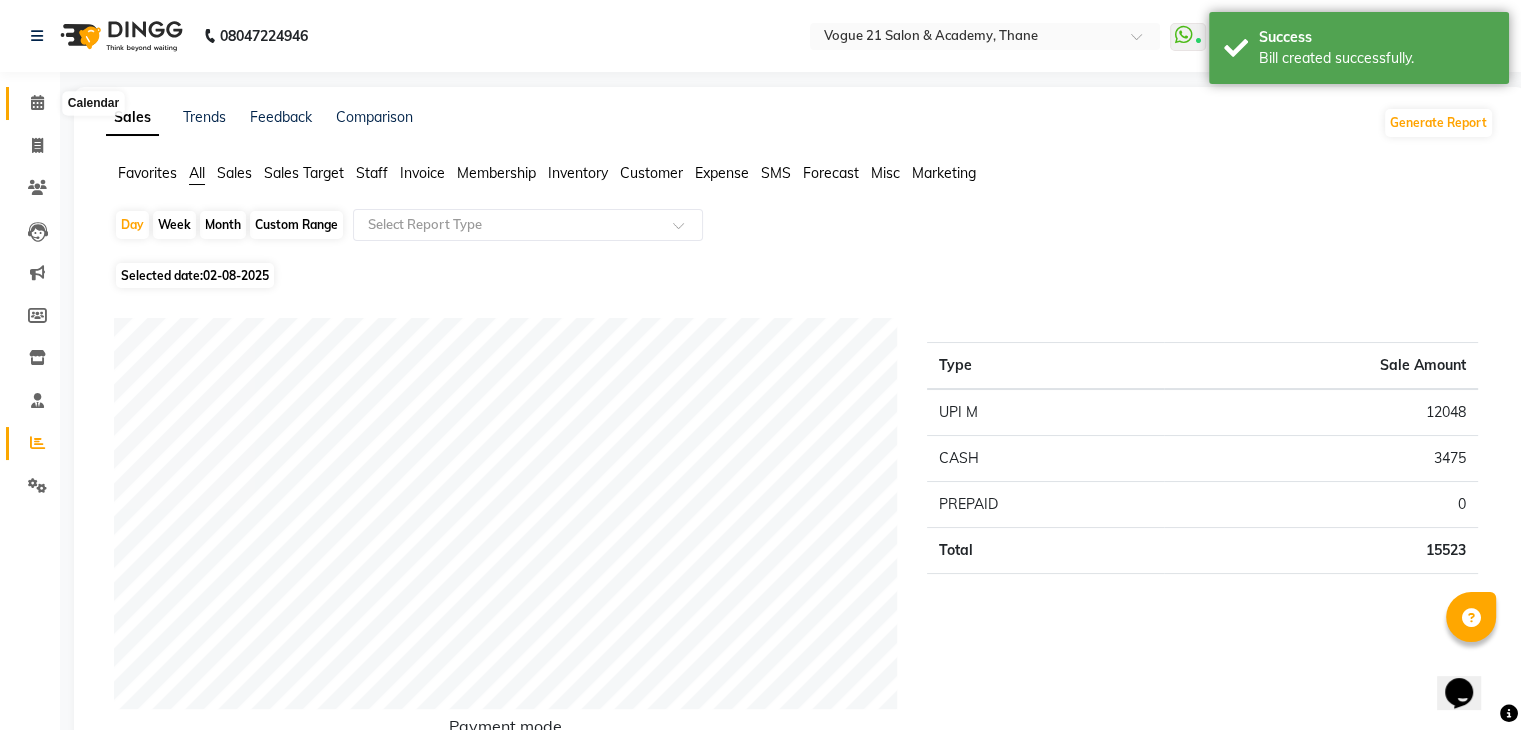 click 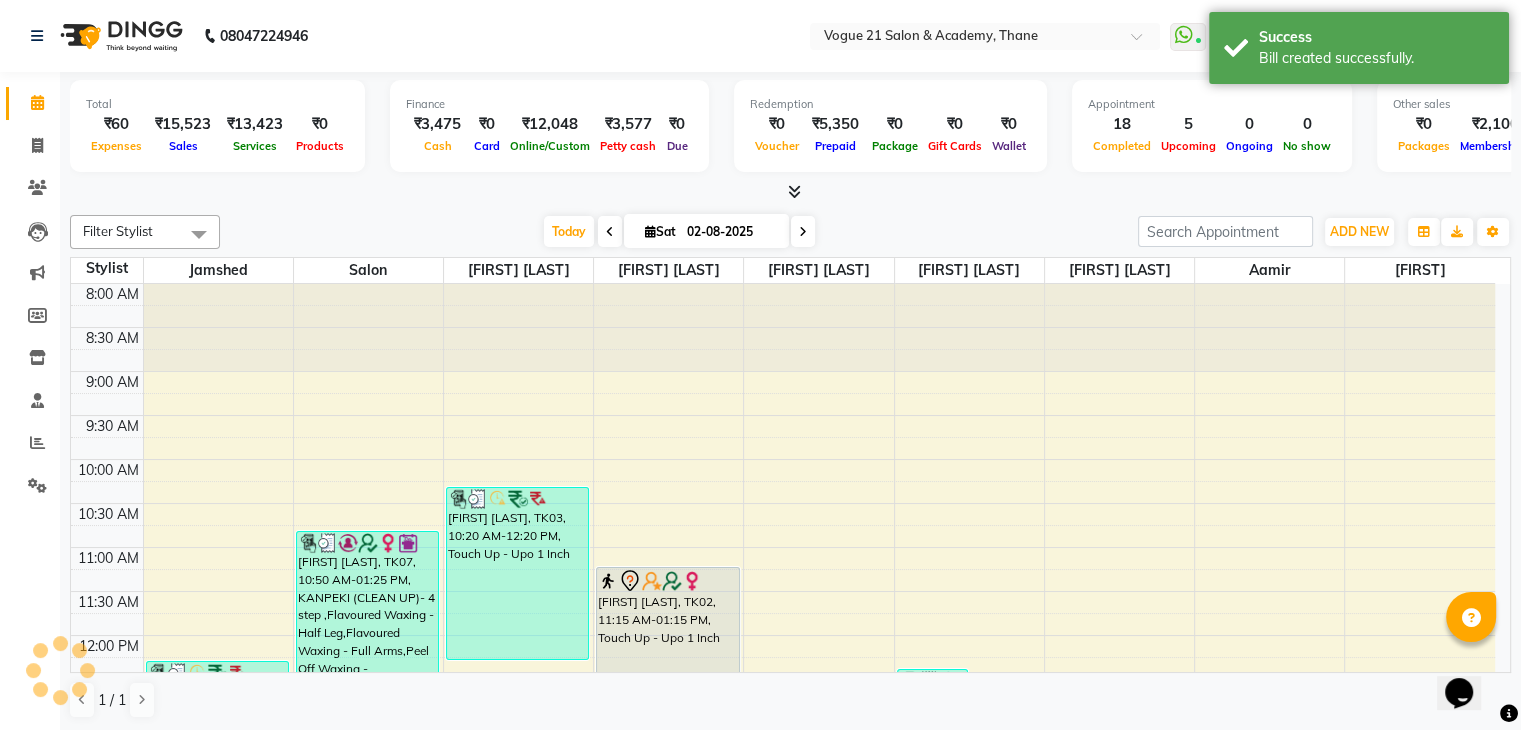 scroll, scrollTop: 0, scrollLeft: 0, axis: both 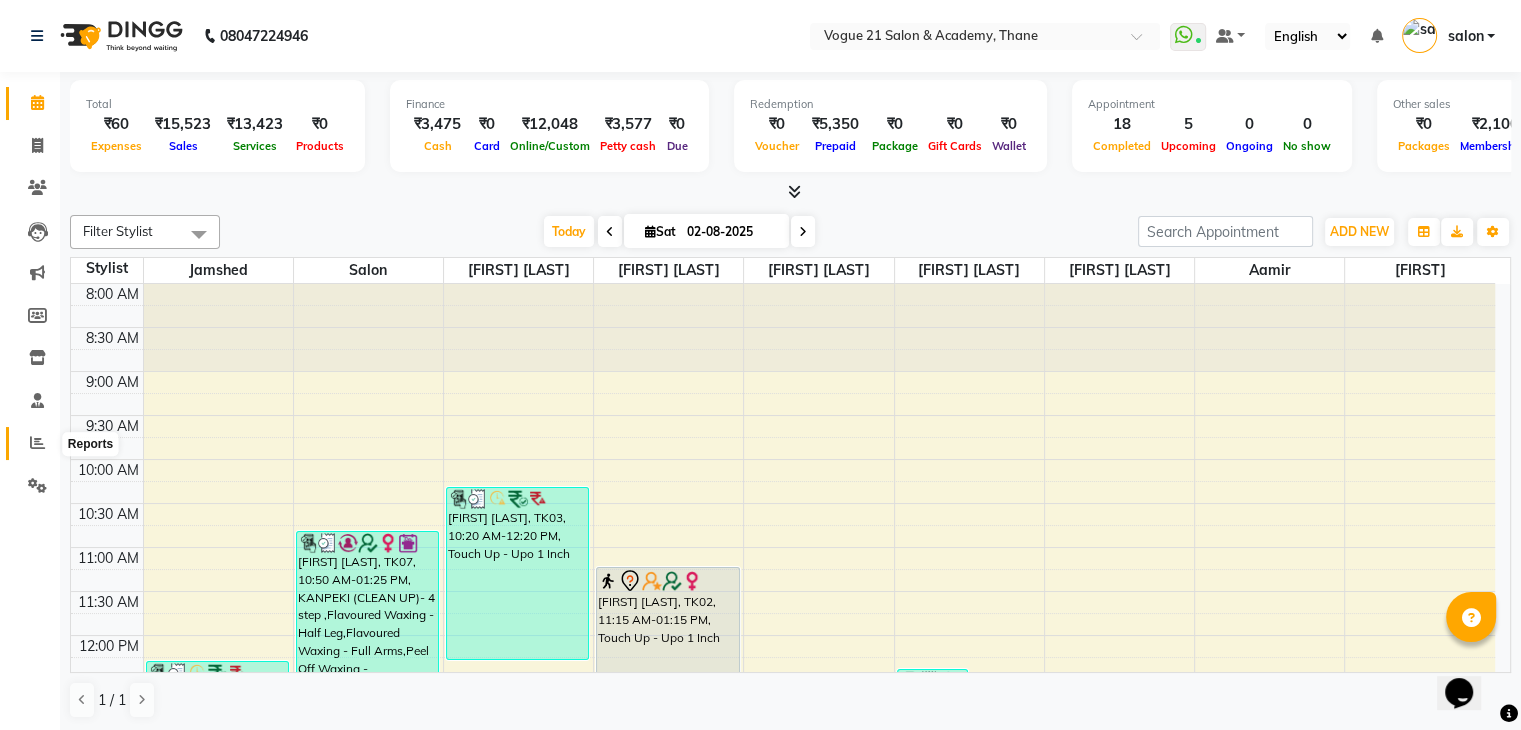 click 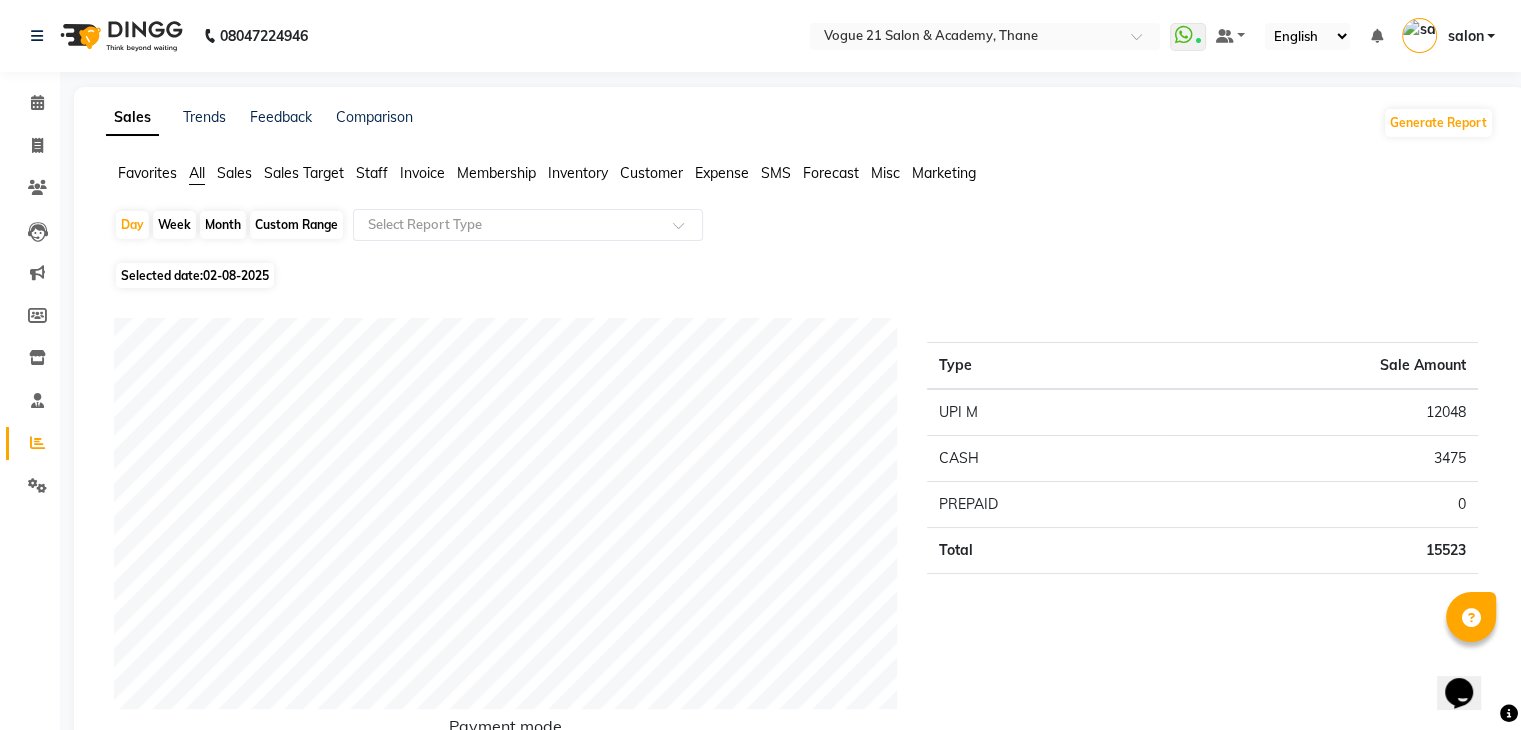 click on "Month" 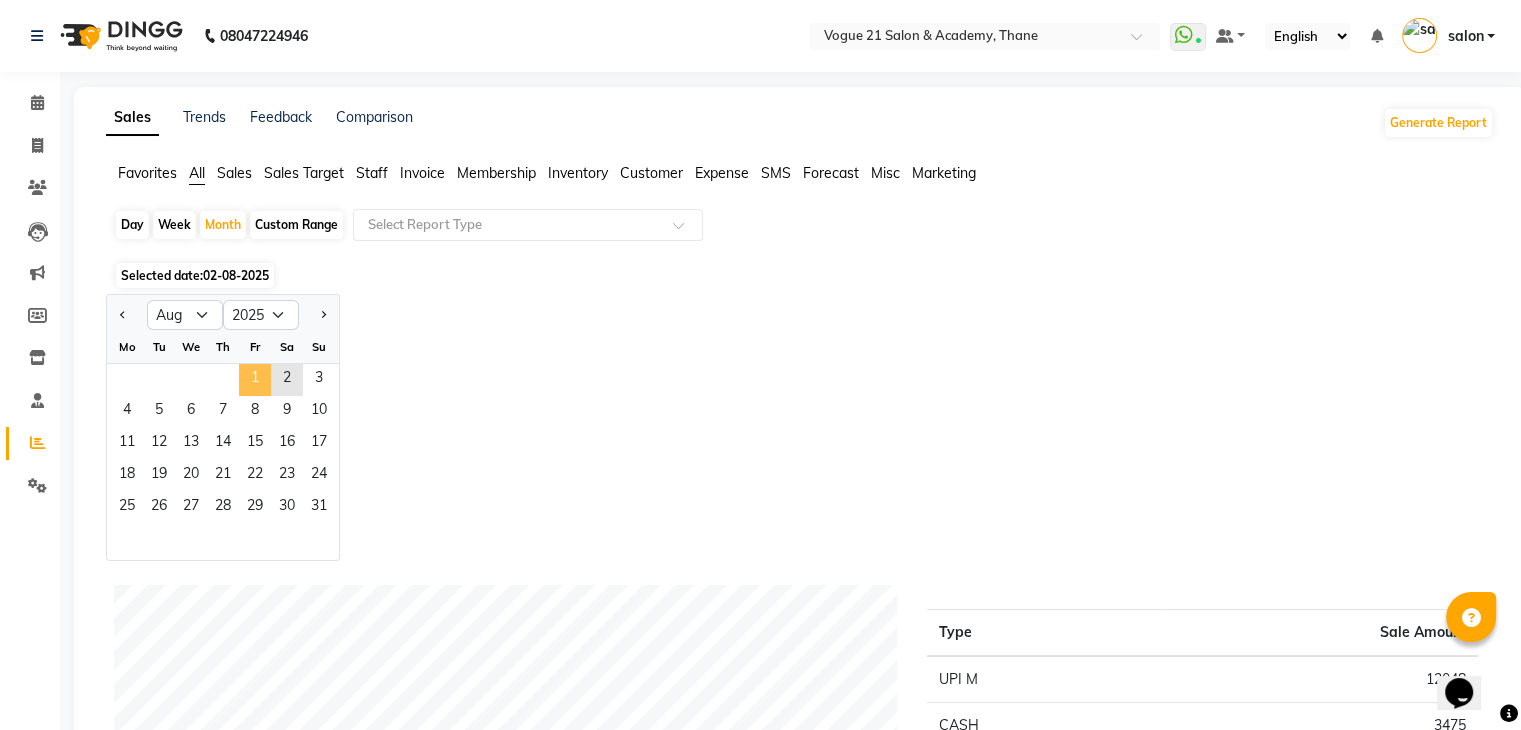click on "1" 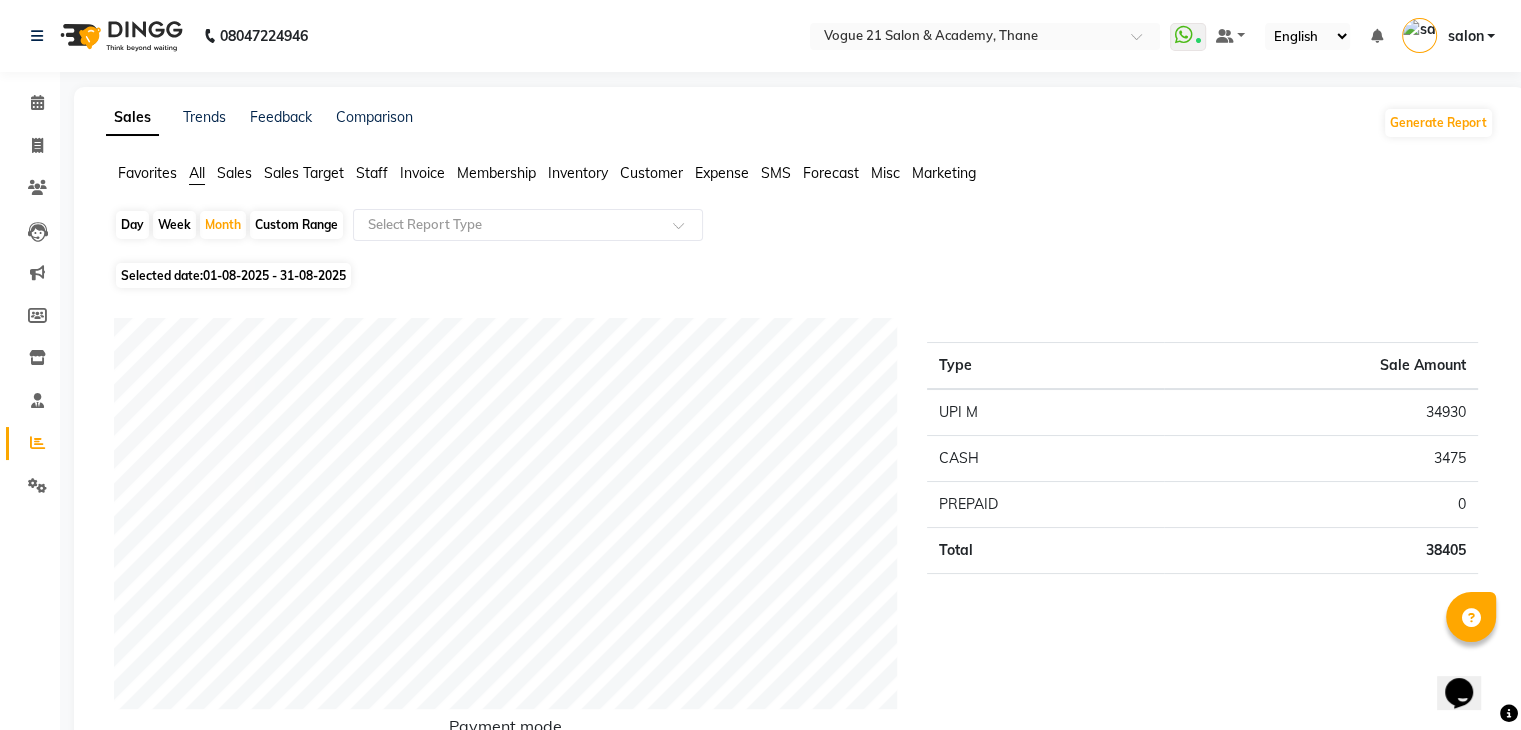 click on "Staff" 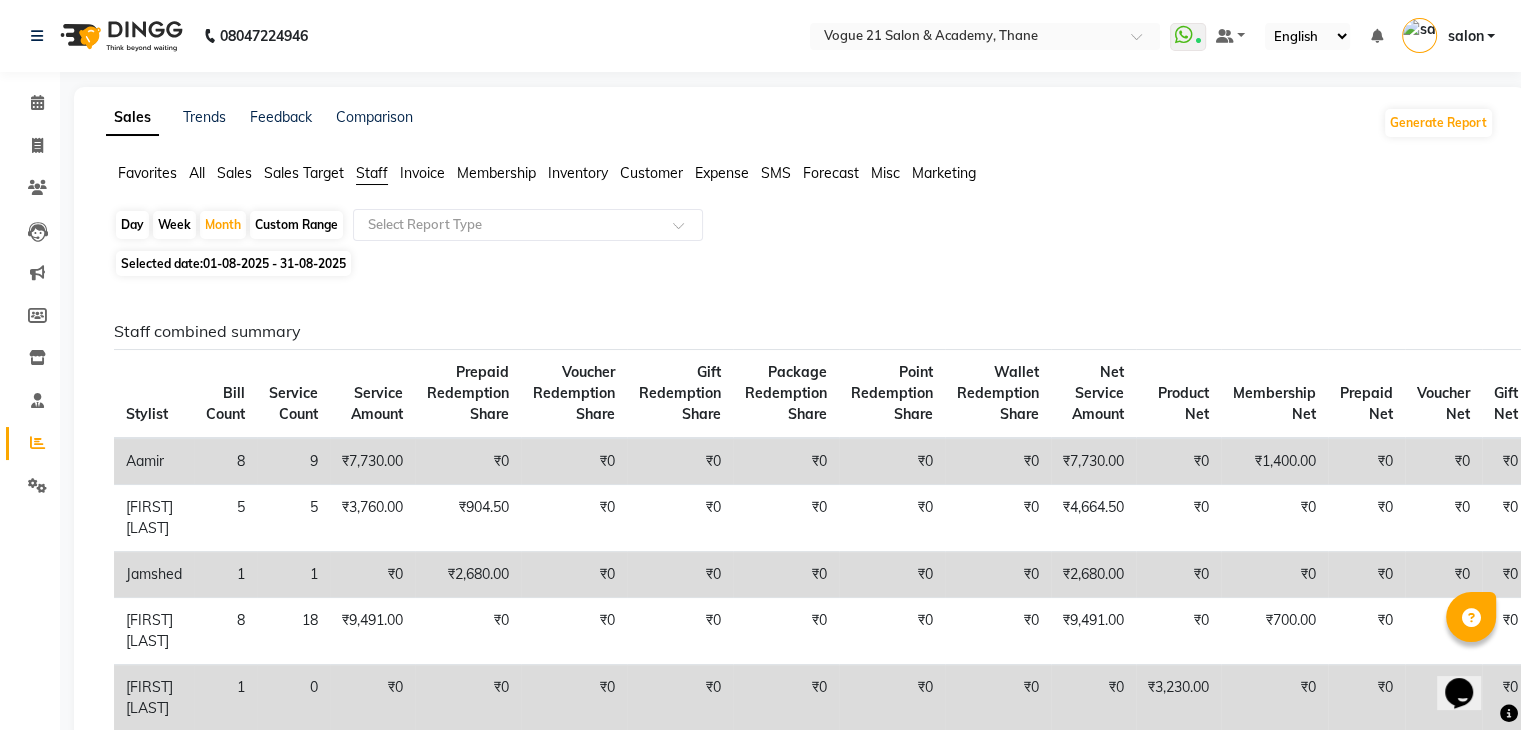click on "Staff" 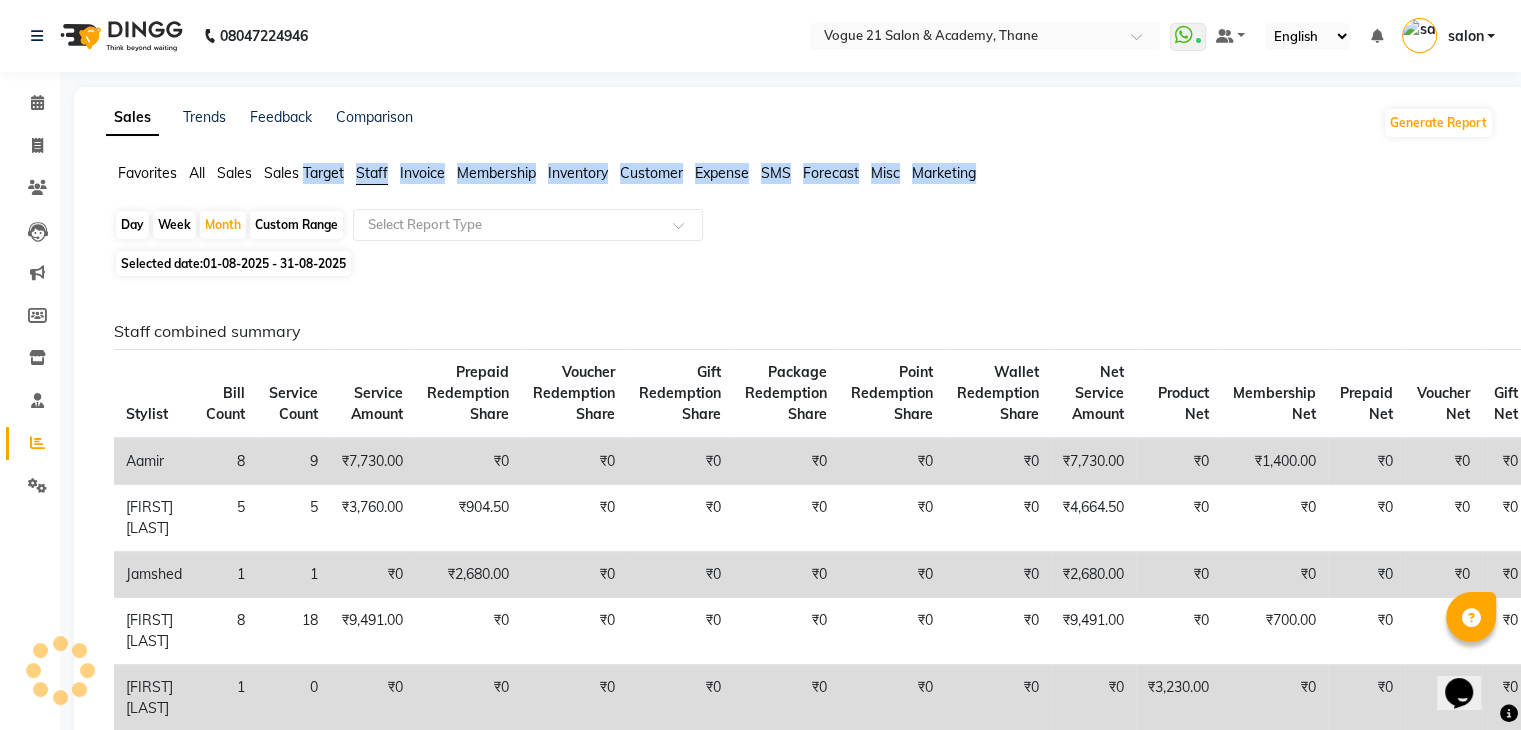 drag, startPoint x: 362, startPoint y: 178, endPoint x: 364, endPoint y: 167, distance: 11.18034 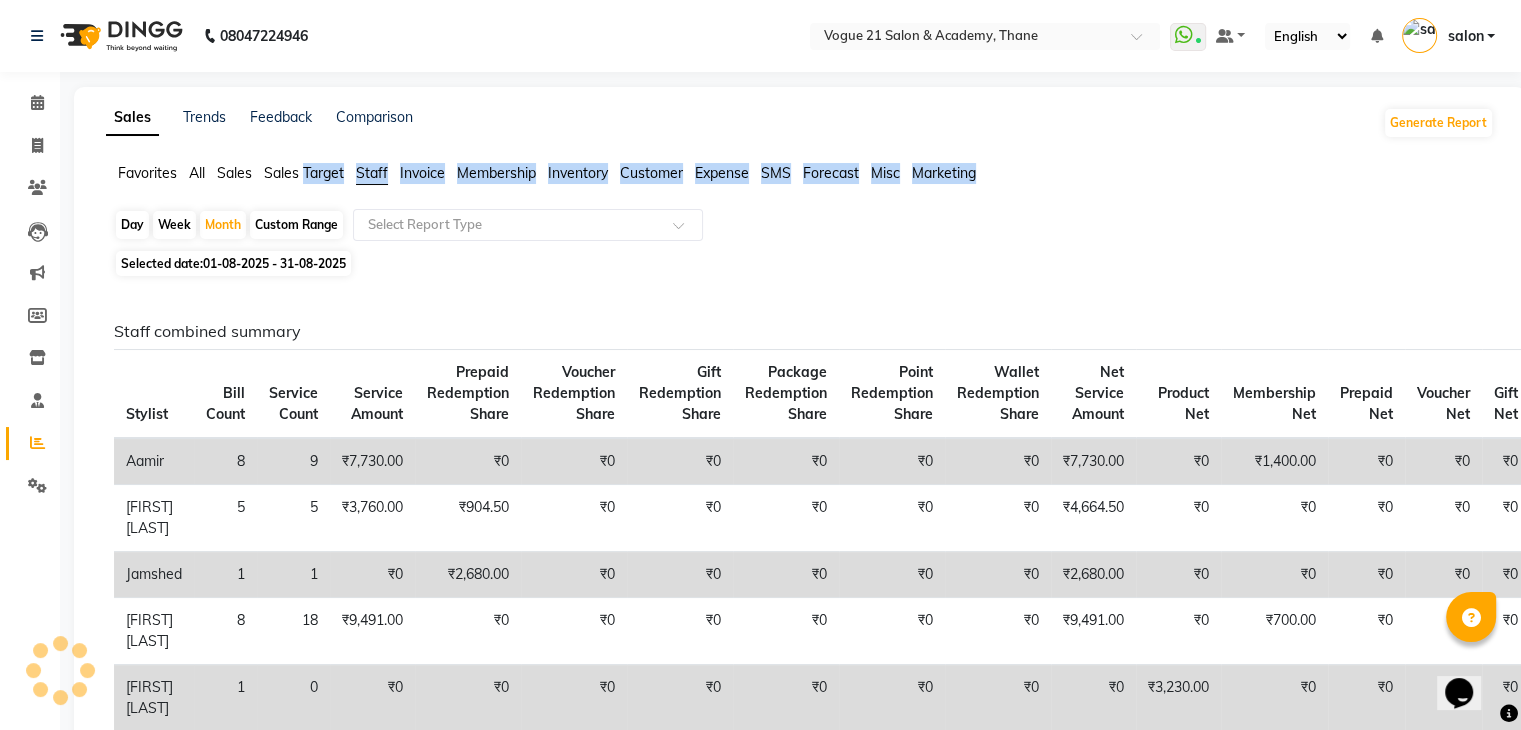 click on "Staff" 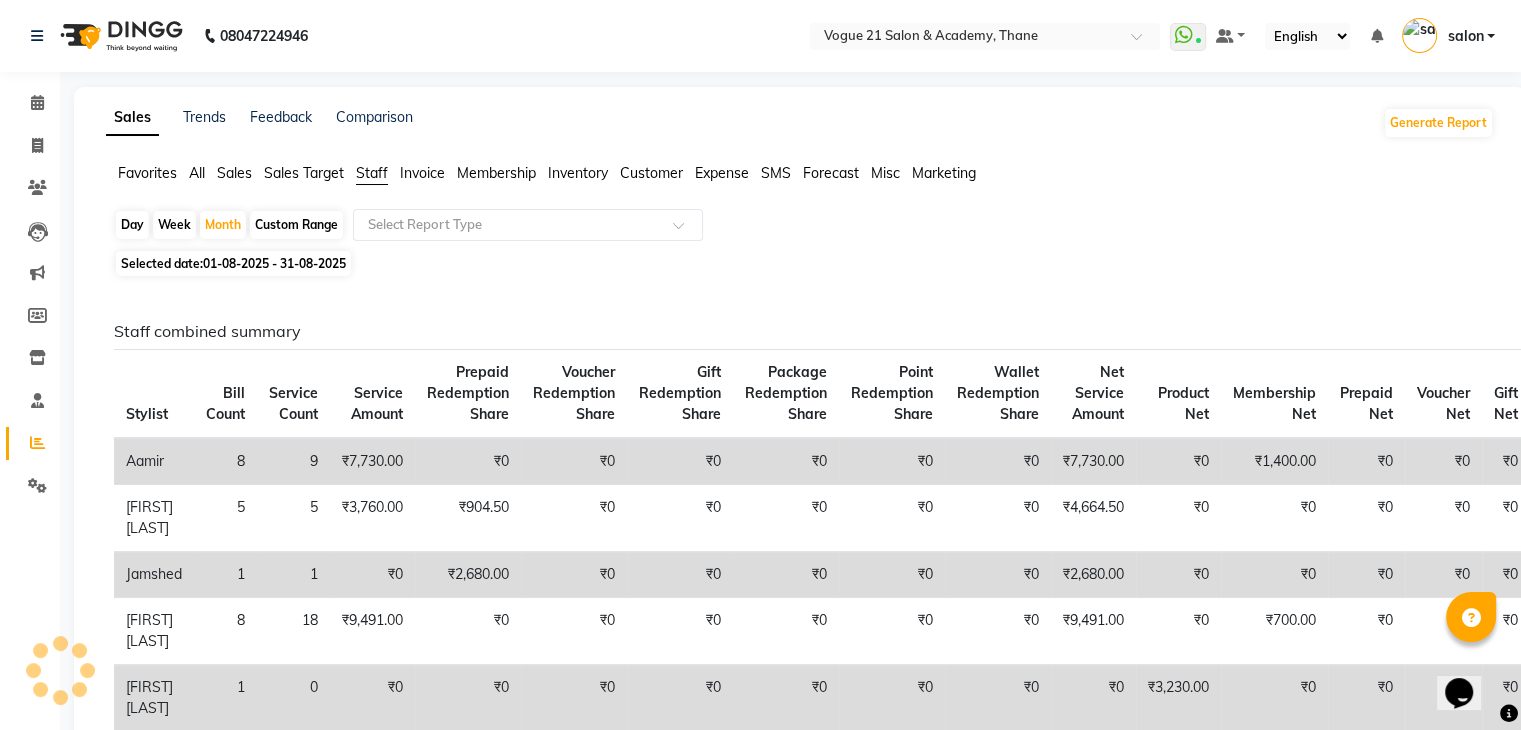 click on "Favorites All Sales Sales Target Staff Invoice Membership Inventory Customer Expense SMS Forecast Misc Marketing" 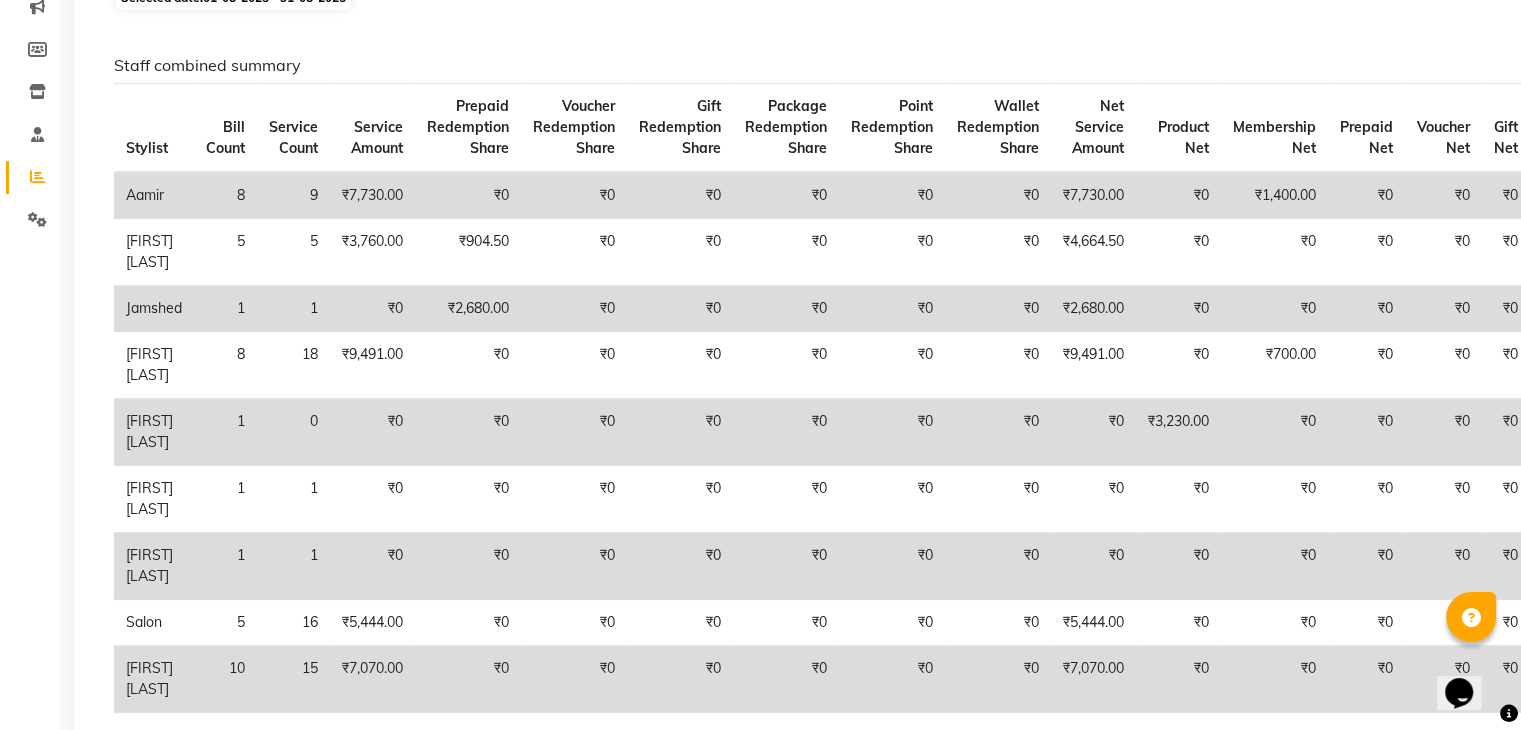 scroll, scrollTop: 60, scrollLeft: 0, axis: vertical 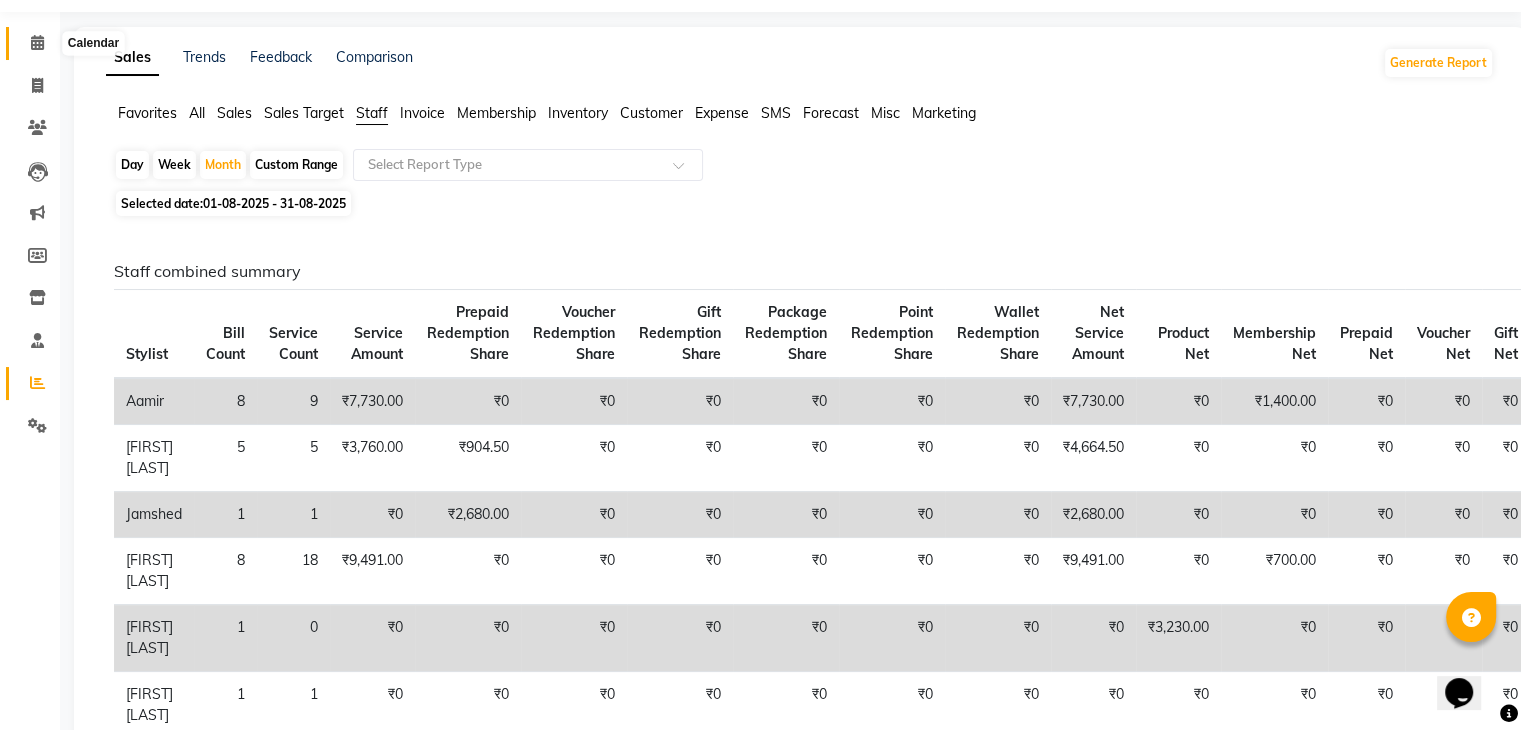 click 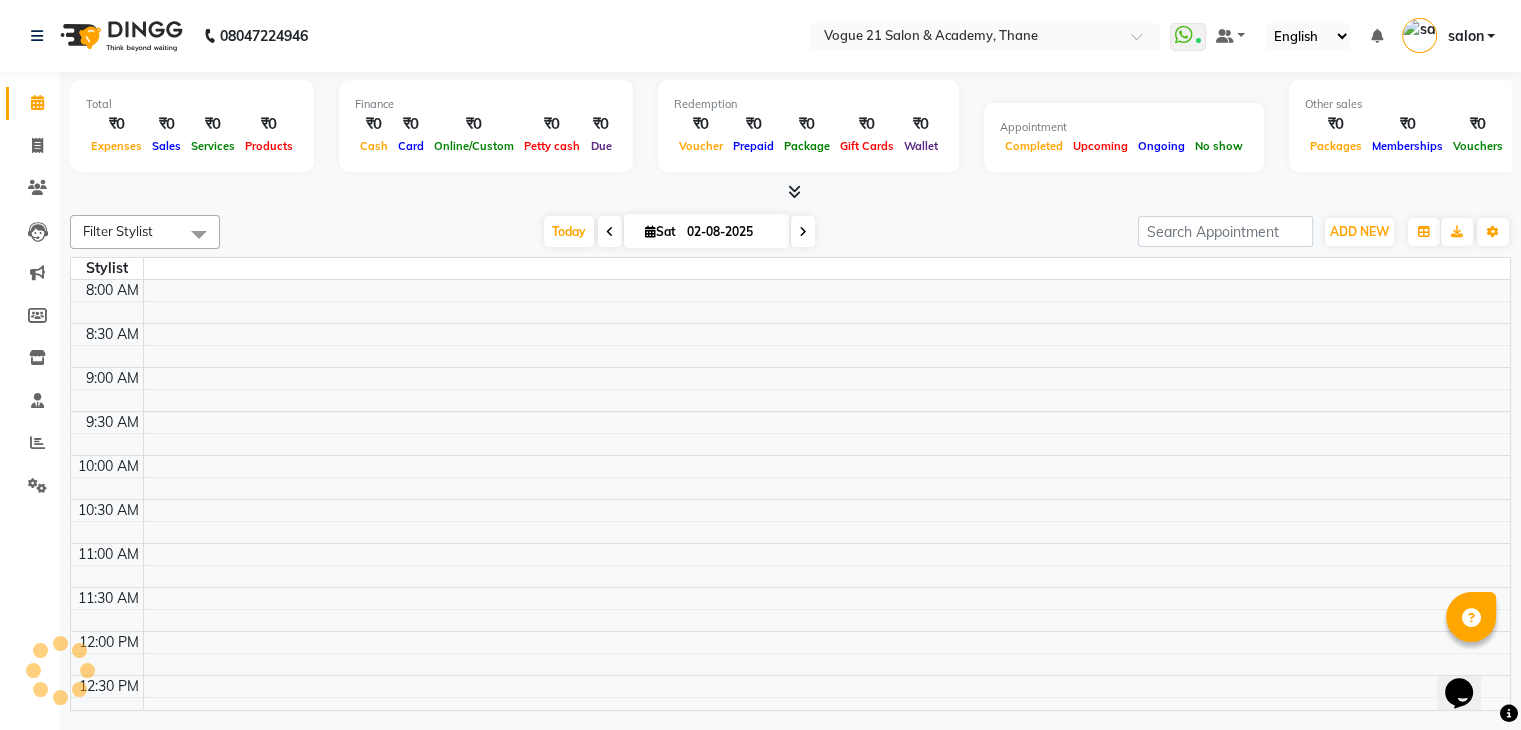 scroll, scrollTop: 0, scrollLeft: 0, axis: both 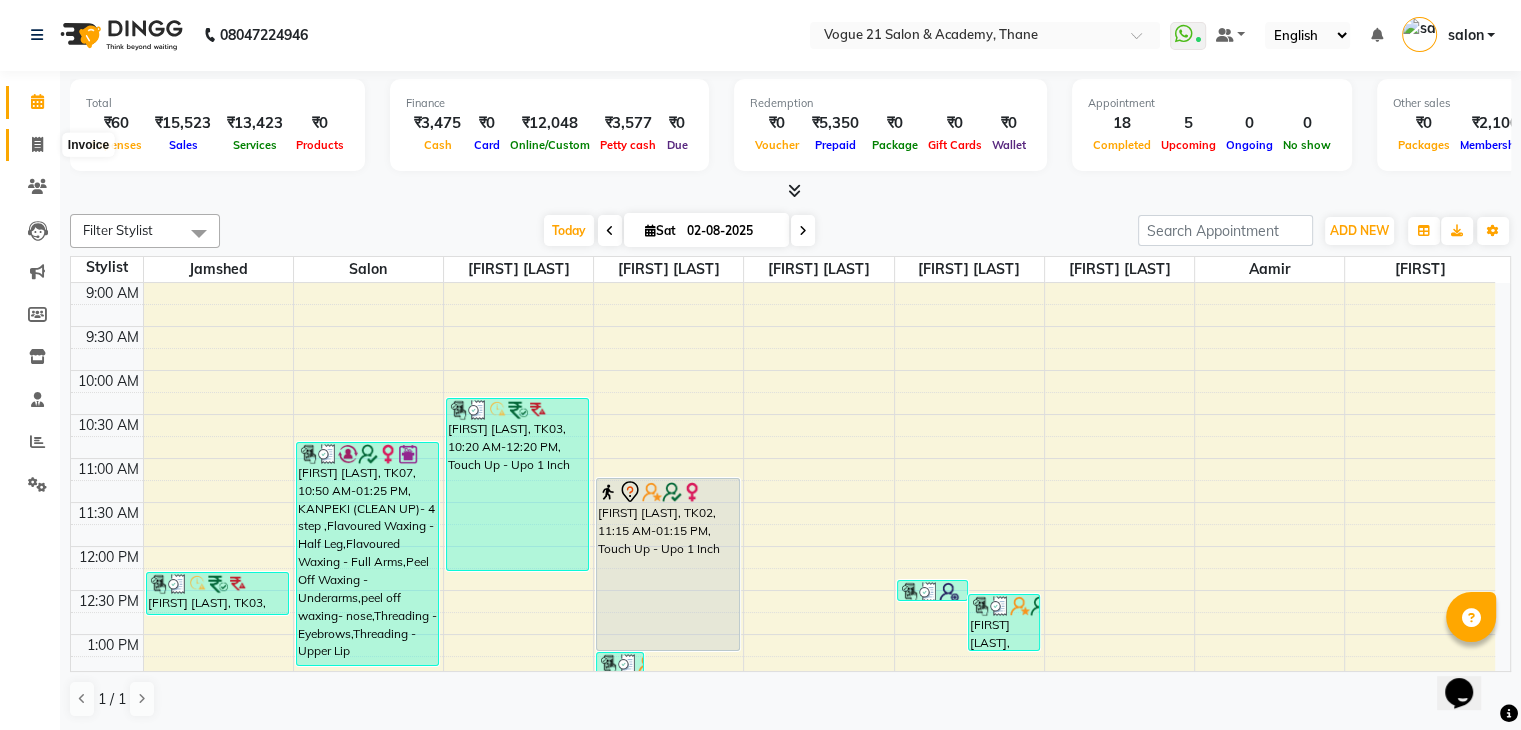 click 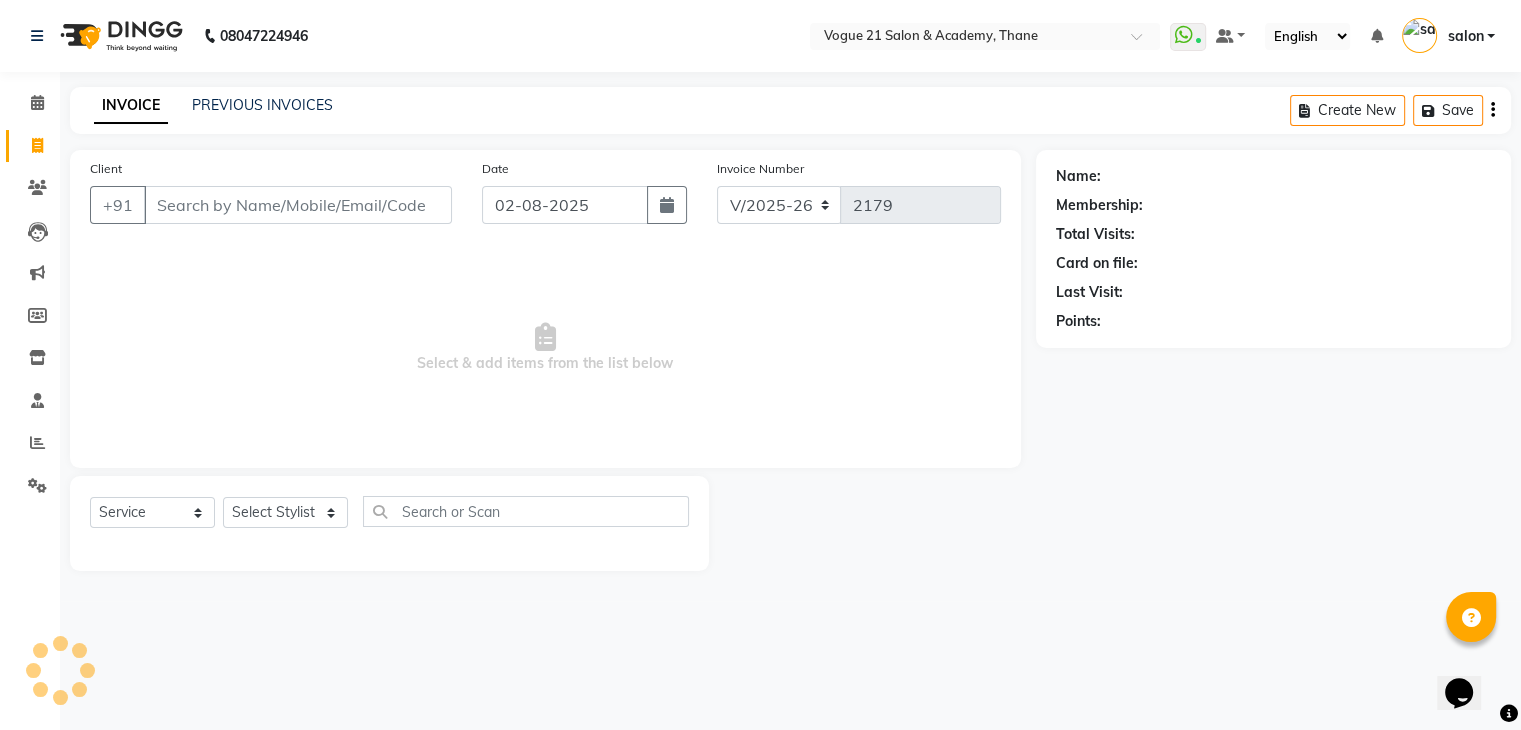 scroll, scrollTop: 0, scrollLeft: 0, axis: both 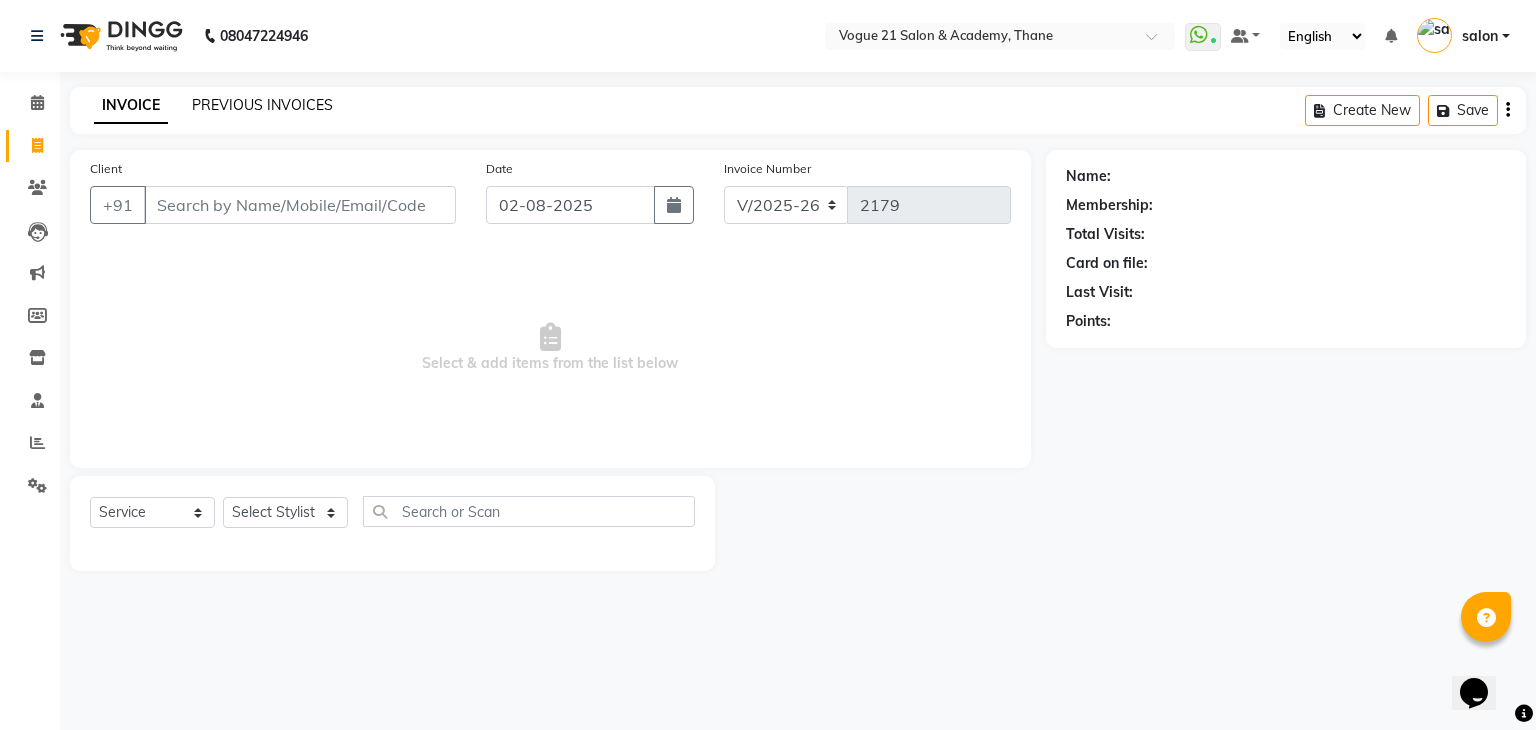 click on "PREVIOUS INVOICES" 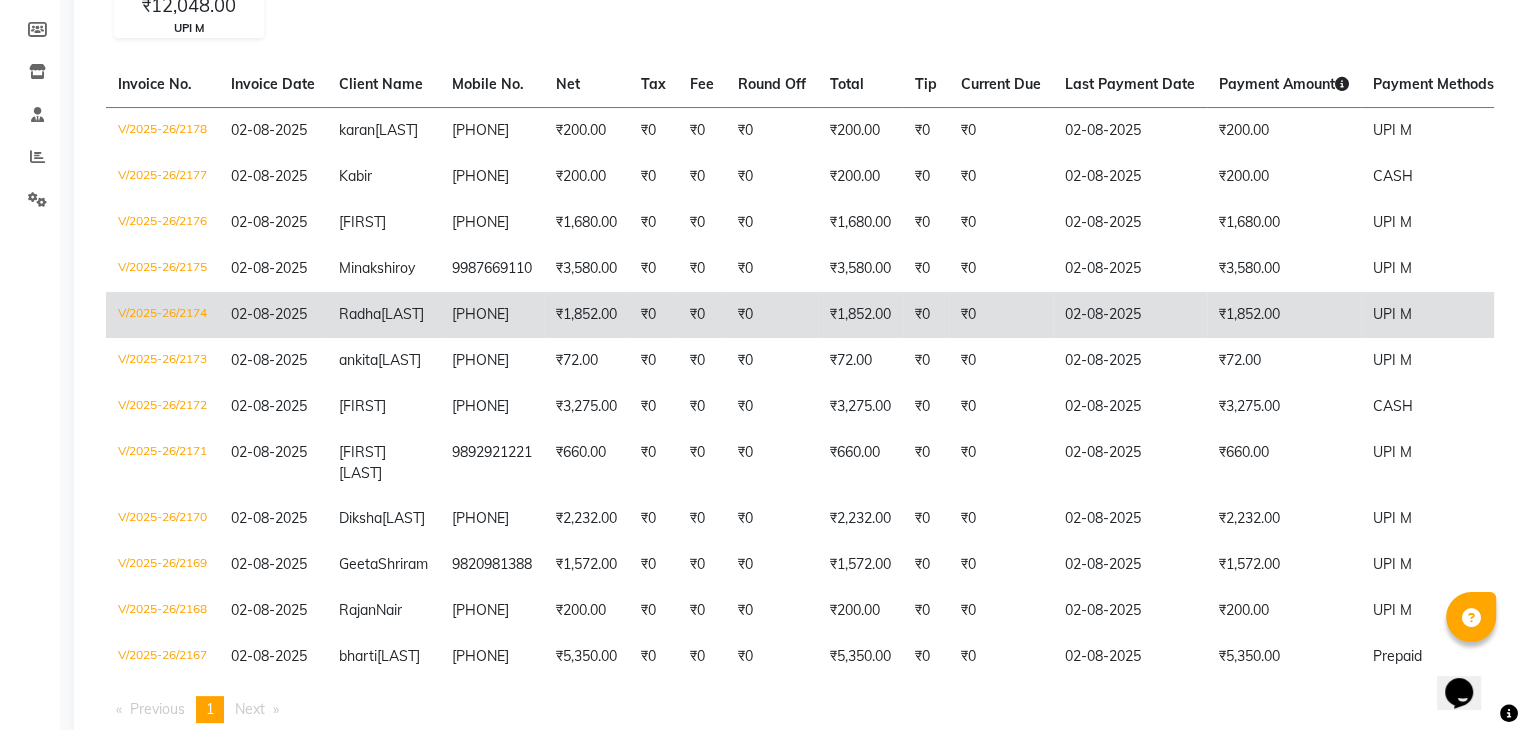 scroll, scrollTop: 288, scrollLeft: 0, axis: vertical 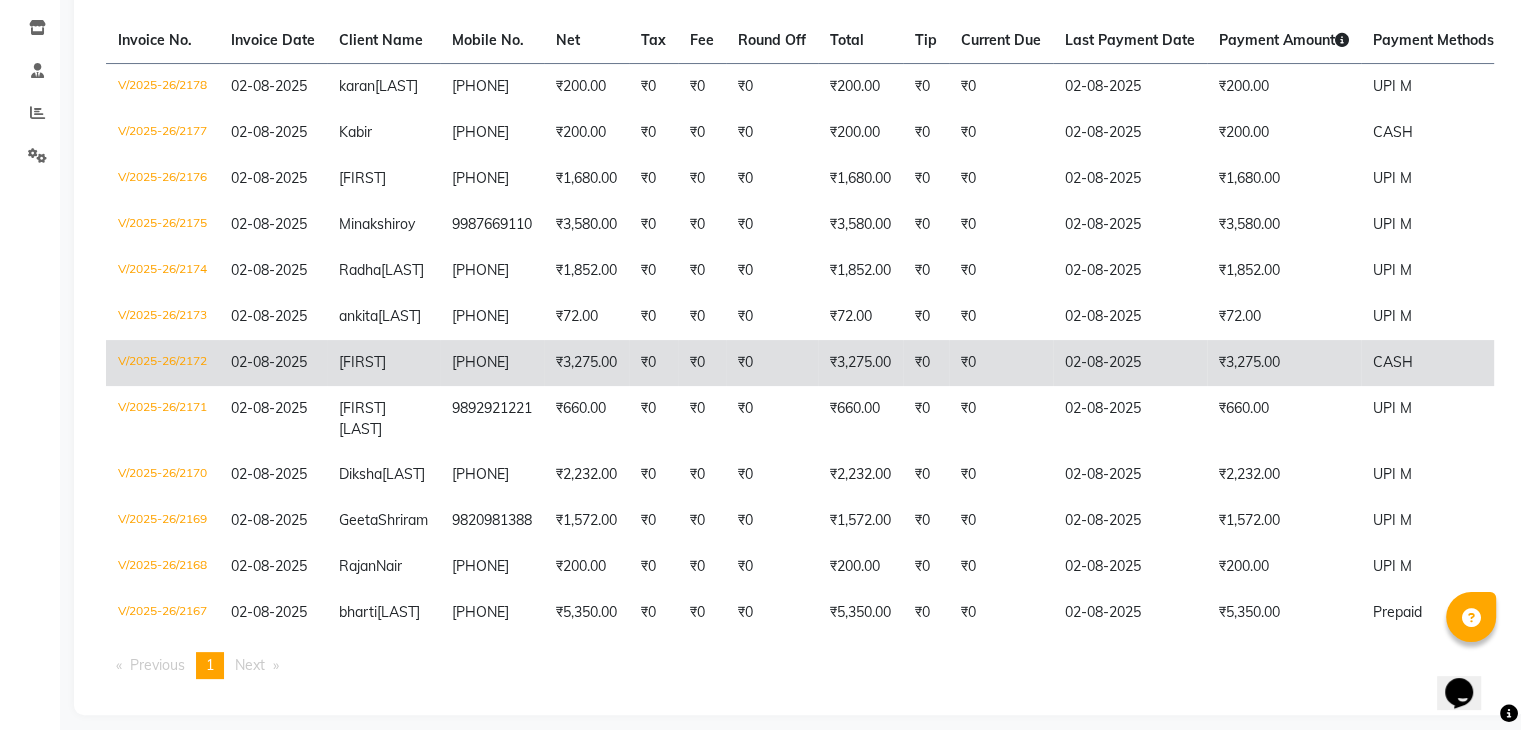 click on "CASH" 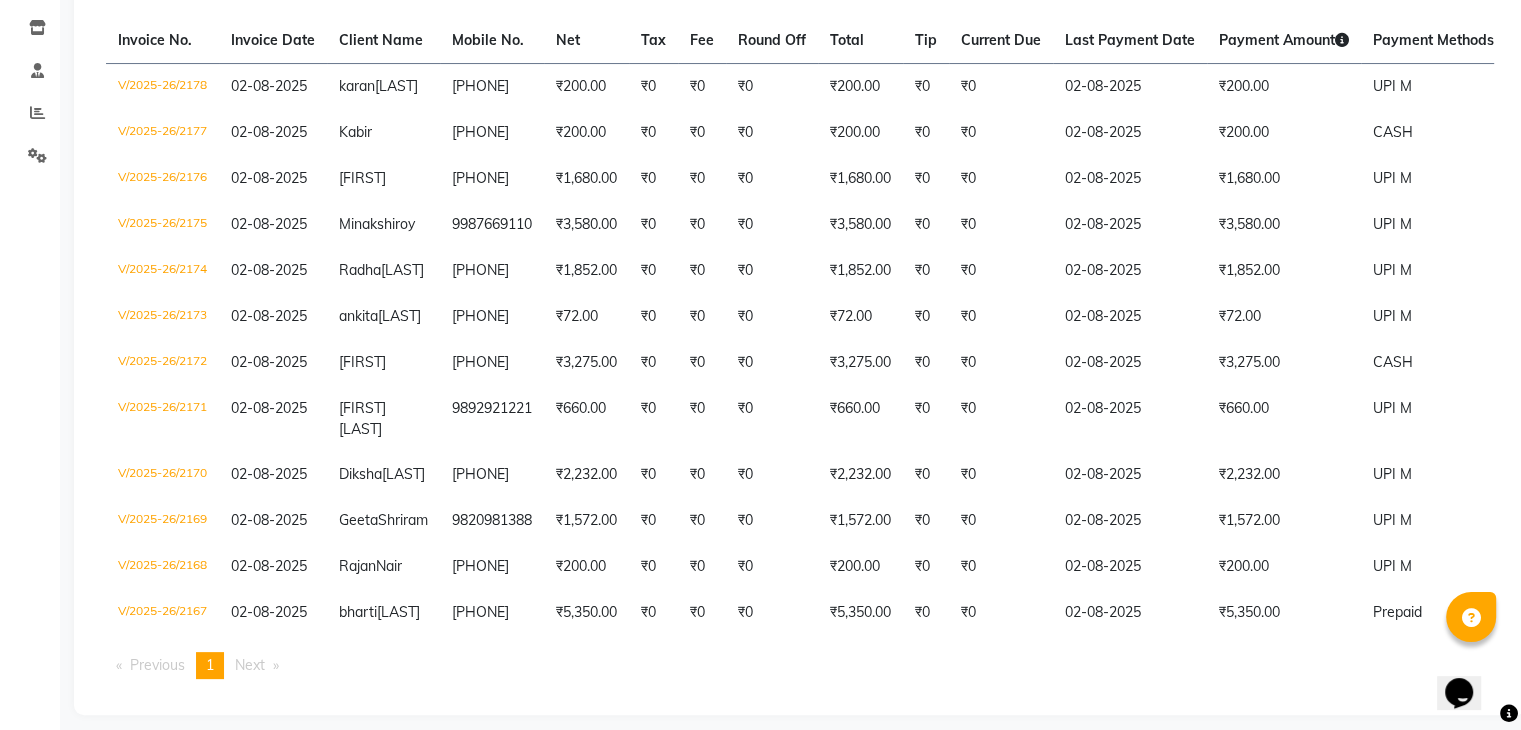 scroll, scrollTop: 245, scrollLeft: 0, axis: vertical 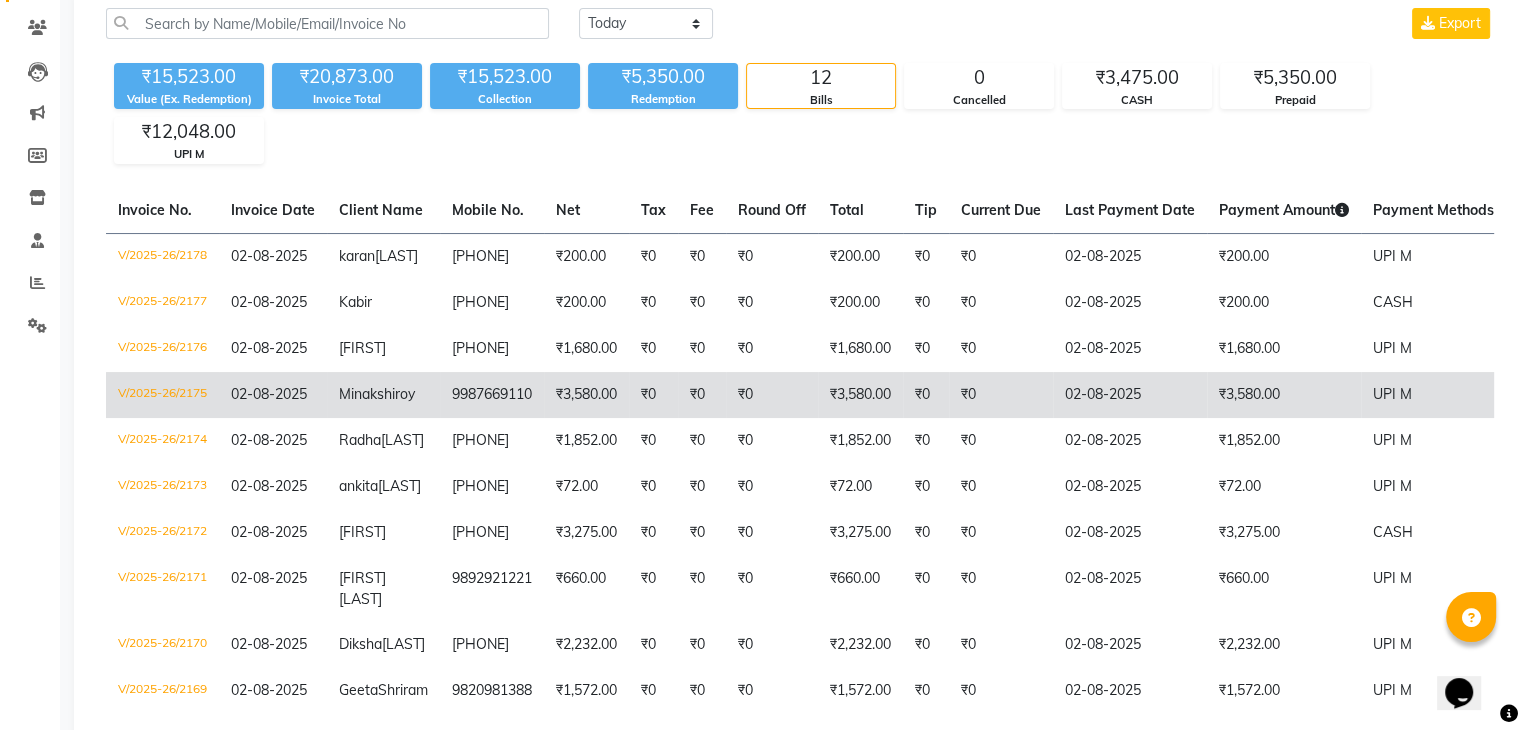 click on "02-08-2025" 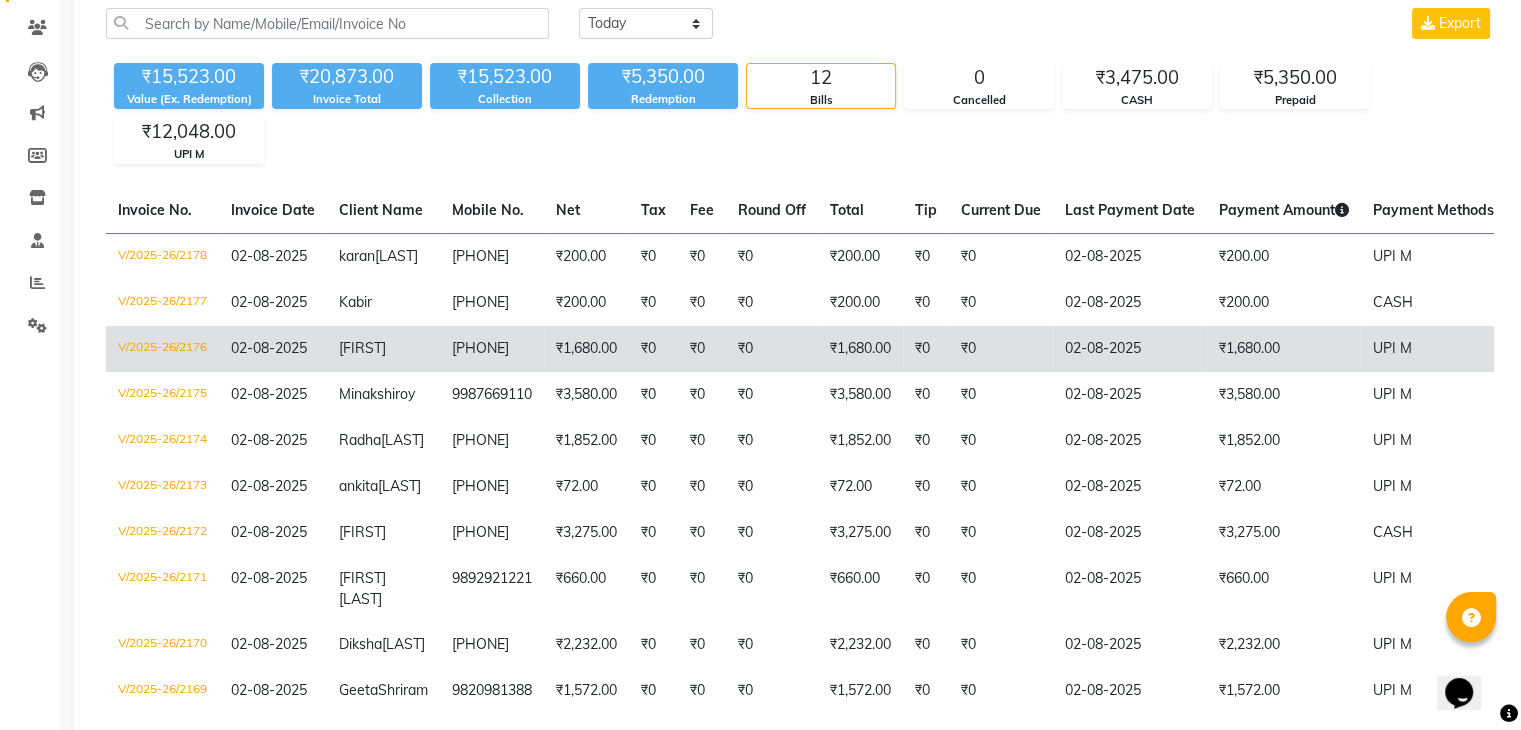 click on "₹0" 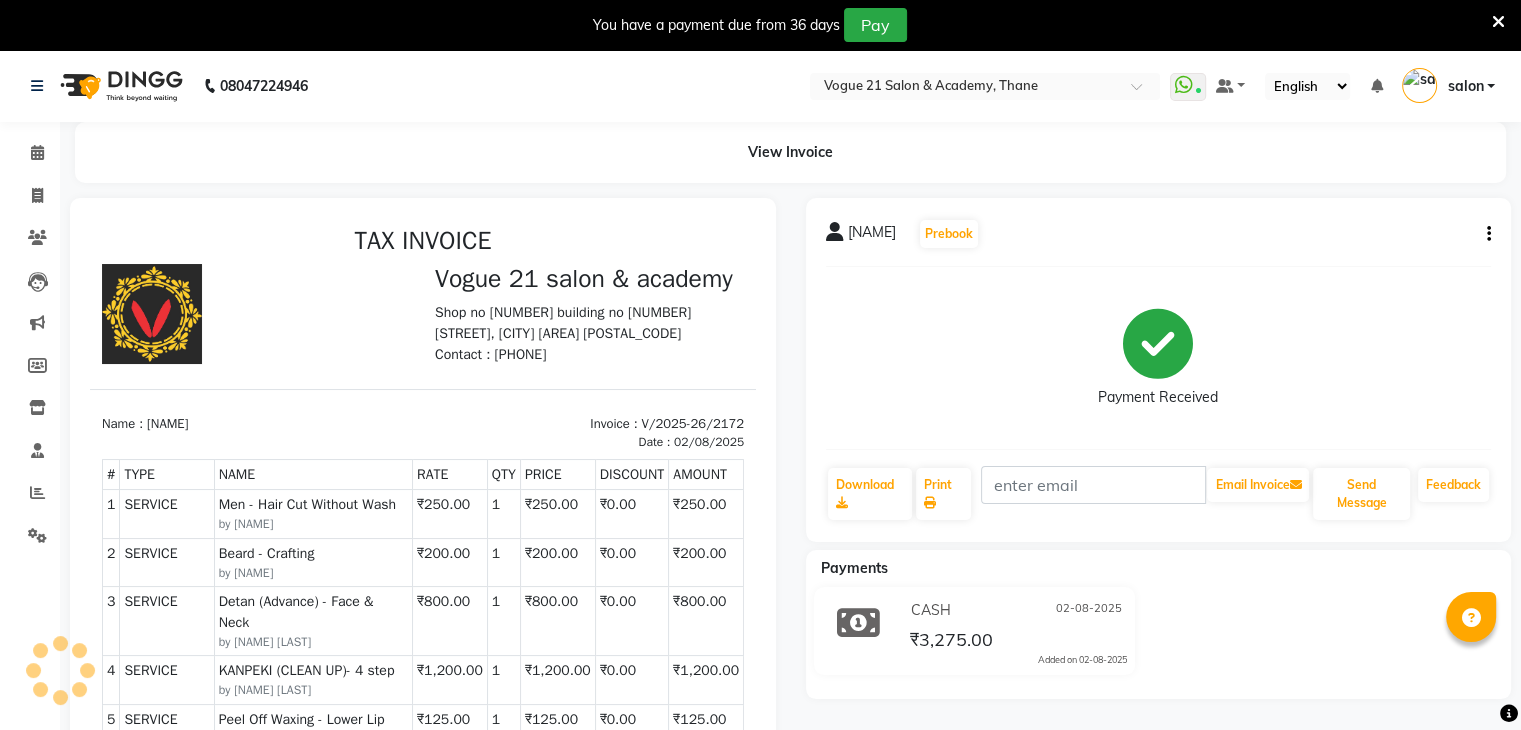 scroll, scrollTop: 0, scrollLeft: 0, axis: both 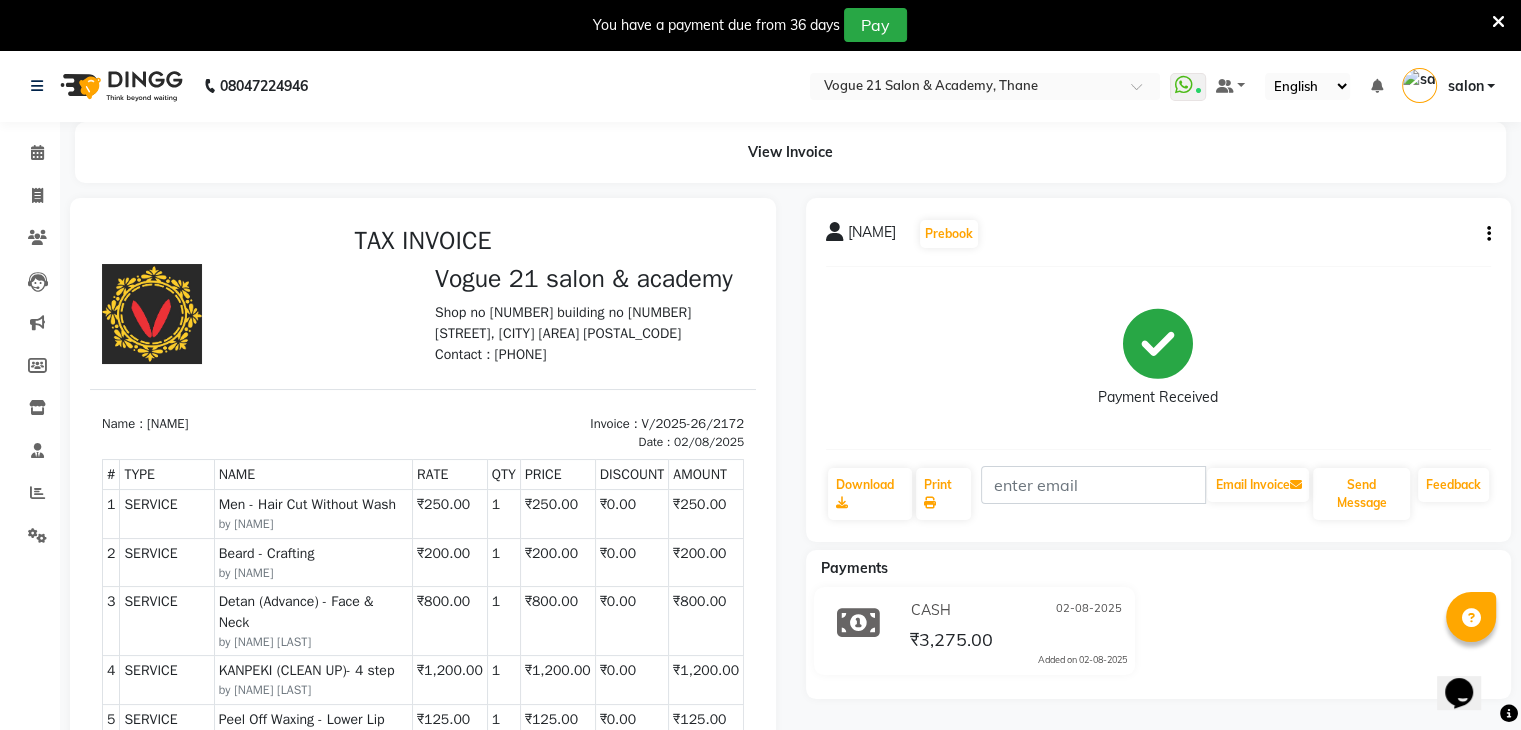 click at bounding box center [1498, 22] 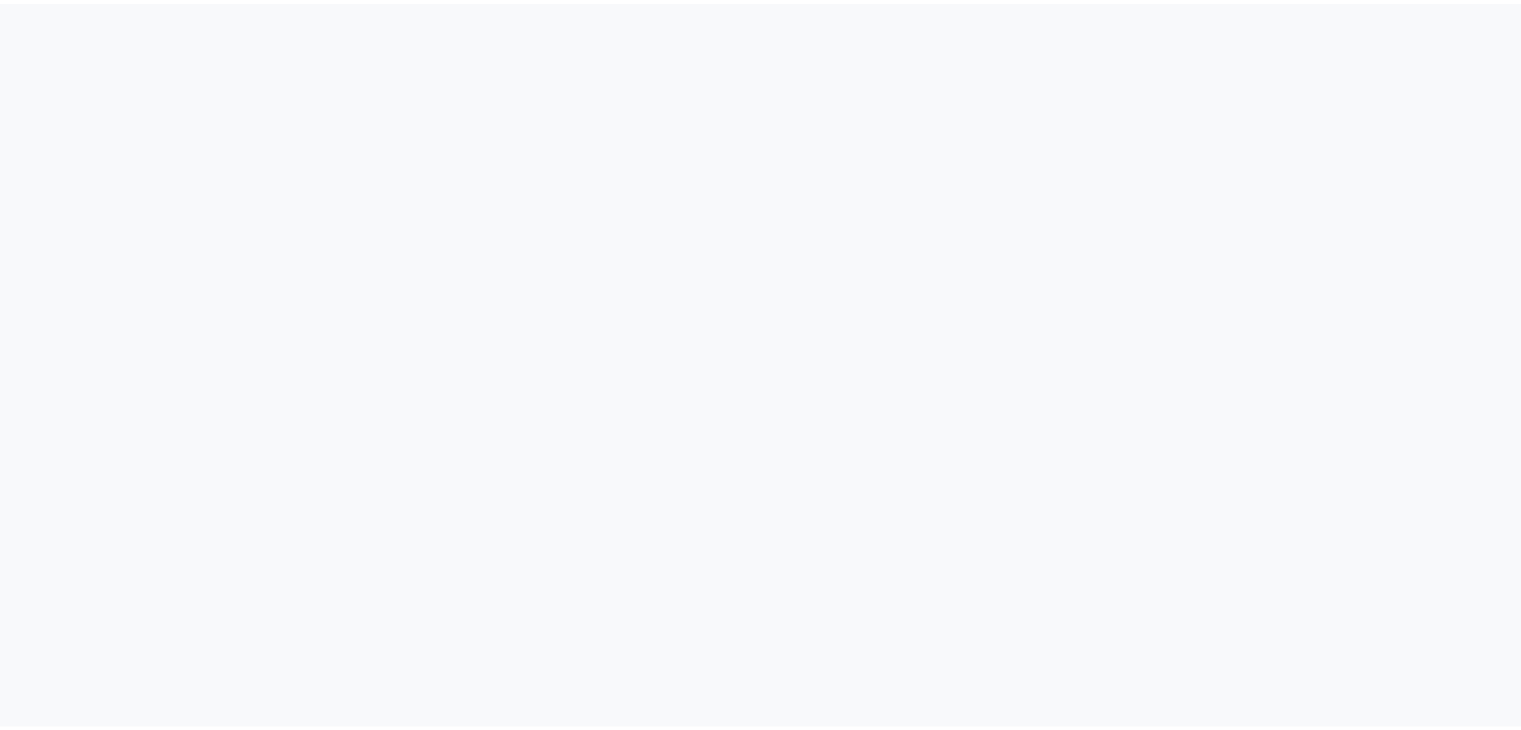 scroll, scrollTop: 0, scrollLeft: 0, axis: both 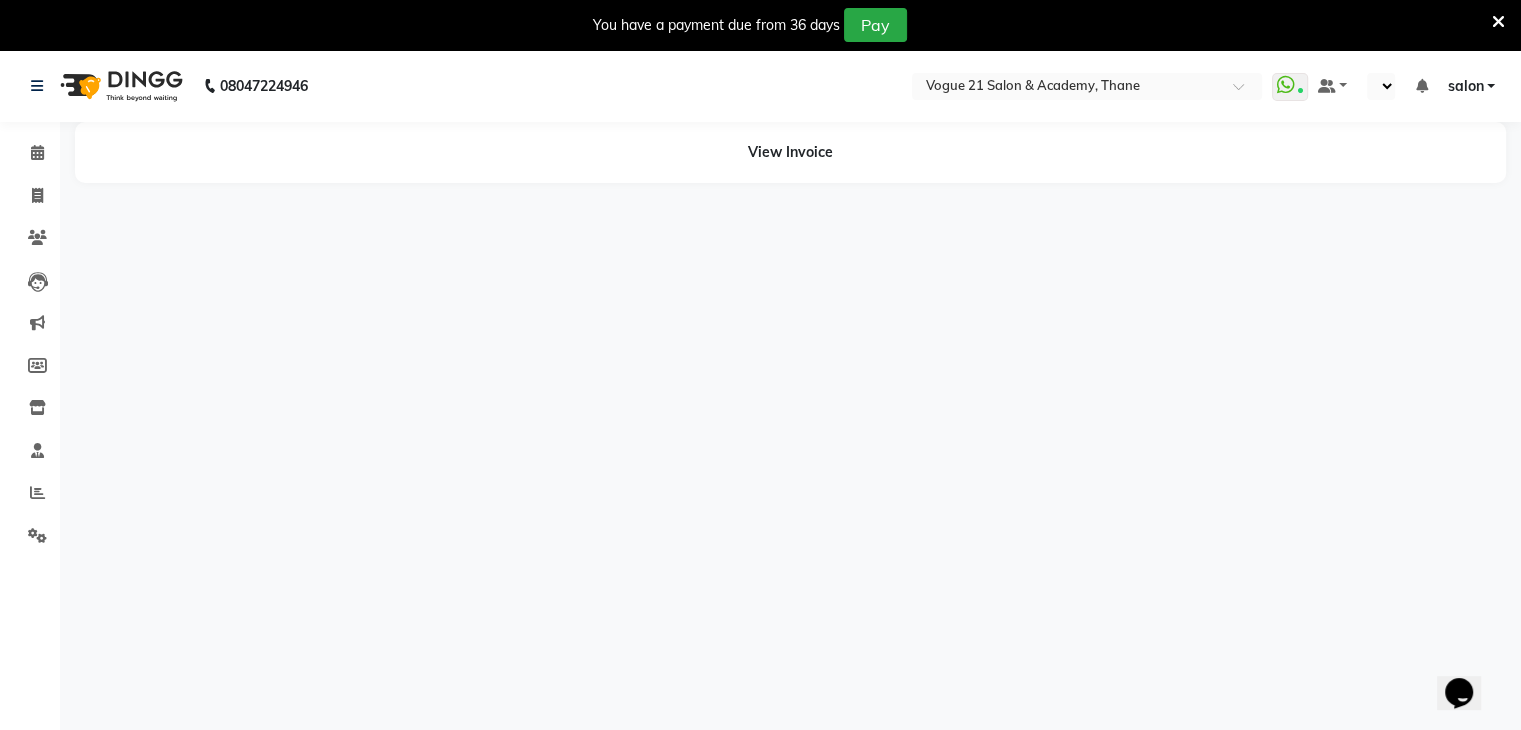 select on "en" 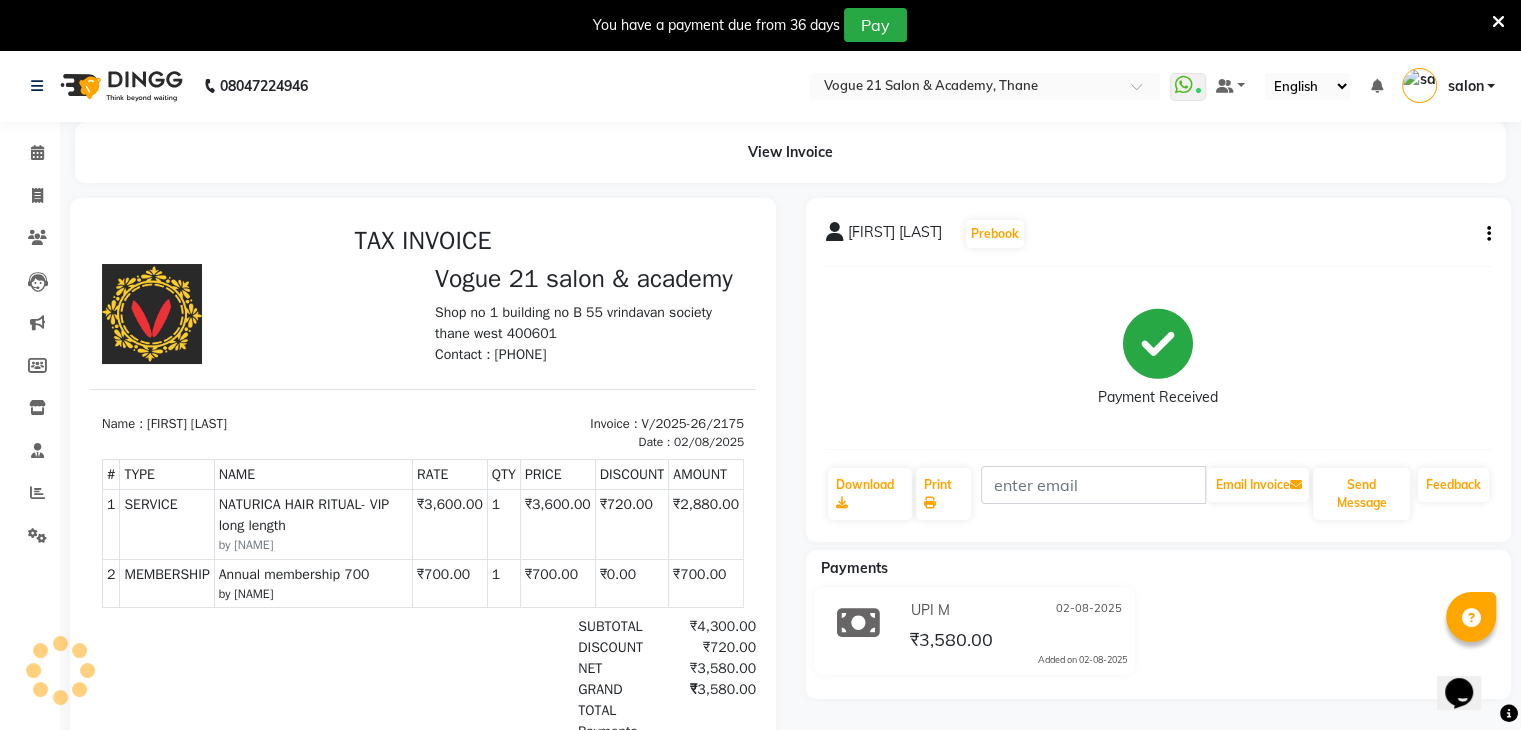 scroll, scrollTop: 0, scrollLeft: 0, axis: both 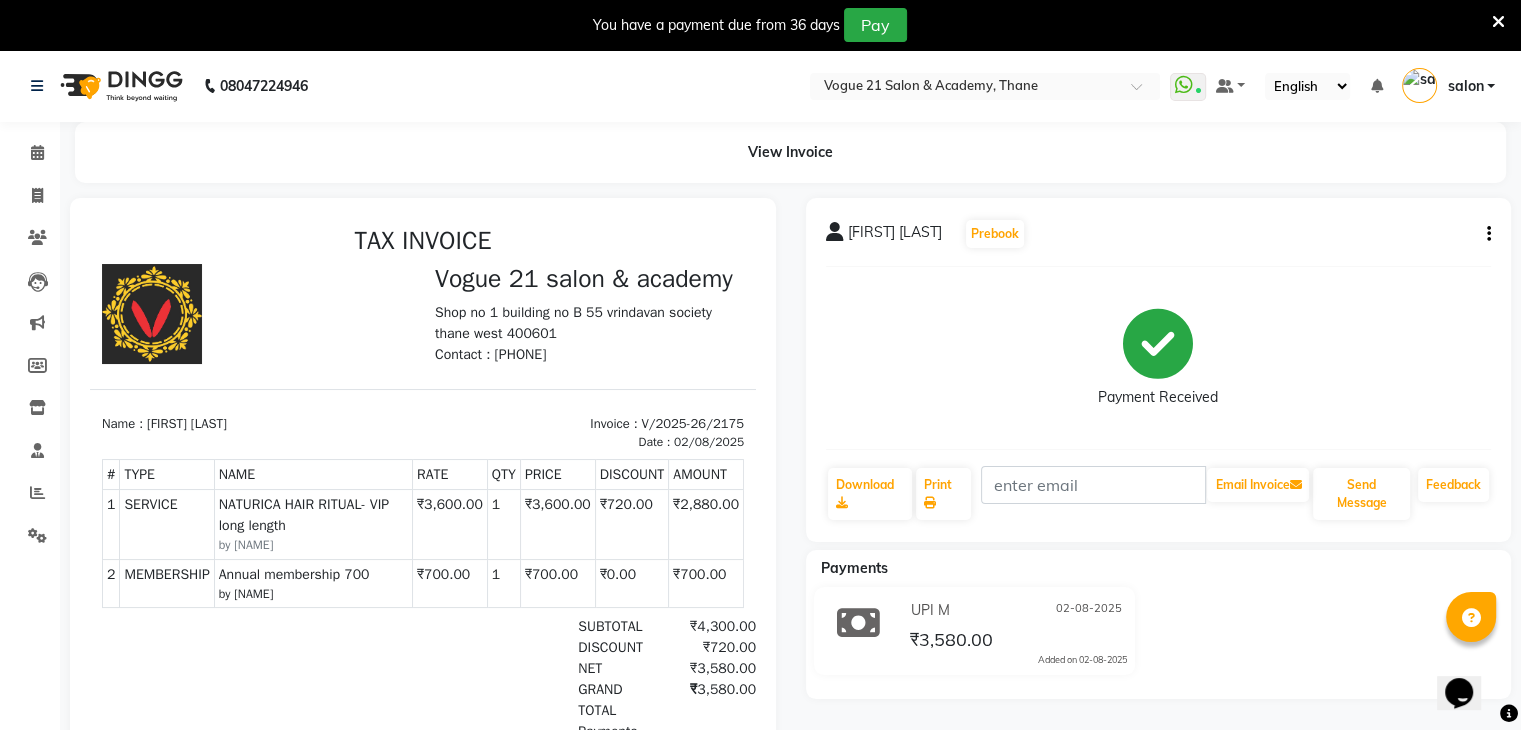 click at bounding box center [1498, 22] 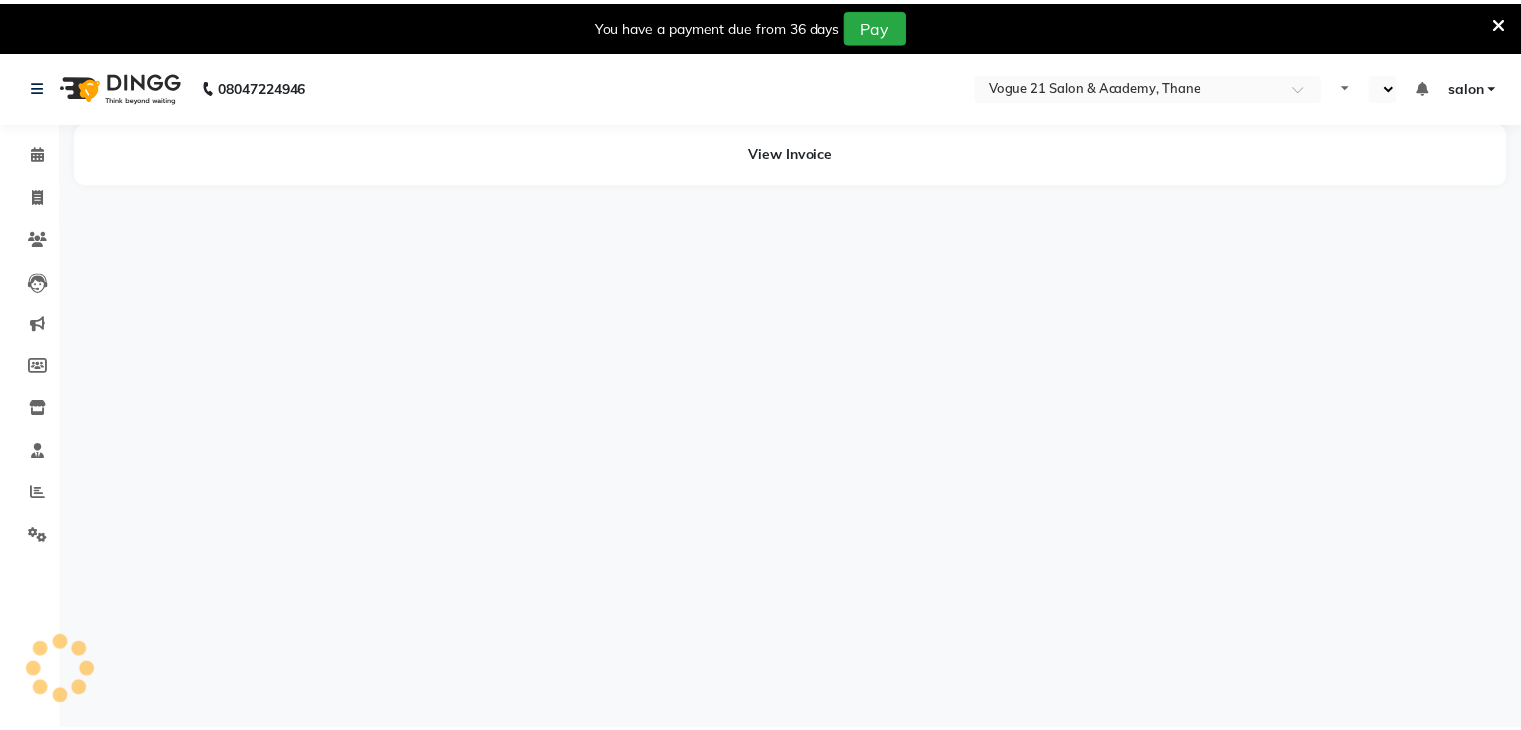 scroll, scrollTop: 0, scrollLeft: 0, axis: both 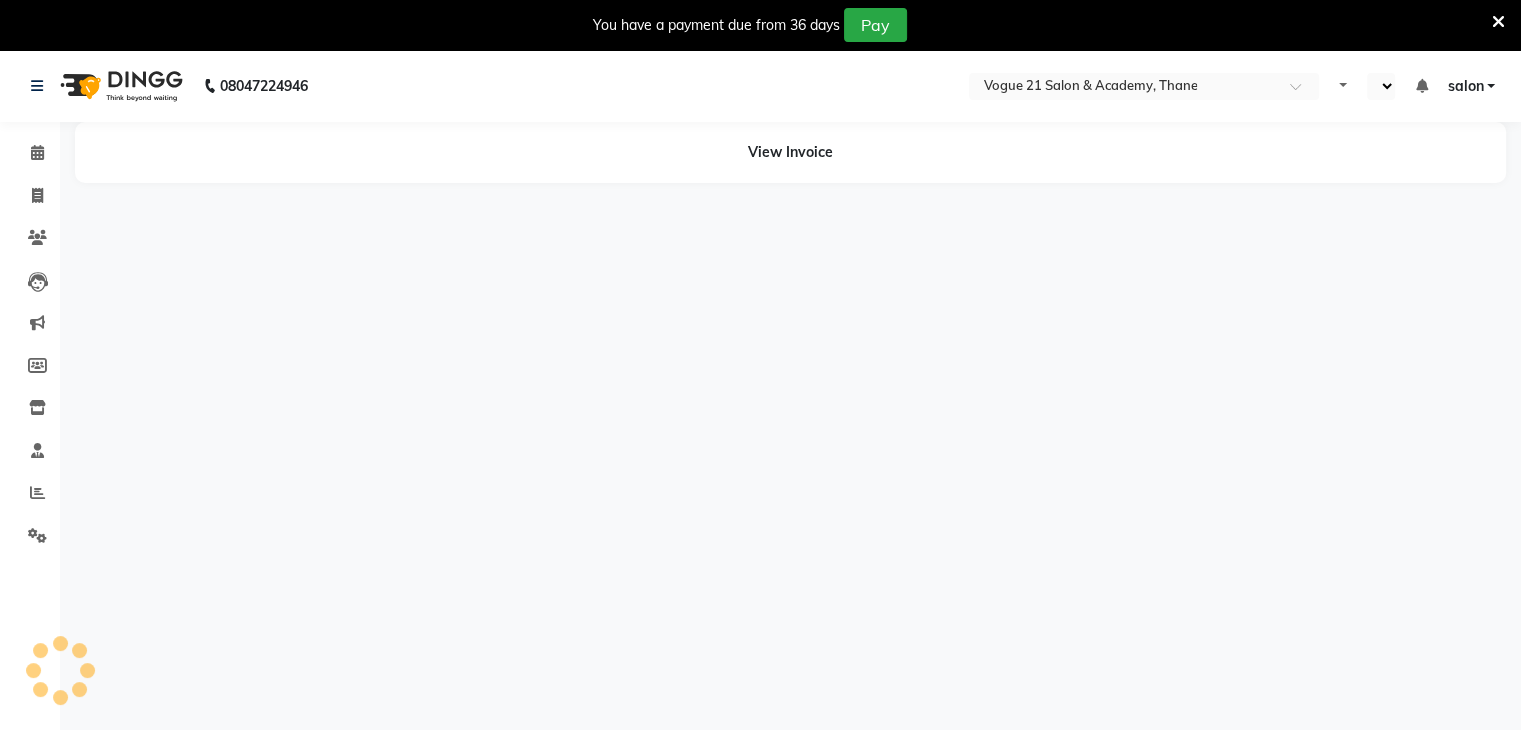 select on "en" 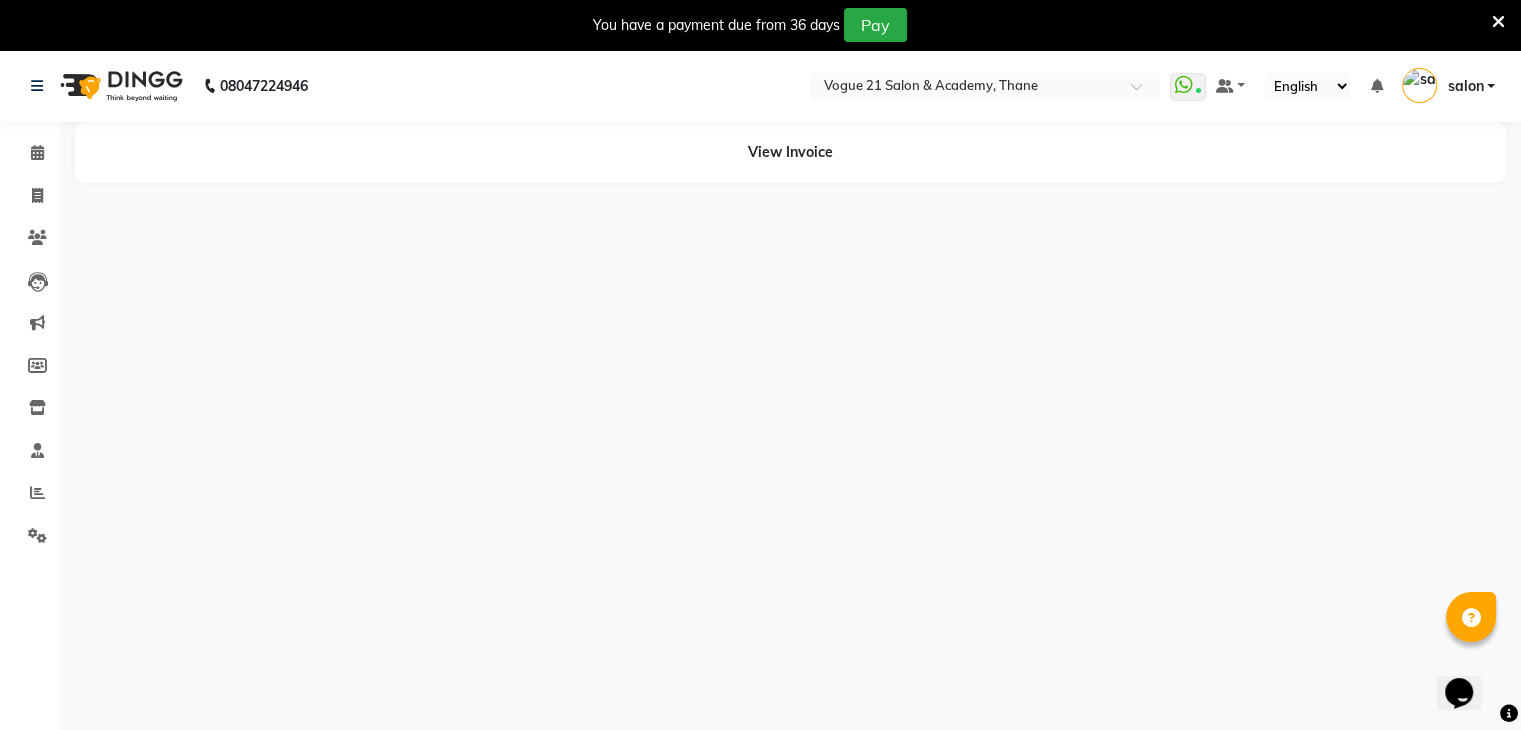 scroll, scrollTop: 0, scrollLeft: 0, axis: both 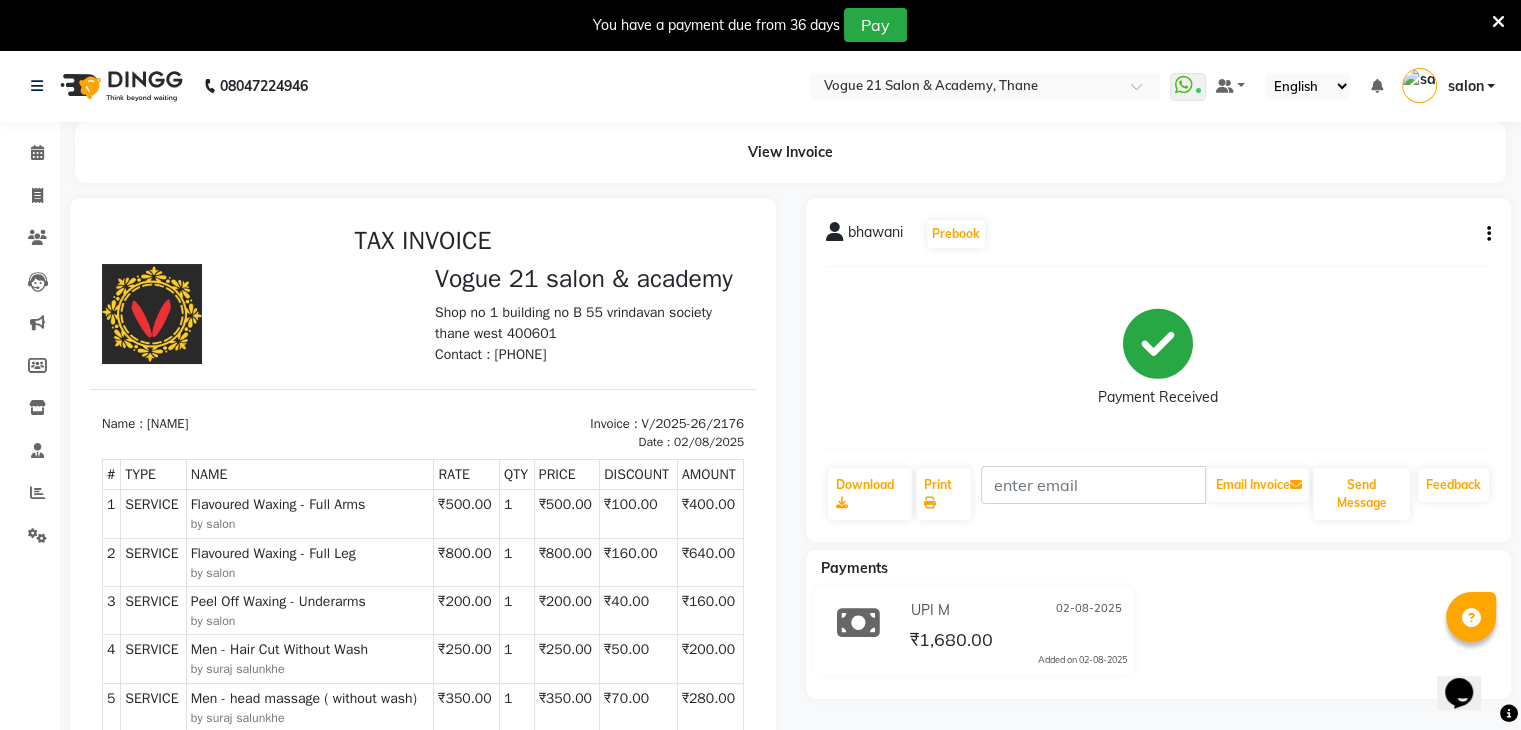 click at bounding box center (1498, 22) 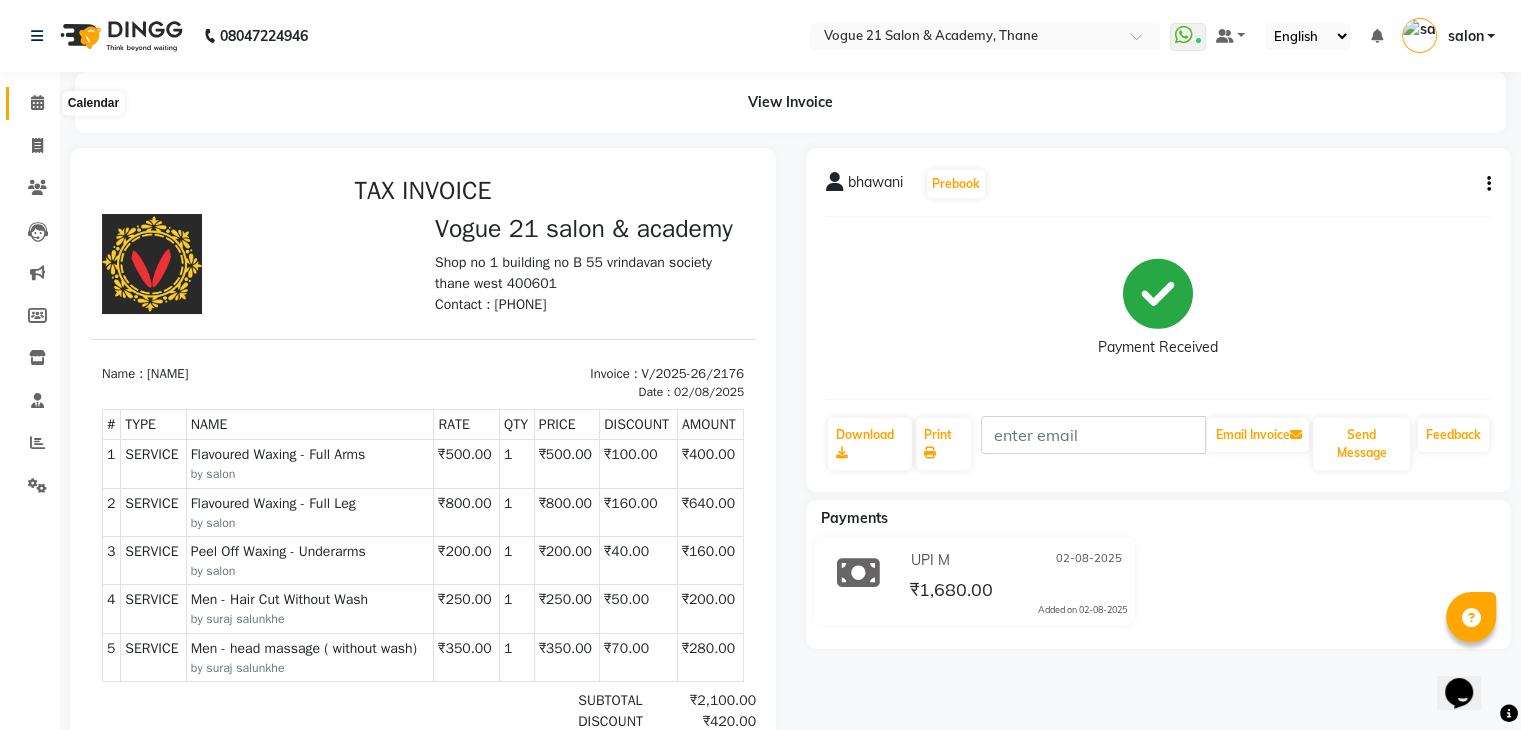 click 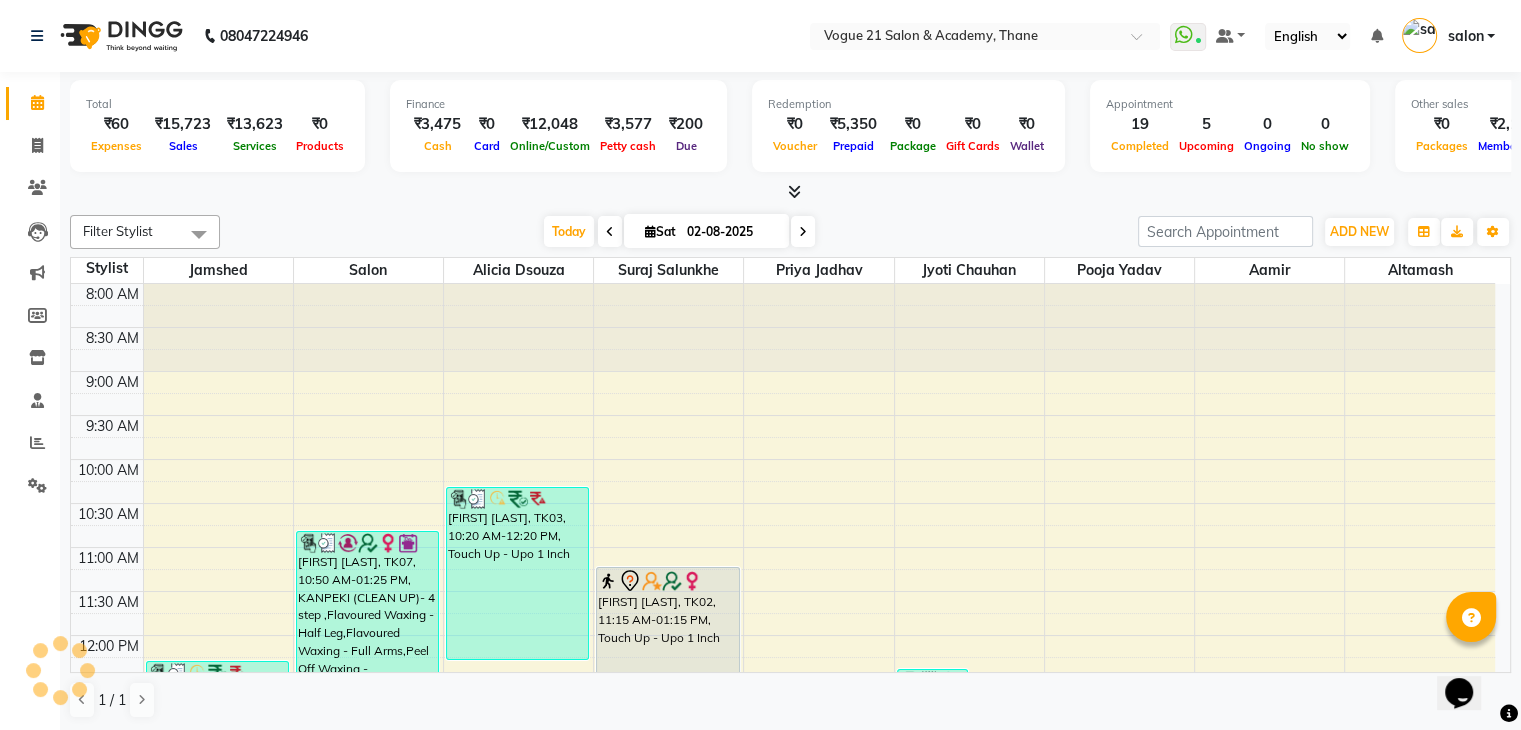 scroll, scrollTop: 0, scrollLeft: 0, axis: both 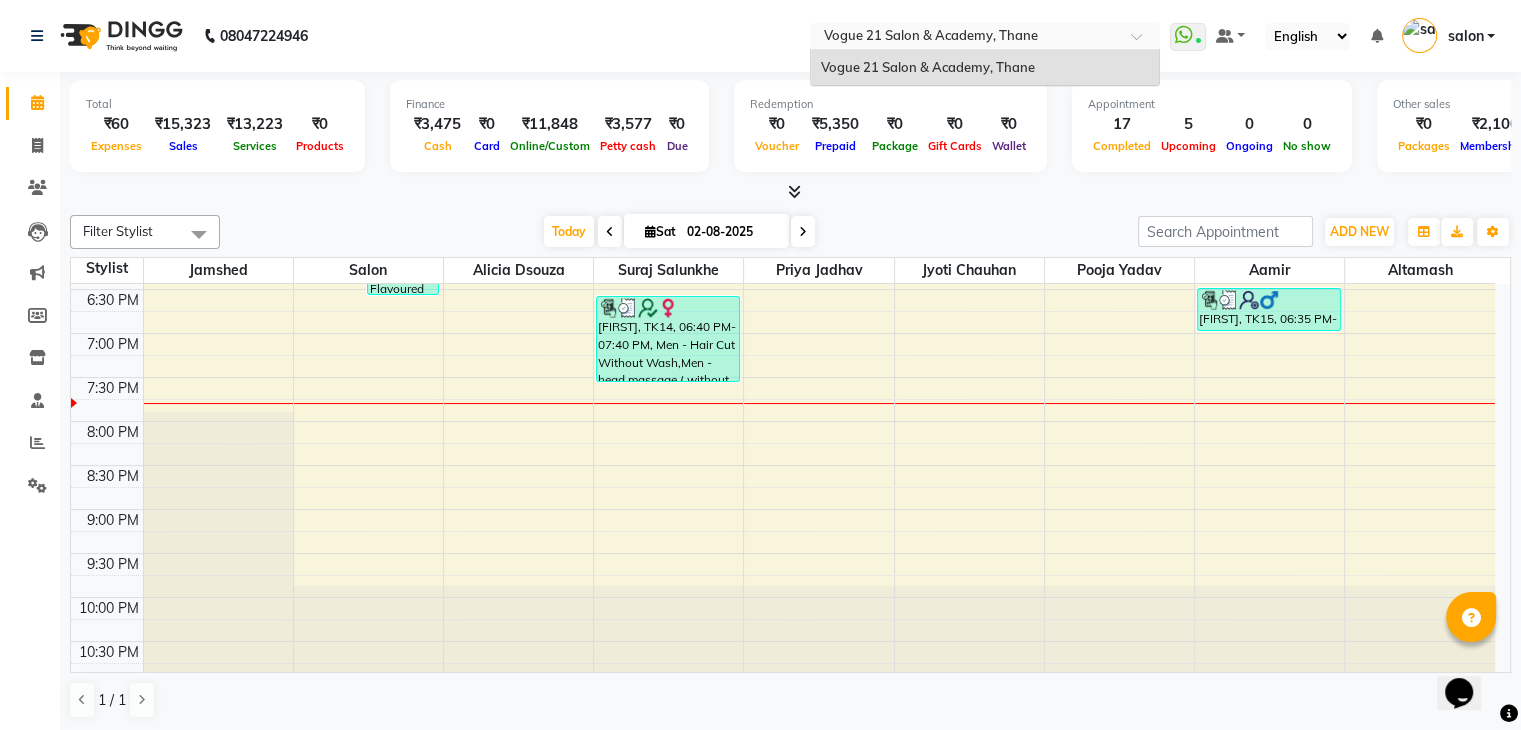 click at bounding box center [965, 38] 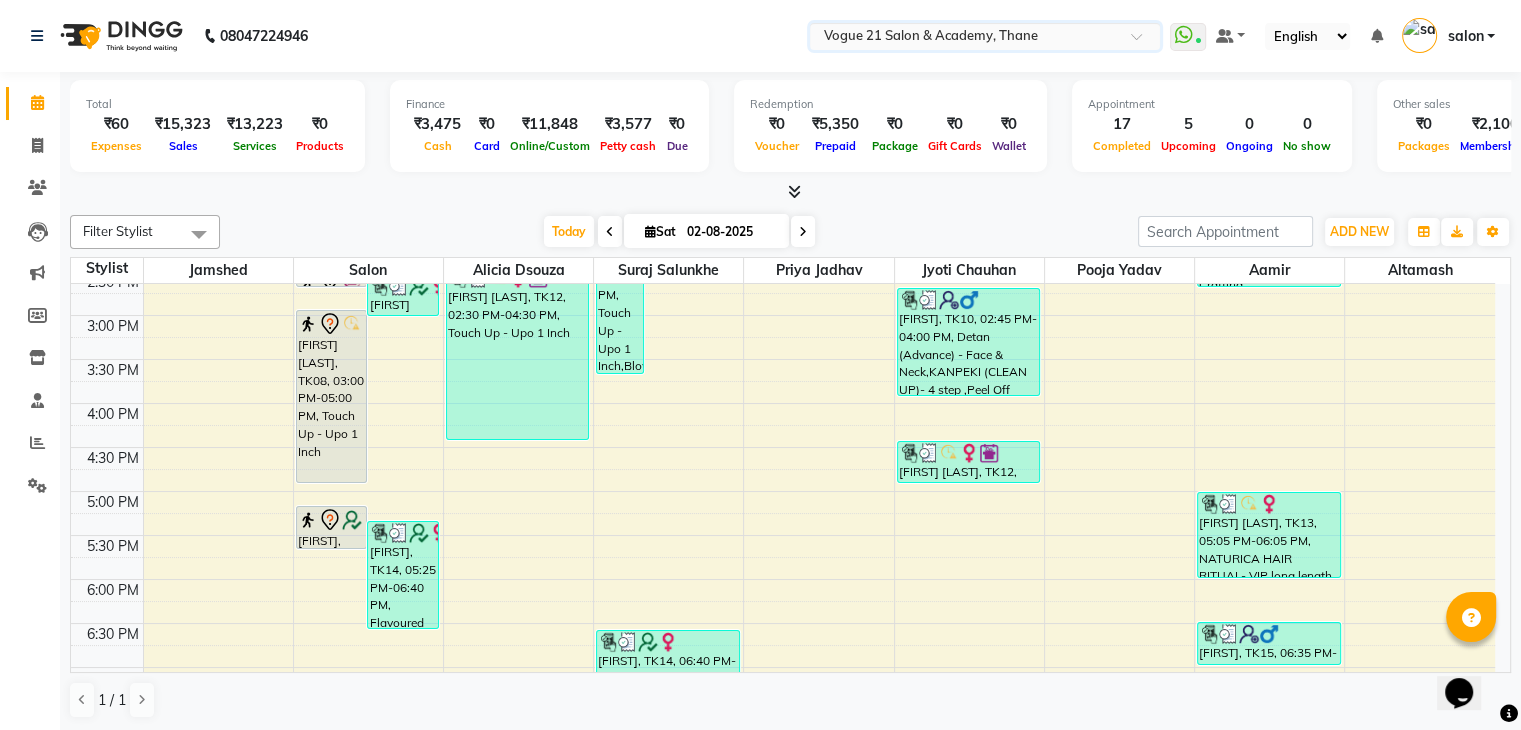 scroll, scrollTop: 581, scrollLeft: 0, axis: vertical 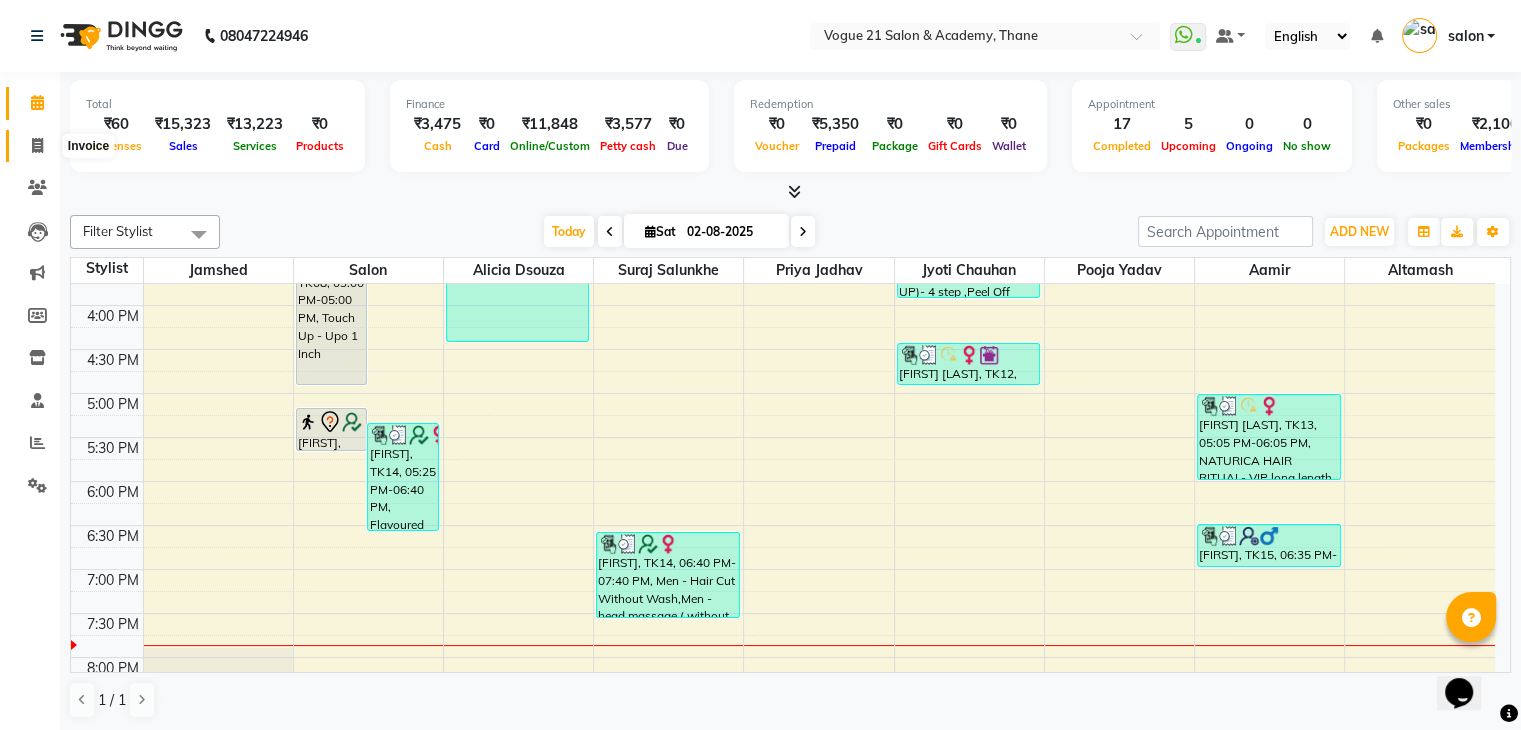 click 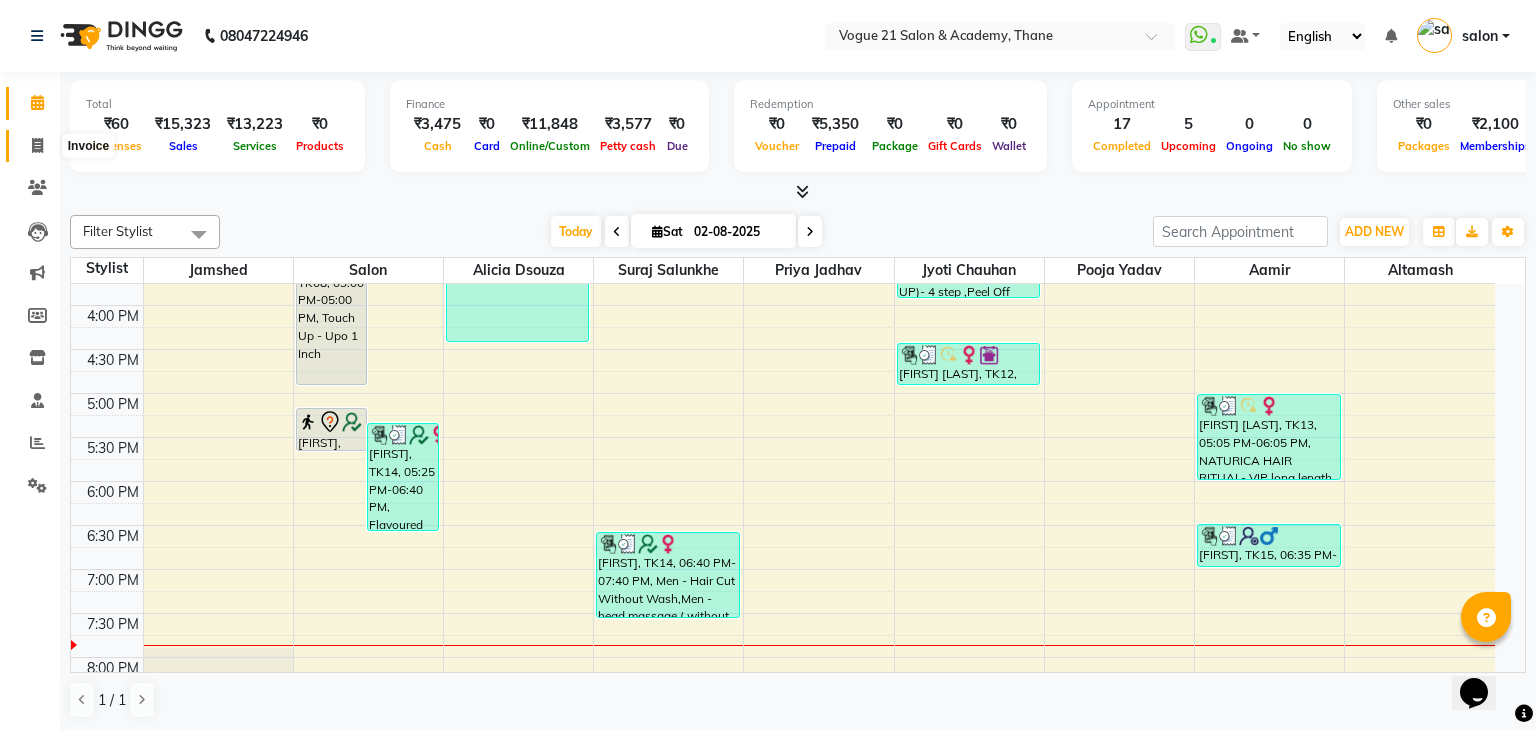 select on "4433" 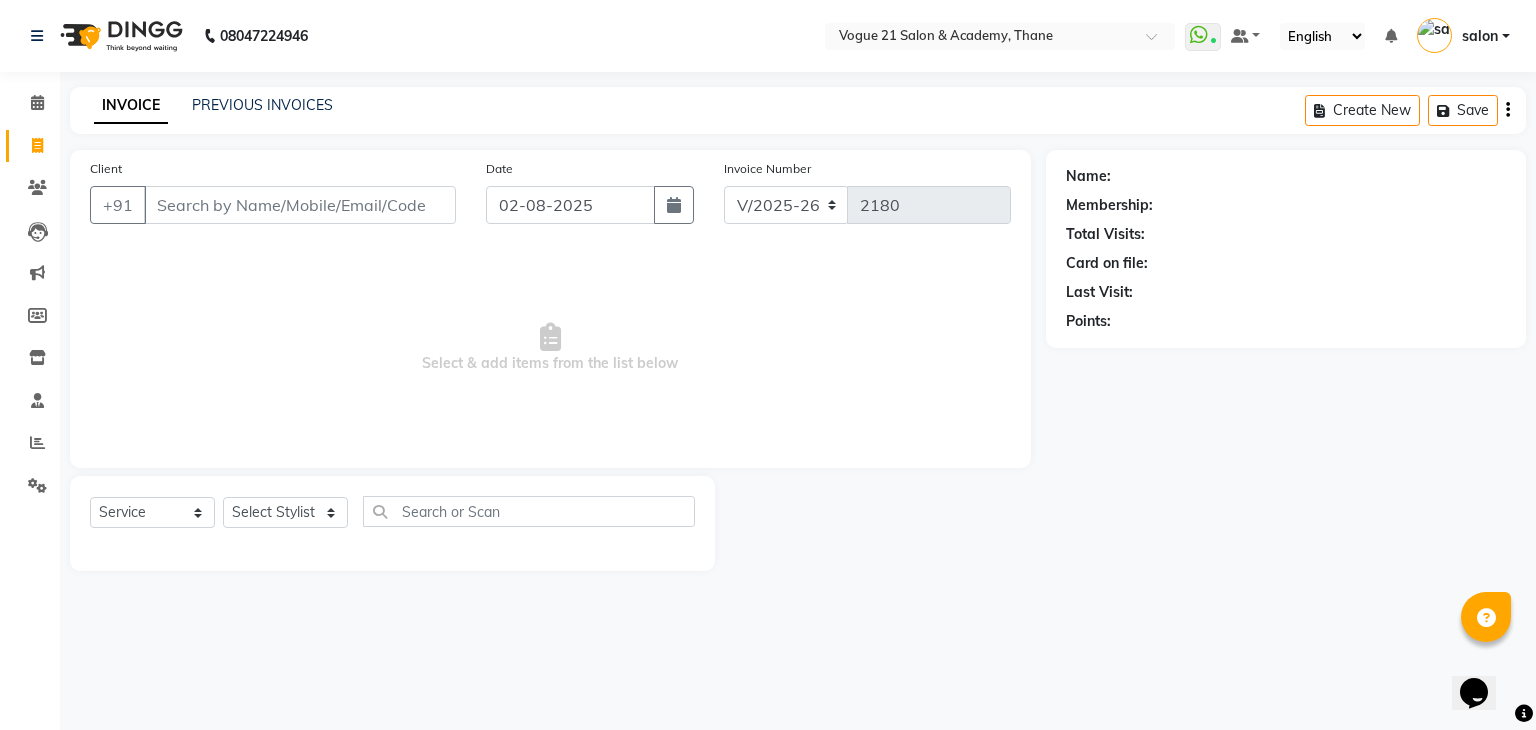 click on "Client" at bounding box center (300, 205) 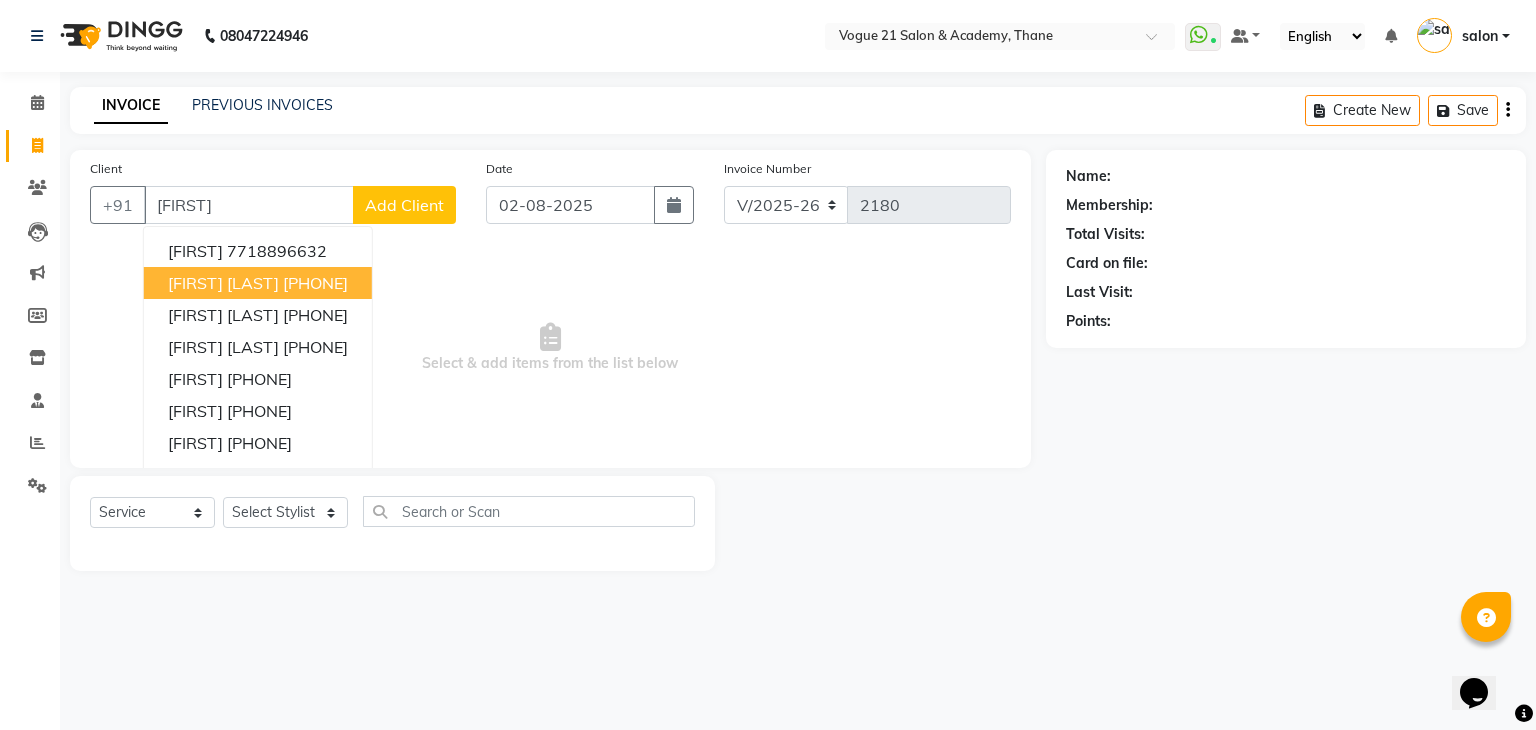 click on "gouri yande" at bounding box center (223, 283) 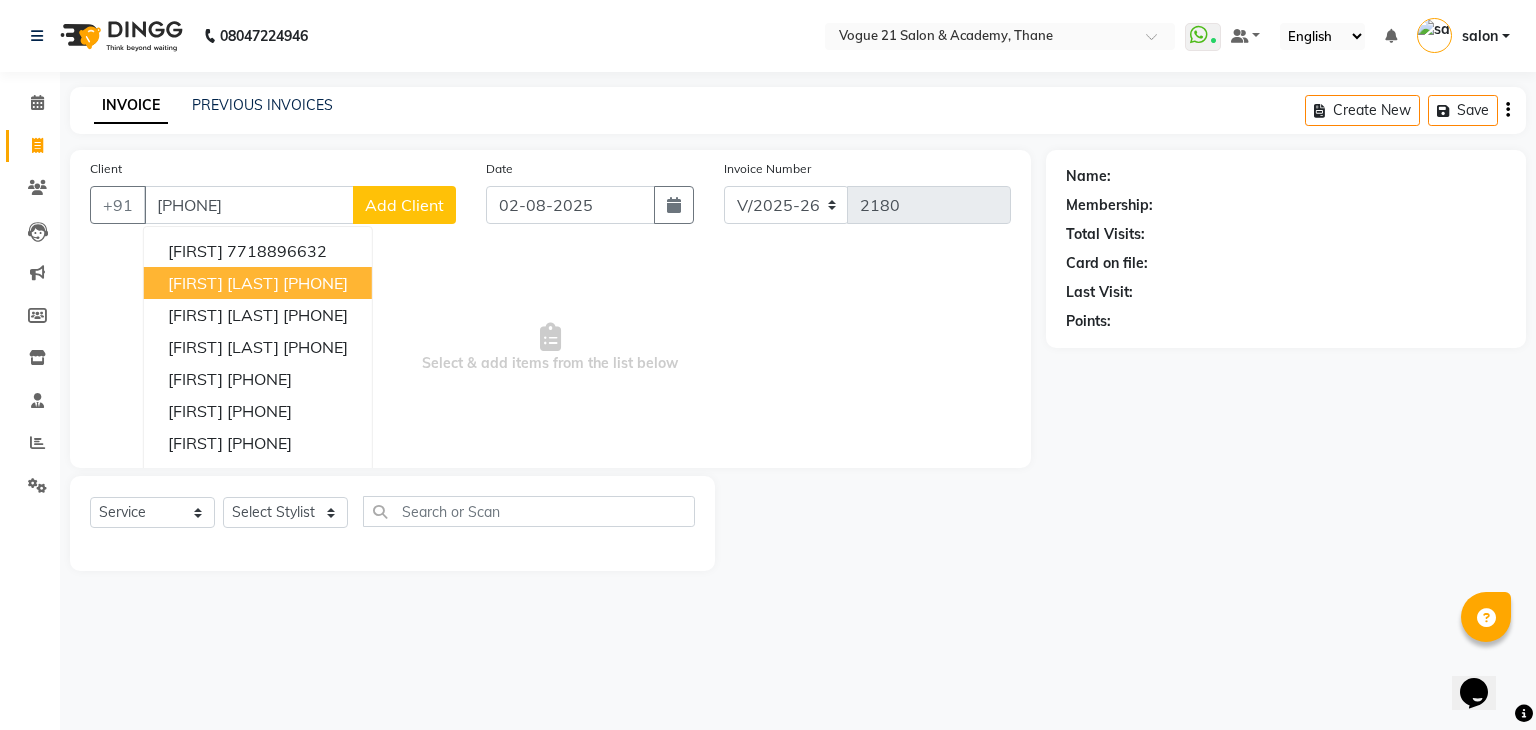 type on "7715854584" 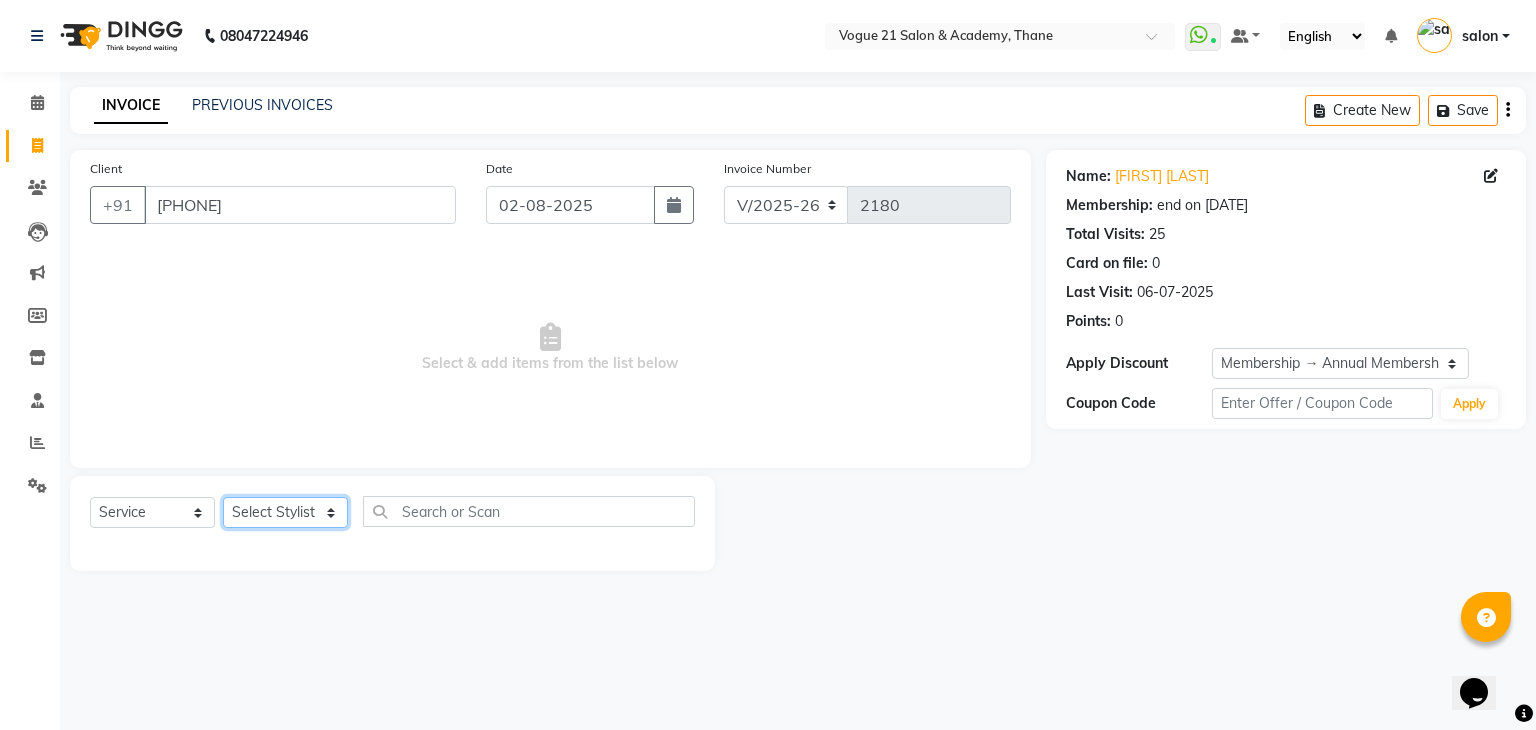 click on "Select Stylist aamir  Alicia Dsouza Altamash Jamshed  jyoti chauhan Pooja yadav Priya jadhav salon suraj salunkhe" 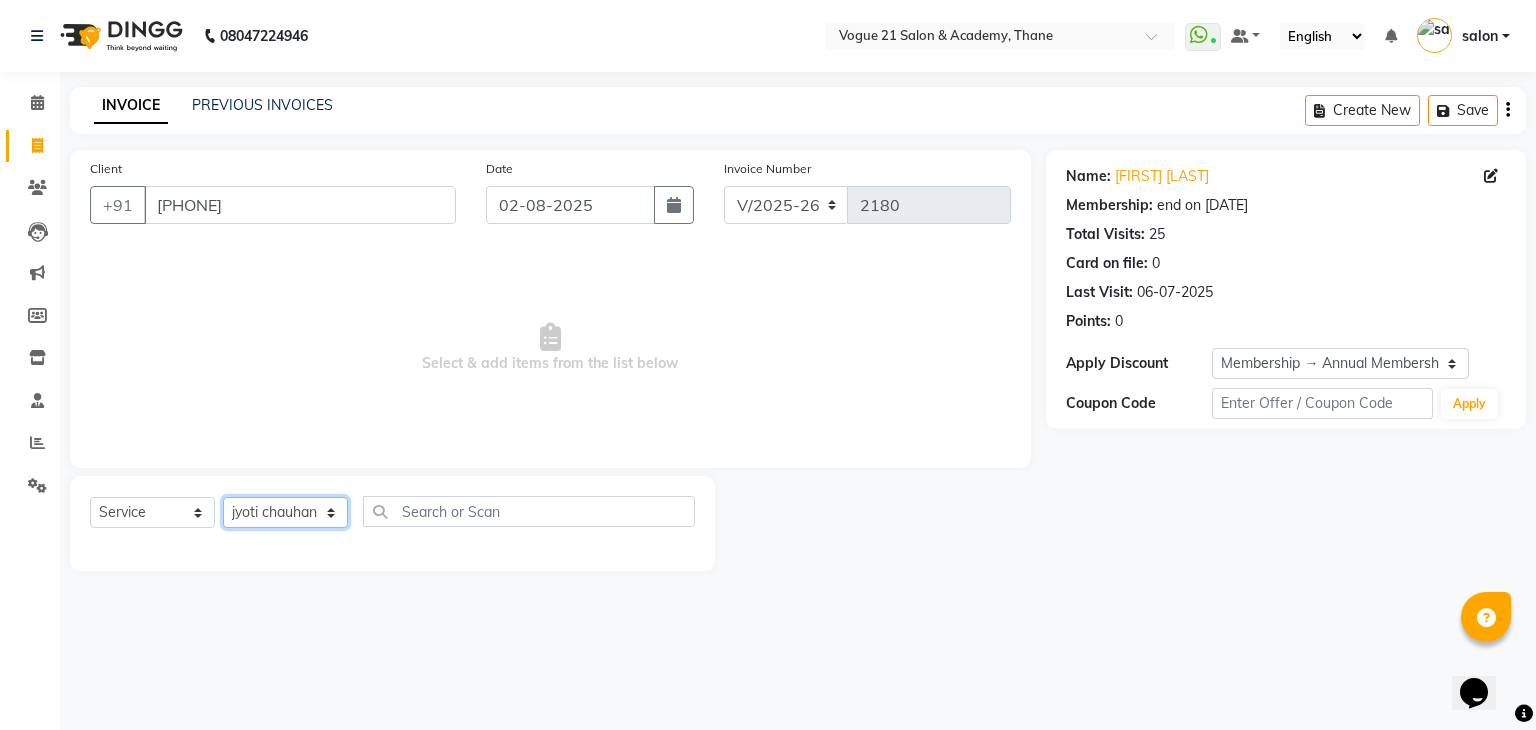 click on "Select Stylist aamir  Alicia Dsouza Altamash Jamshed  jyoti chauhan Pooja yadav Priya jadhav salon suraj salunkhe" 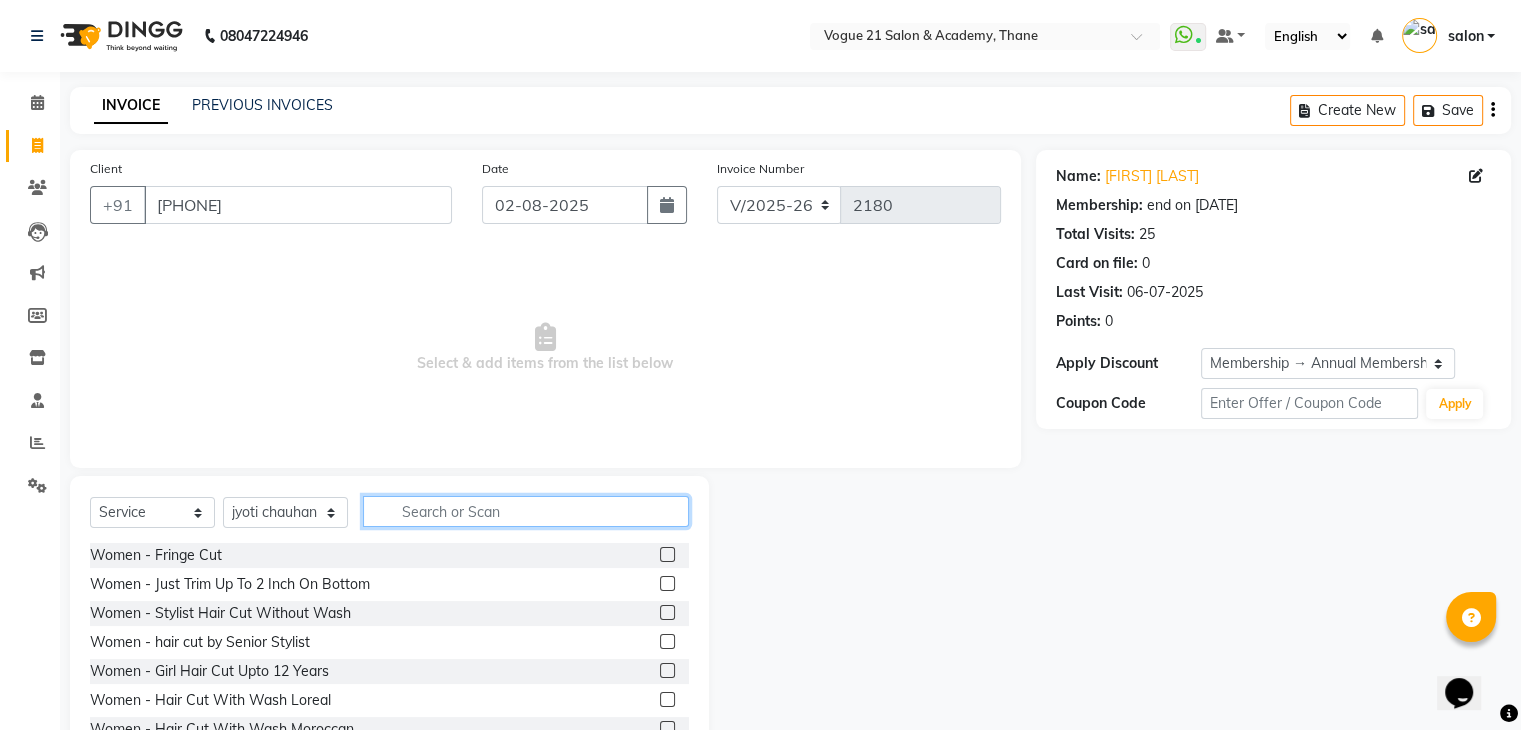 click 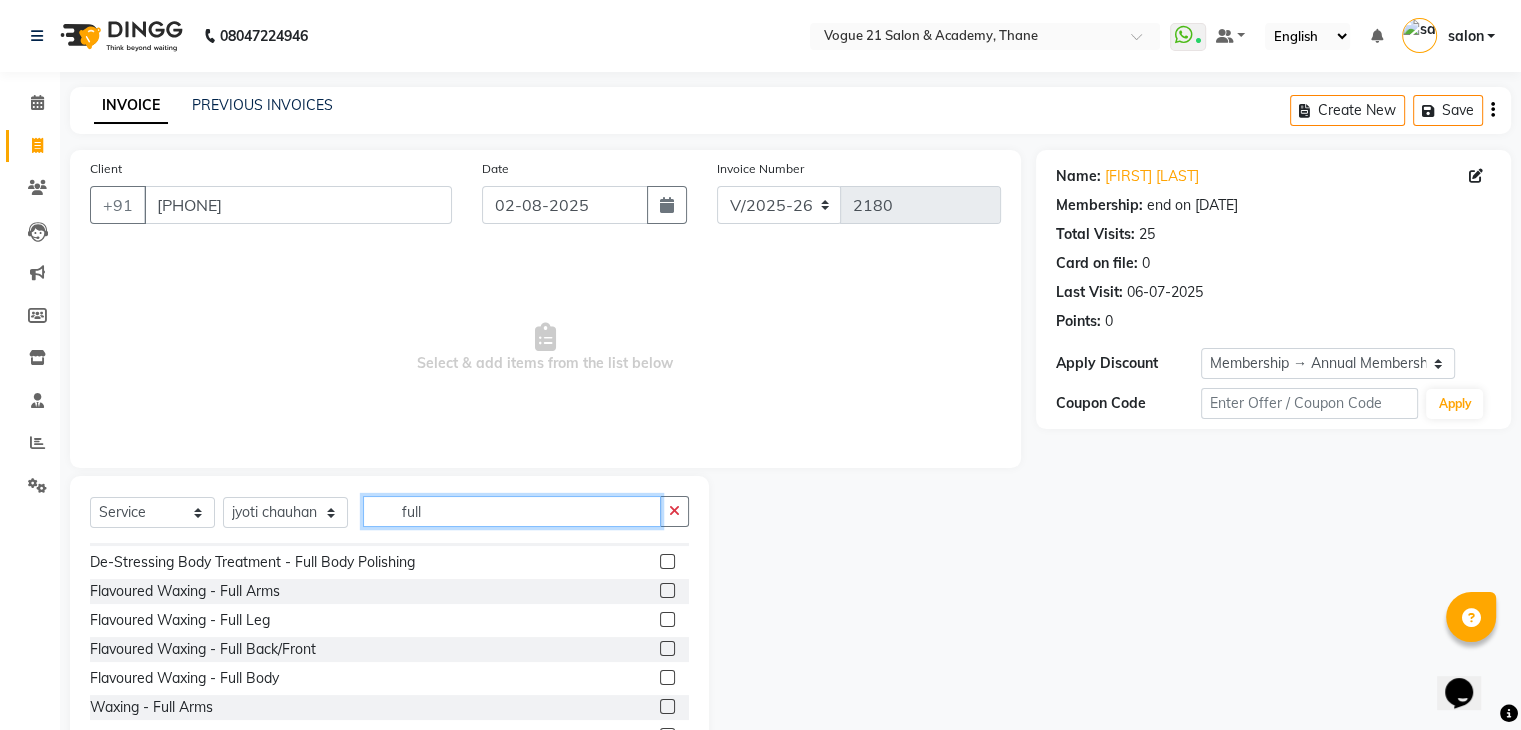 scroll, scrollTop: 96, scrollLeft: 0, axis: vertical 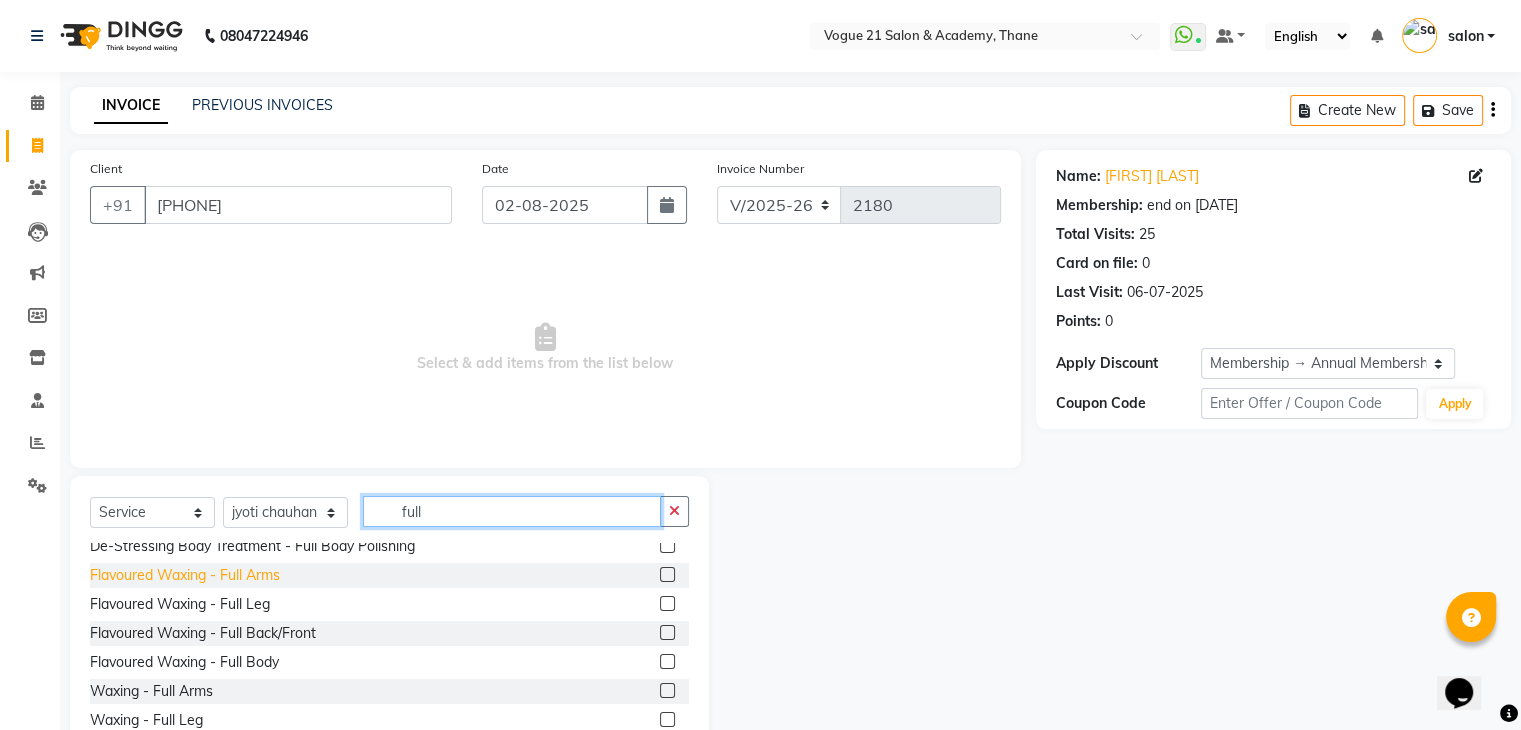 type on "full" 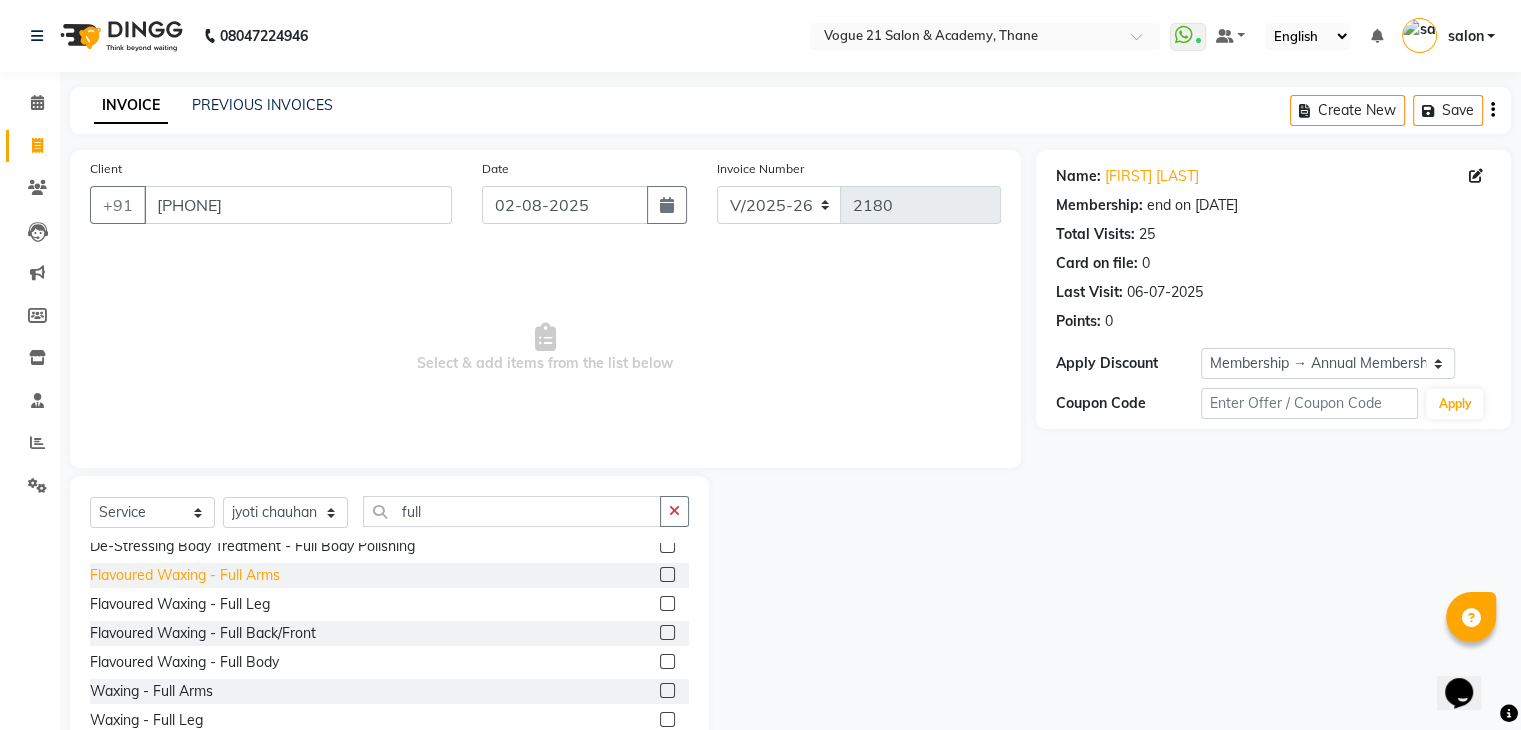 click on "Flavoured Waxing   -   Full Arms" 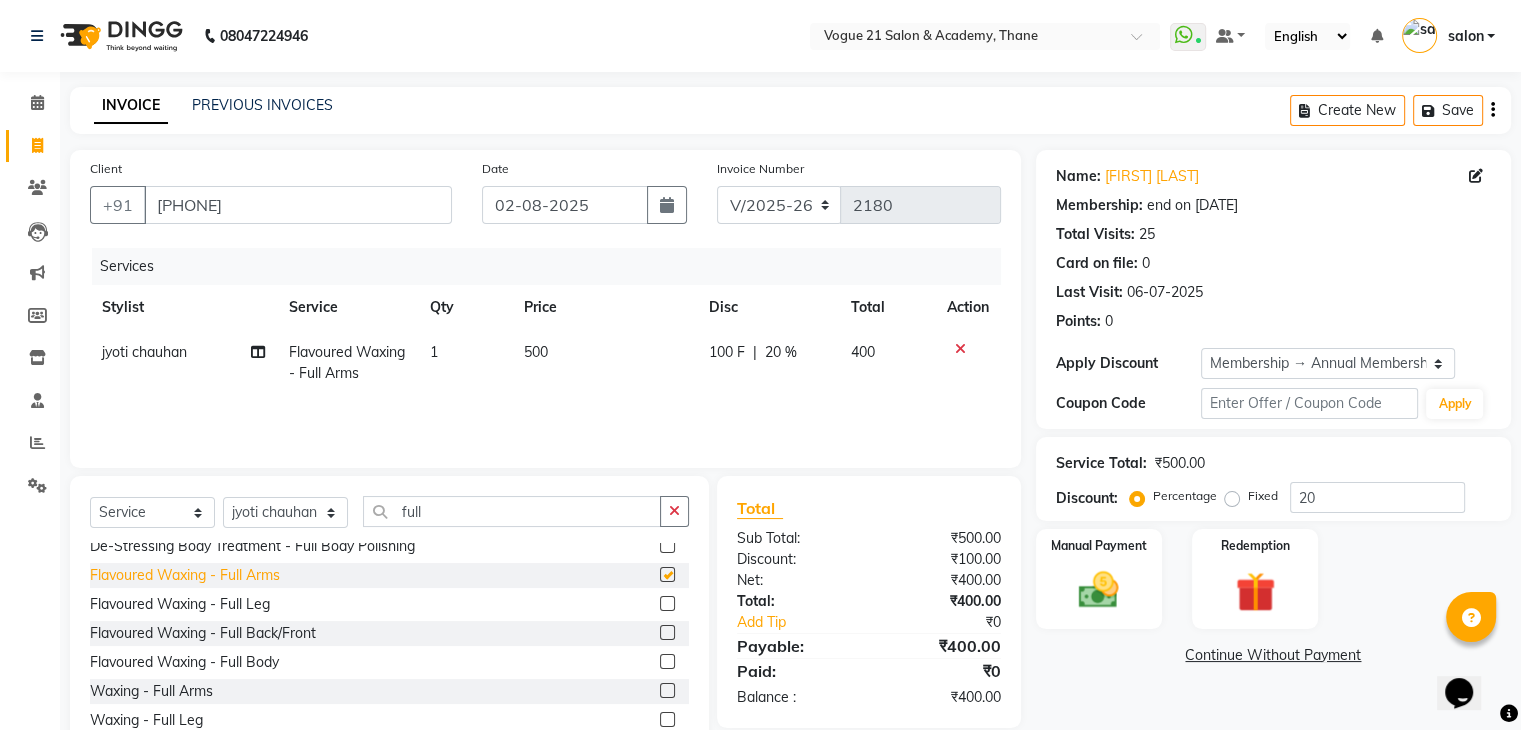 checkbox on "false" 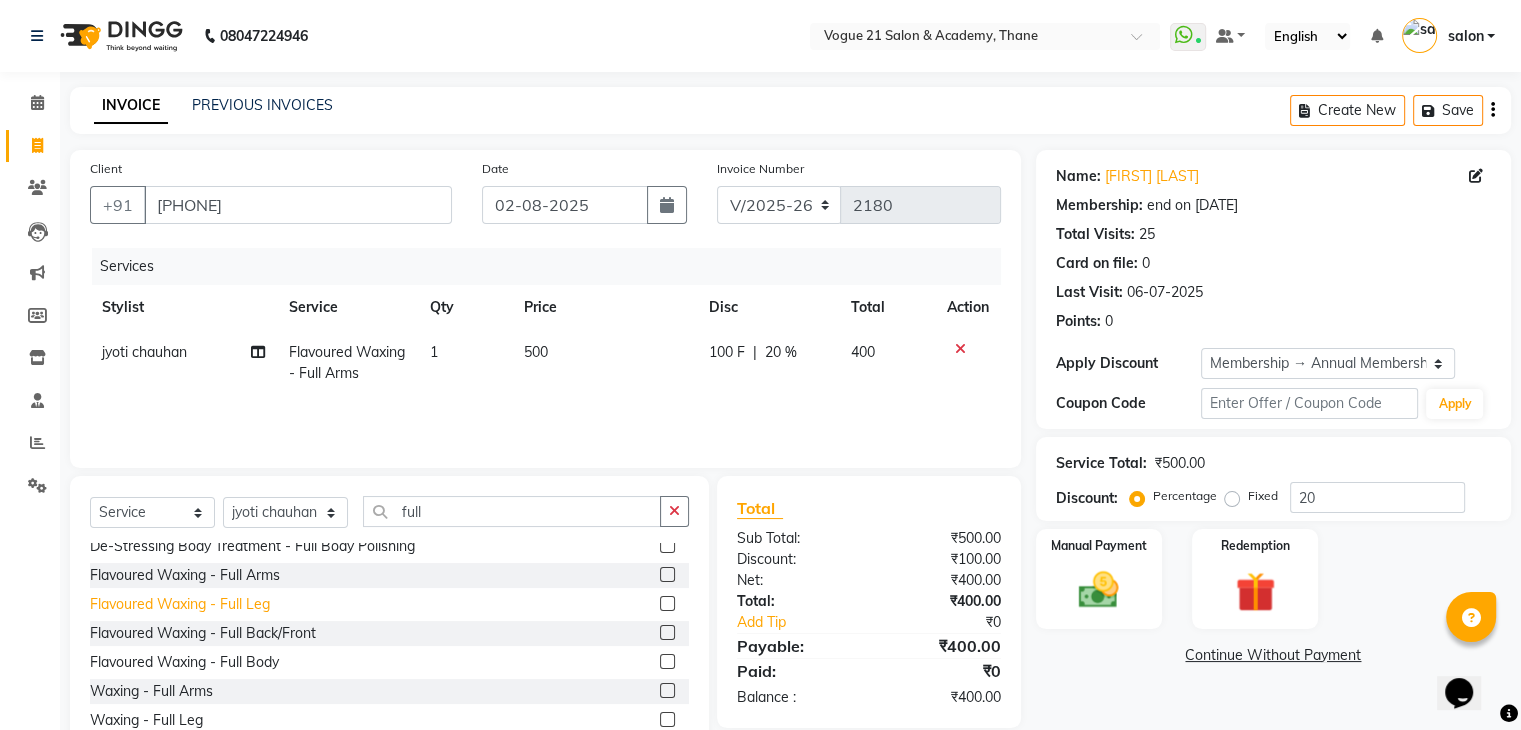 click on "Flavoured Waxing   -   Full Leg" 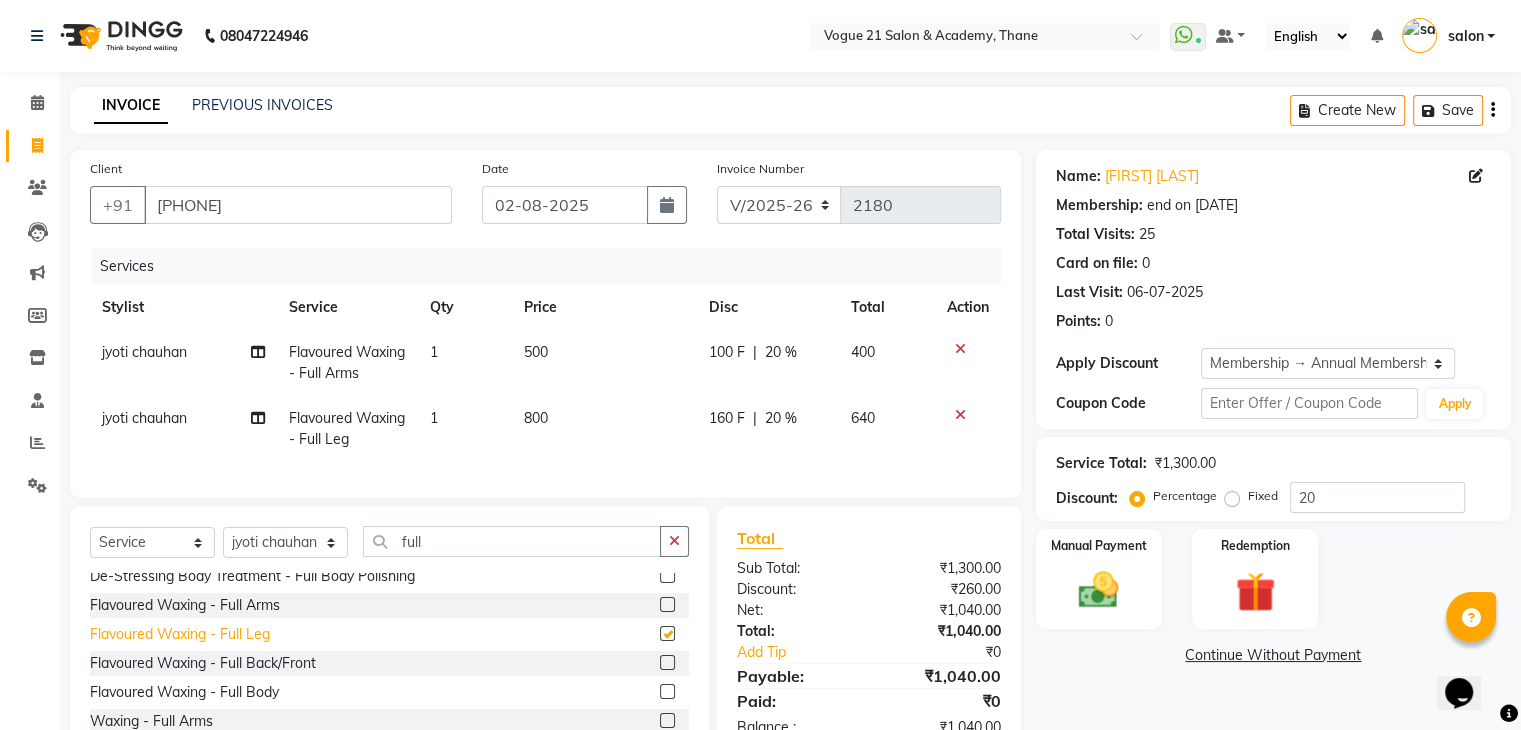 checkbox on "false" 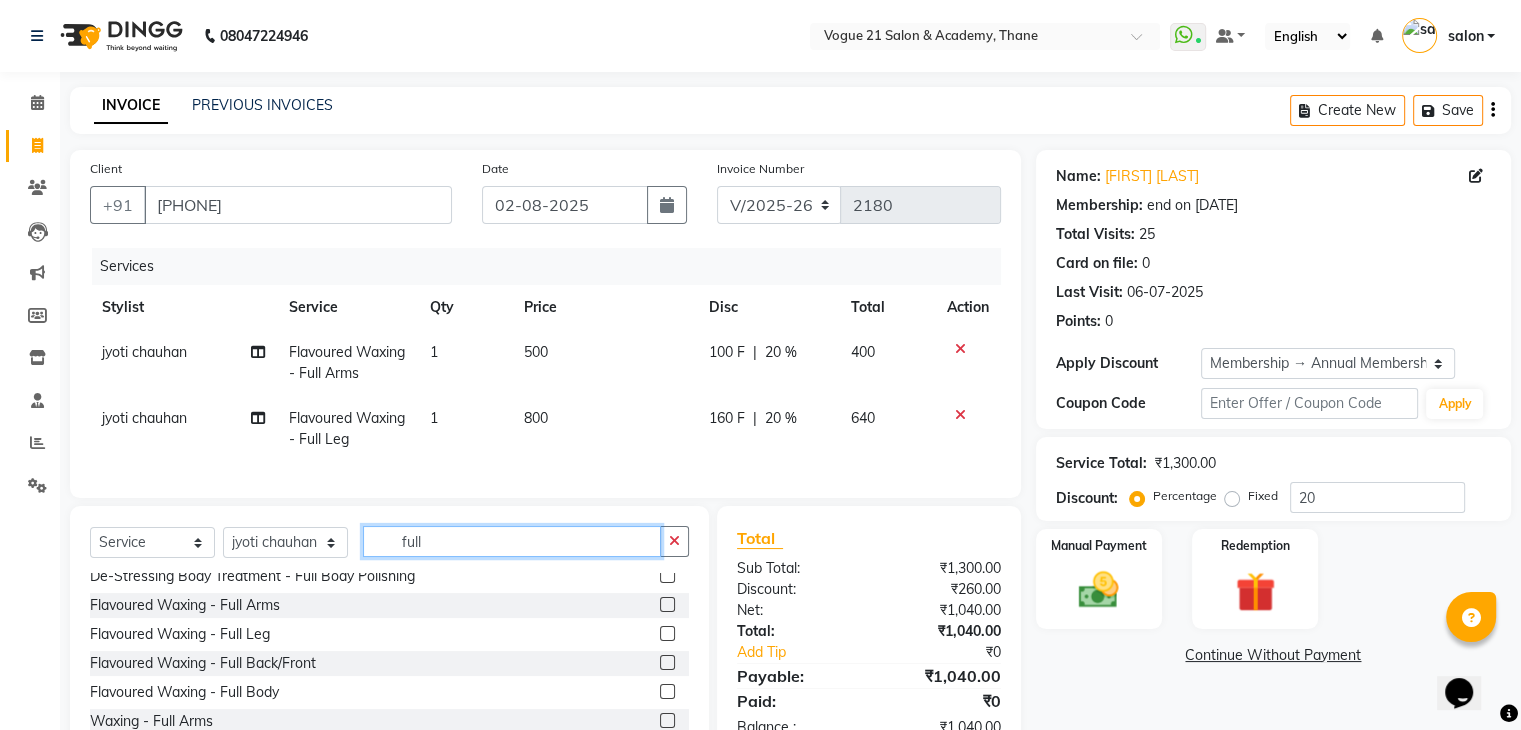 click on "full" 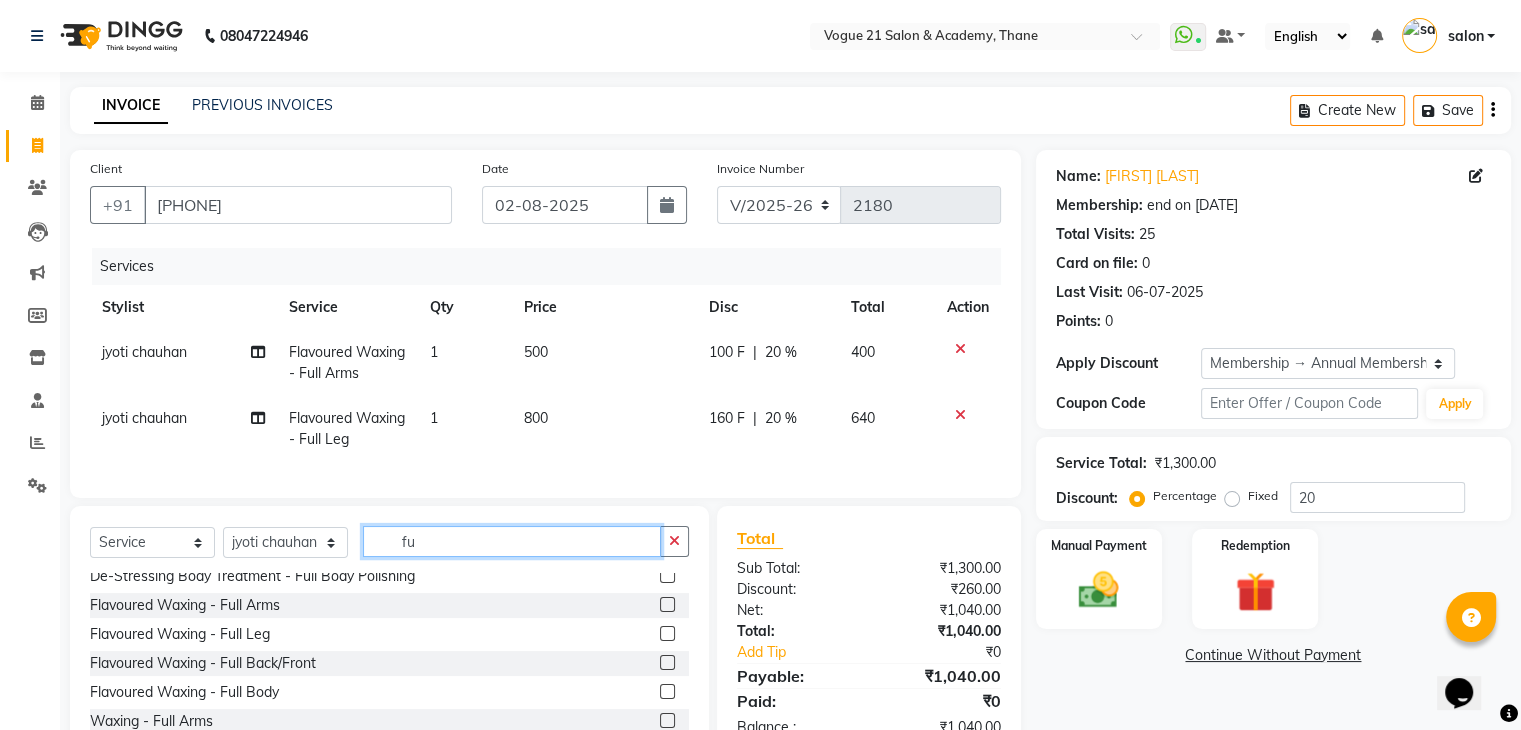 type on "f" 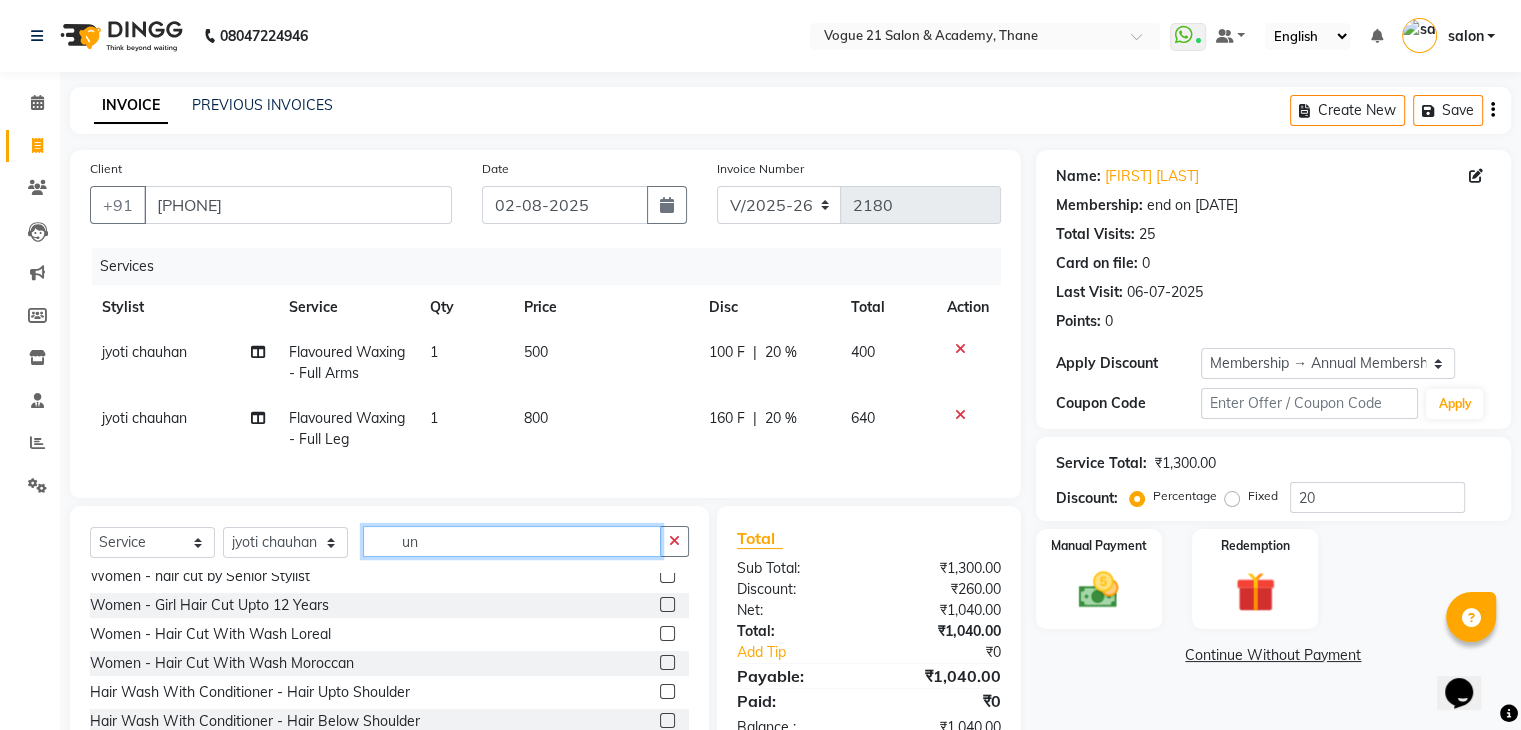scroll, scrollTop: 3, scrollLeft: 0, axis: vertical 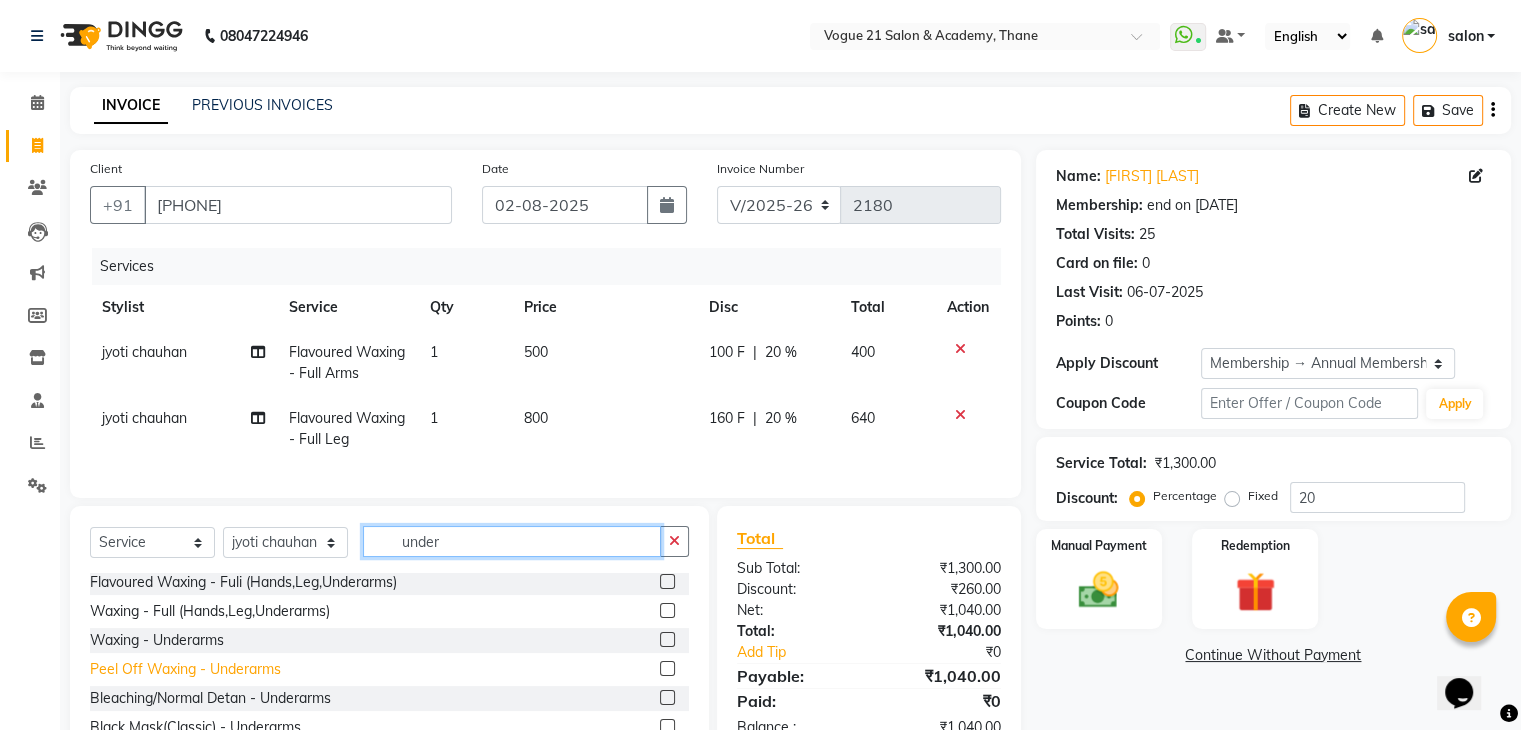 type on "under" 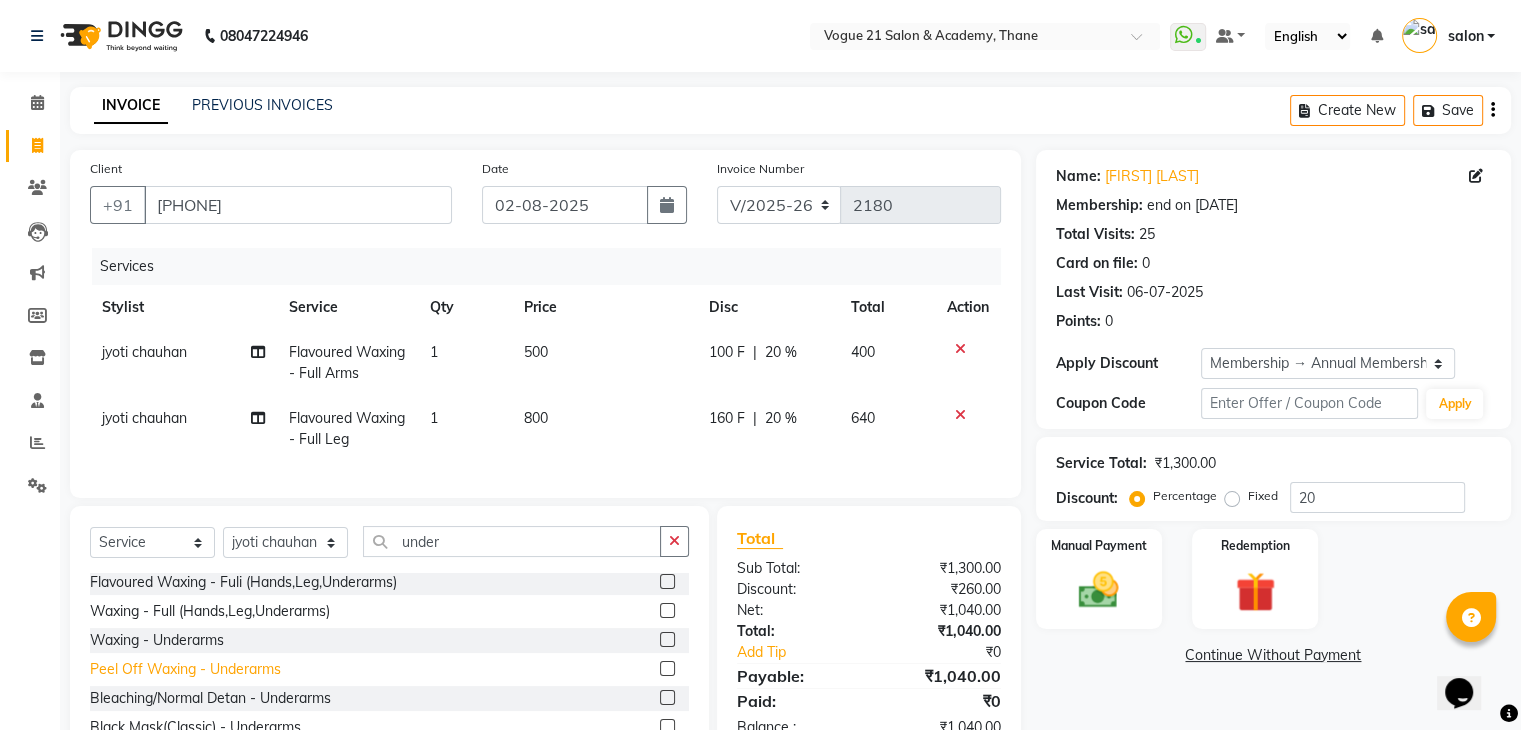 click on "Peel Off Waxing   -   Underarms" 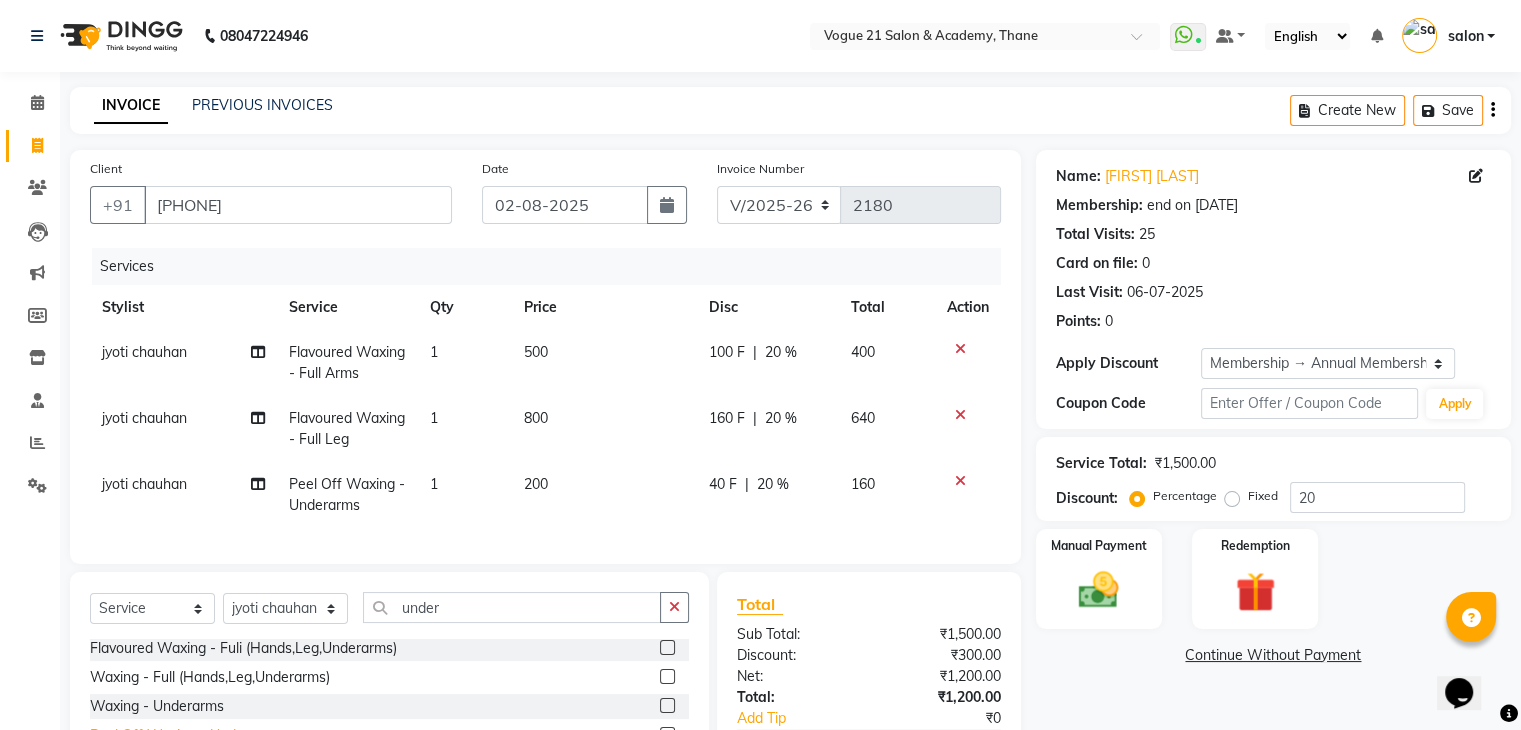 checkbox on "false" 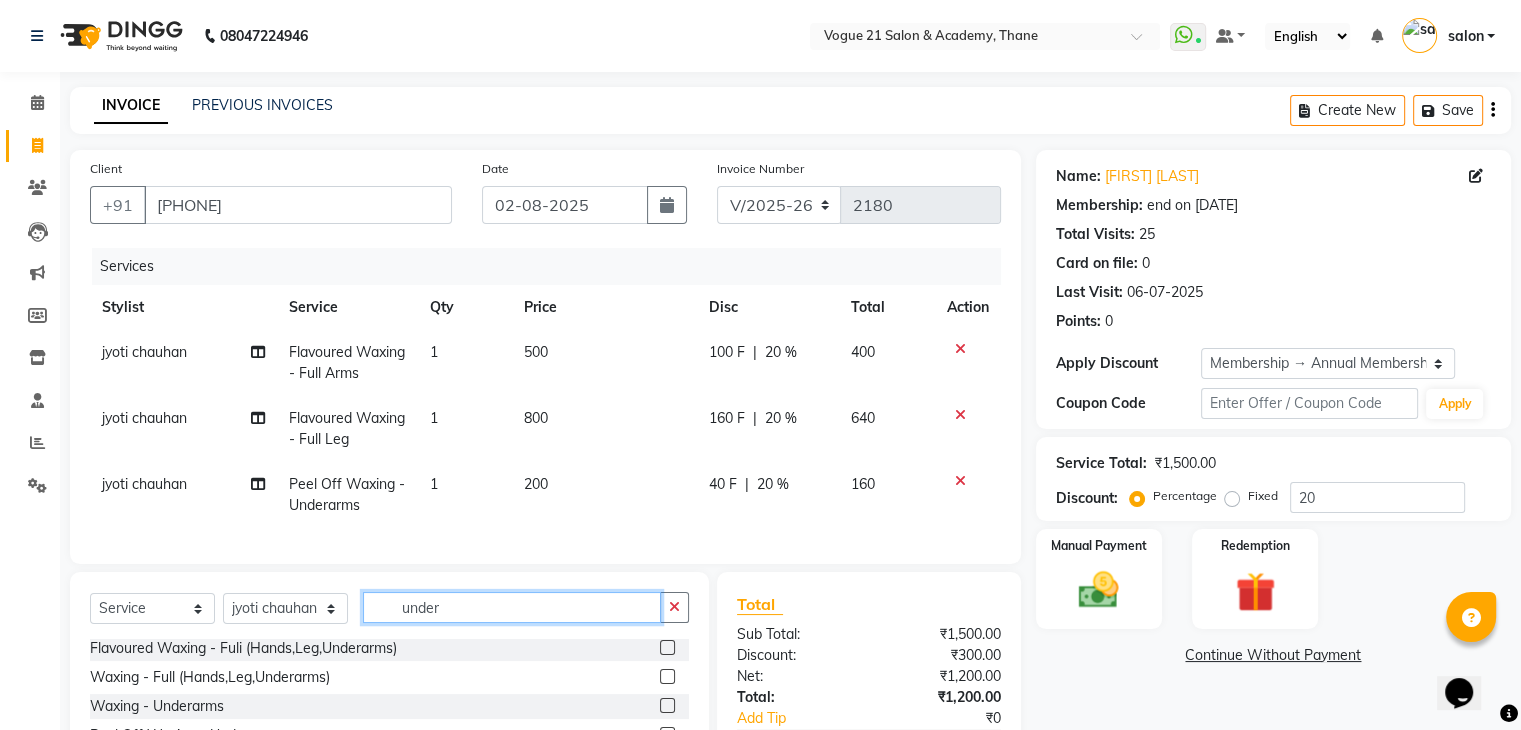 click on "under" 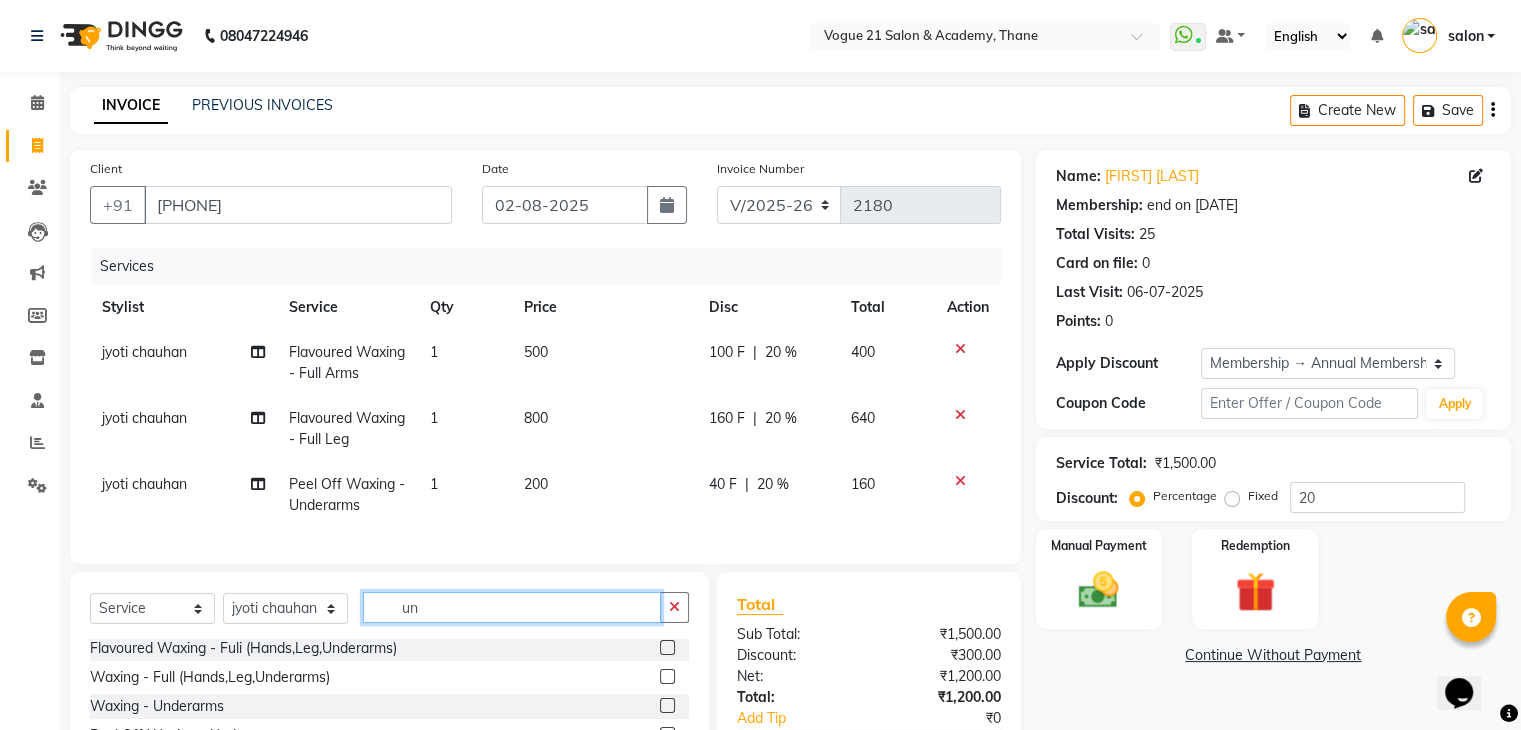 type on "u" 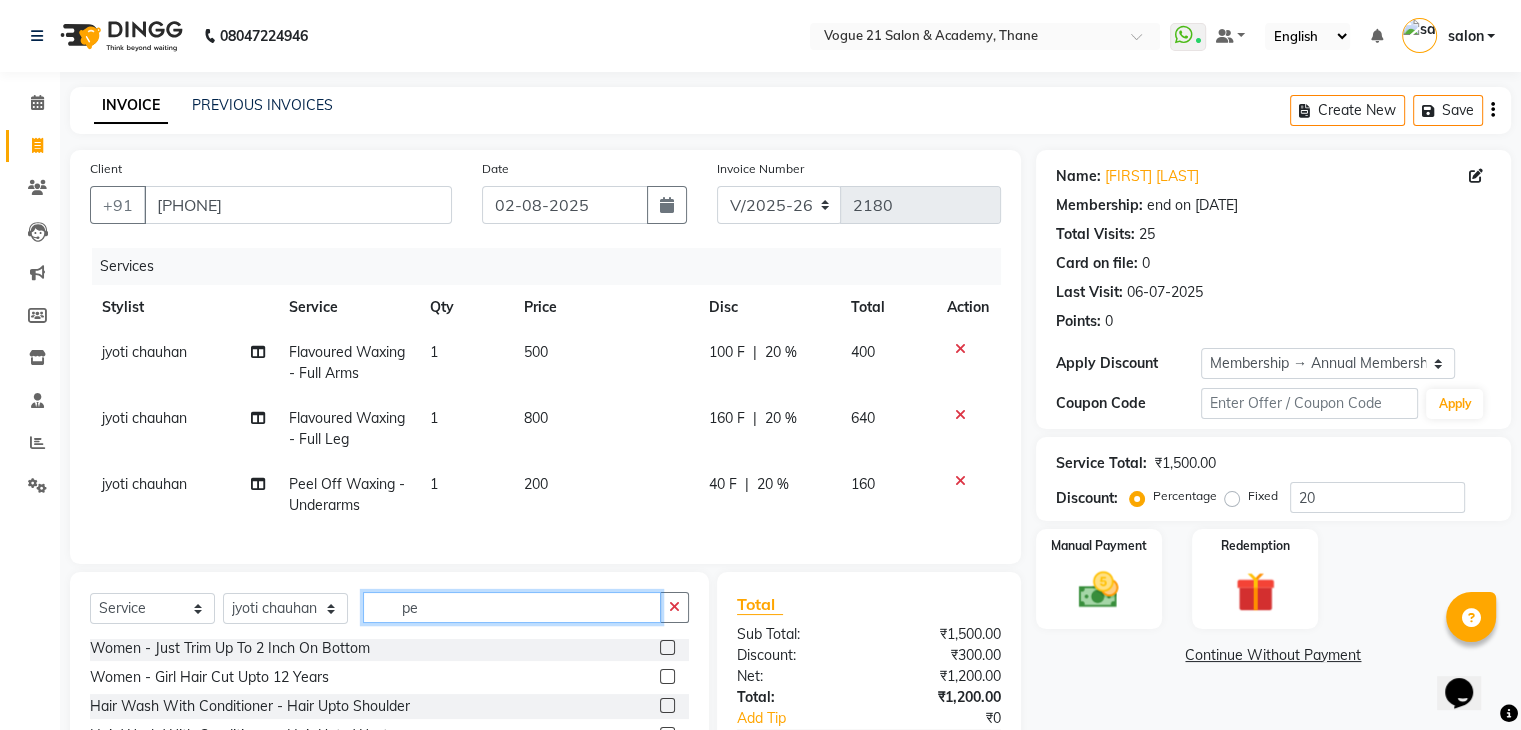 scroll, scrollTop: 0, scrollLeft: 0, axis: both 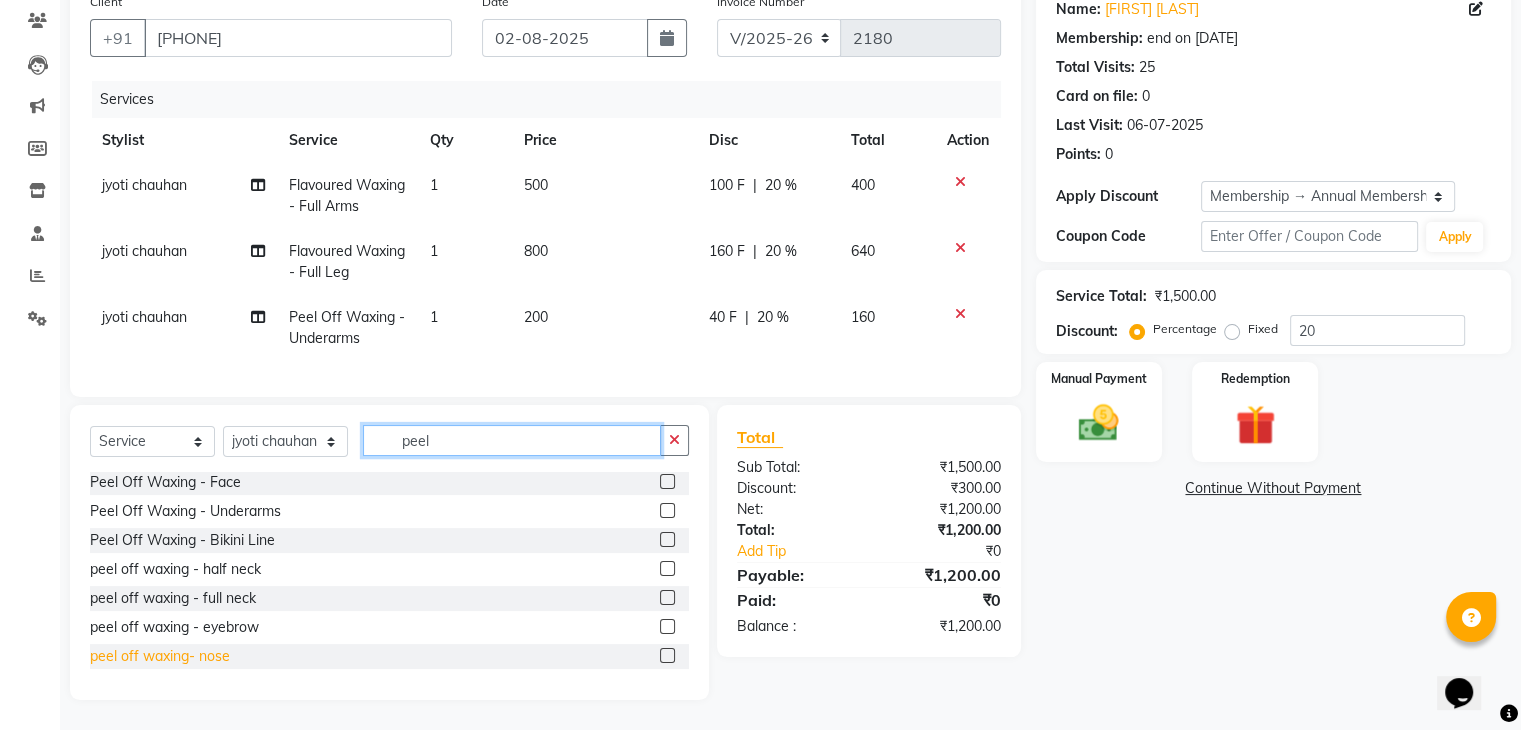 type on "peel" 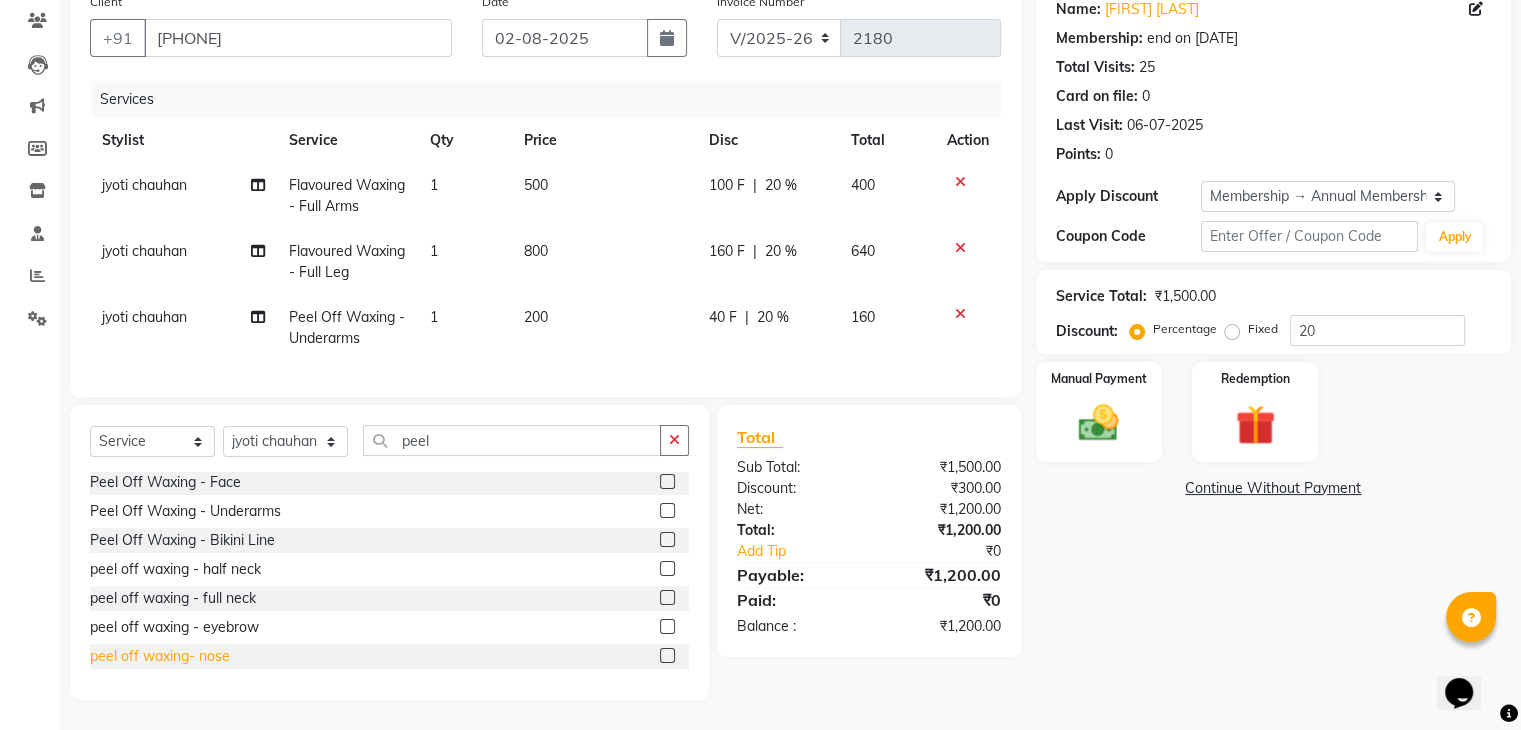 click on "peel off waxing- nose" 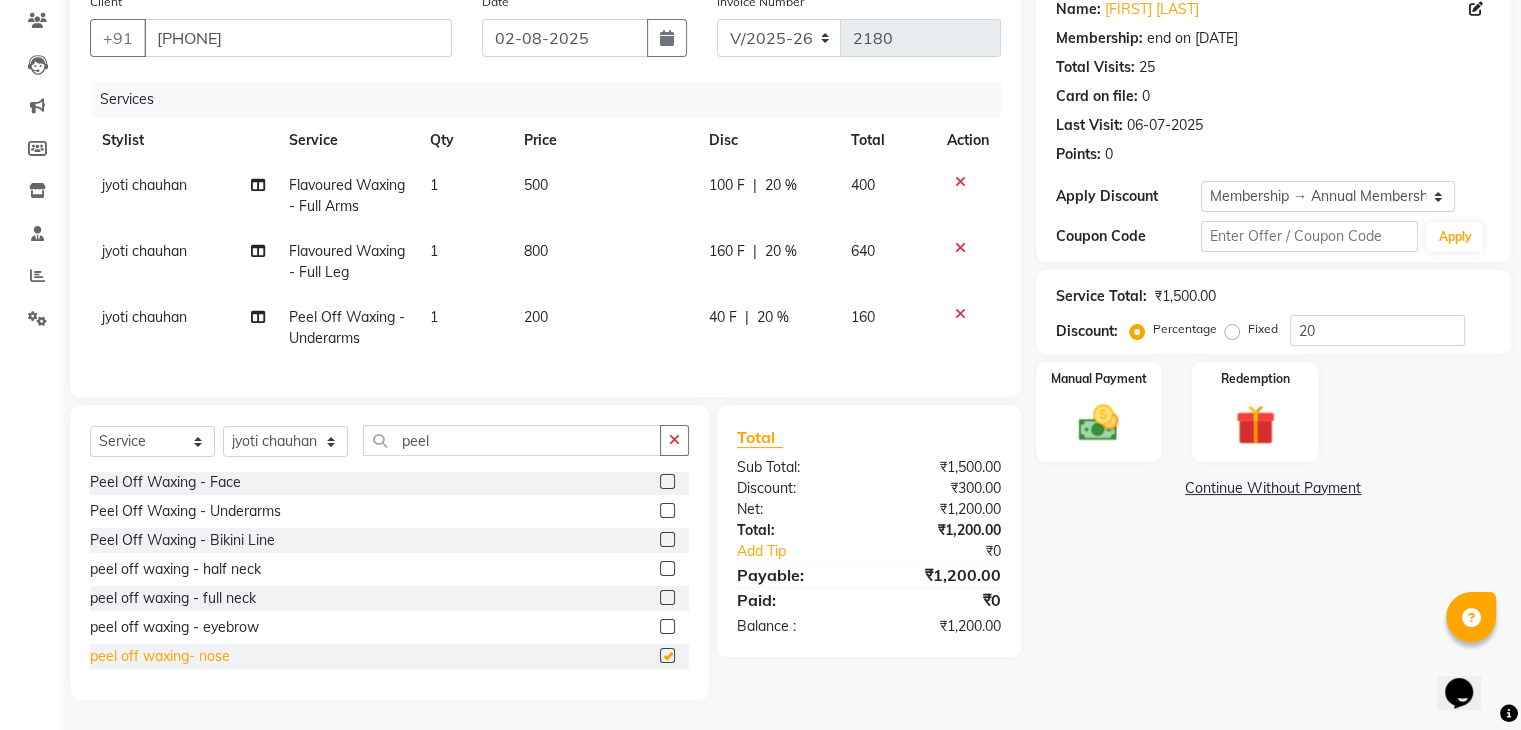 checkbox on "false" 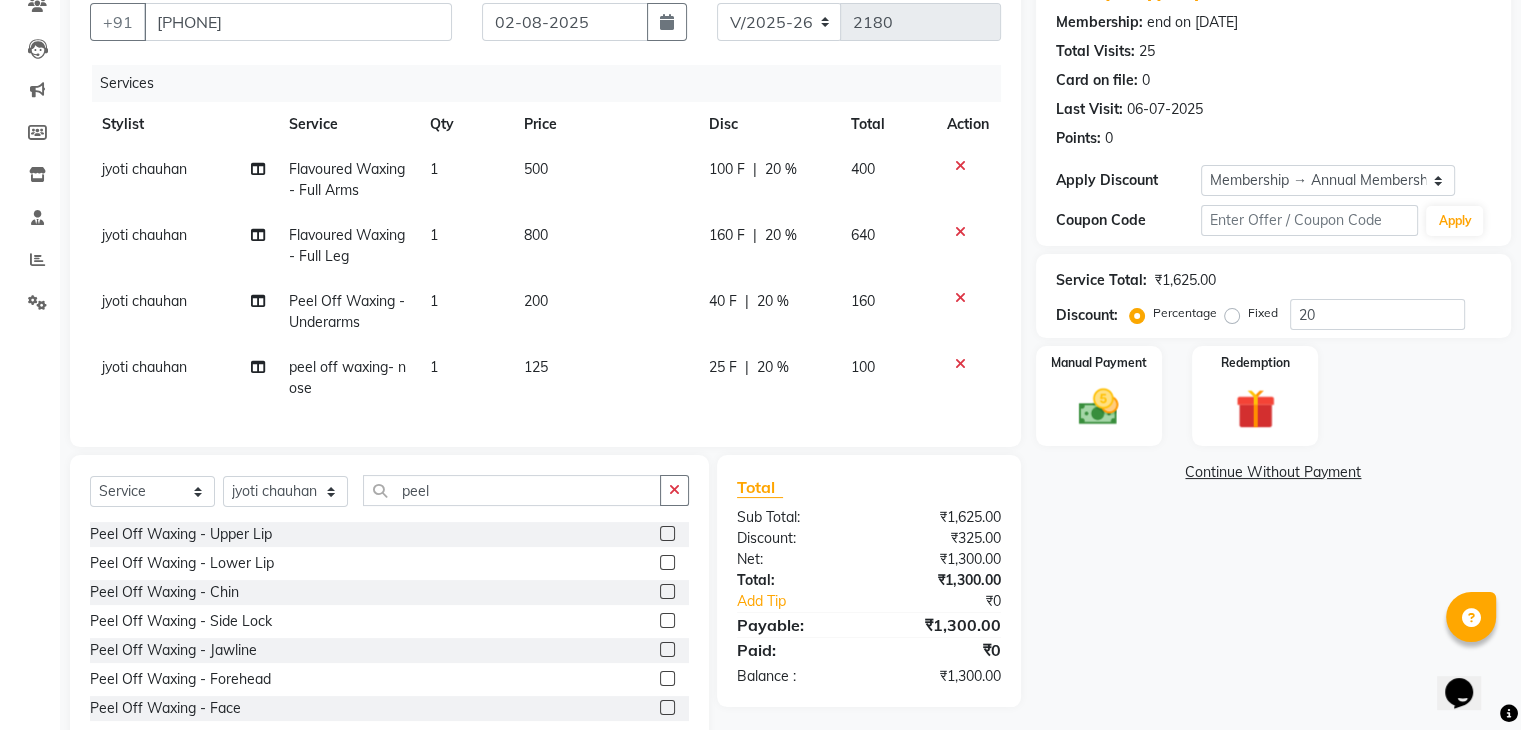 scroll, scrollTop: 0, scrollLeft: 0, axis: both 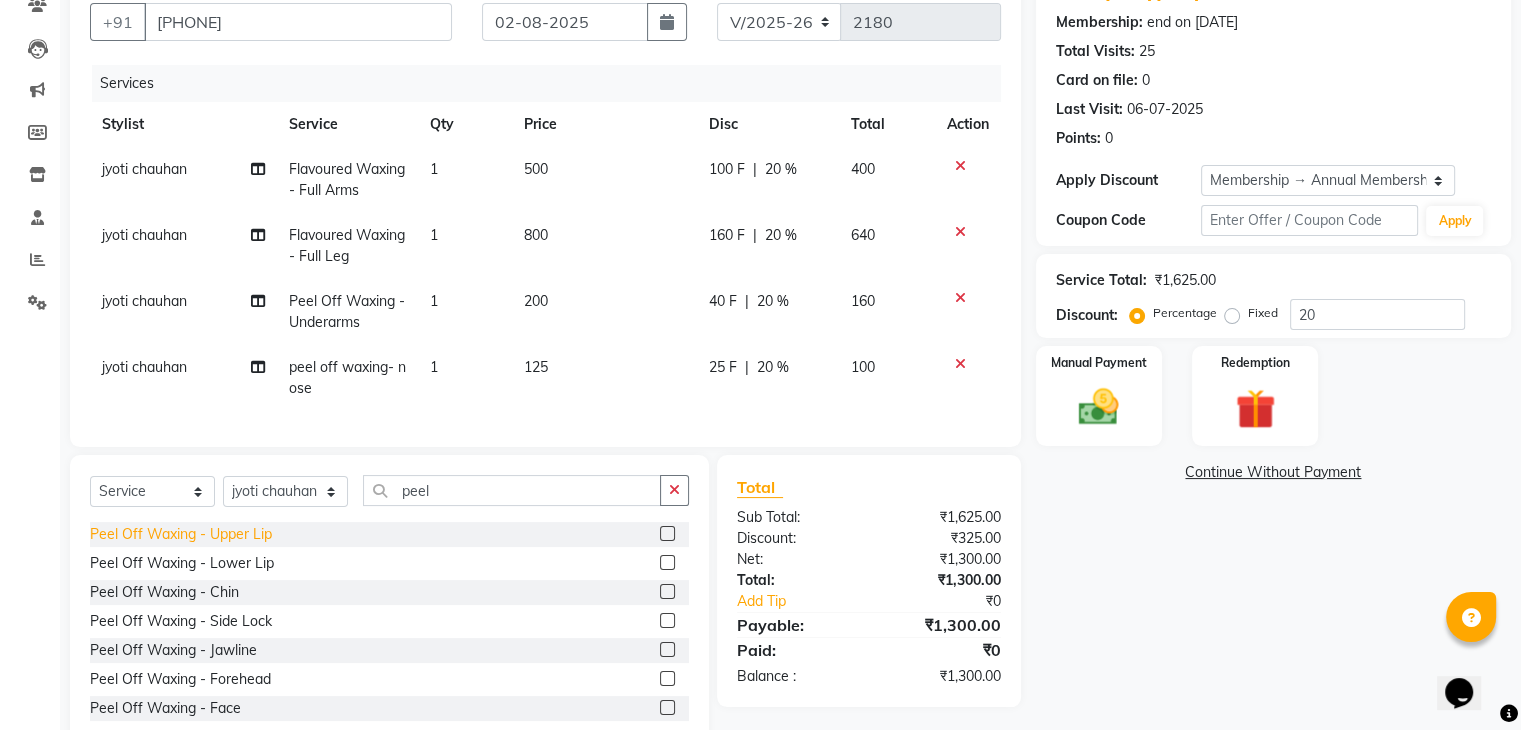 click on "Peel Off Waxing   -   Upper Lip" 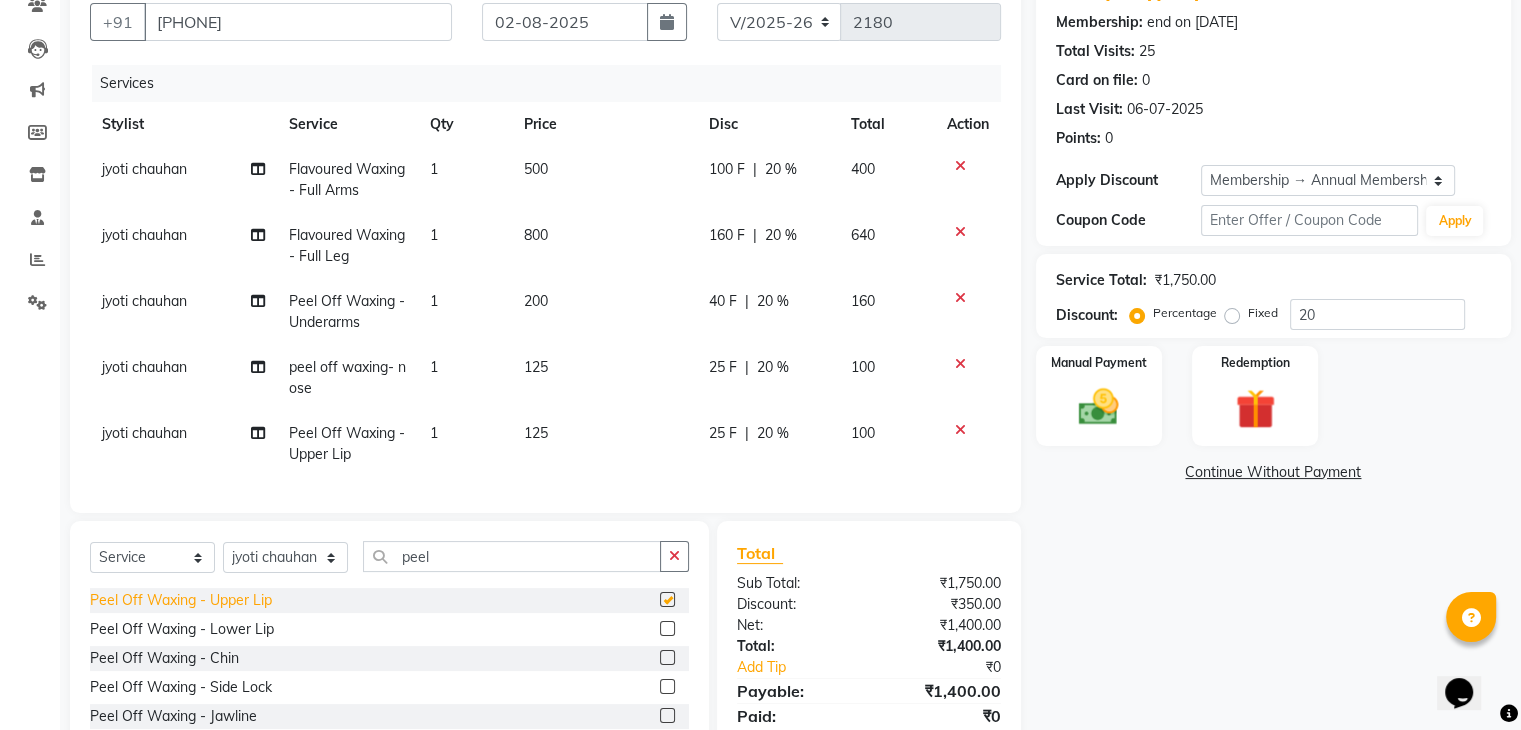 checkbox on "false" 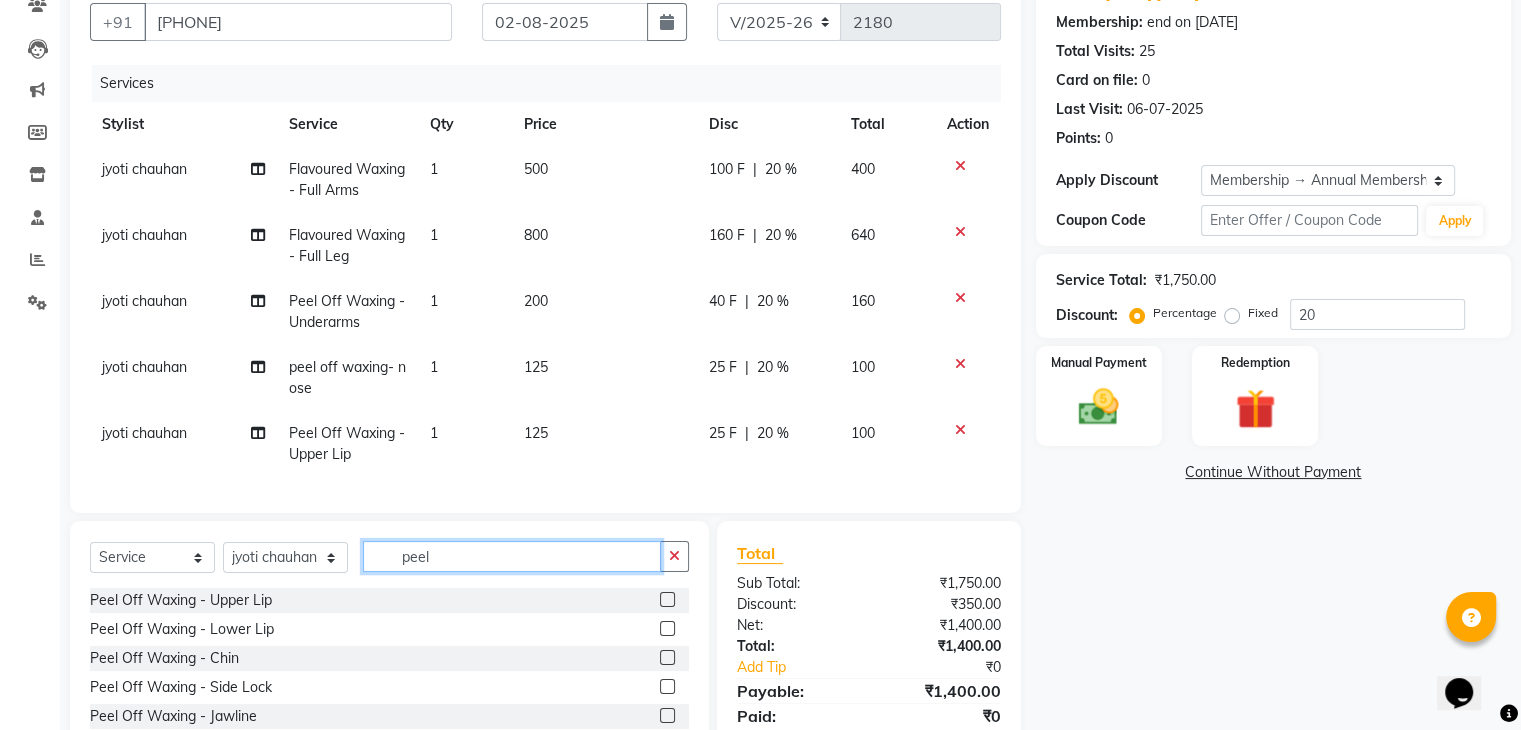 click on "peel" 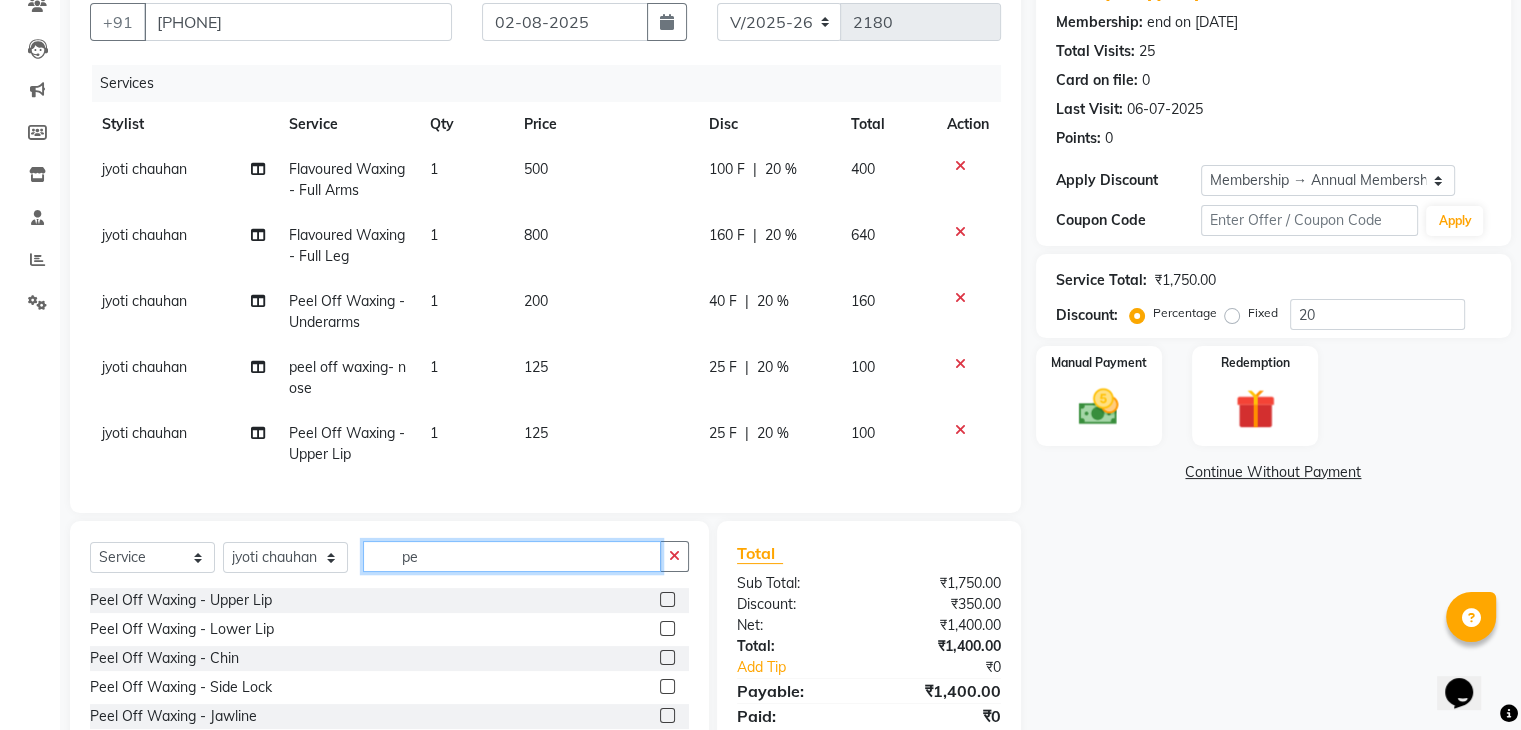 type on "p" 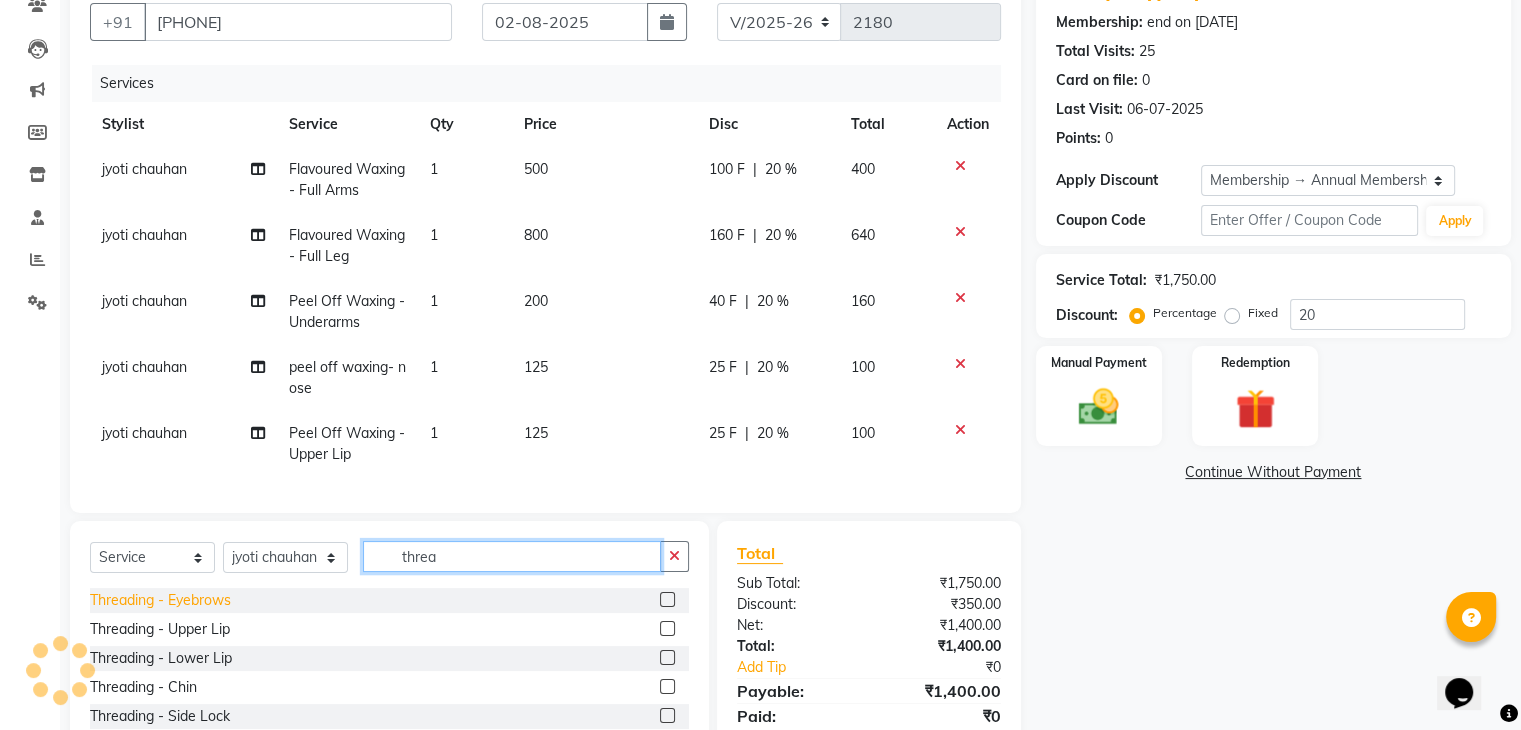 type on "threa" 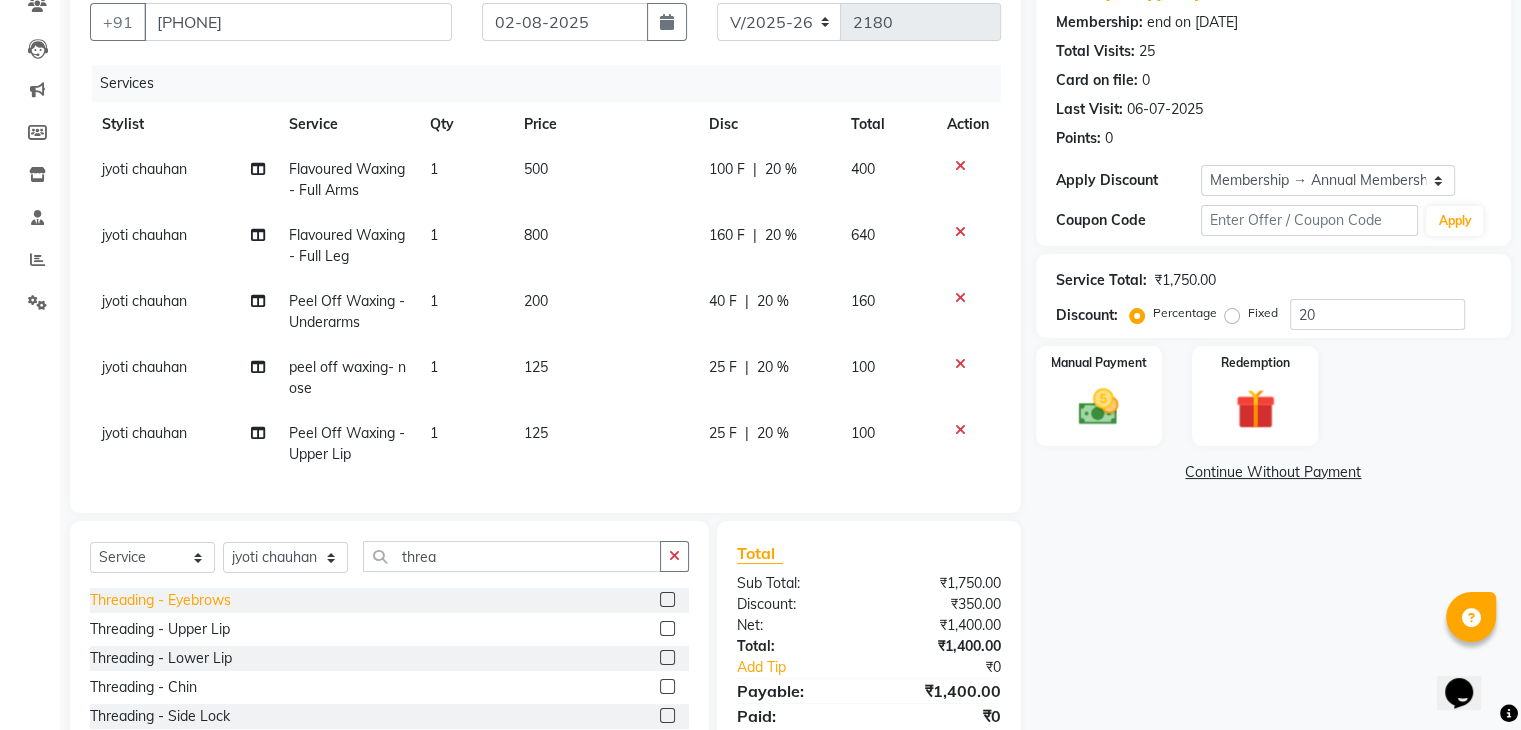 click on "Threading   -   Eyebrows" 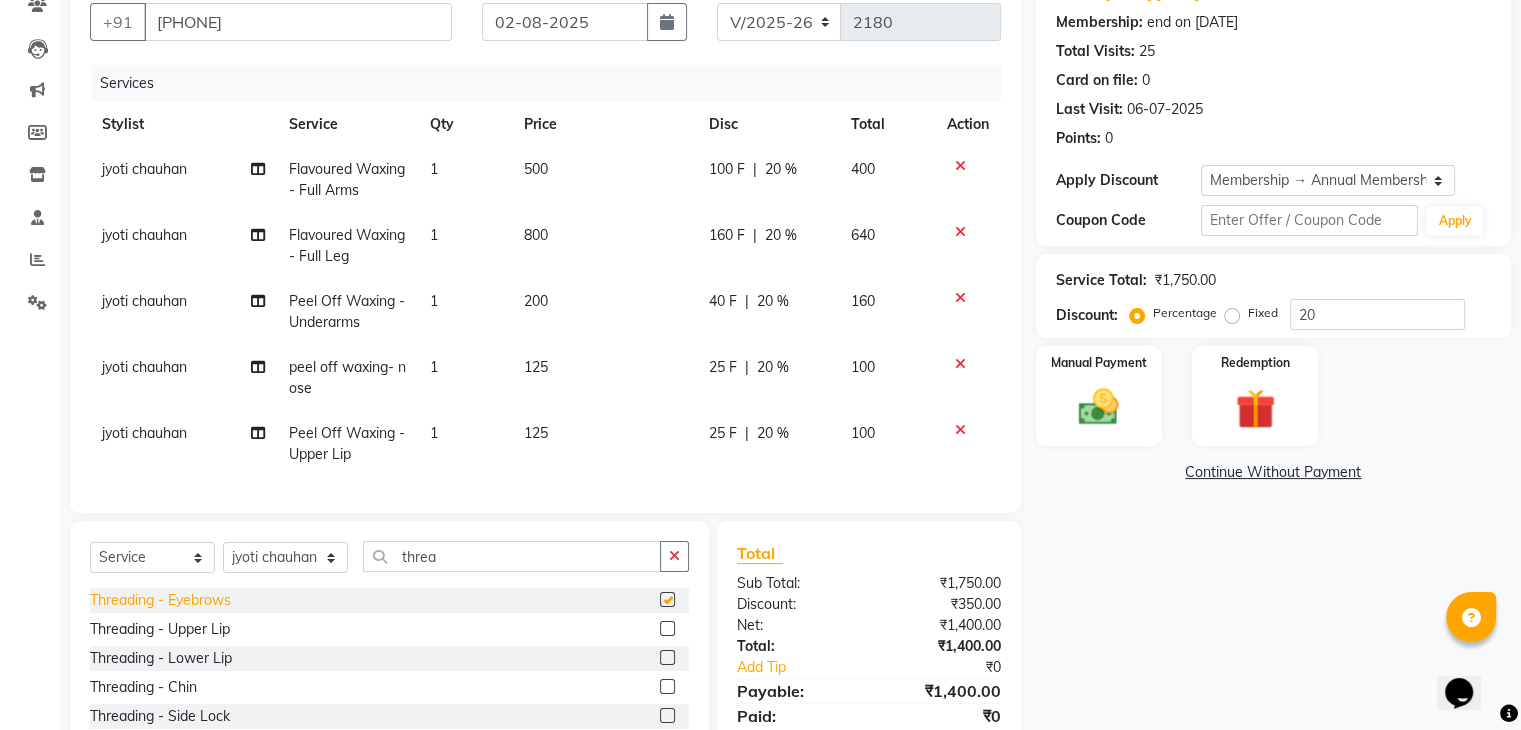 checkbox on "false" 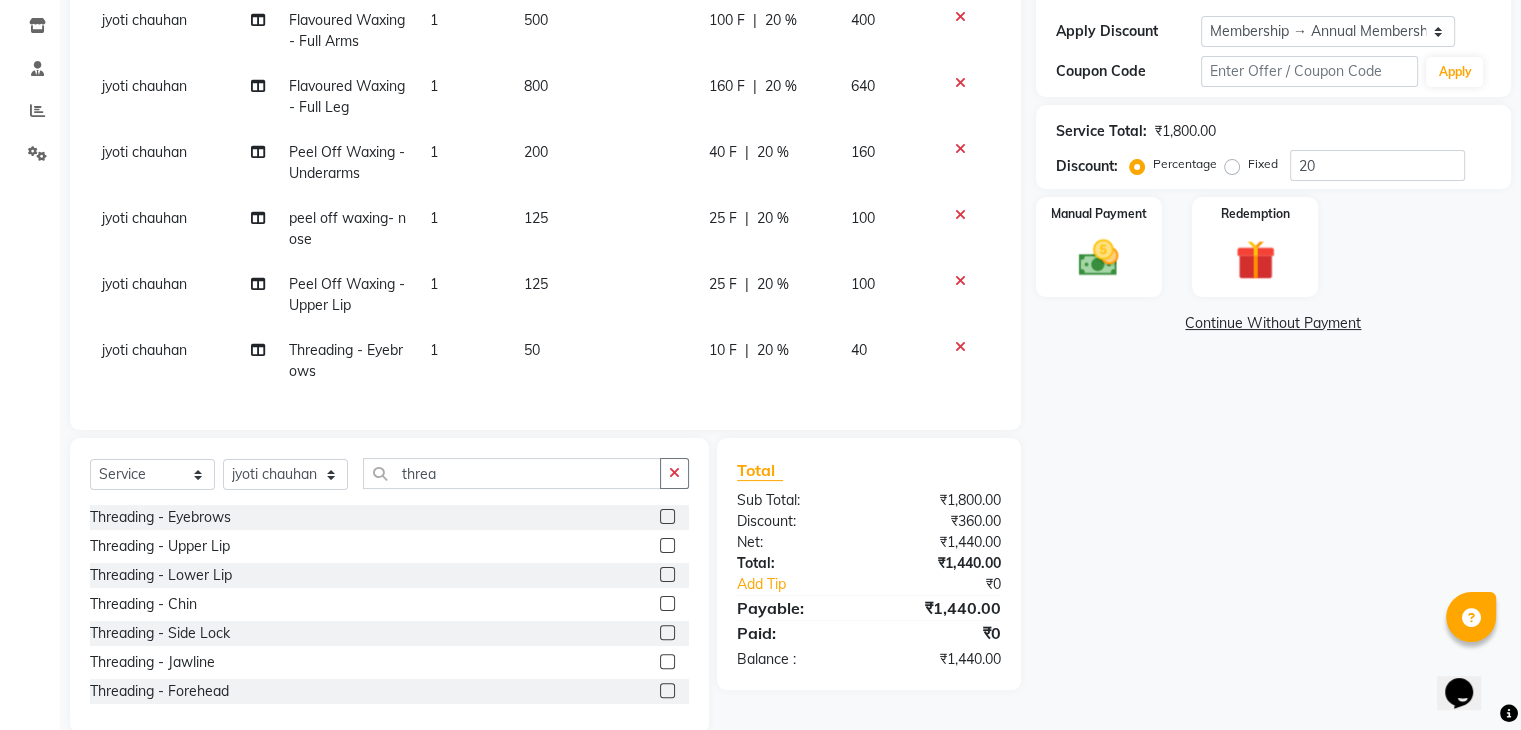 scroll, scrollTop: 345, scrollLeft: 0, axis: vertical 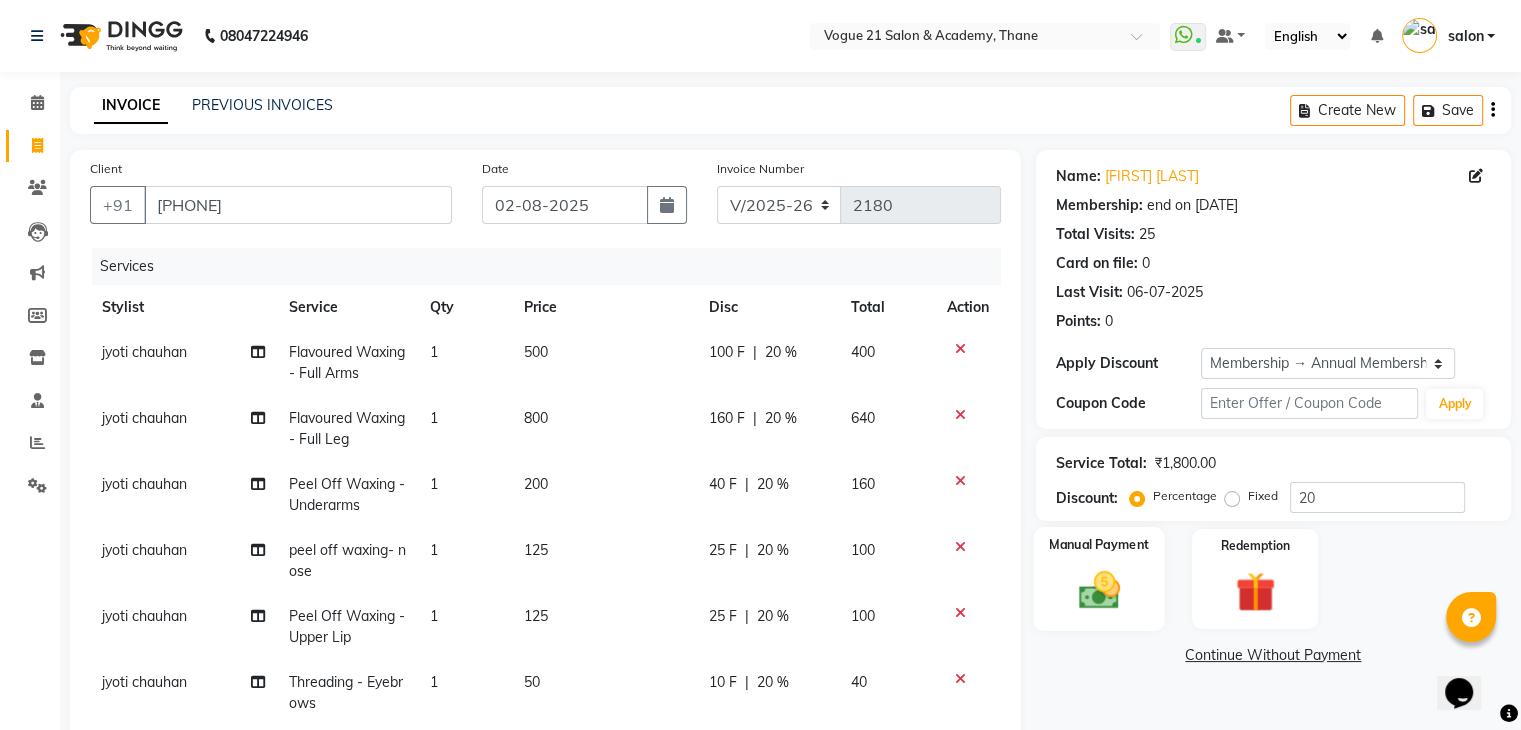 click 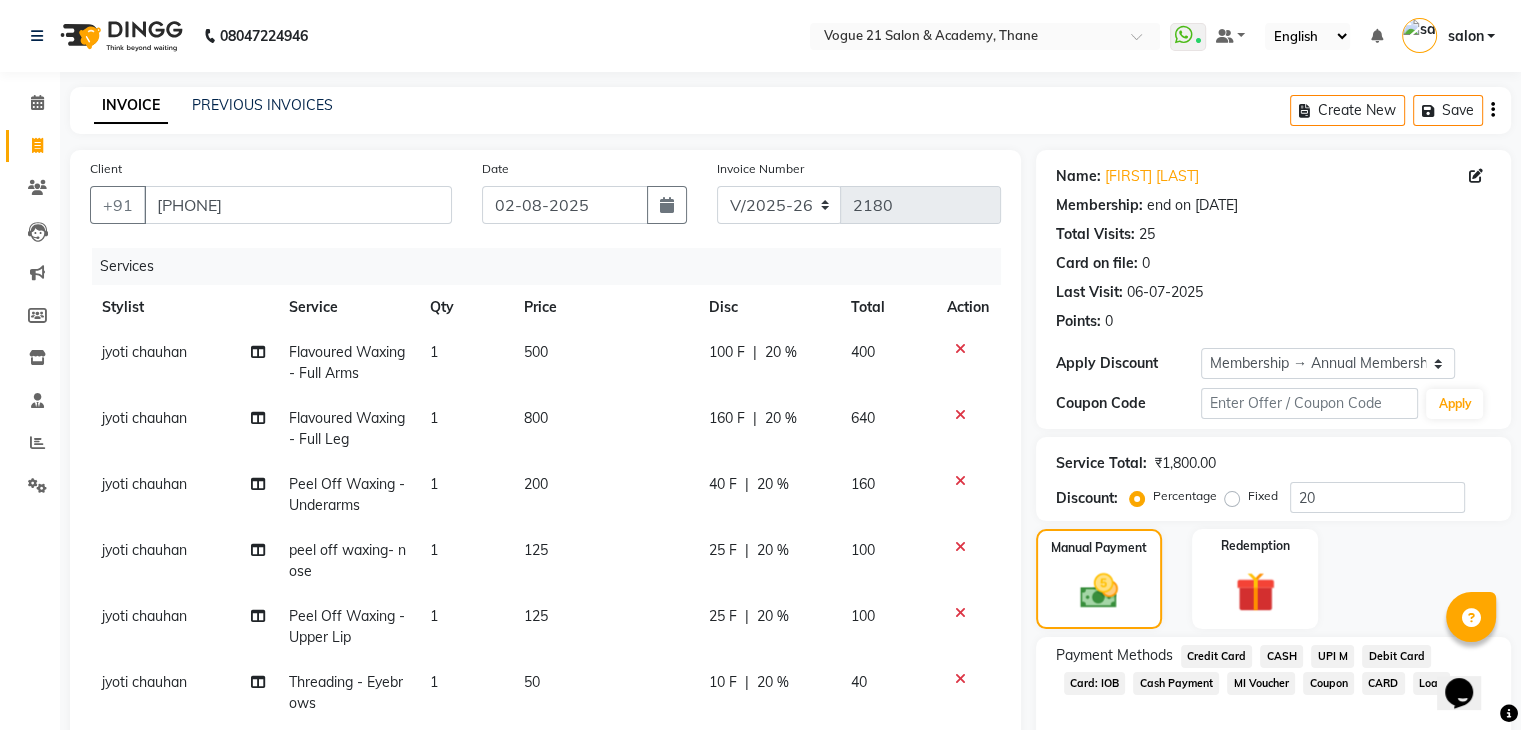 scroll, scrollTop: 290, scrollLeft: 0, axis: vertical 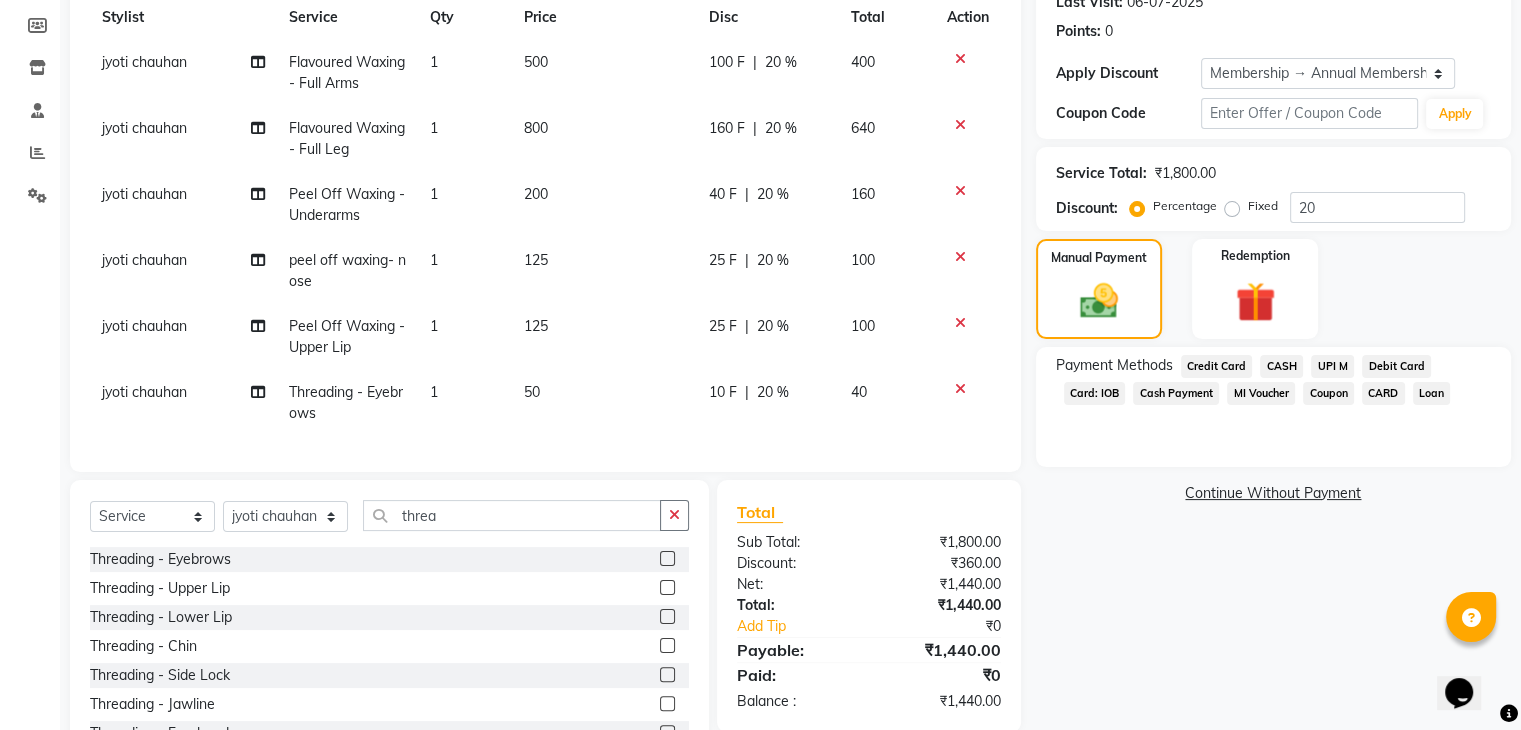 click on "UPI M" 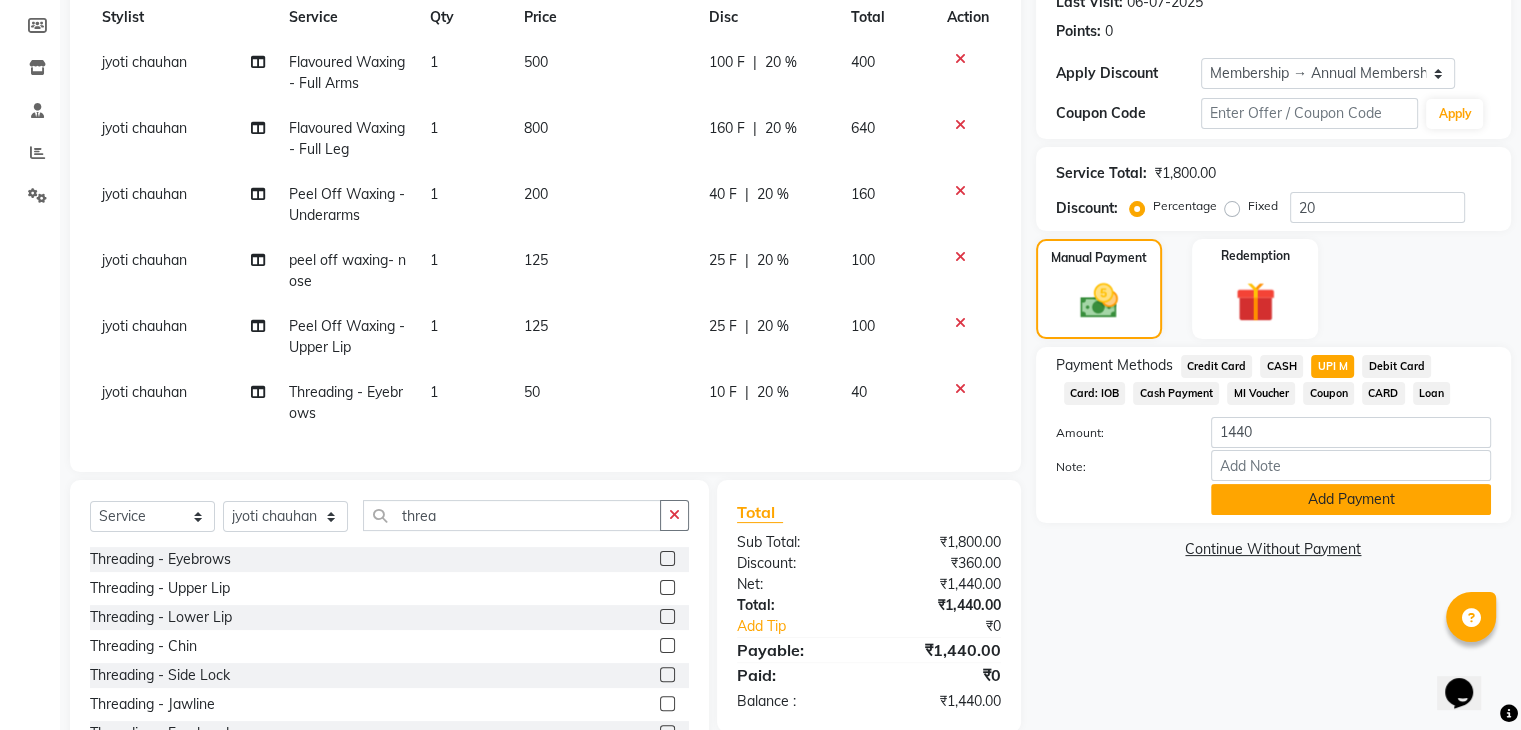 click on "Add Payment" 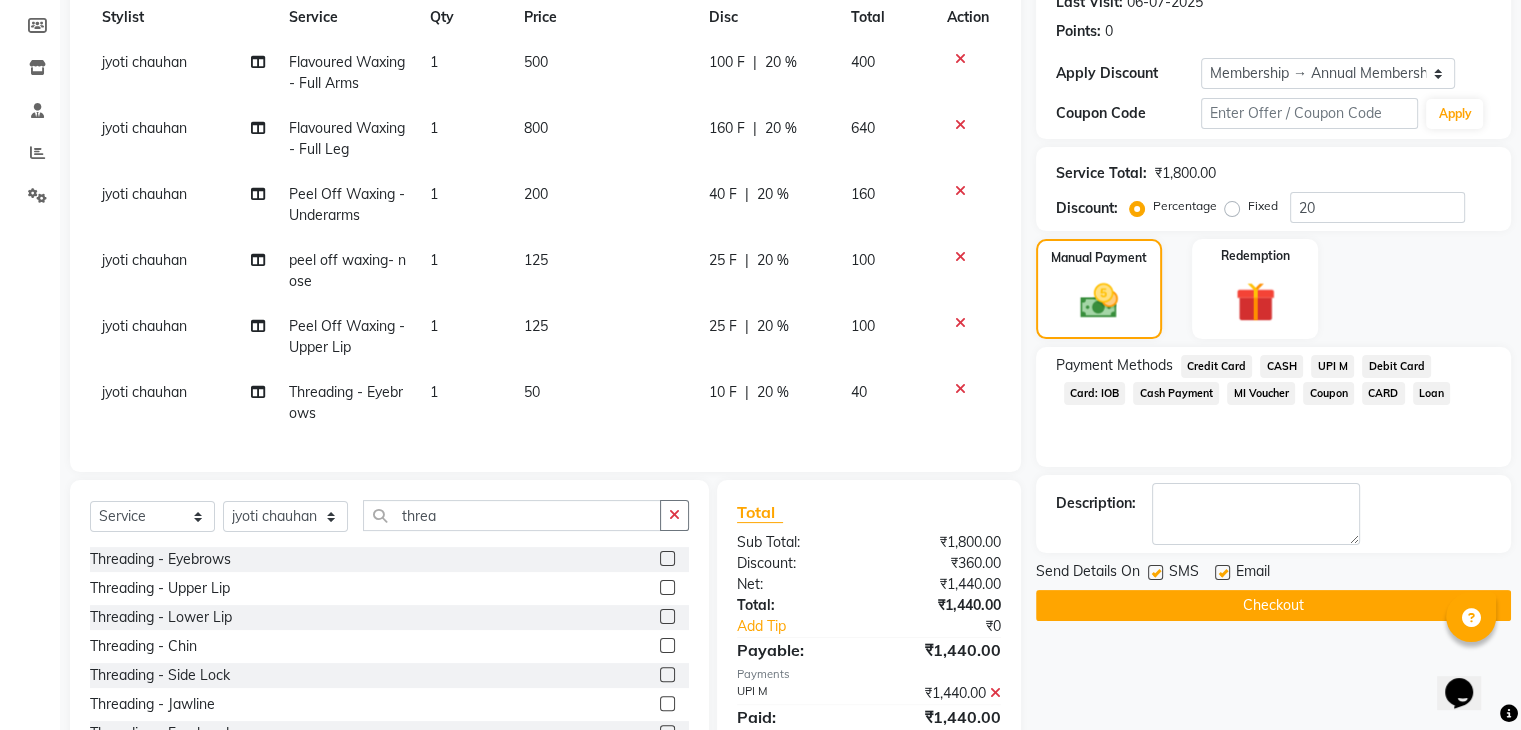 click on "Checkout" 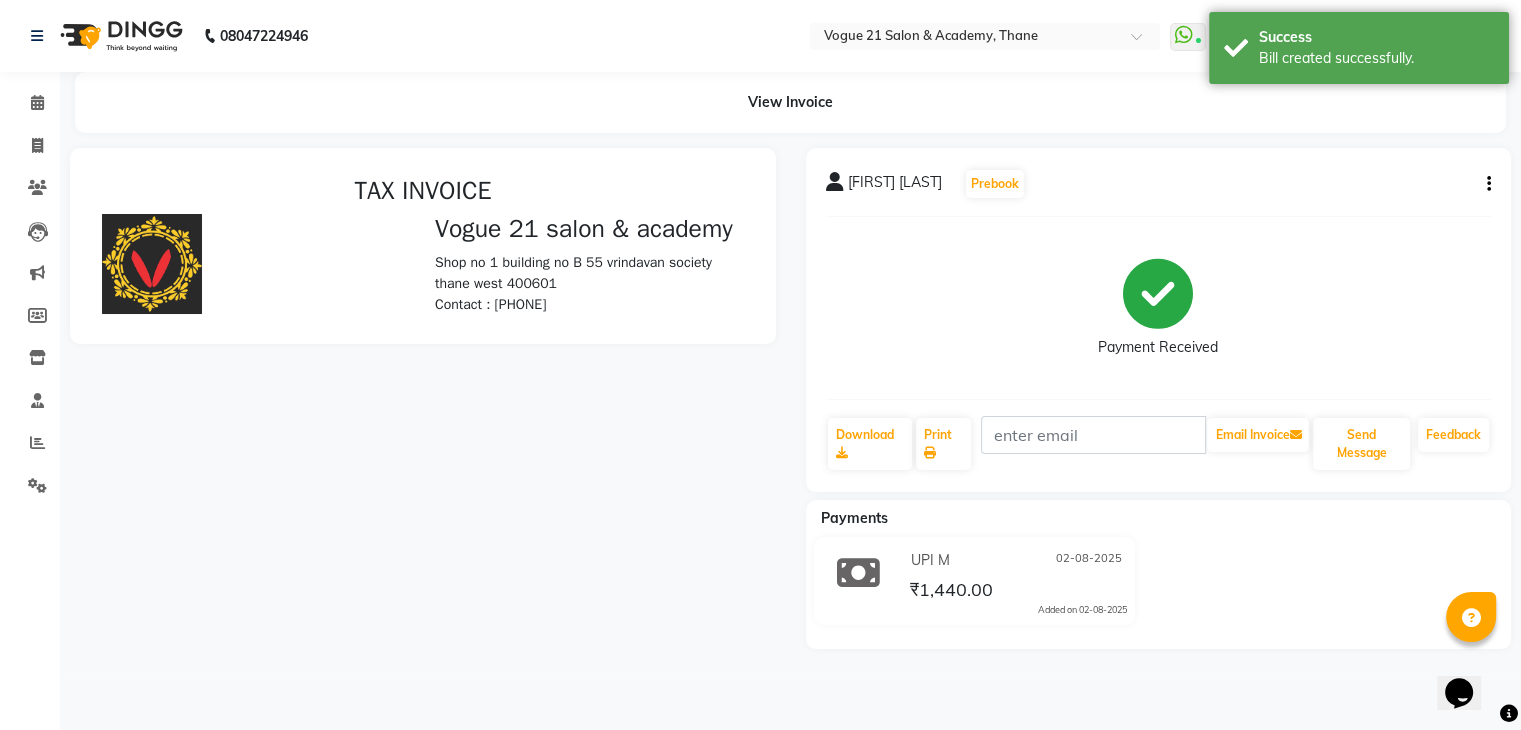 scroll, scrollTop: 0, scrollLeft: 0, axis: both 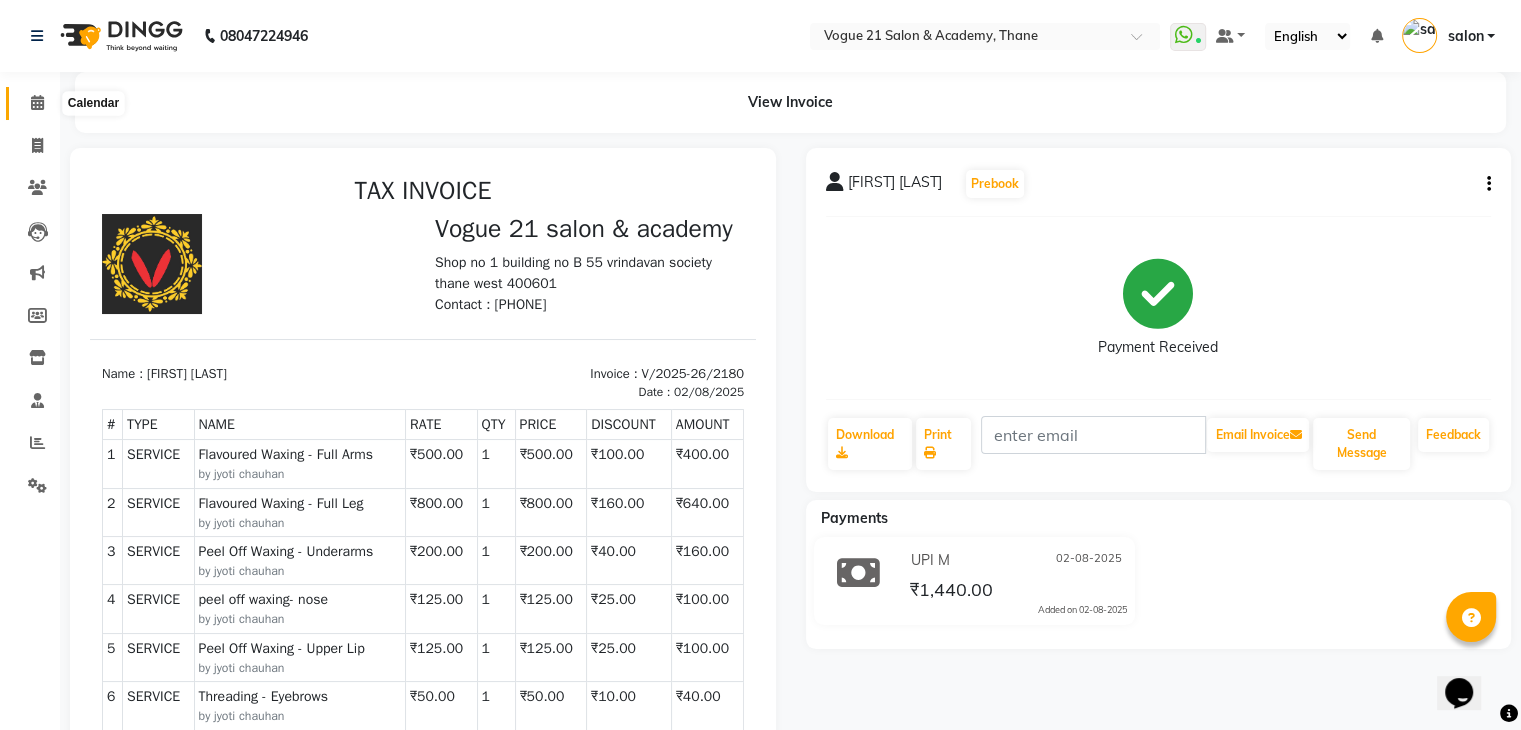 click 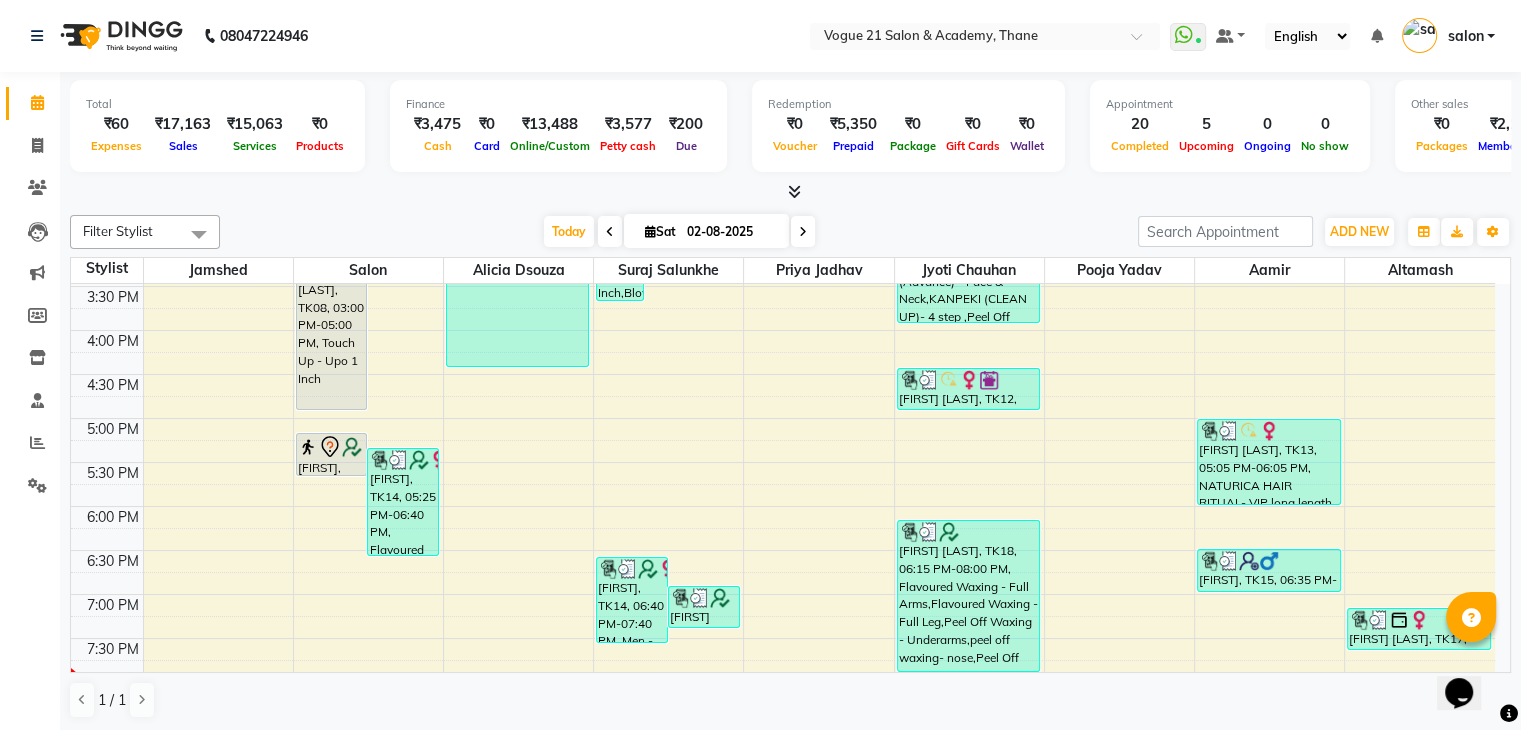 scroll, scrollTop: 0, scrollLeft: 0, axis: both 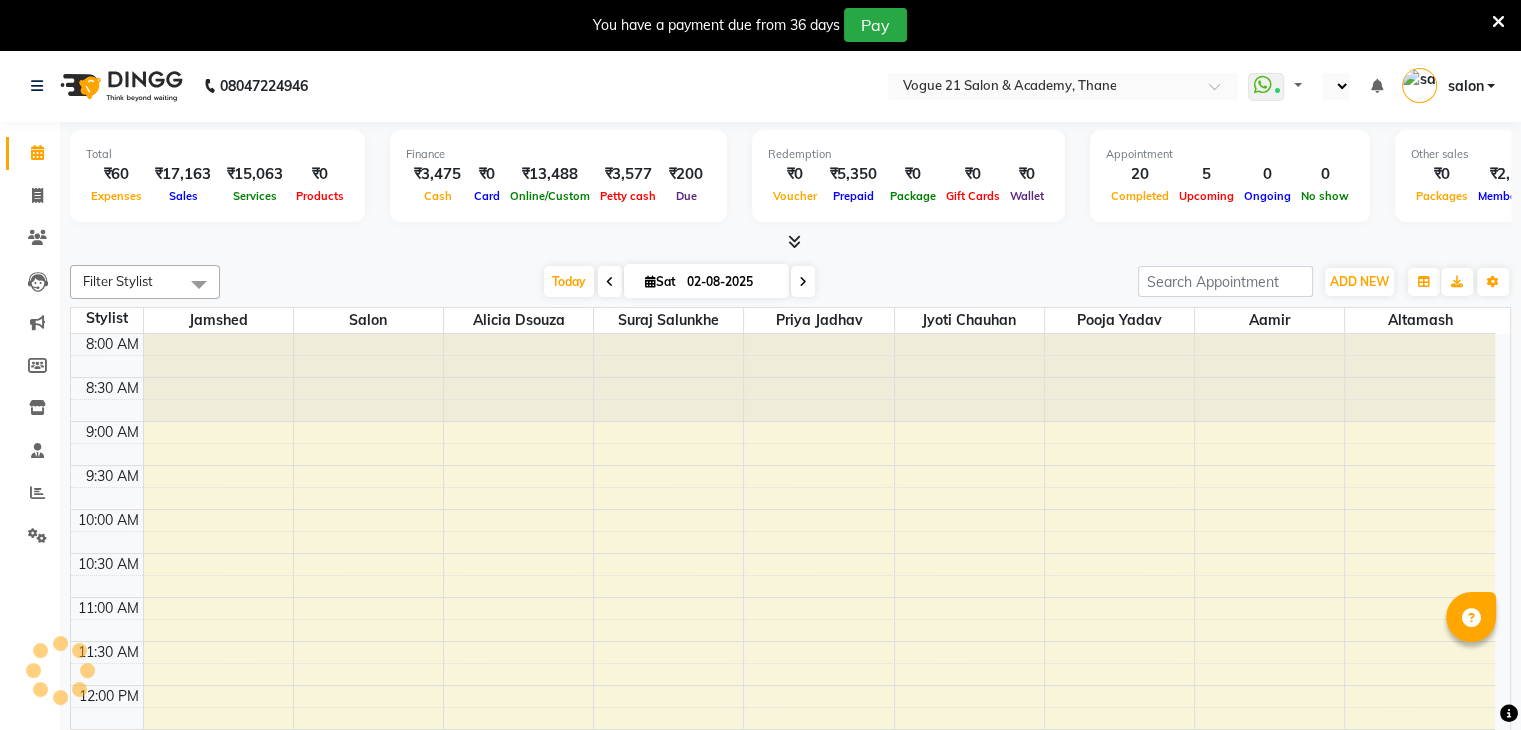 select on "en" 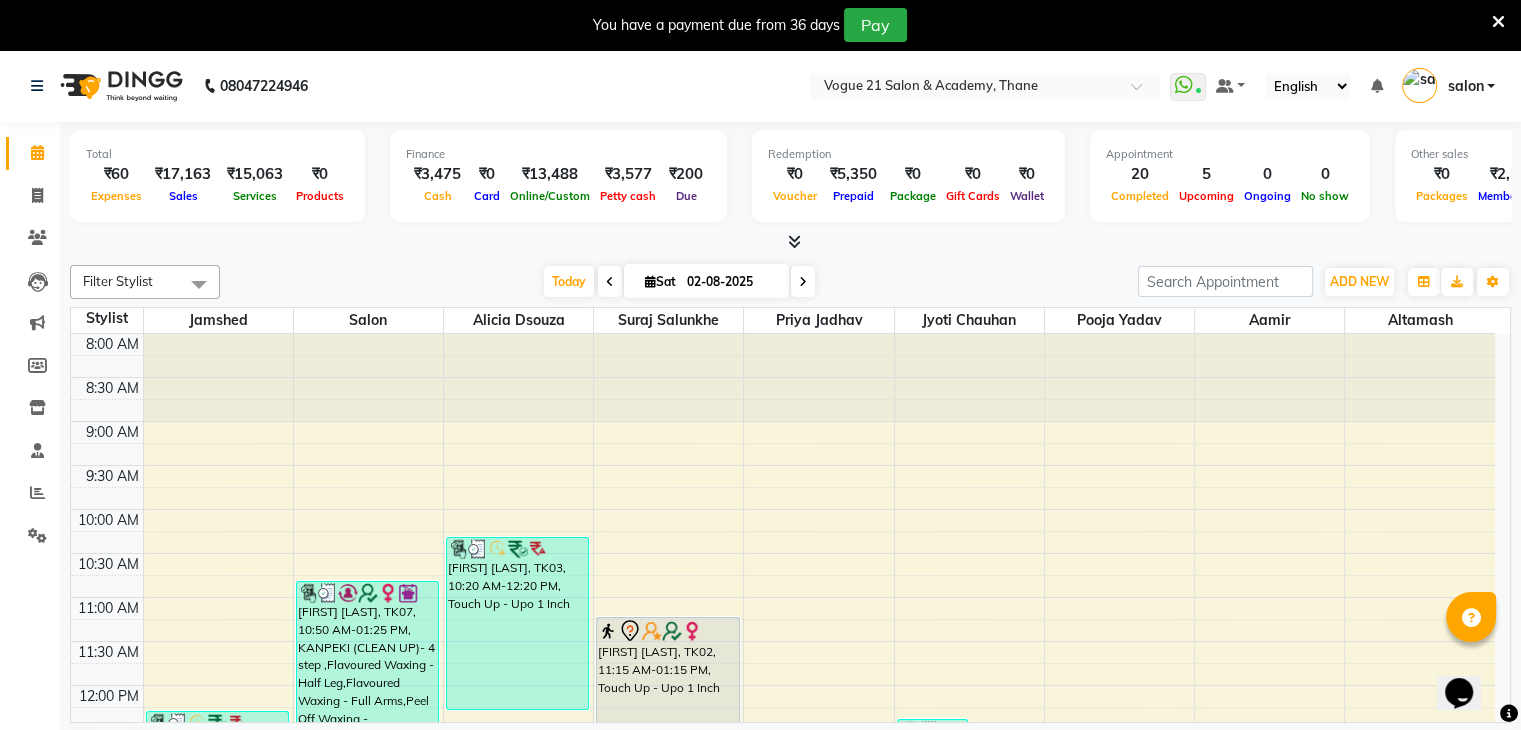 scroll, scrollTop: 0, scrollLeft: 0, axis: both 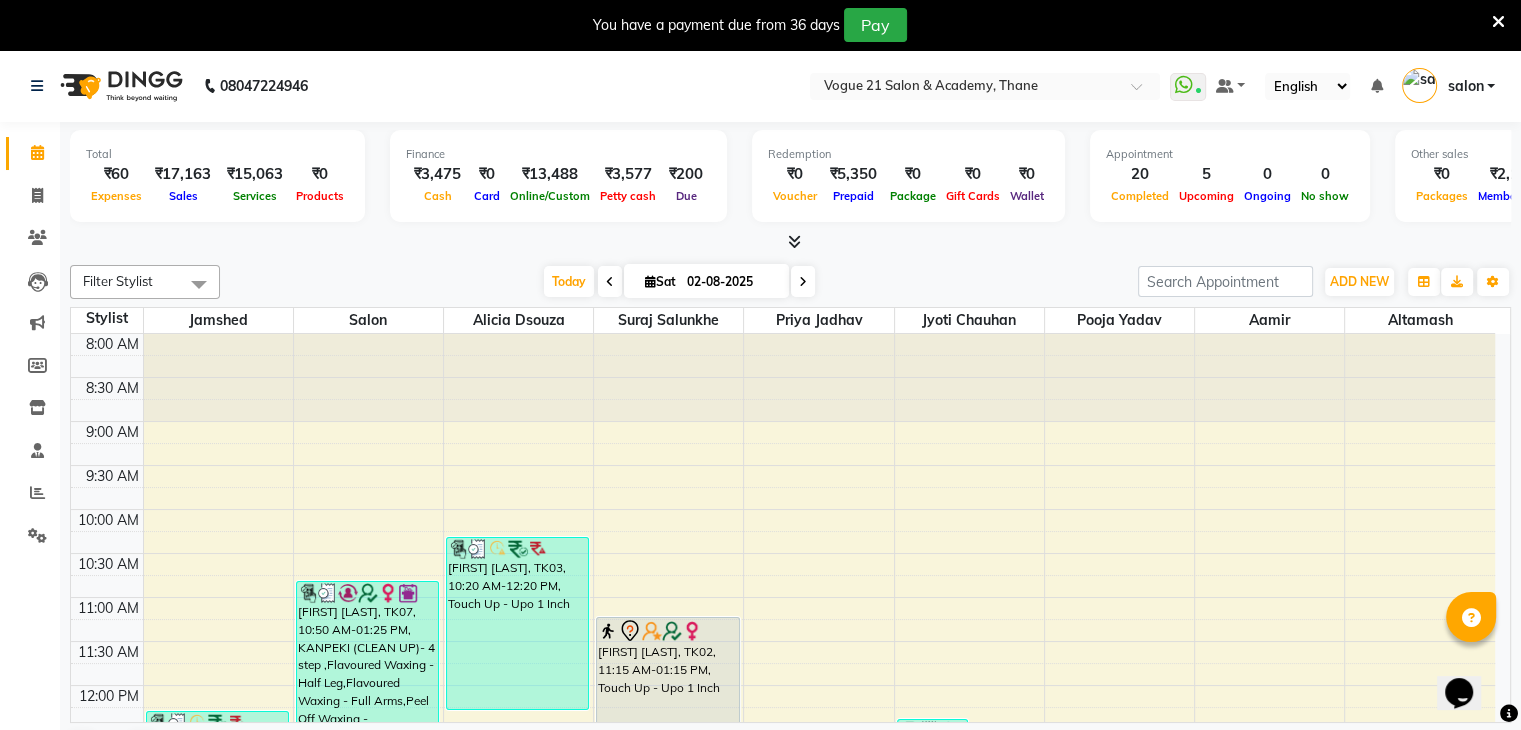 click at bounding box center (1498, 22) 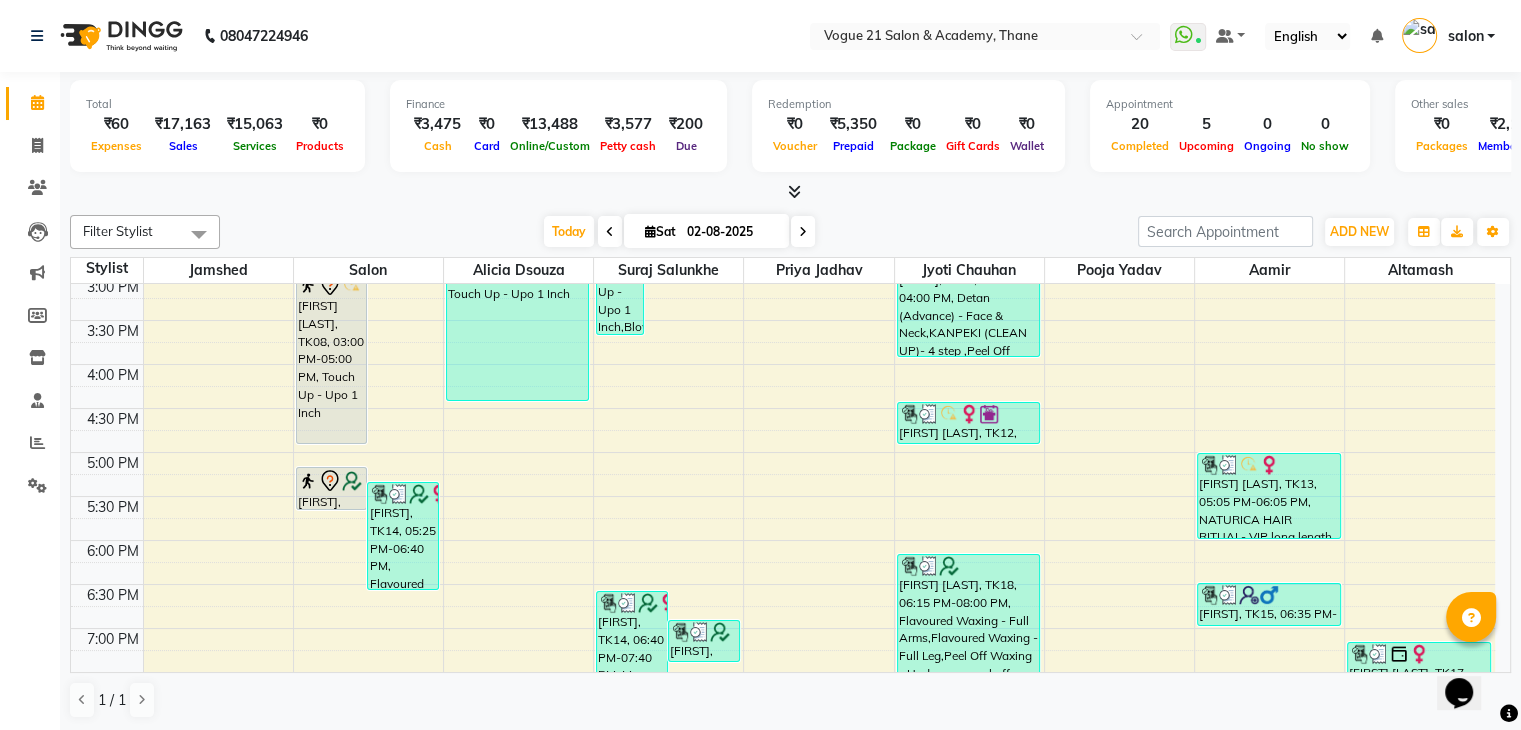 scroll, scrollTop: 763, scrollLeft: 0, axis: vertical 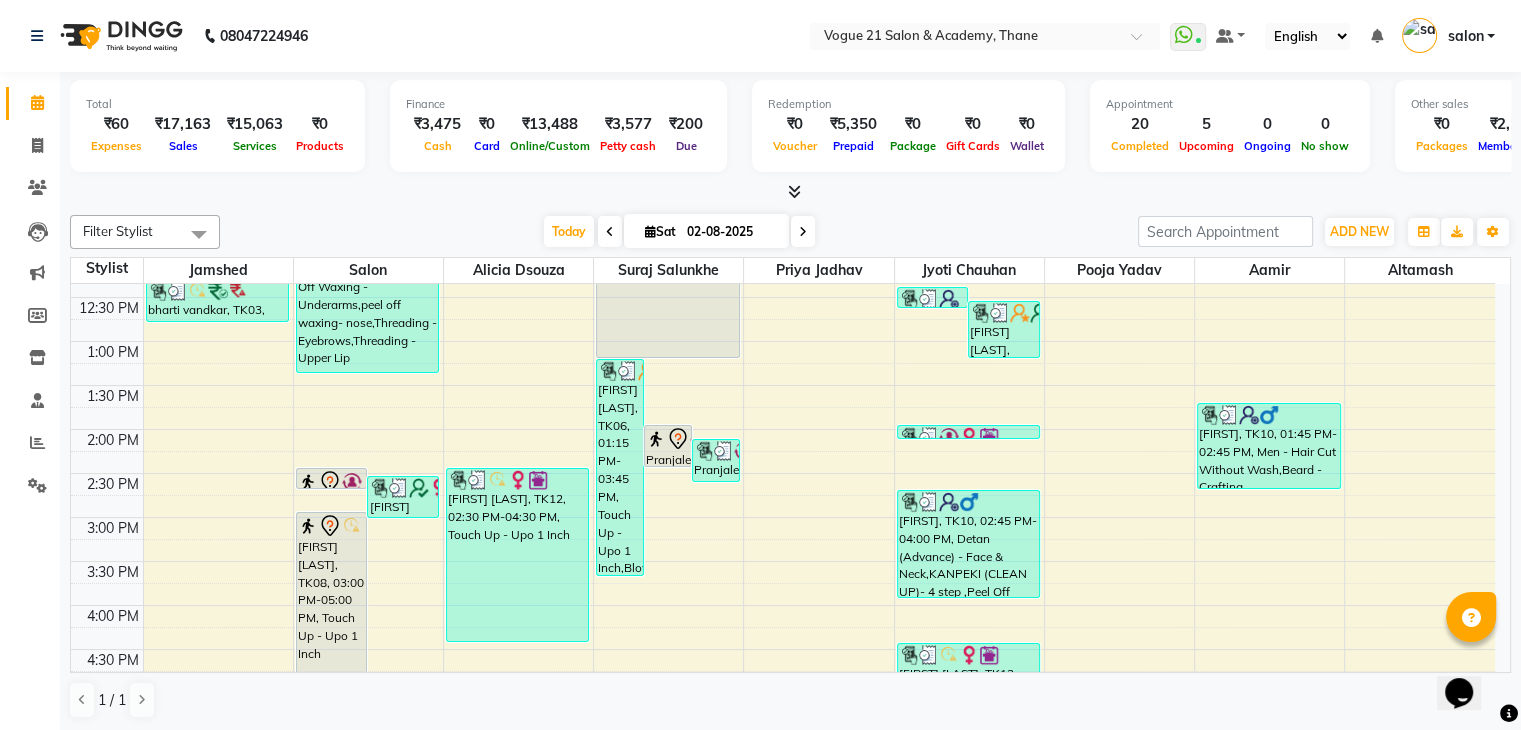 click on "Total  ₹60  Expenses ₹17,163  Sales ₹15,063  Services ₹0  Products Finance  ₹3,475  Cash ₹0  Card ₹13,488  Online/Custom ₹3,577 Petty cash ₹200 Due  Redemption  ₹0 Voucher ₹5,350 Prepaid ₹0 Package ₹0  Gift Cards ₹0  Wallet  Appointment  20 Completed 5 Upcoming 0 Ongoing 0 No show  Other sales  ₹0  Packages ₹2,100  Memberships ₹0  Vouchers ₹0  Prepaids ₹0  Gift Cards Filter Stylist Select All [FIRST]  [FIRST] [LAST] [FIRST] [LAST] [FIRST] [LAST] [FIRST] [LAST] salon [FIRST] [LAST] Today  Sat 02-08-2025 Toggle Dropdown Add Appointment Add Invoice Add Expense Add Attendance Add Client Add Transaction Toggle Dropdown Add Appointment Add Invoice Add Expense Add Attendance Add Client ADD NEW Toggle Dropdown Add Appointment Add Invoice Add Expense Add Attendance Add Client Add Transaction Filter Stylist Select All [FIRST]  [FIRST] [LAST] [FIRST] [LAST] [FIRST] [LAST] [FIRST] [LAST] salon [FIRST] [LAST] Group By  Staff View   Room View  View as Vertical  List" 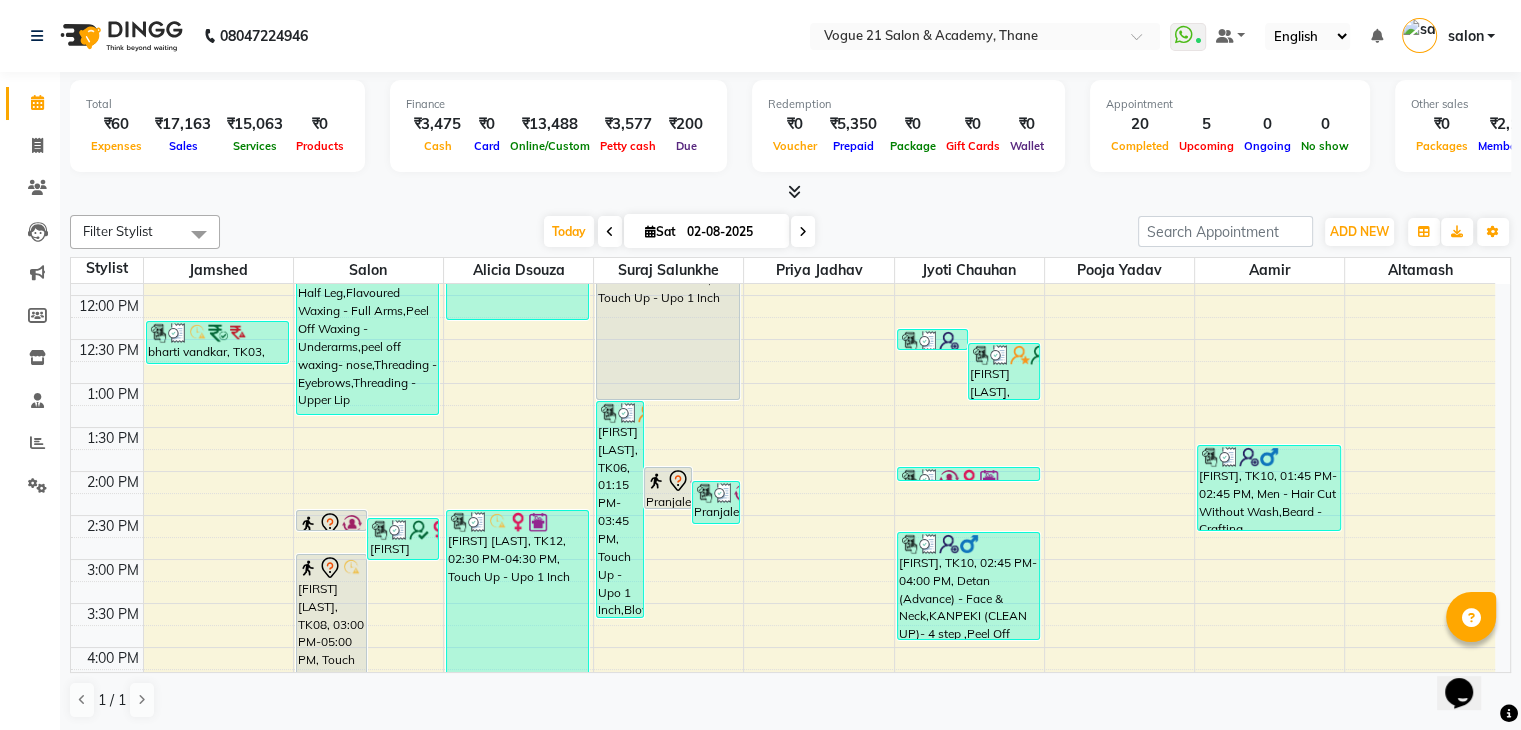 scroll, scrollTop: 0, scrollLeft: 0, axis: both 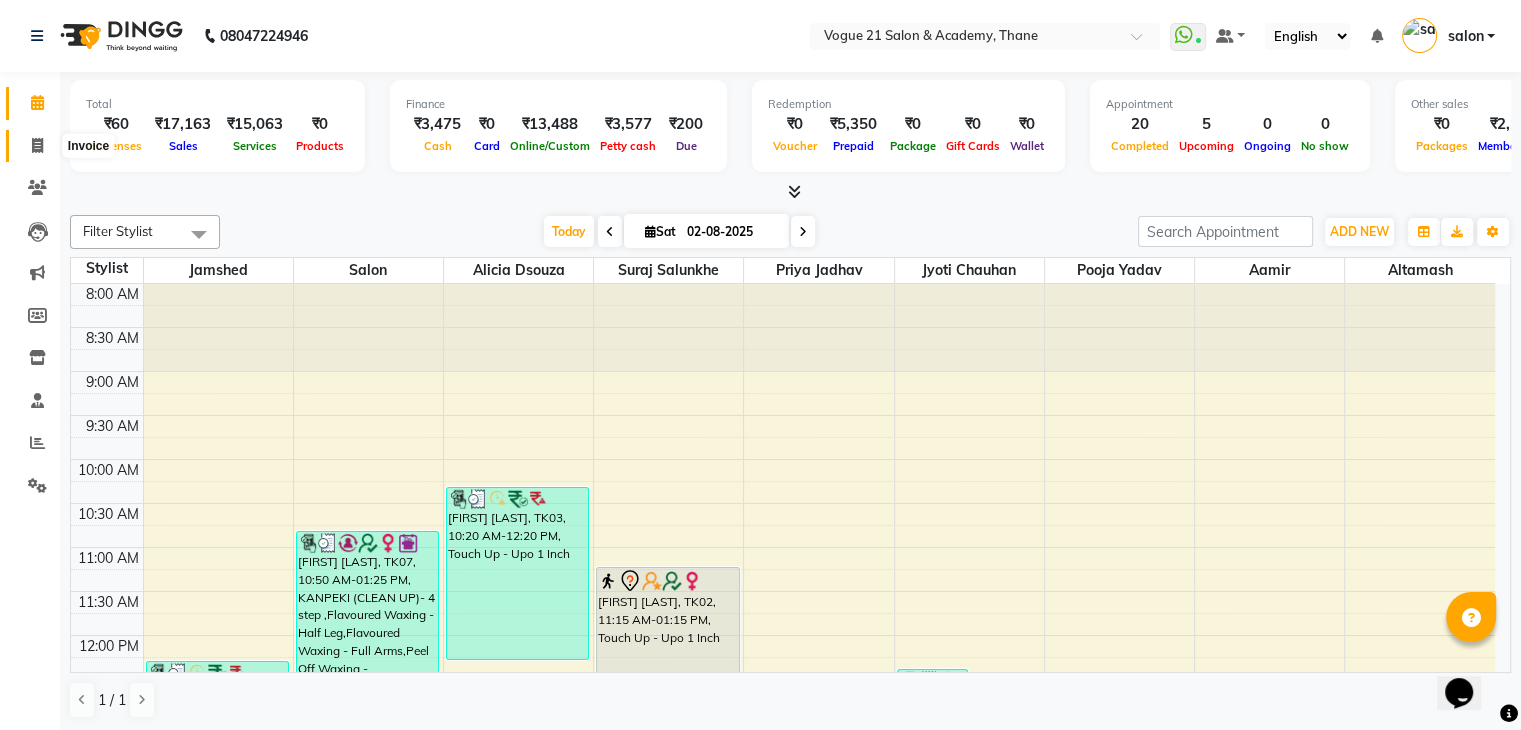 click 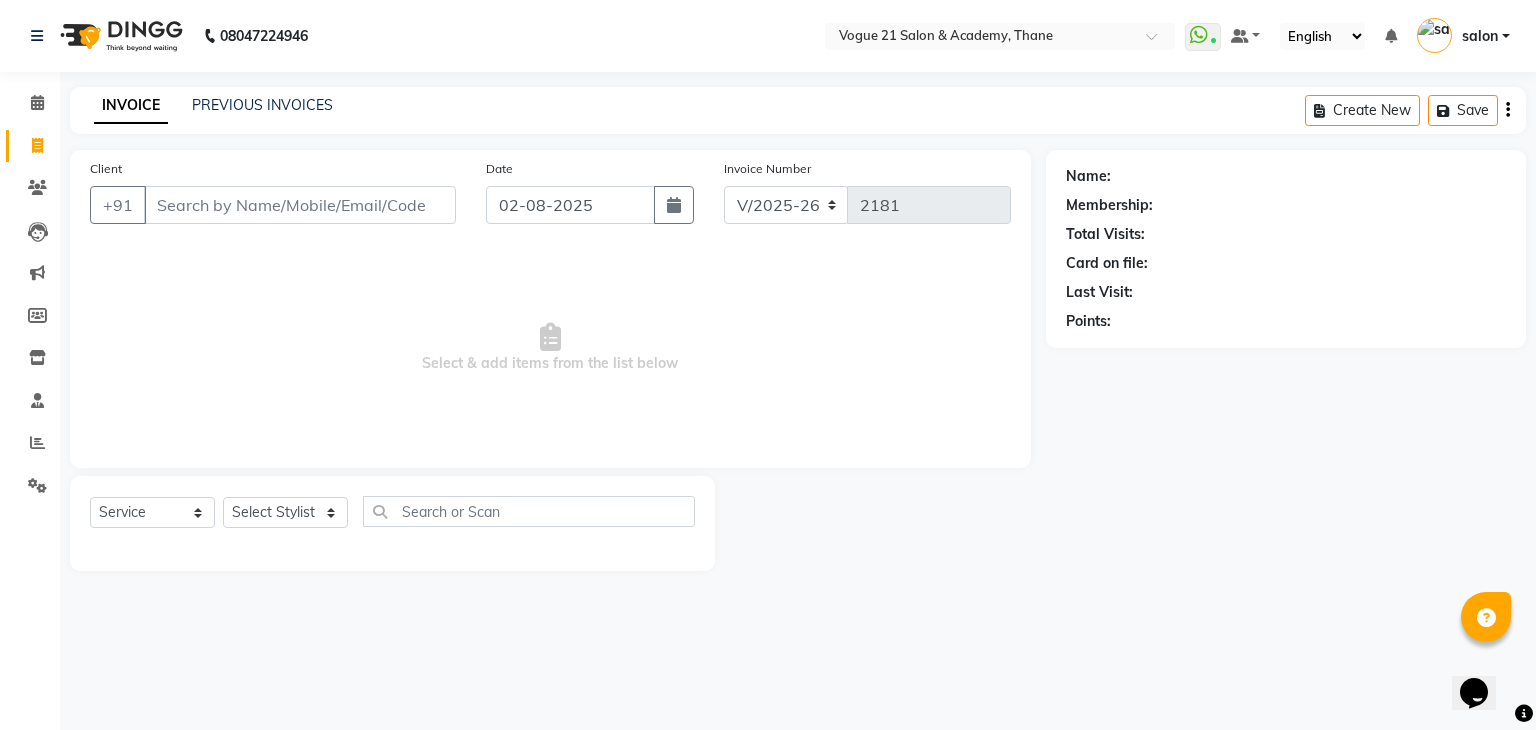 click on "Client" at bounding box center (300, 205) 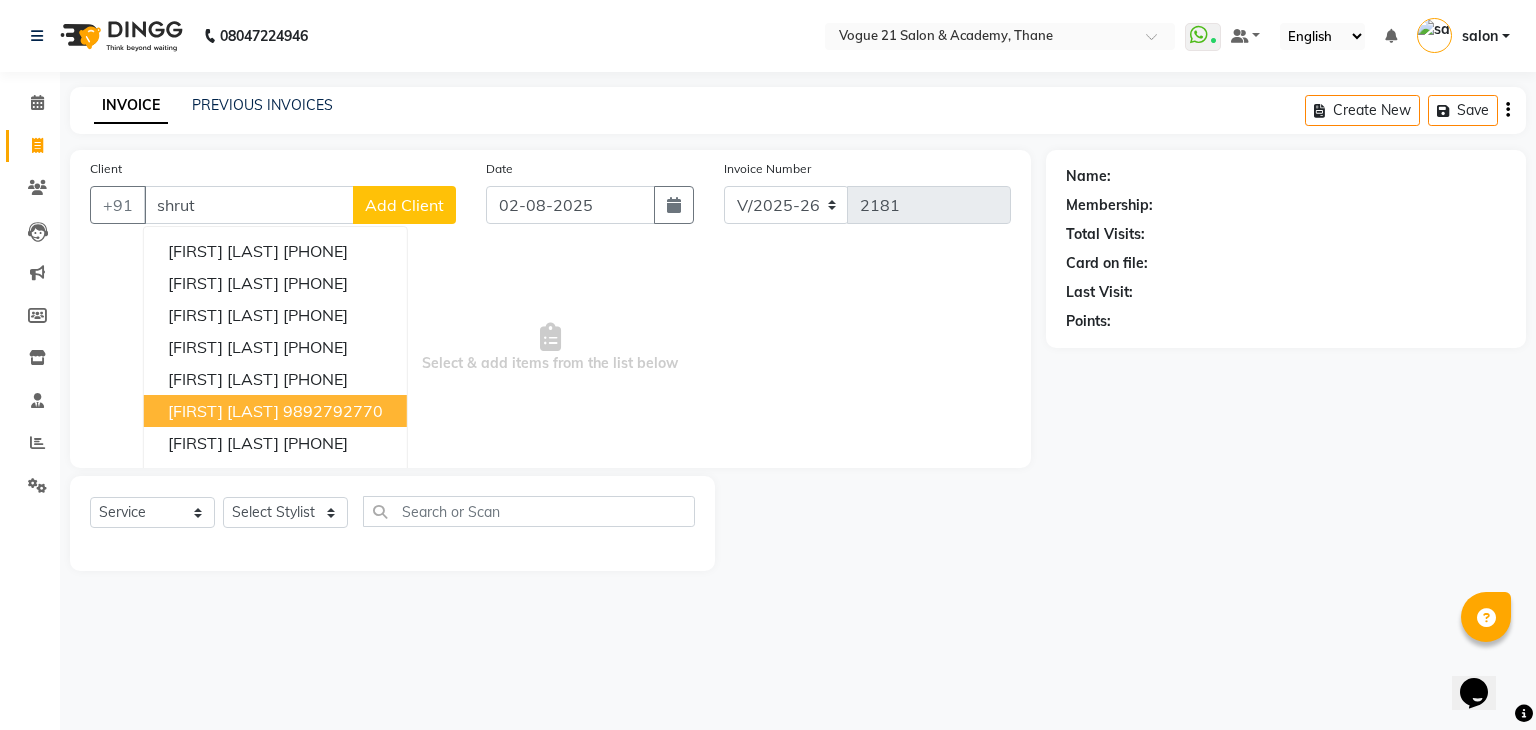 click on "[FIRST] [LAST]" at bounding box center [223, 411] 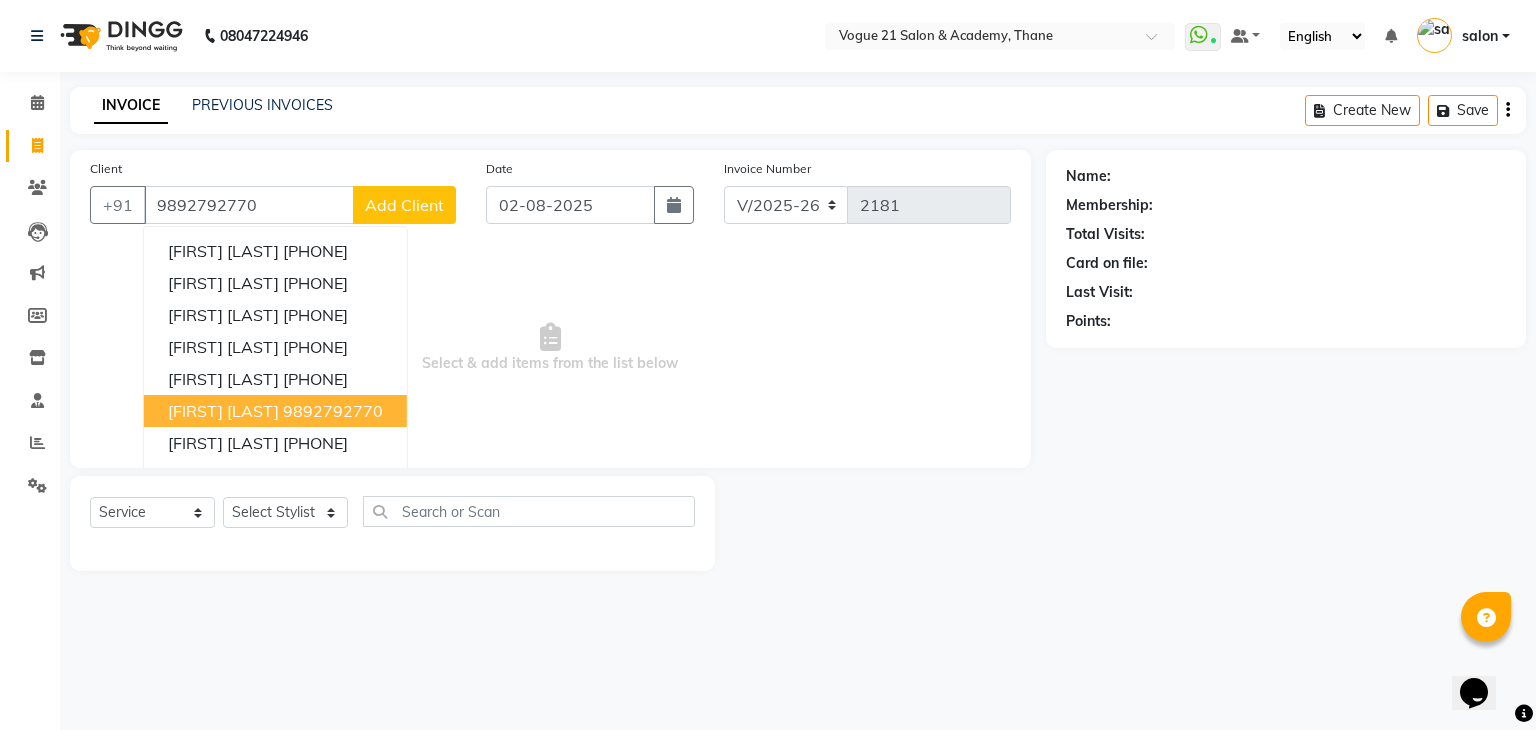 type on "9892792770" 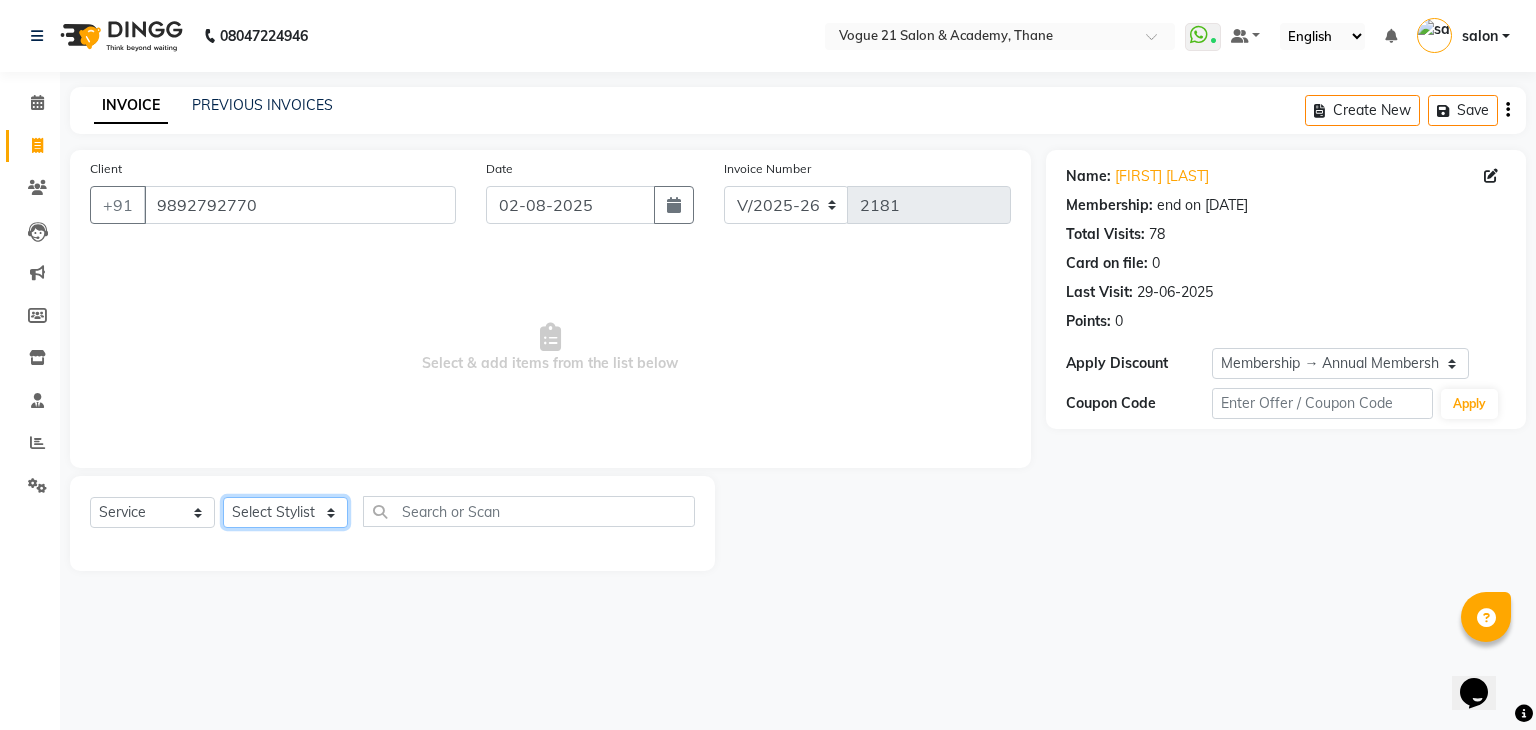 click on "Select Stylist aamir  Alicia Dsouza Altamash Jamshed  jyoti chauhan Pooja yadav Priya jadhav salon suraj salunkhe" 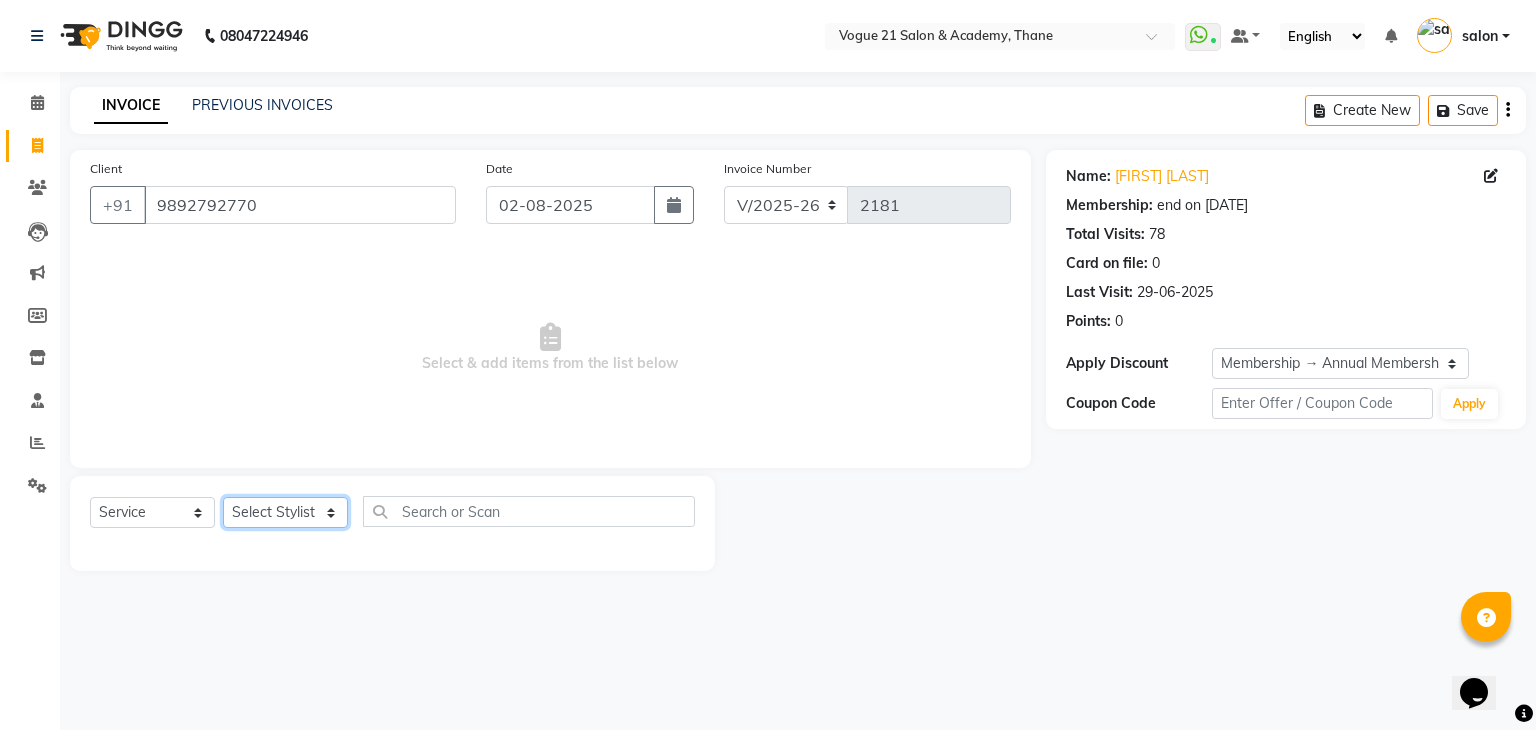 select on "79160" 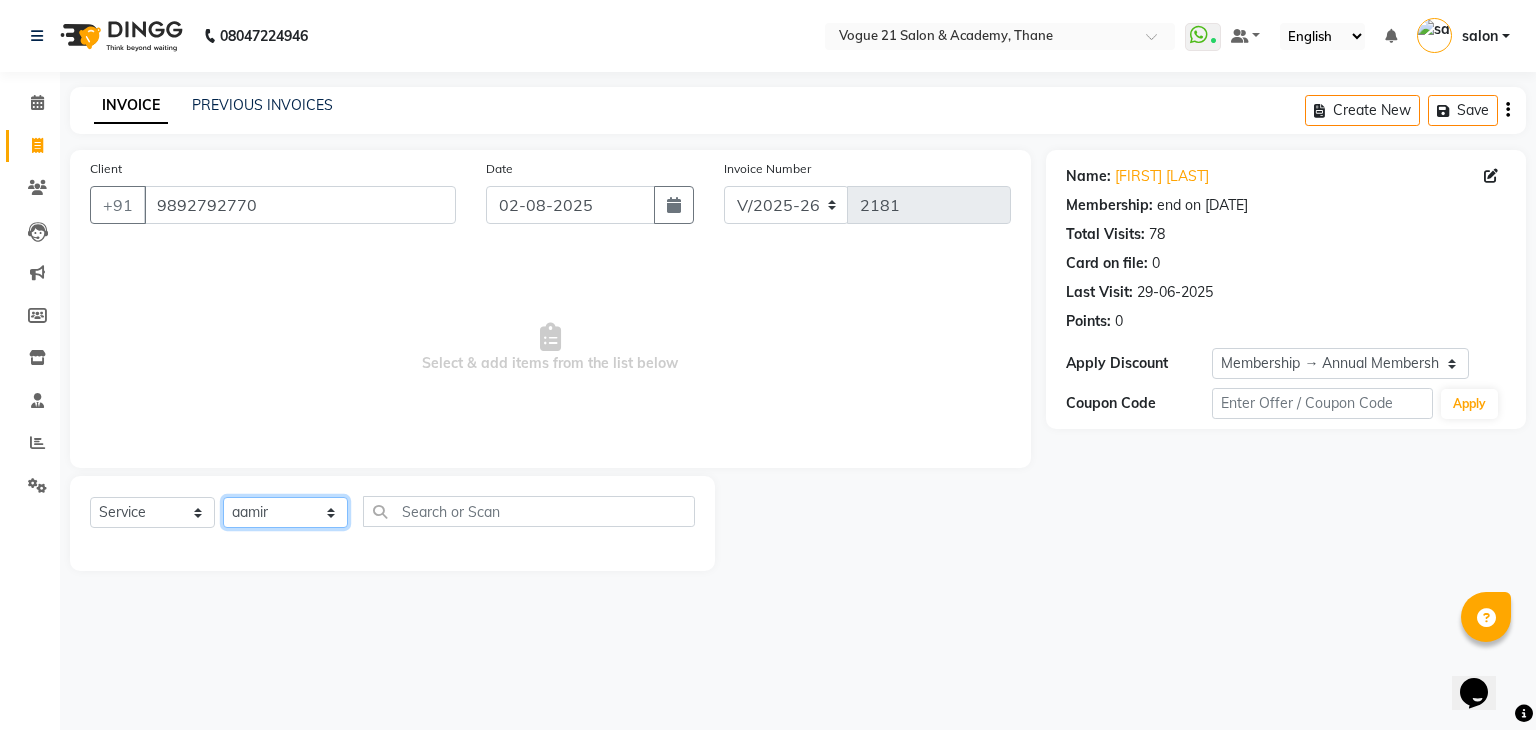click on "Select Stylist aamir  Alicia Dsouza Altamash Jamshed  jyoti chauhan Pooja yadav Priya jadhav salon suraj salunkhe" 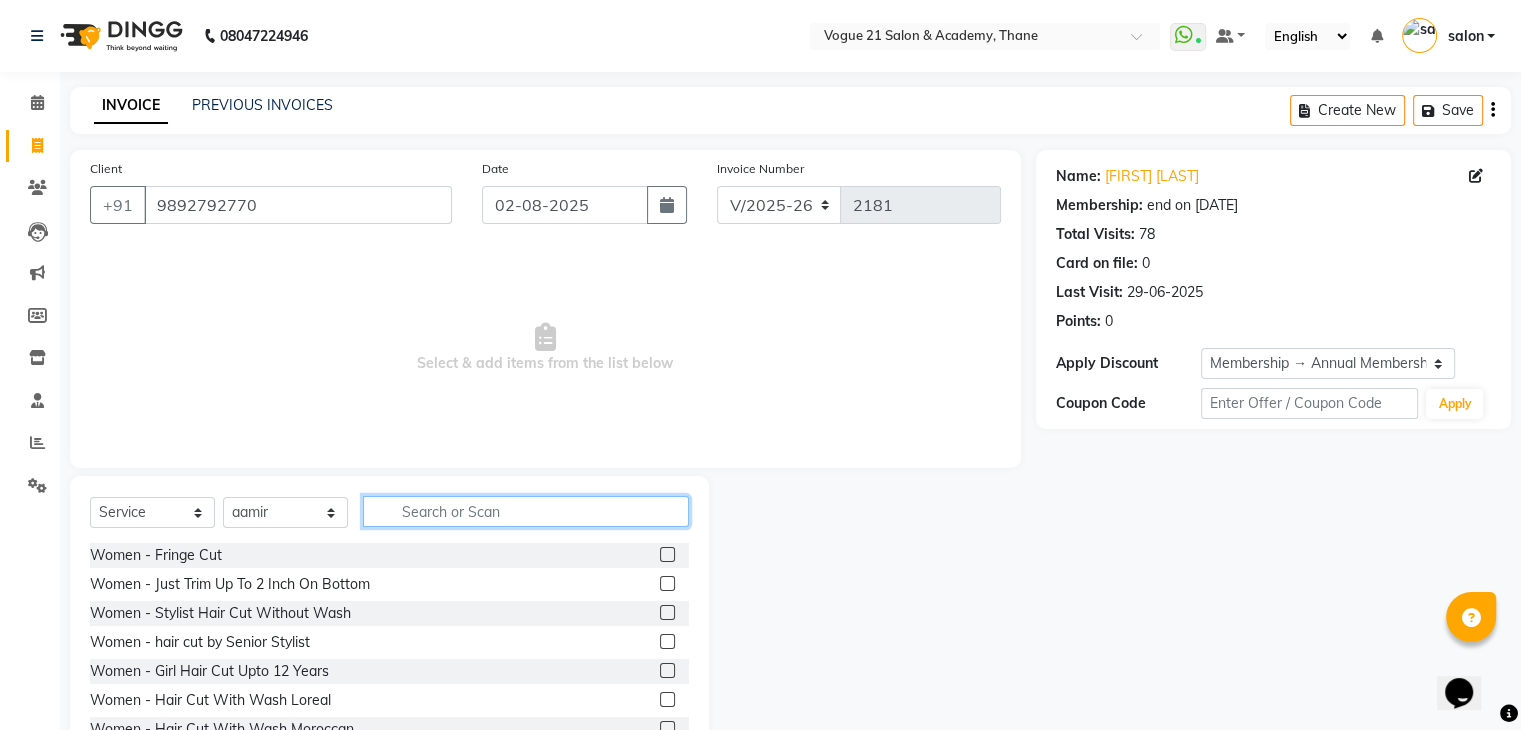 click 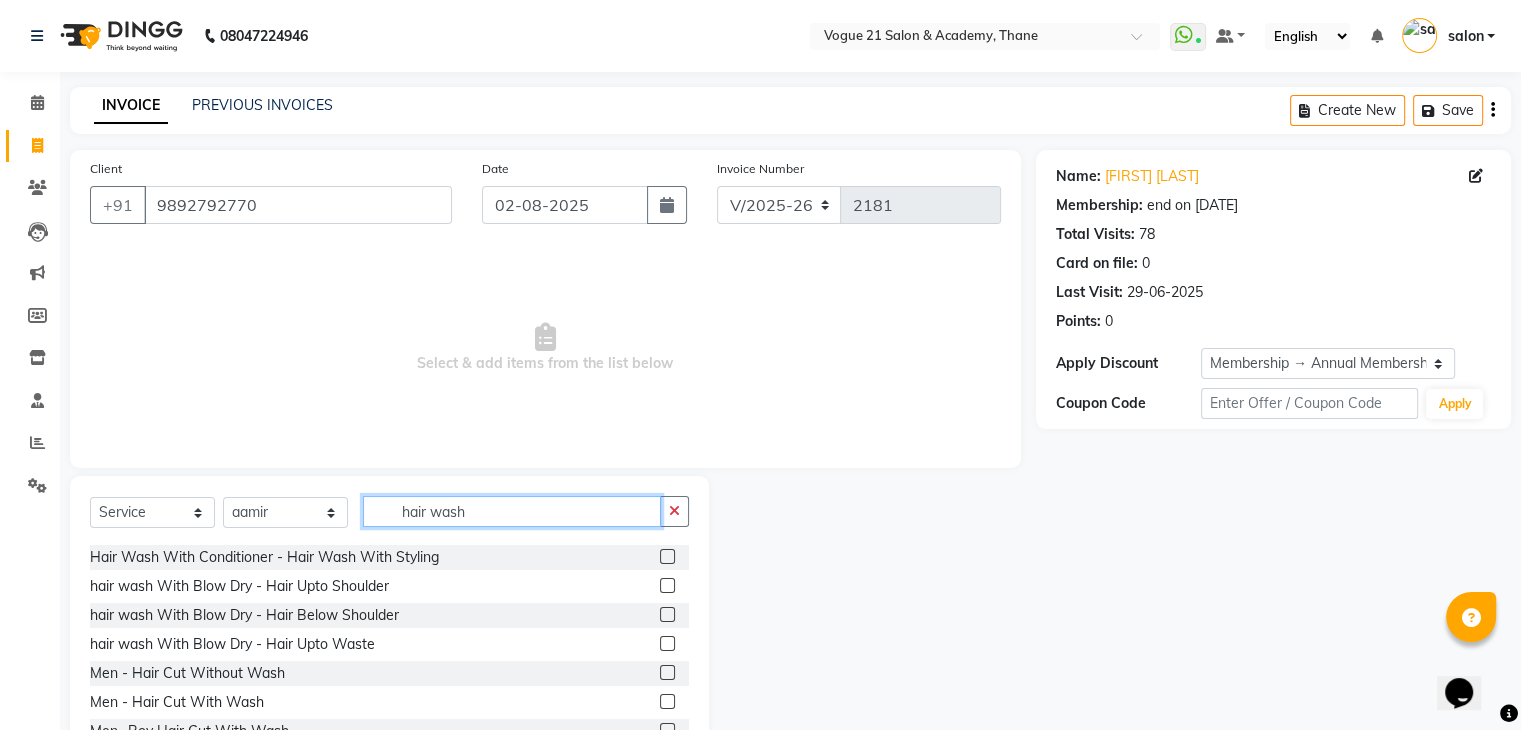 scroll, scrollTop: 169, scrollLeft: 0, axis: vertical 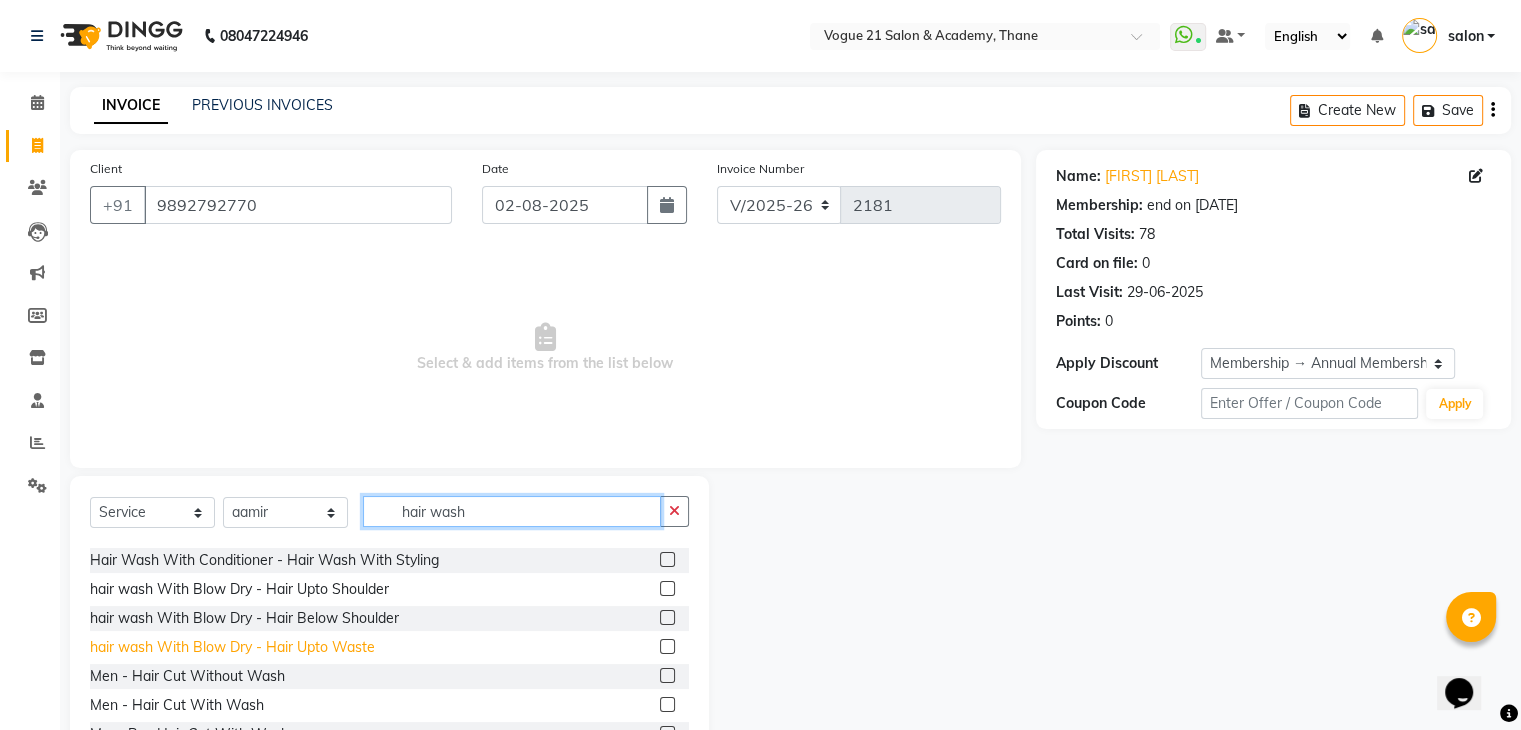 type on "hair wash" 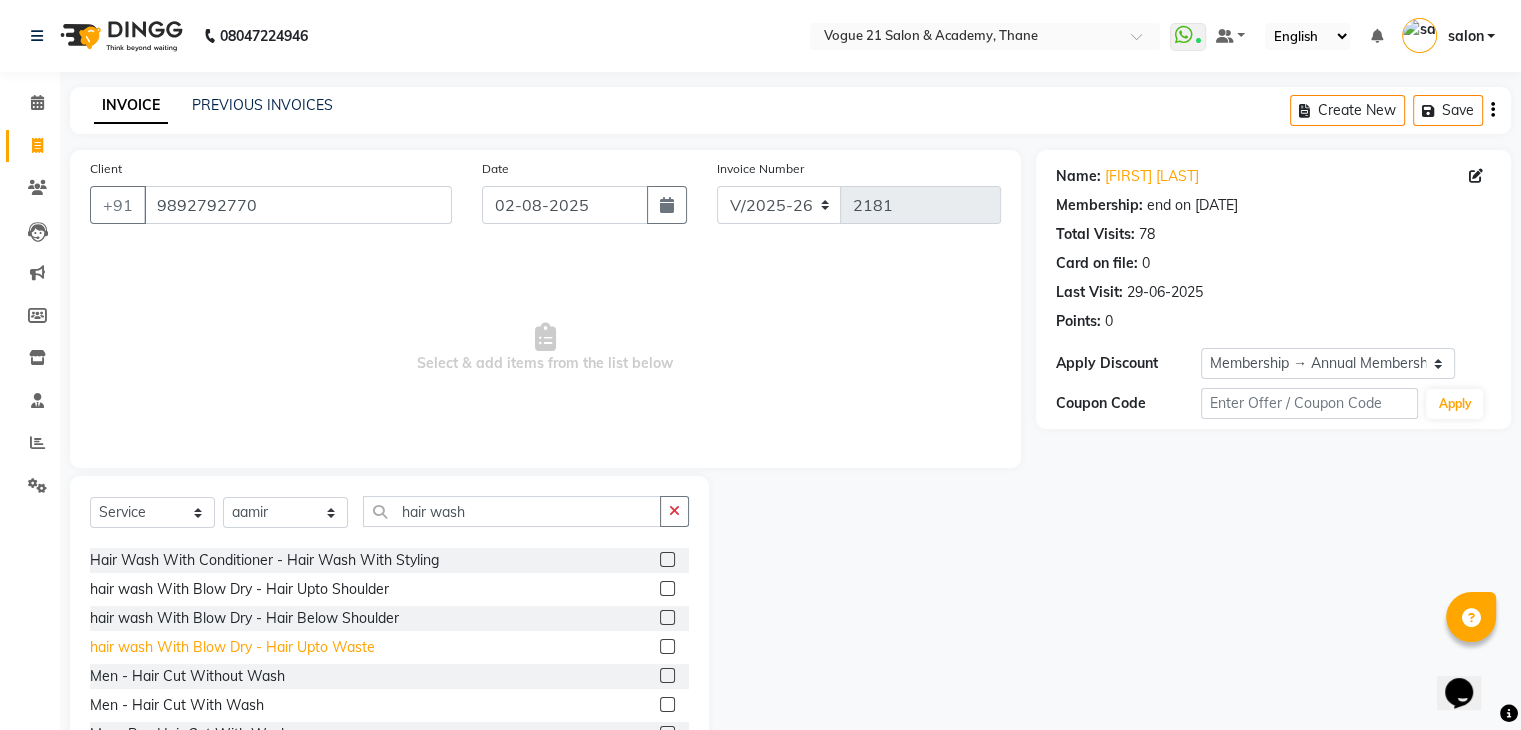 click on "hair wash With Blow Dry   -   Hair Upto Waste" 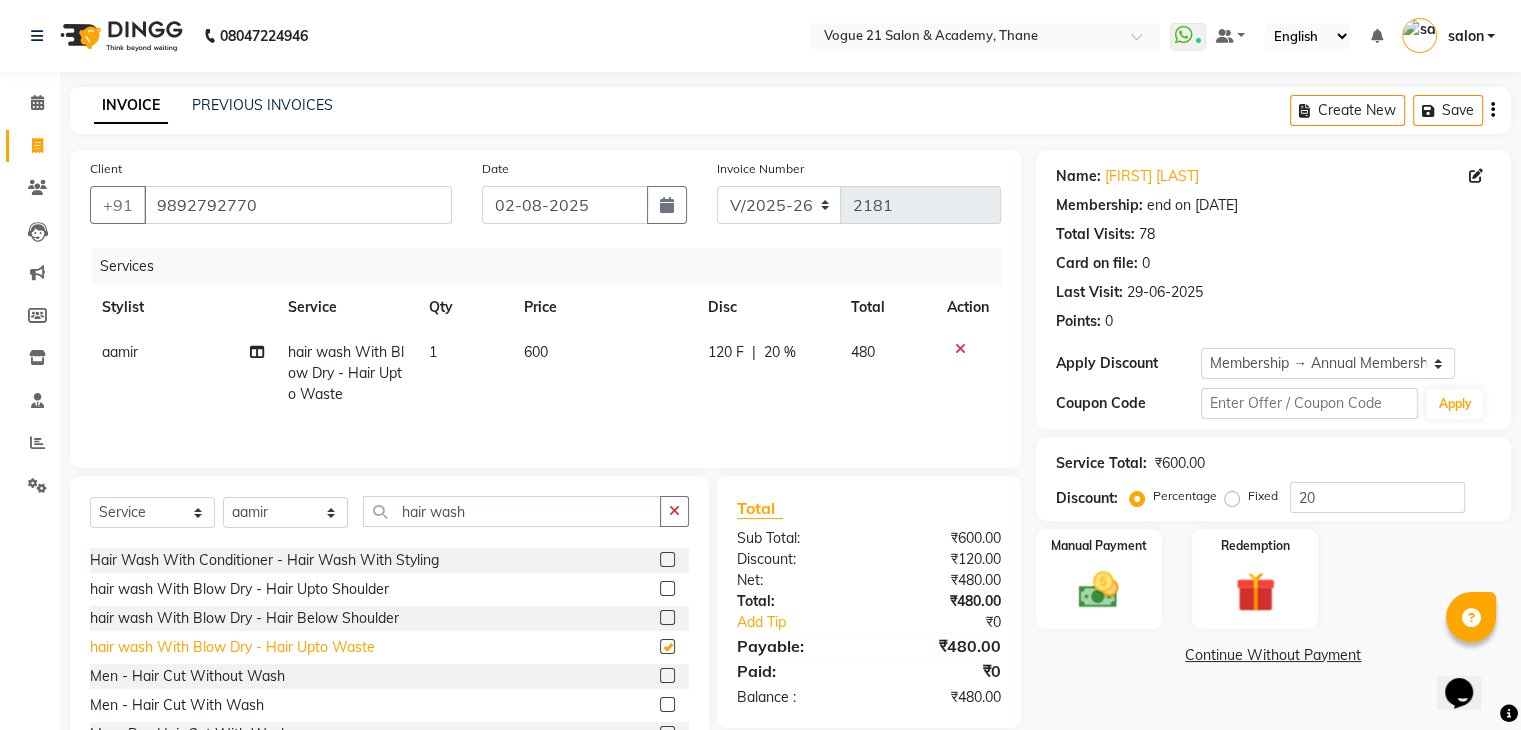 checkbox on "false" 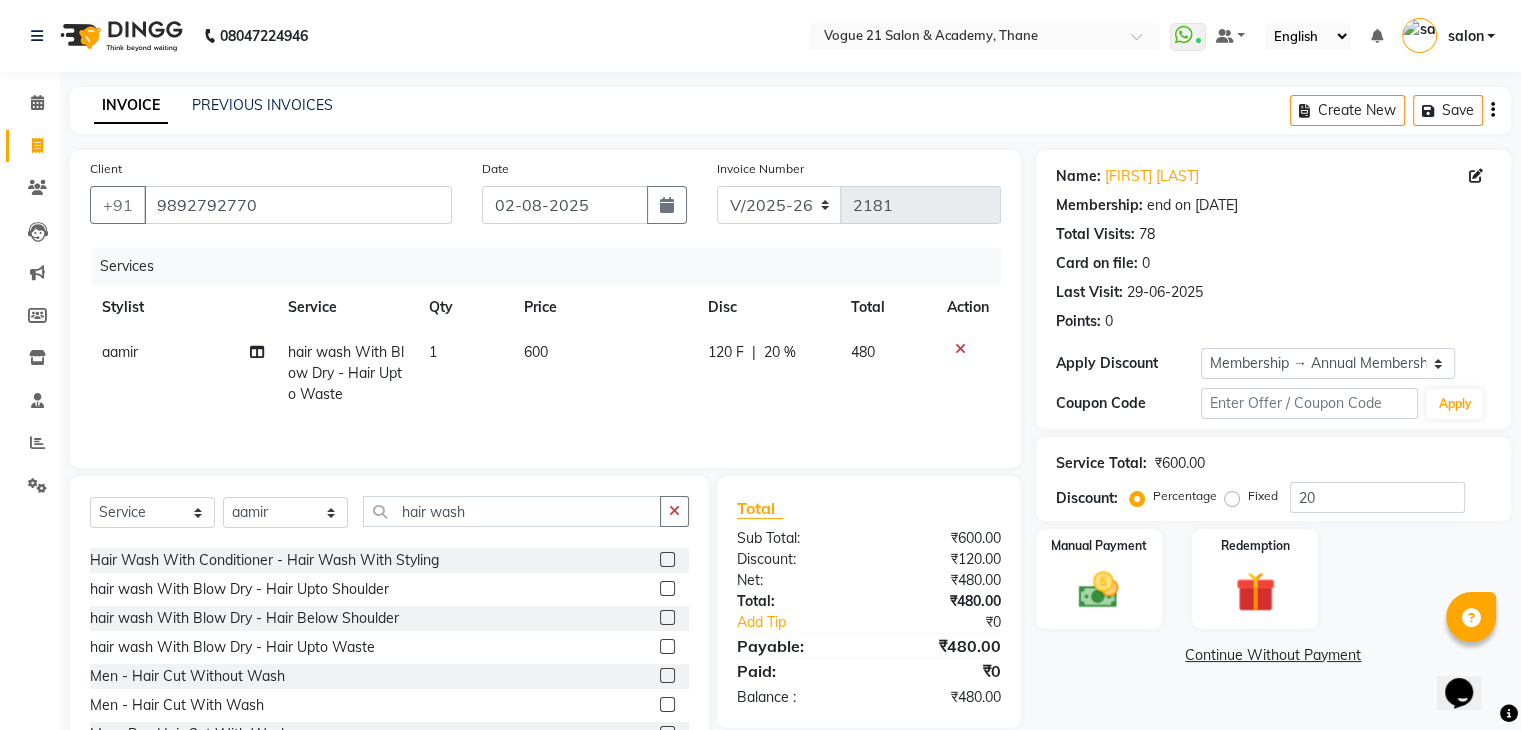 scroll, scrollTop: 96, scrollLeft: 0, axis: vertical 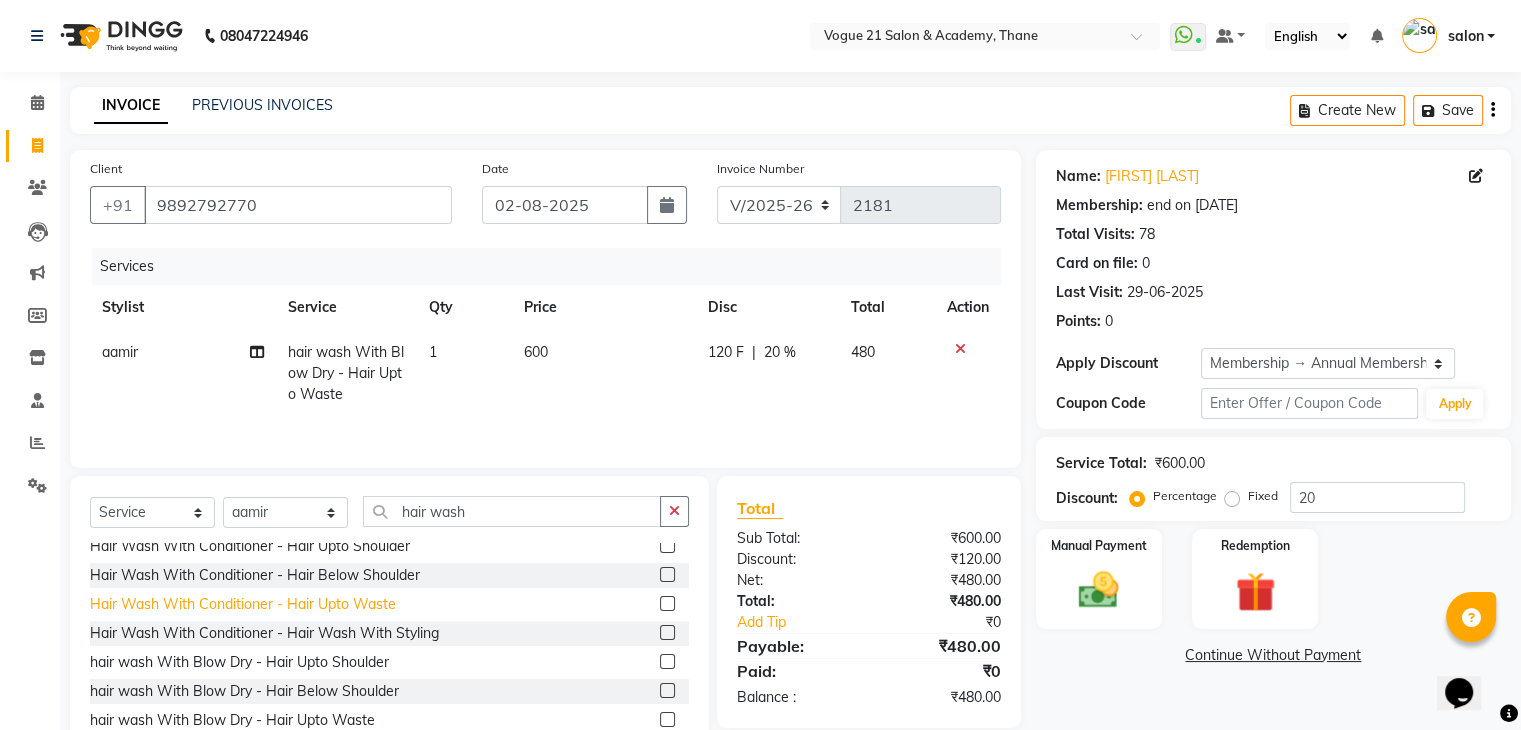 click on "Hair Wash With Conditioner   -   Hair Upto Waste" 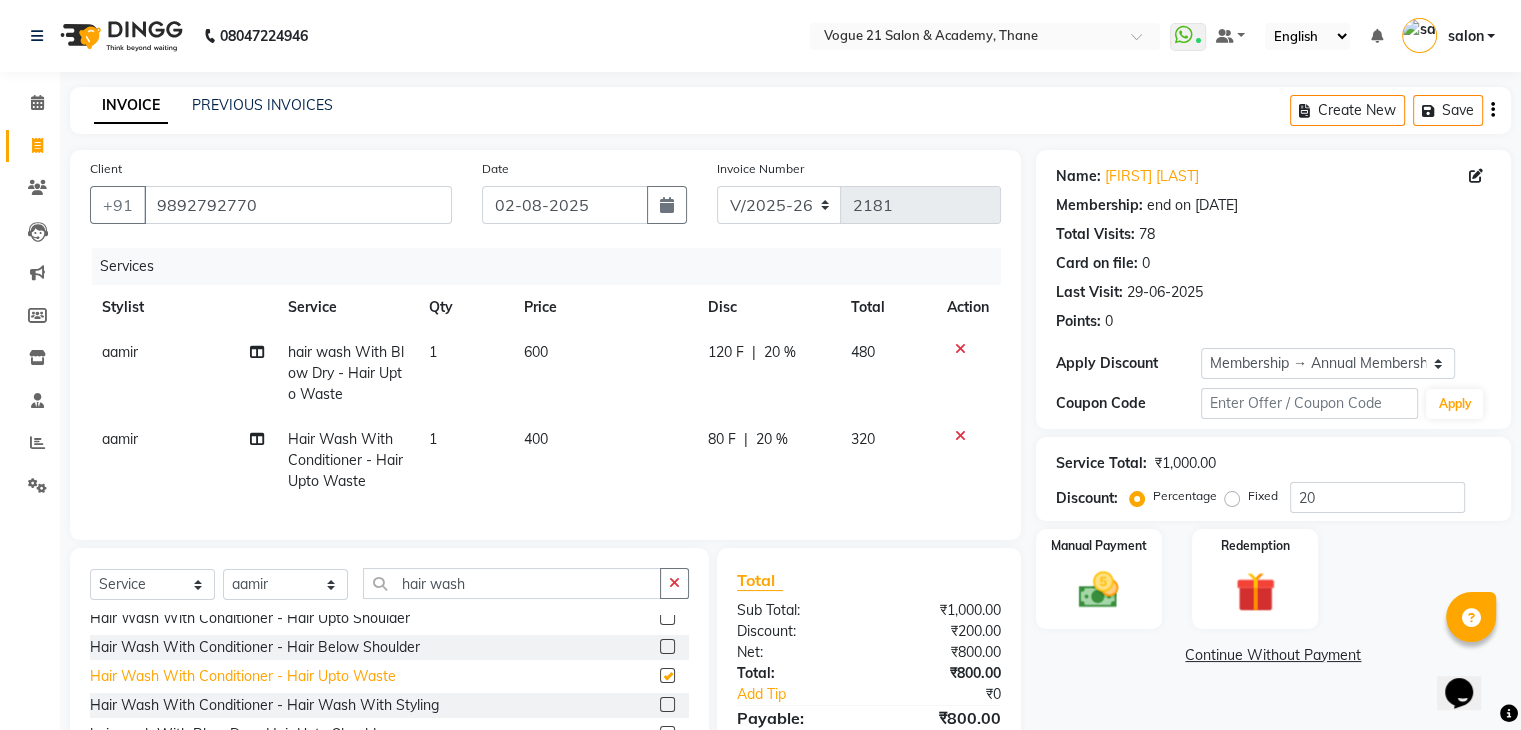 checkbox on "false" 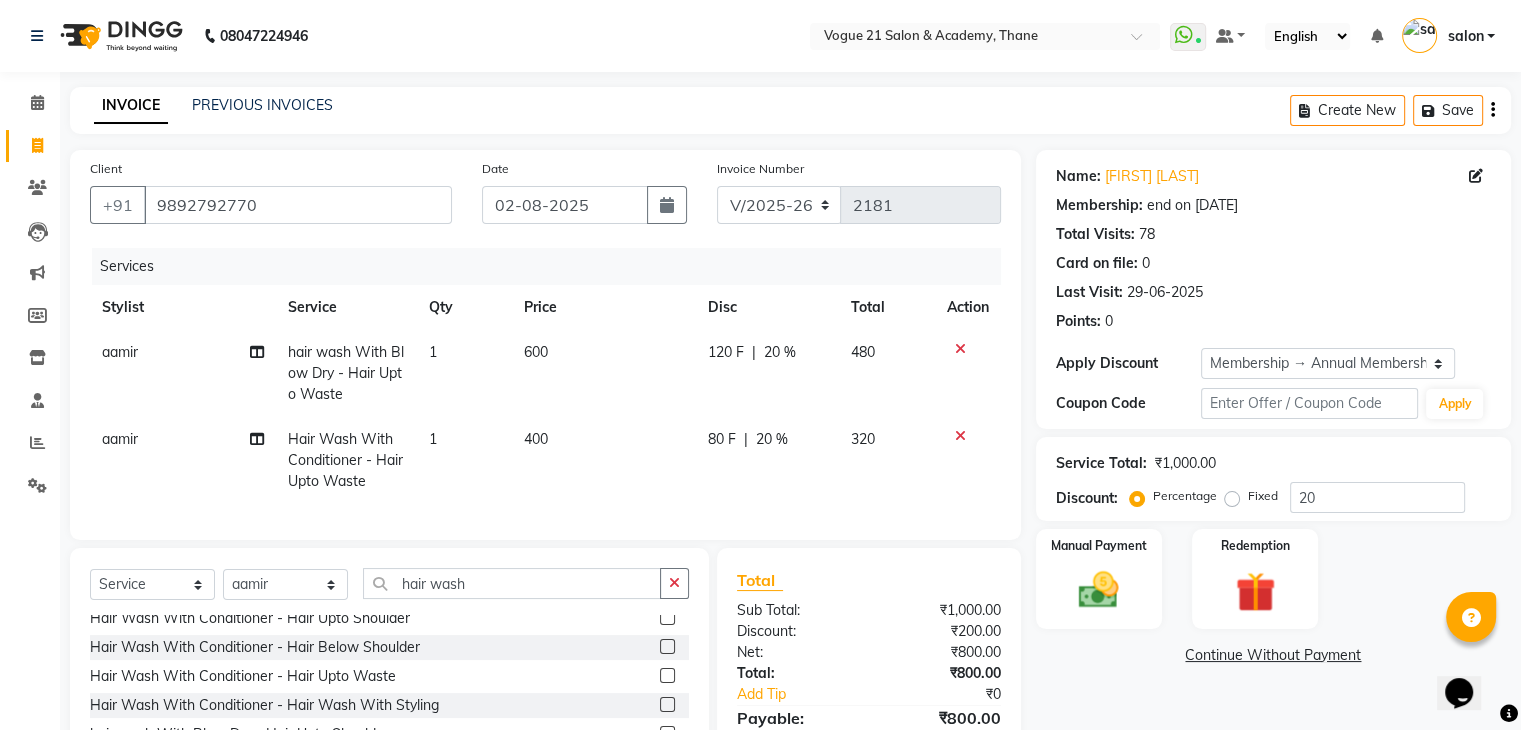 click 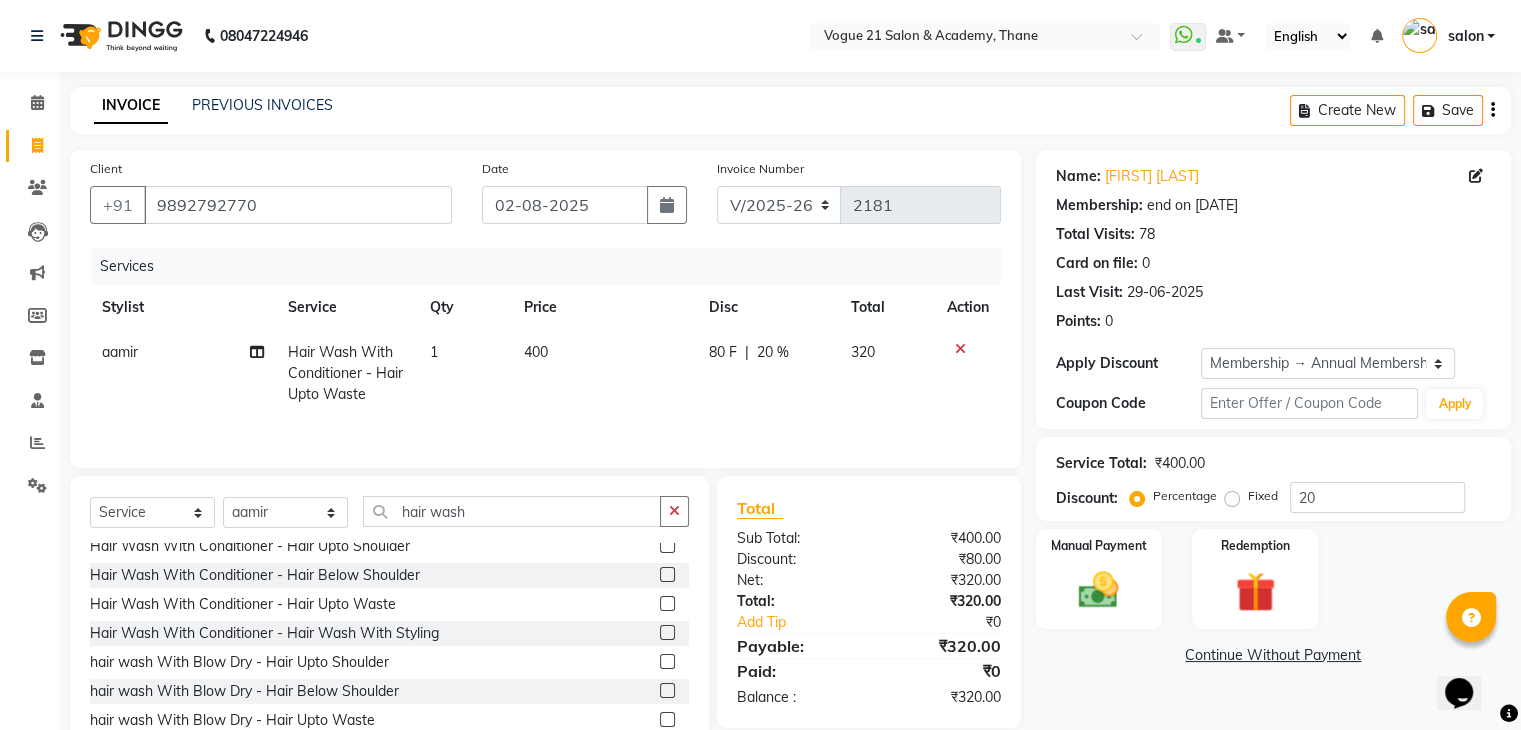 scroll, scrollTop: 72, scrollLeft: 0, axis: vertical 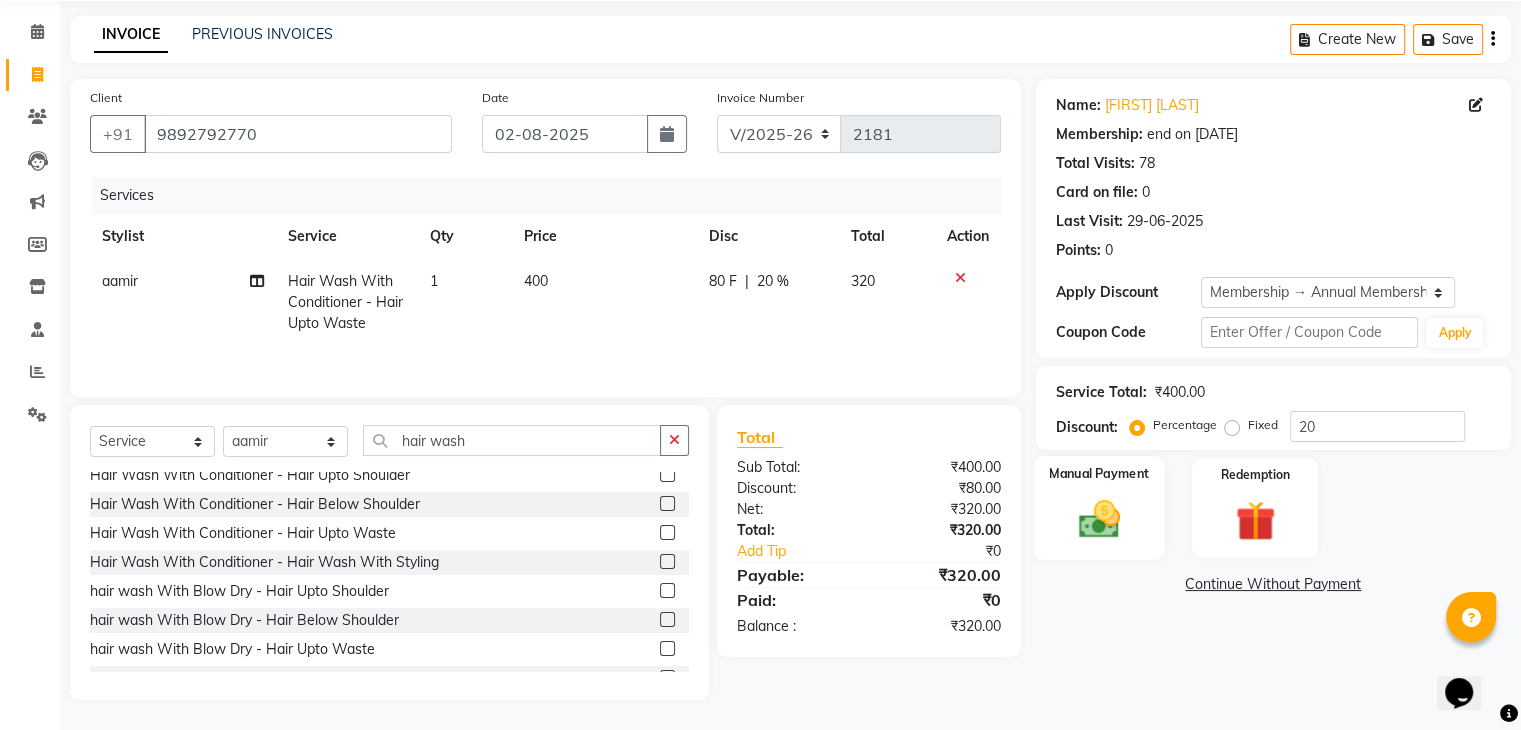 click 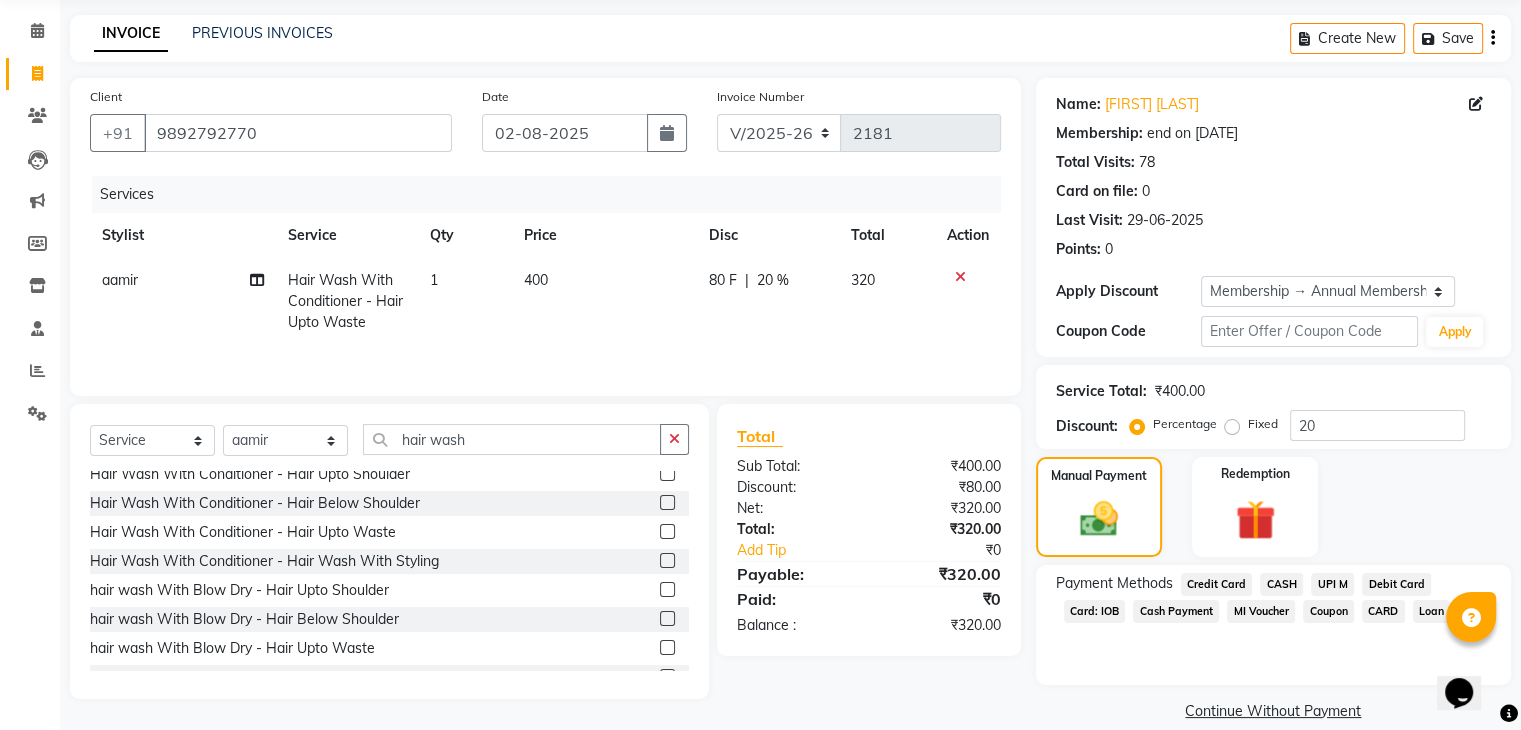 click on "UPI M" 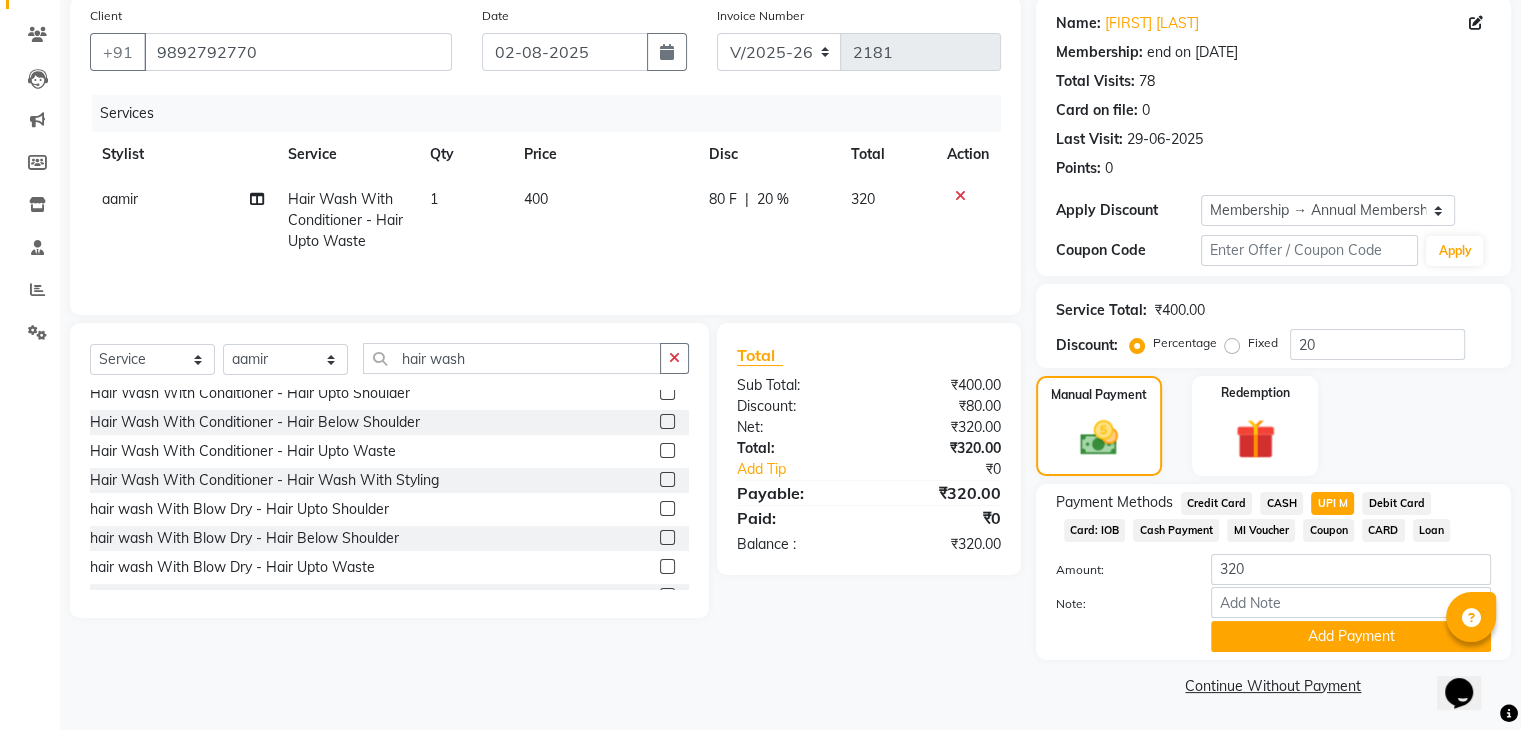 scroll, scrollTop: 156, scrollLeft: 0, axis: vertical 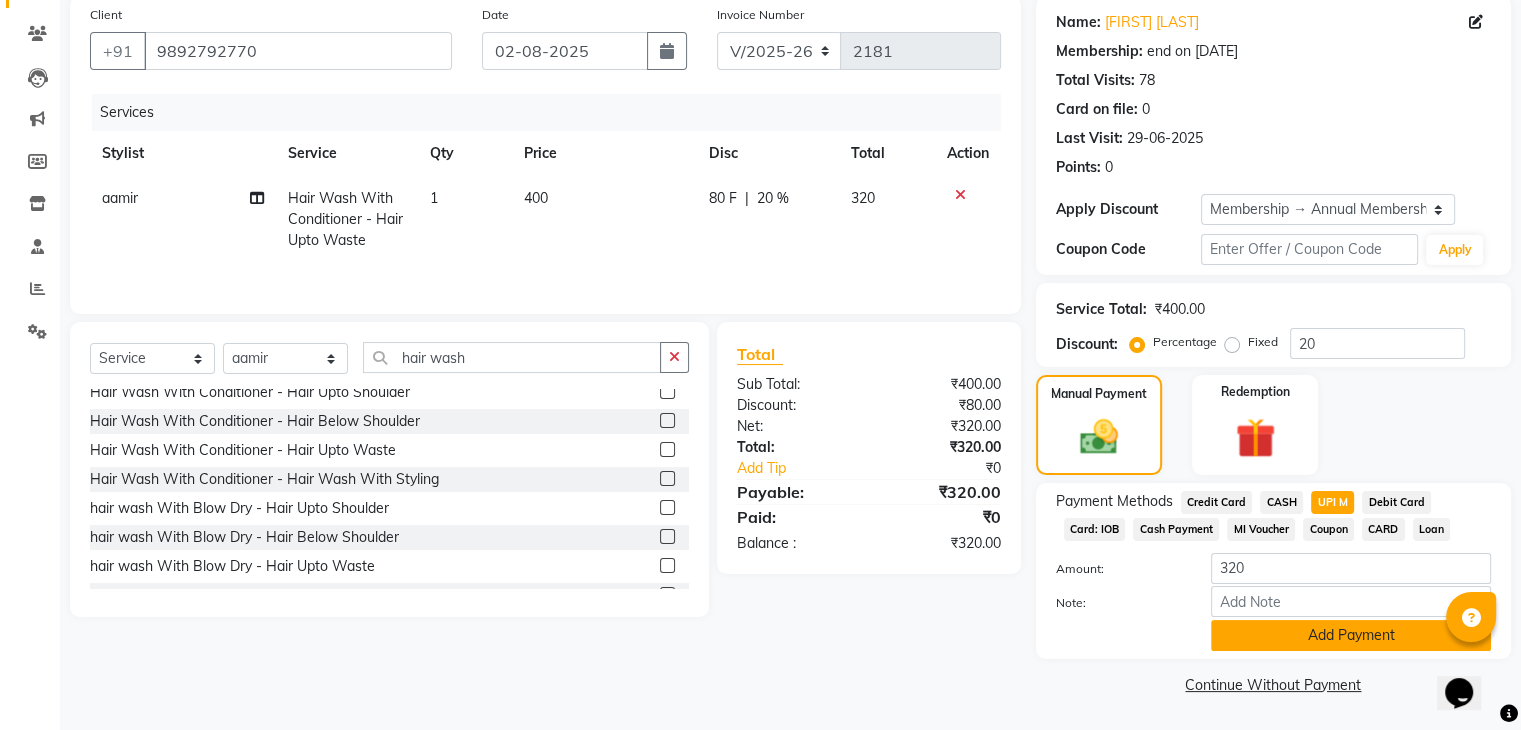 click on "Add Payment" 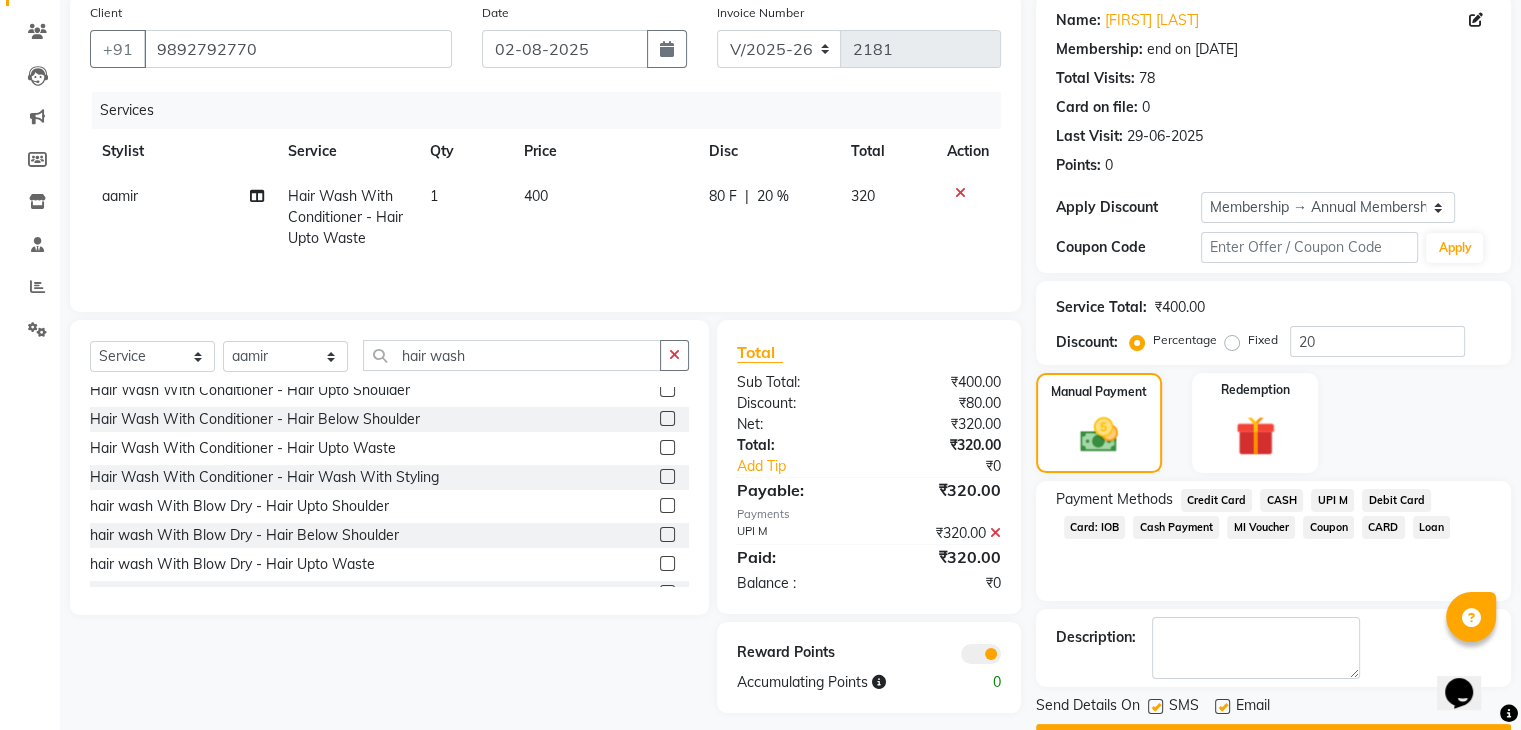 scroll, scrollTop: 209, scrollLeft: 0, axis: vertical 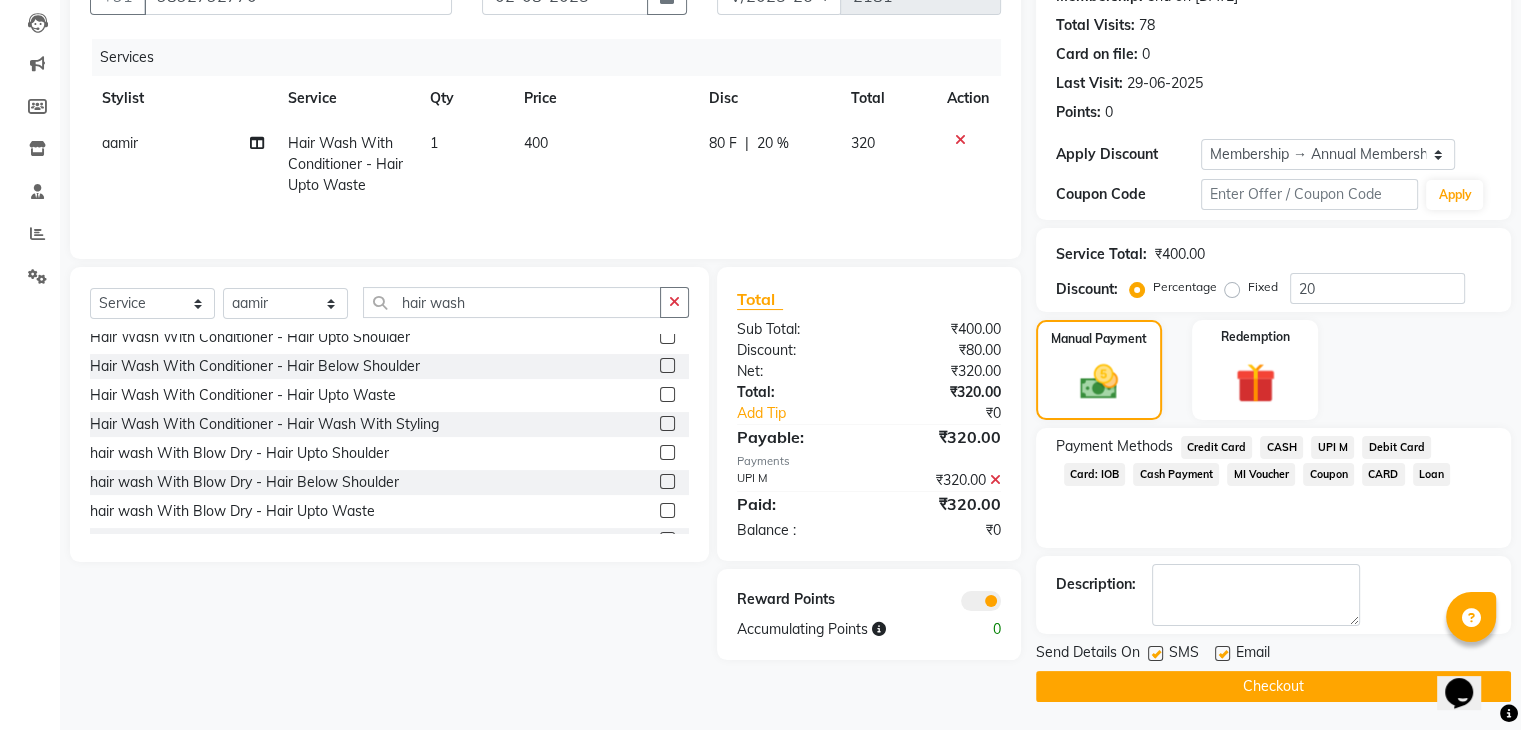 click on "Checkout" 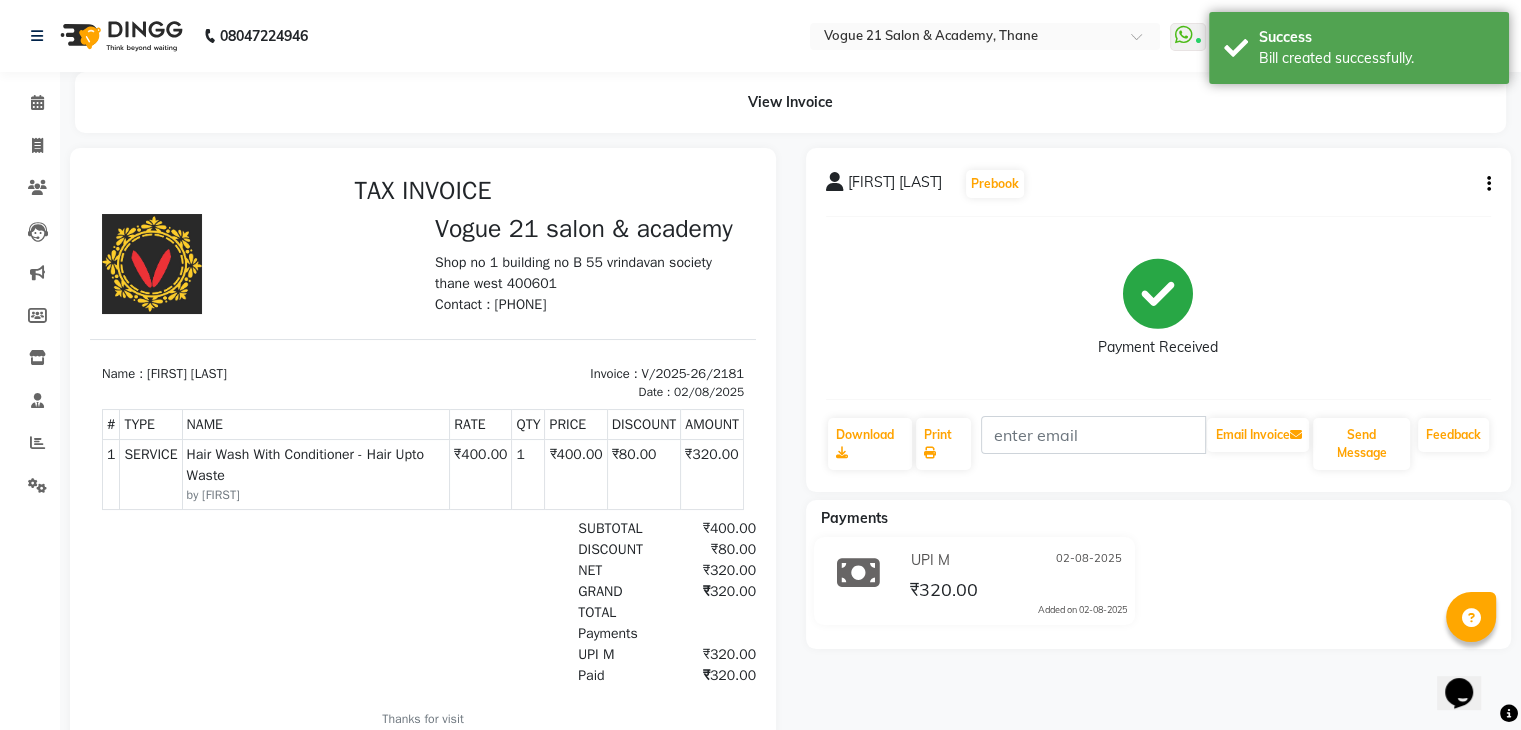 scroll, scrollTop: 0, scrollLeft: 0, axis: both 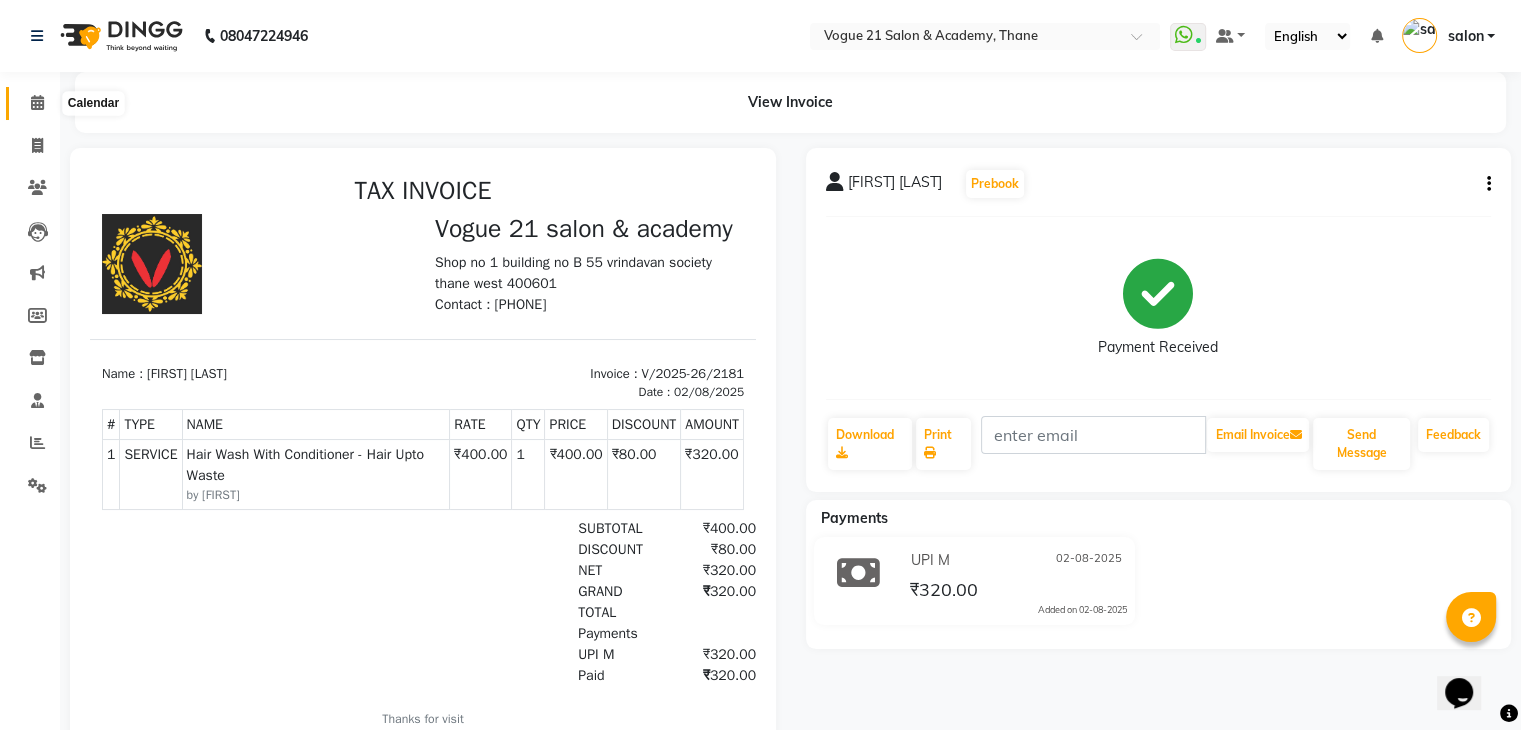 click 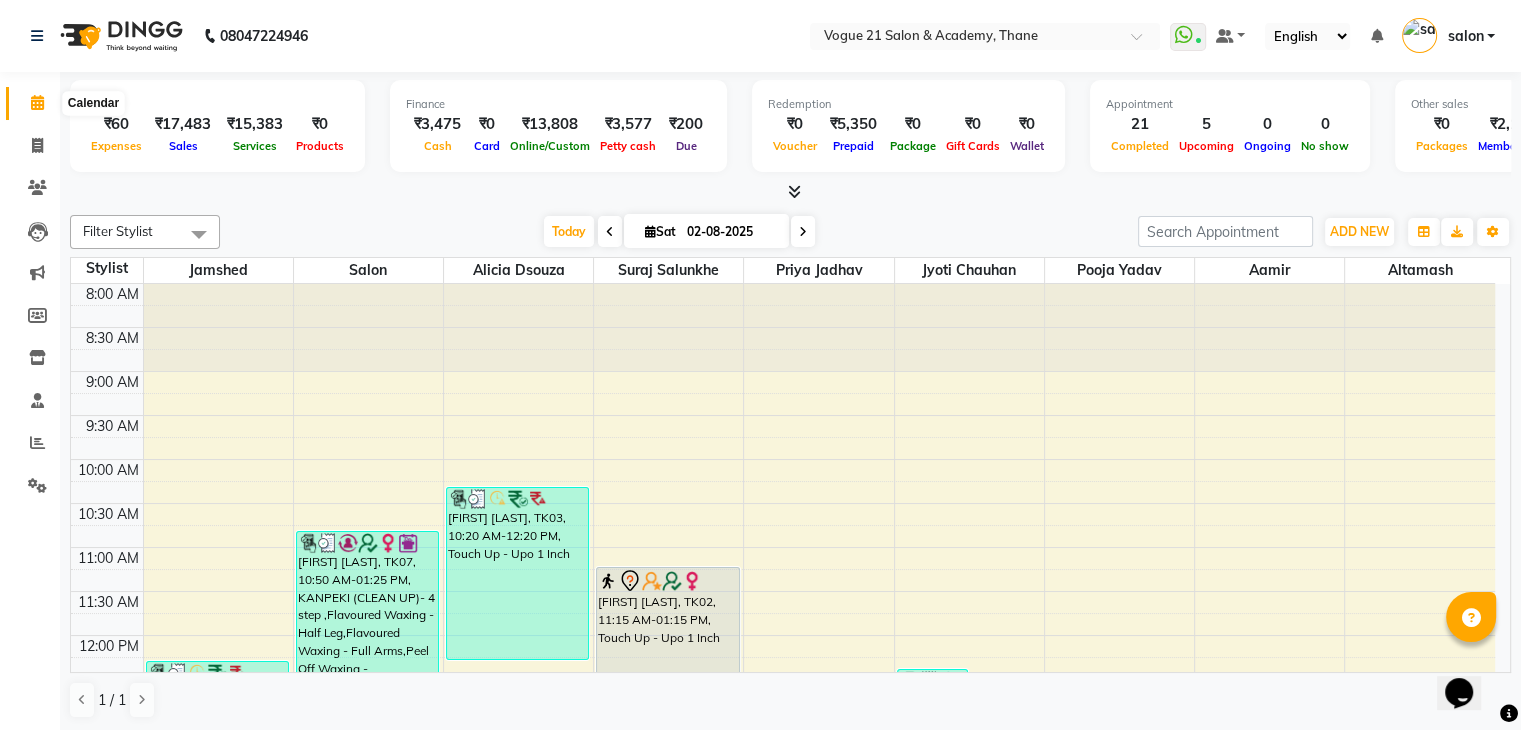 click 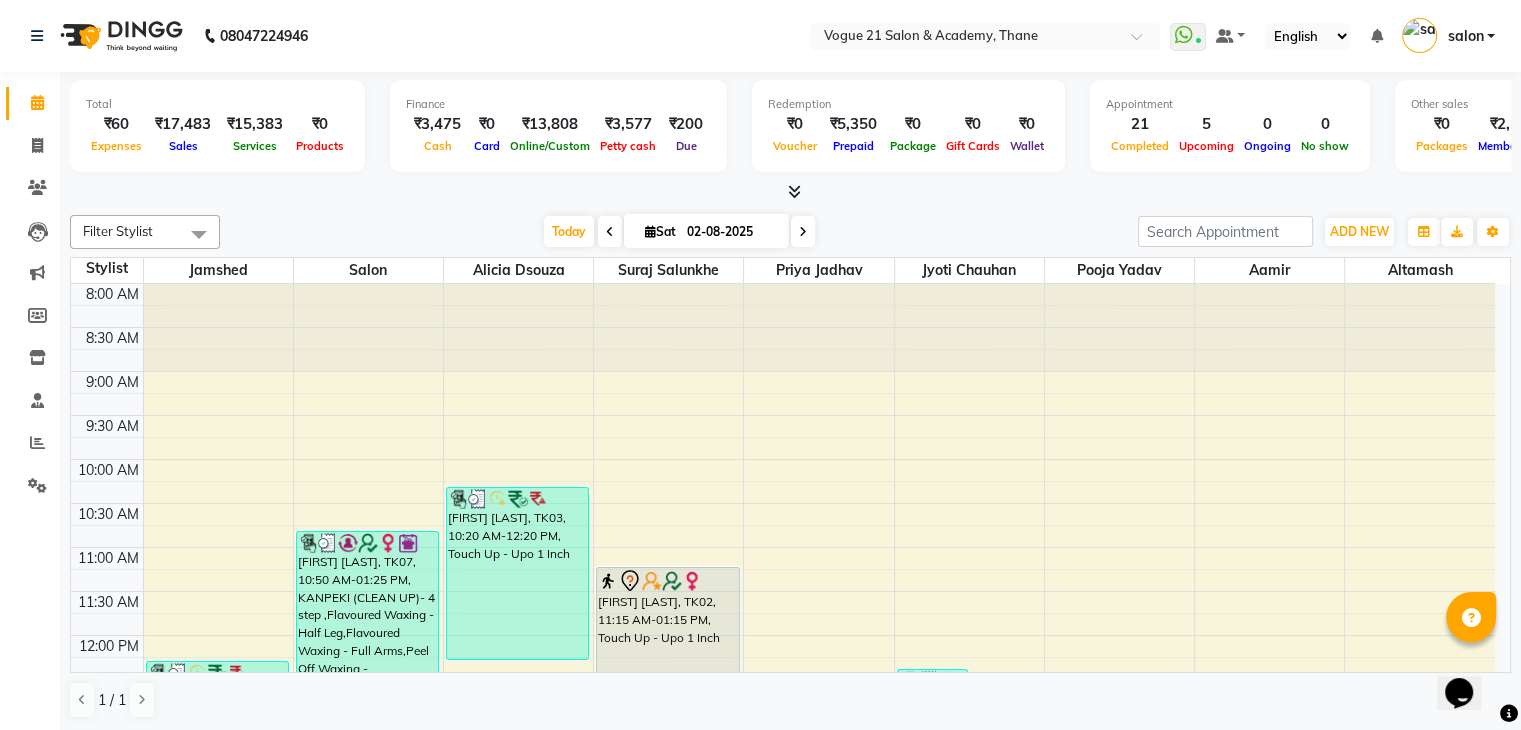 click at bounding box center [803, 232] 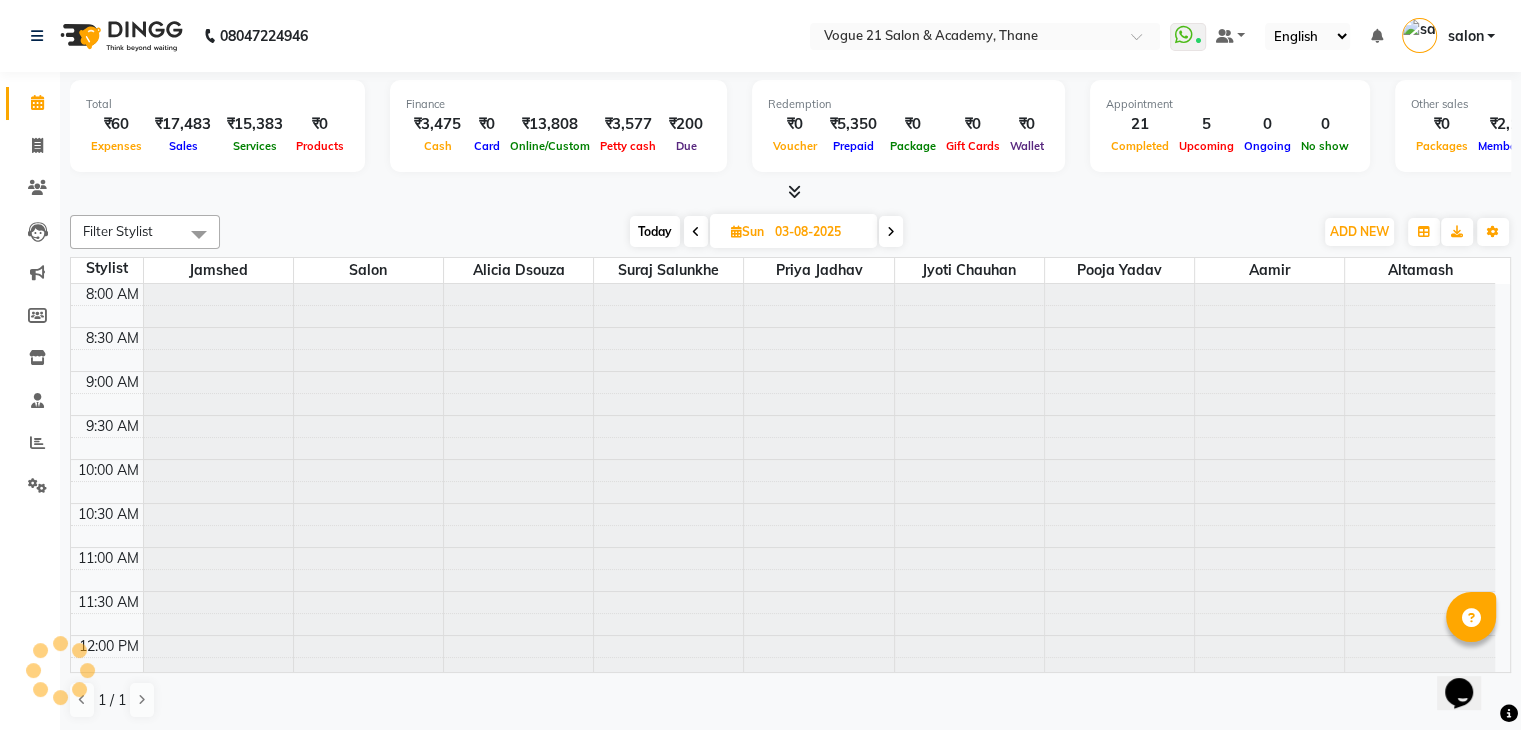 scroll, scrollTop: 918, scrollLeft: 0, axis: vertical 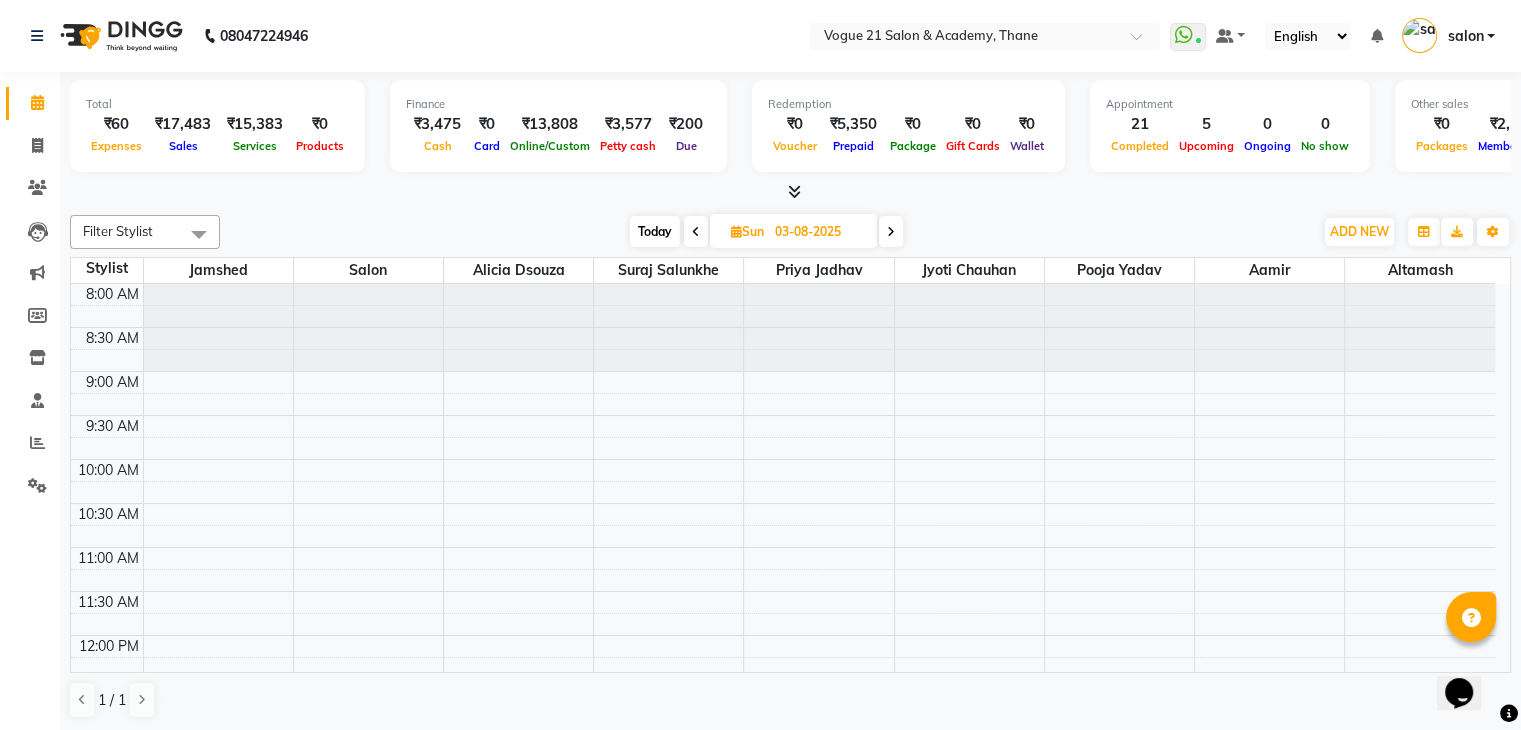 click on "8:00 AM 8:30 AM 9:00 AM 9:30 AM 10:00 AM 10:30 AM 11:00 AM 11:30 AM 12:00 PM 12:30 PM 1:00 PM 1:30 PM 2:00 PM 2:30 PM 3:00 PM 3:30 PM 4:00 PM 4:30 PM 5:00 PM 5:30 PM 6:00 PM 6:30 PM 7:00 PM 7:30 PM 8:00 PM 8:30 PM 9:00 PM 9:30 PM 10:00 PM 10:30 PM" at bounding box center (783, 943) 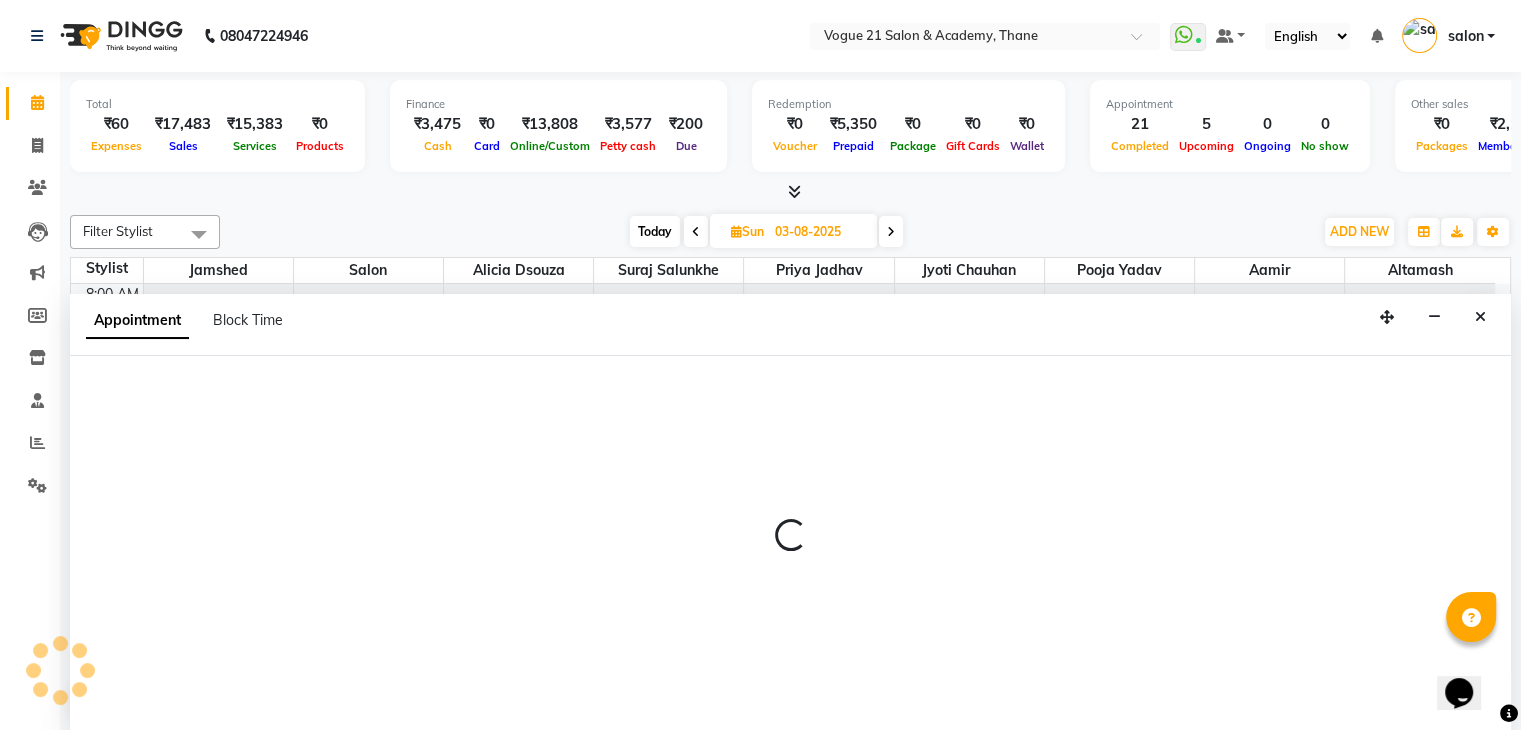 scroll, scrollTop: 1, scrollLeft: 0, axis: vertical 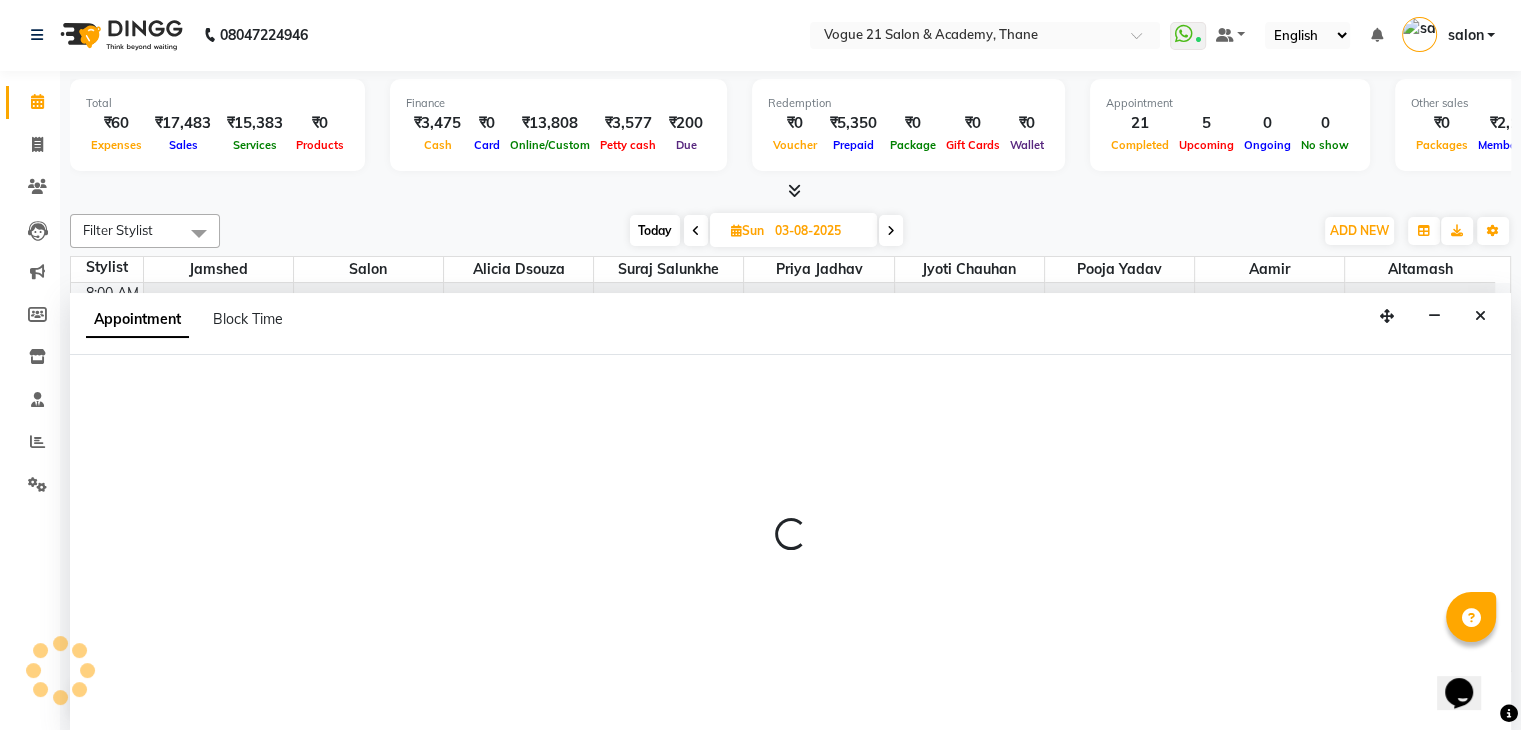 select on "66614" 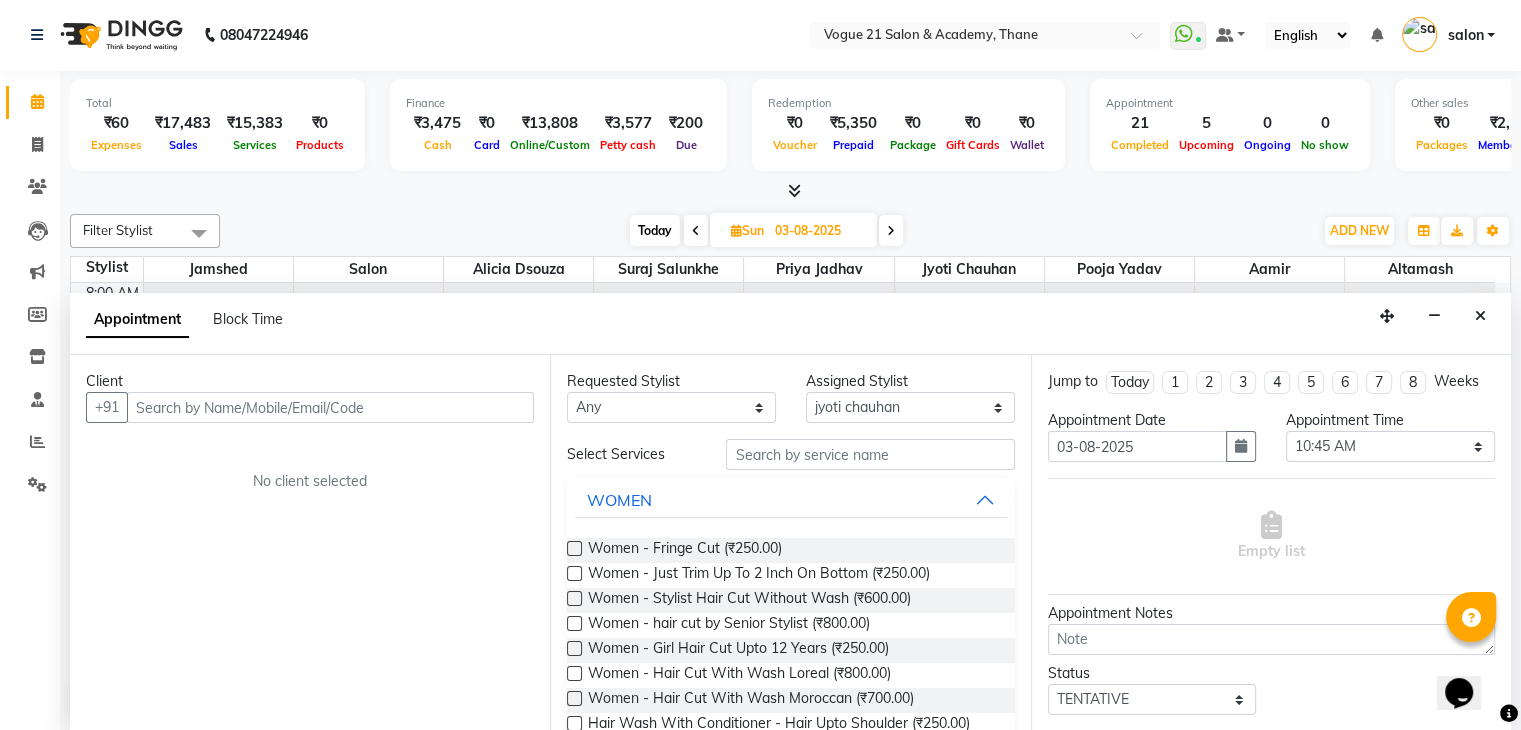 click at bounding box center [330, 407] 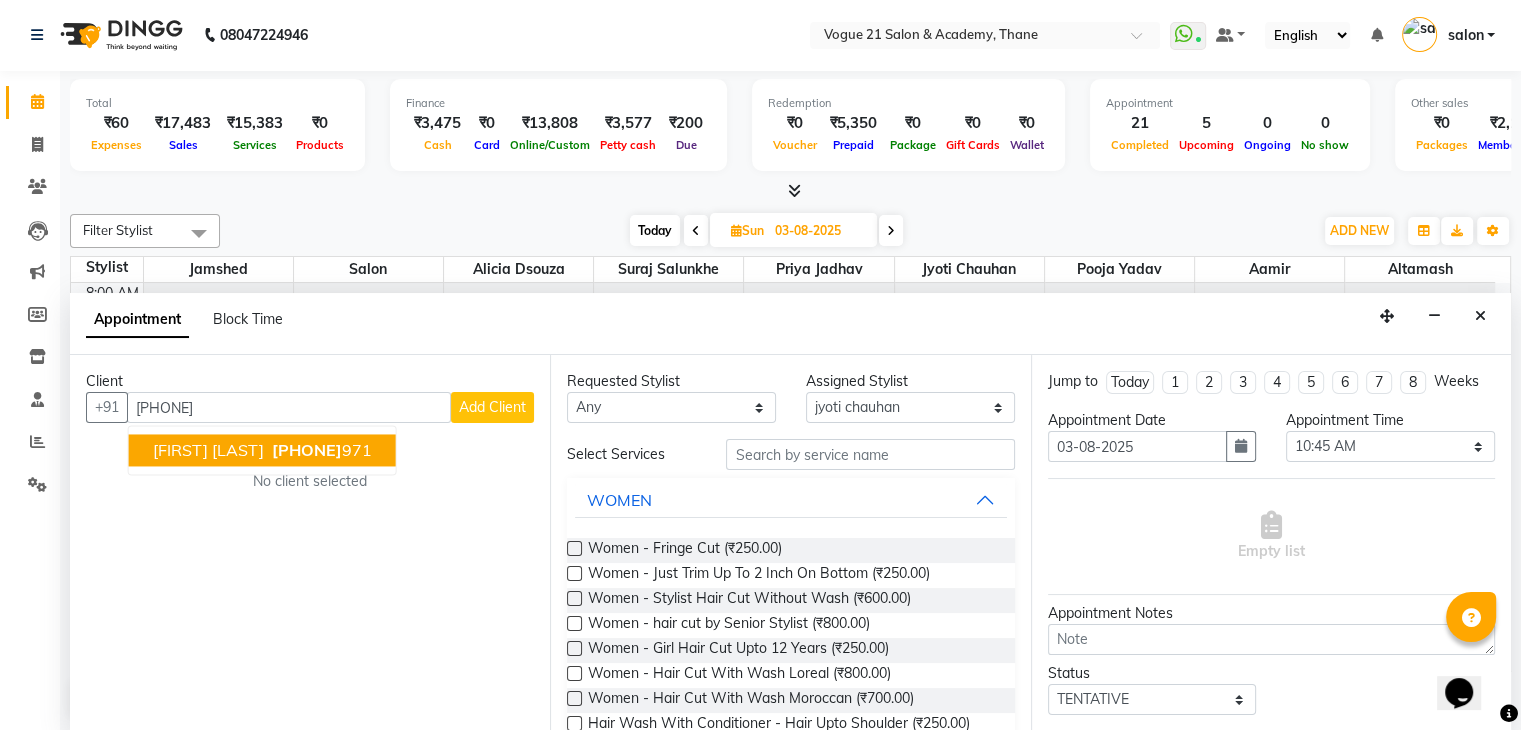 click on "Shruti Rewari   8094444 971" at bounding box center (262, 451) 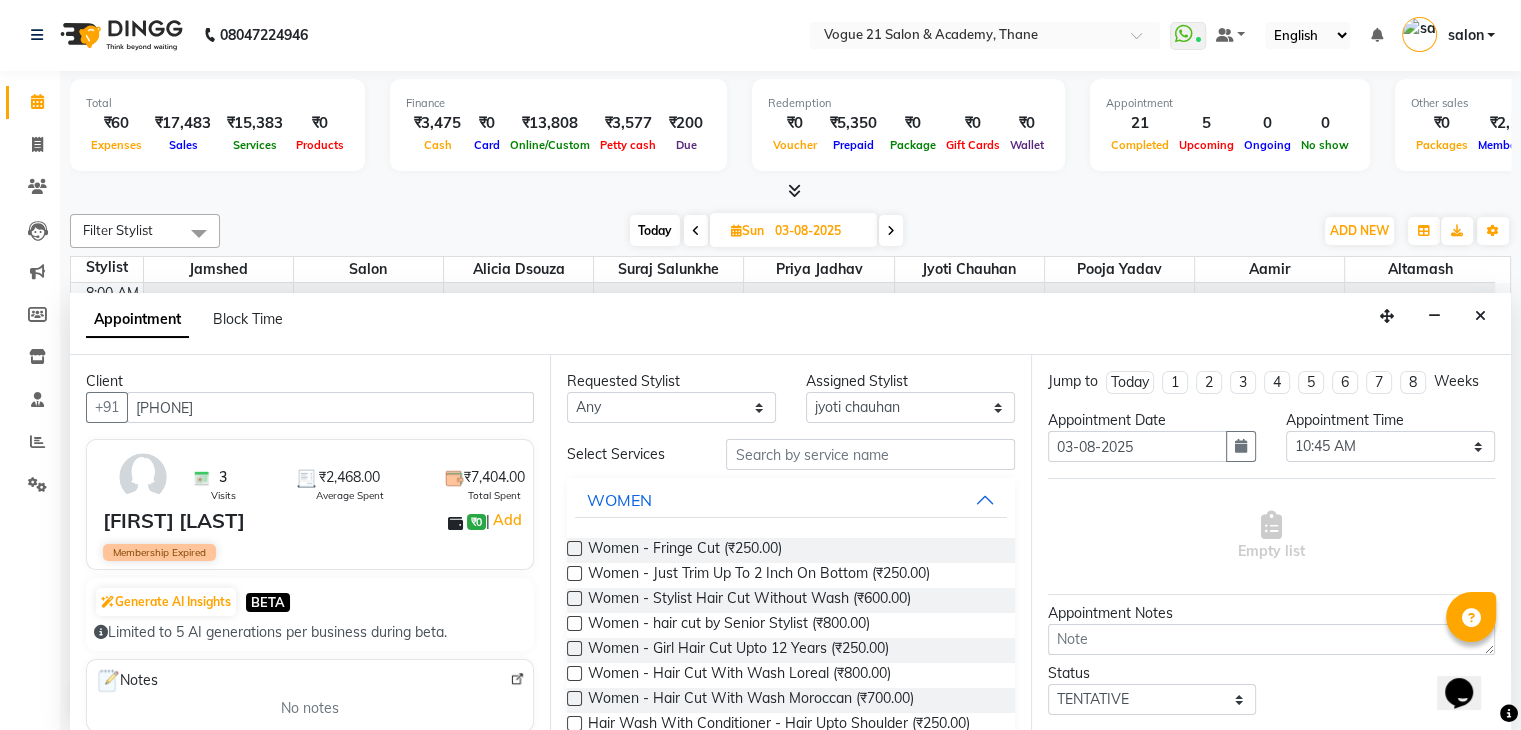 type on "[PHONE]" 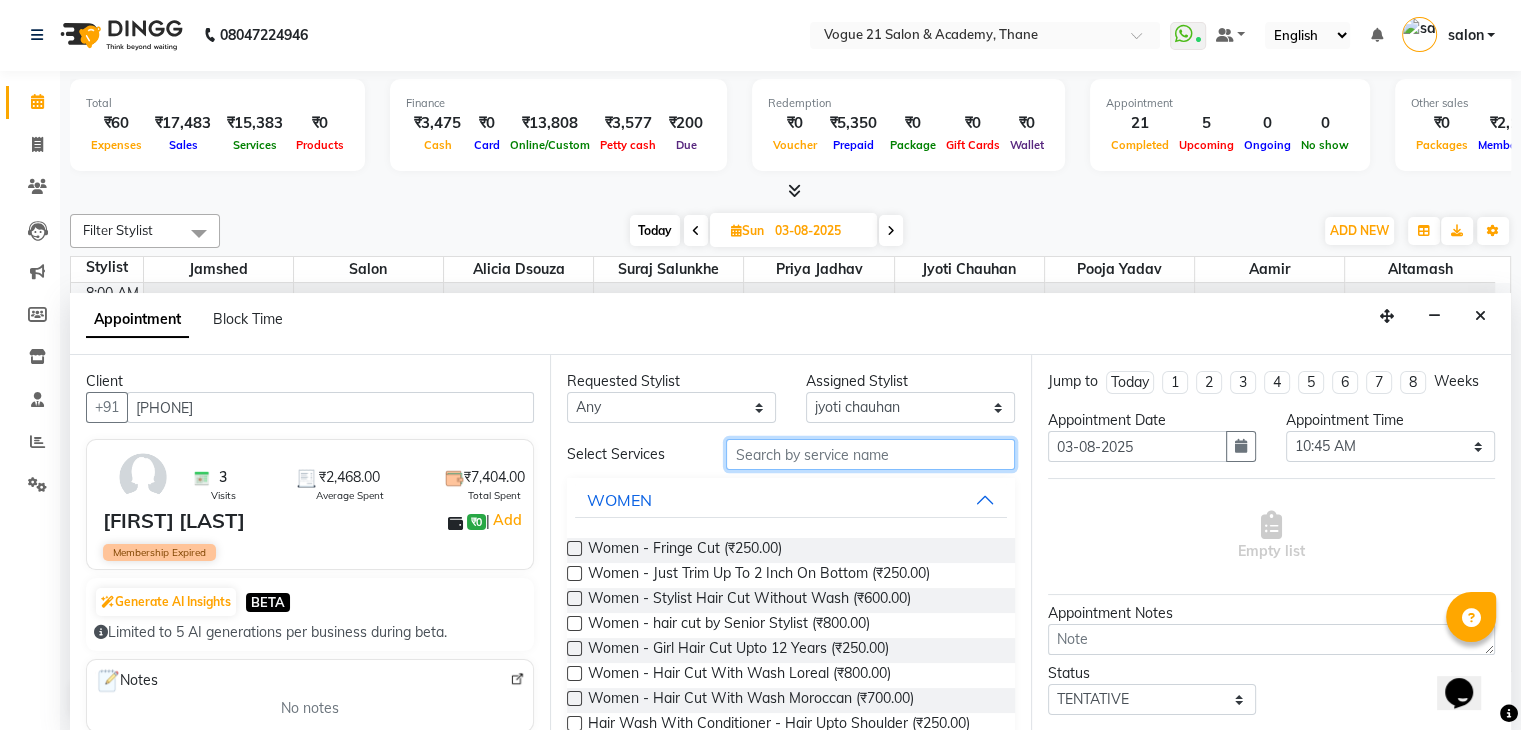 click at bounding box center [870, 454] 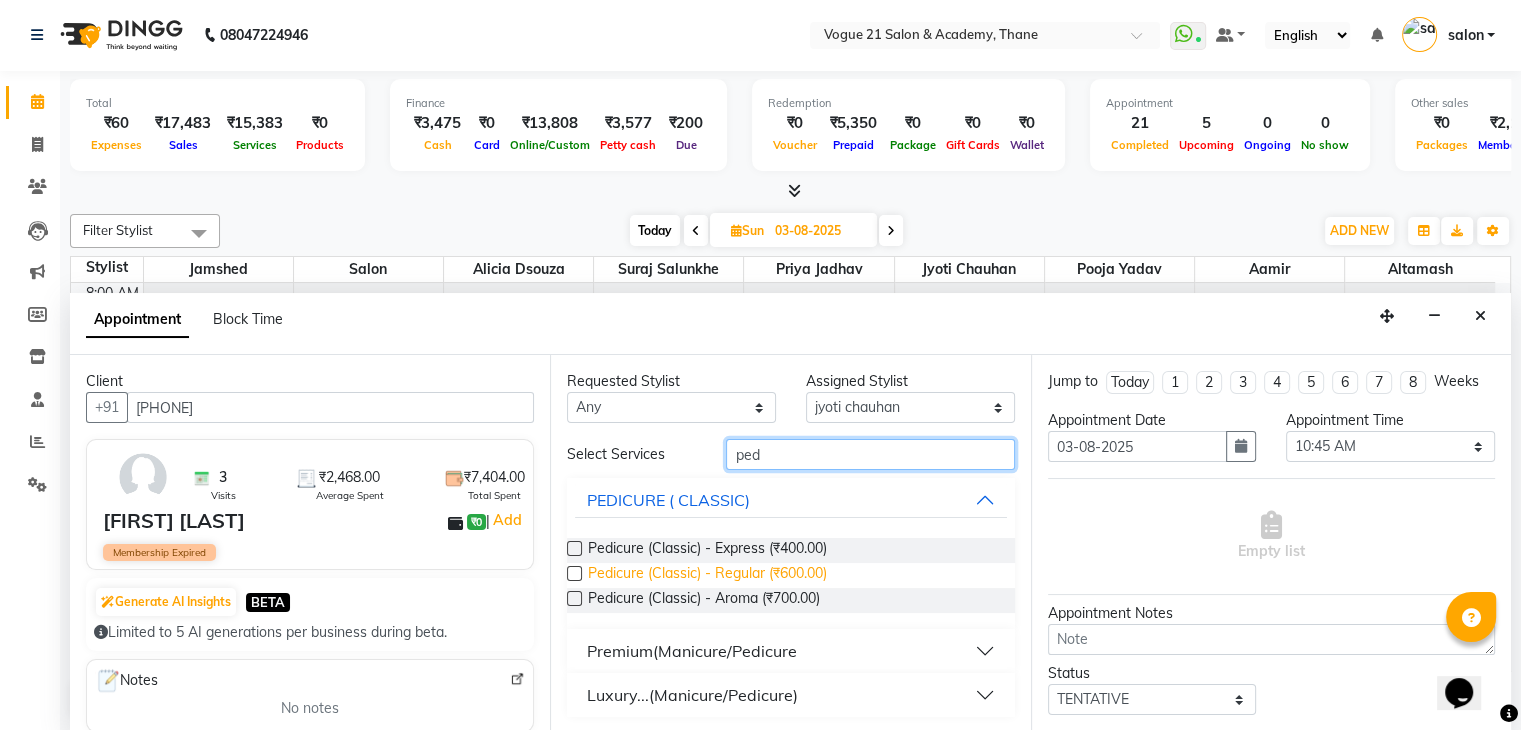 type on "ped" 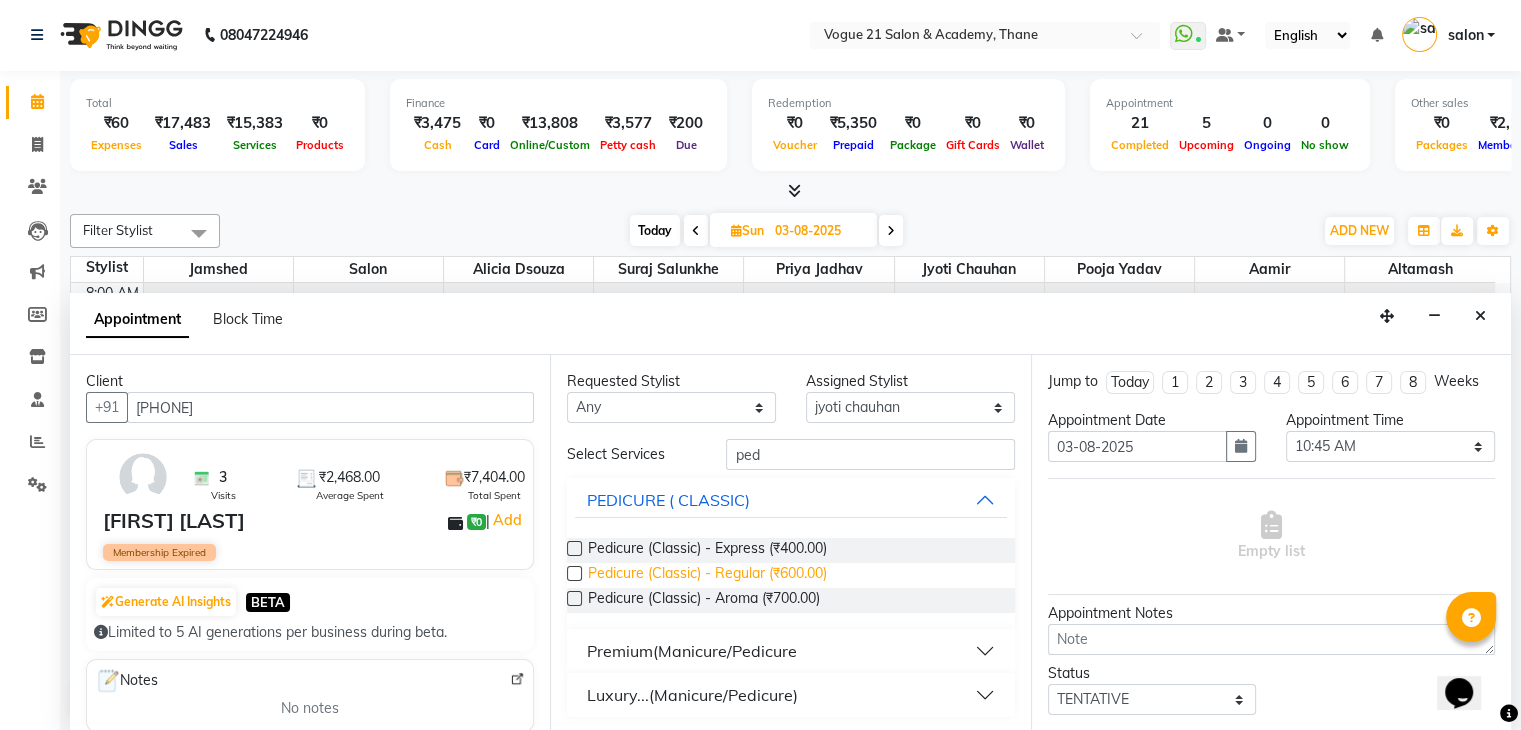 click on "Pedicure (Classic)   -   Regular (₹600.00)" at bounding box center [707, 575] 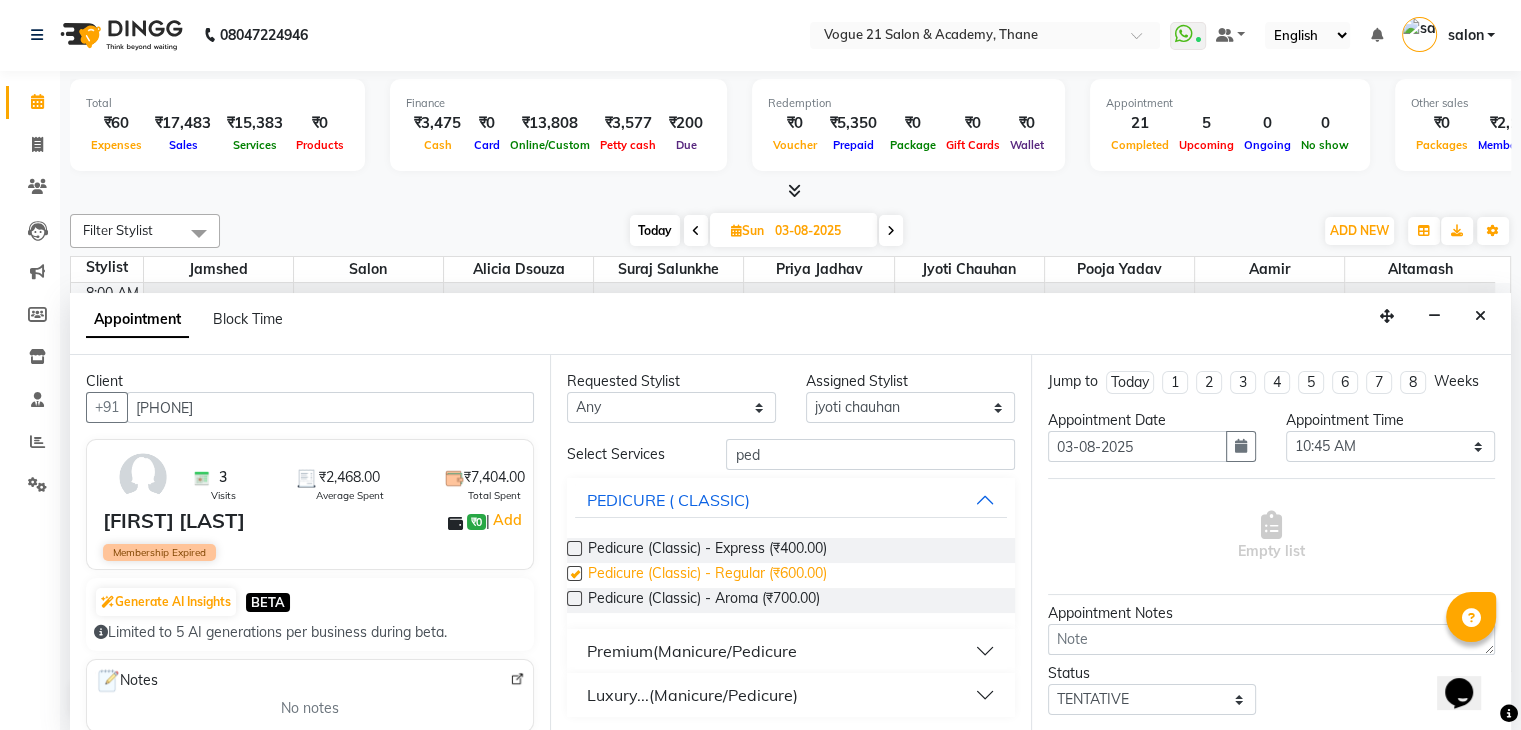 checkbox on "false" 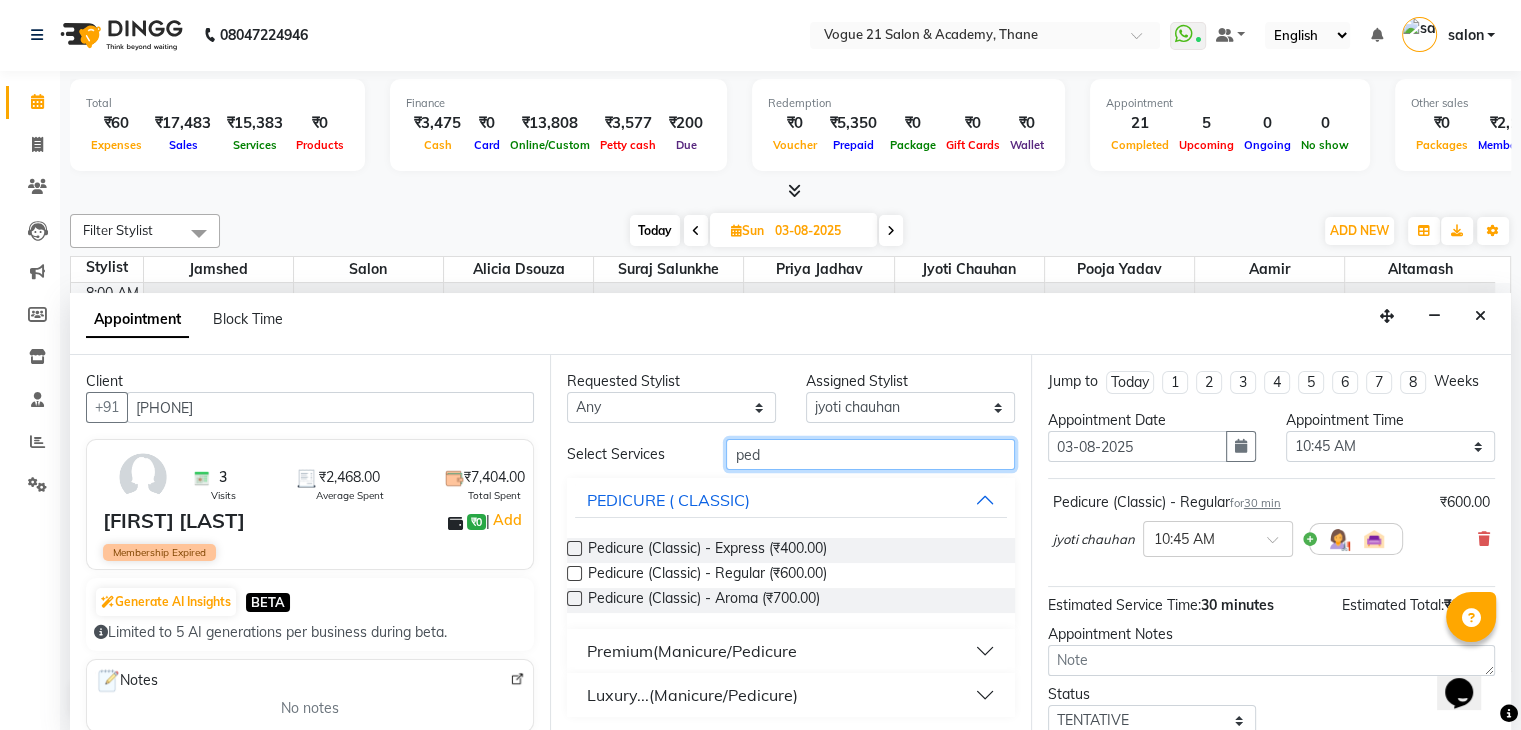 click on "ped" at bounding box center (870, 454) 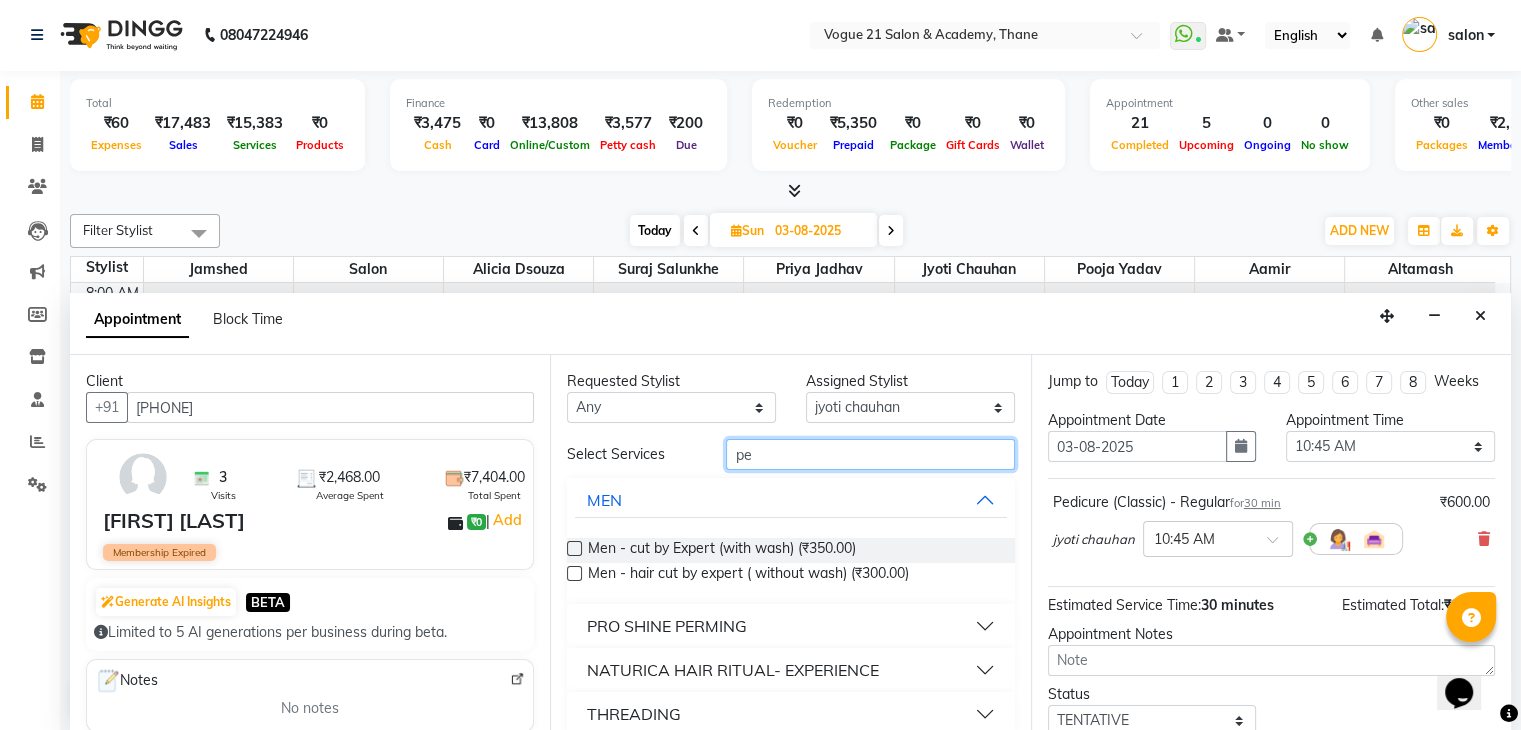 type on "p" 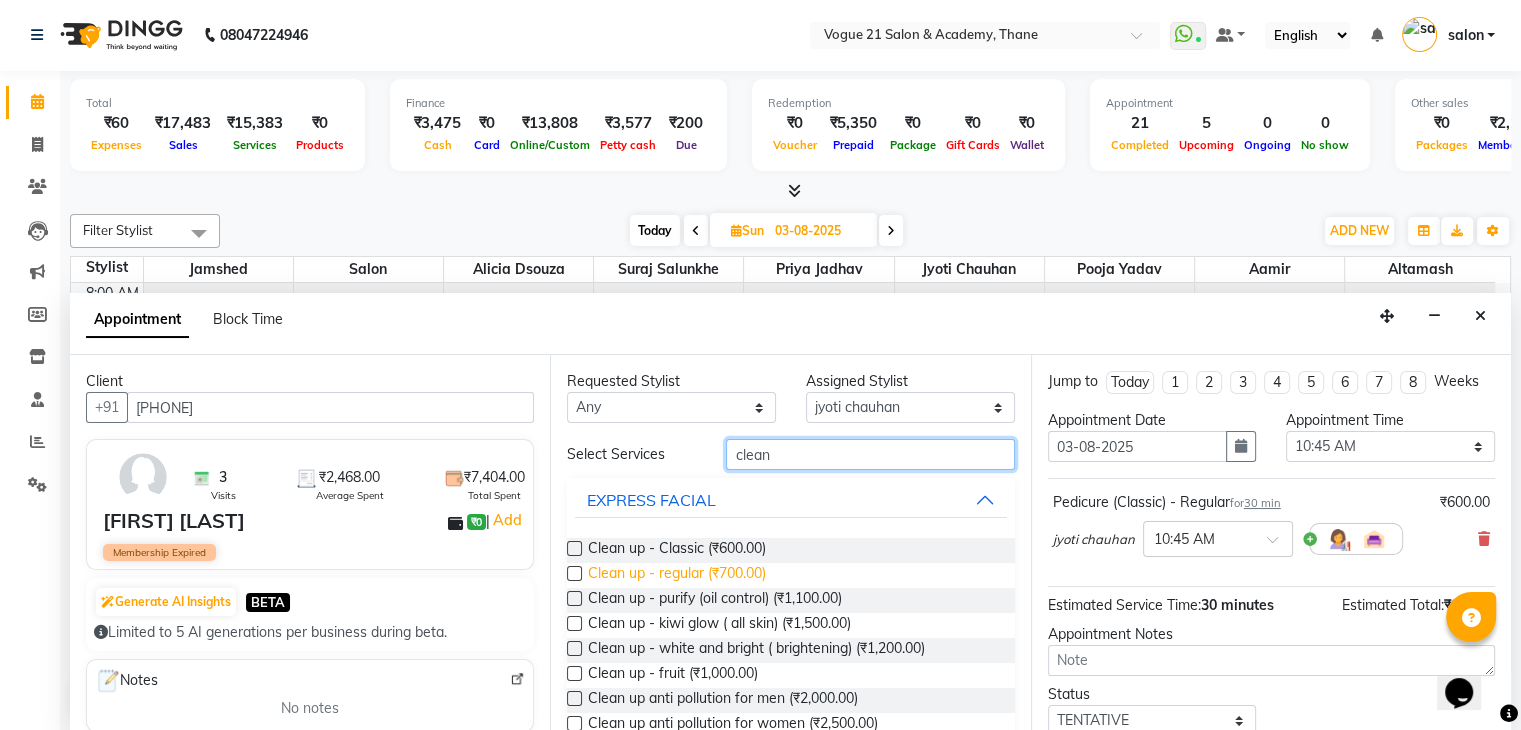 type on "clean" 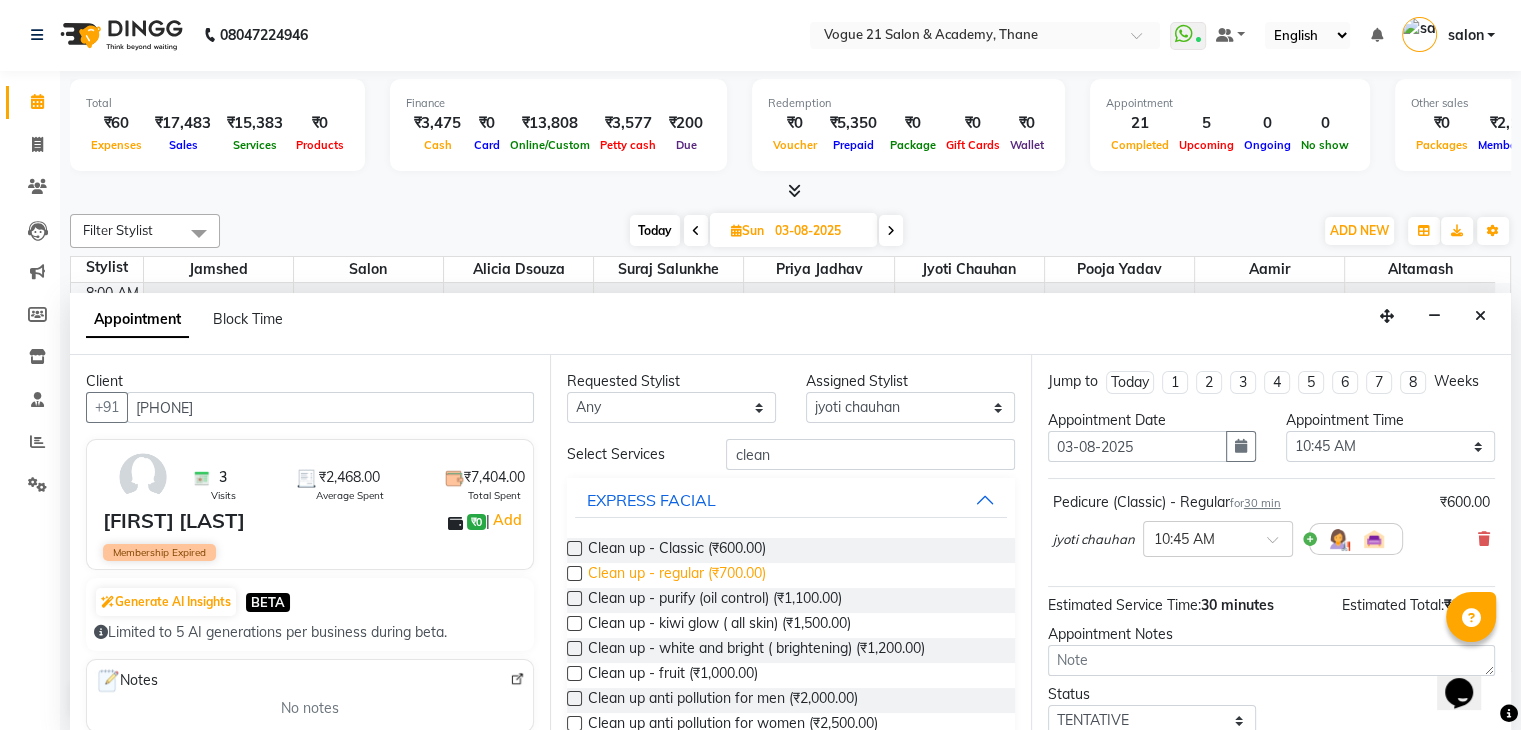 click on "Clean up - regular (₹700.00)" at bounding box center (677, 575) 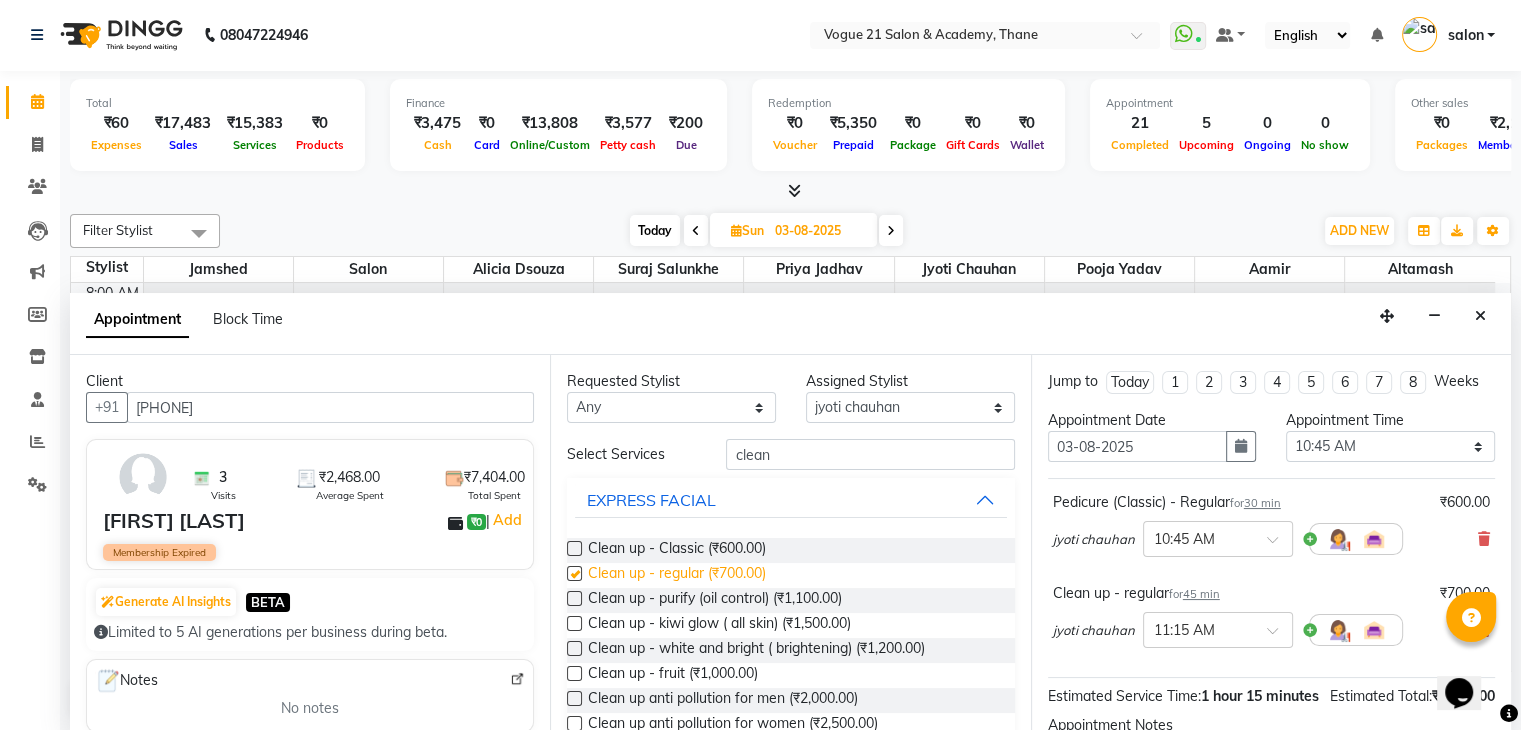 checkbox on "false" 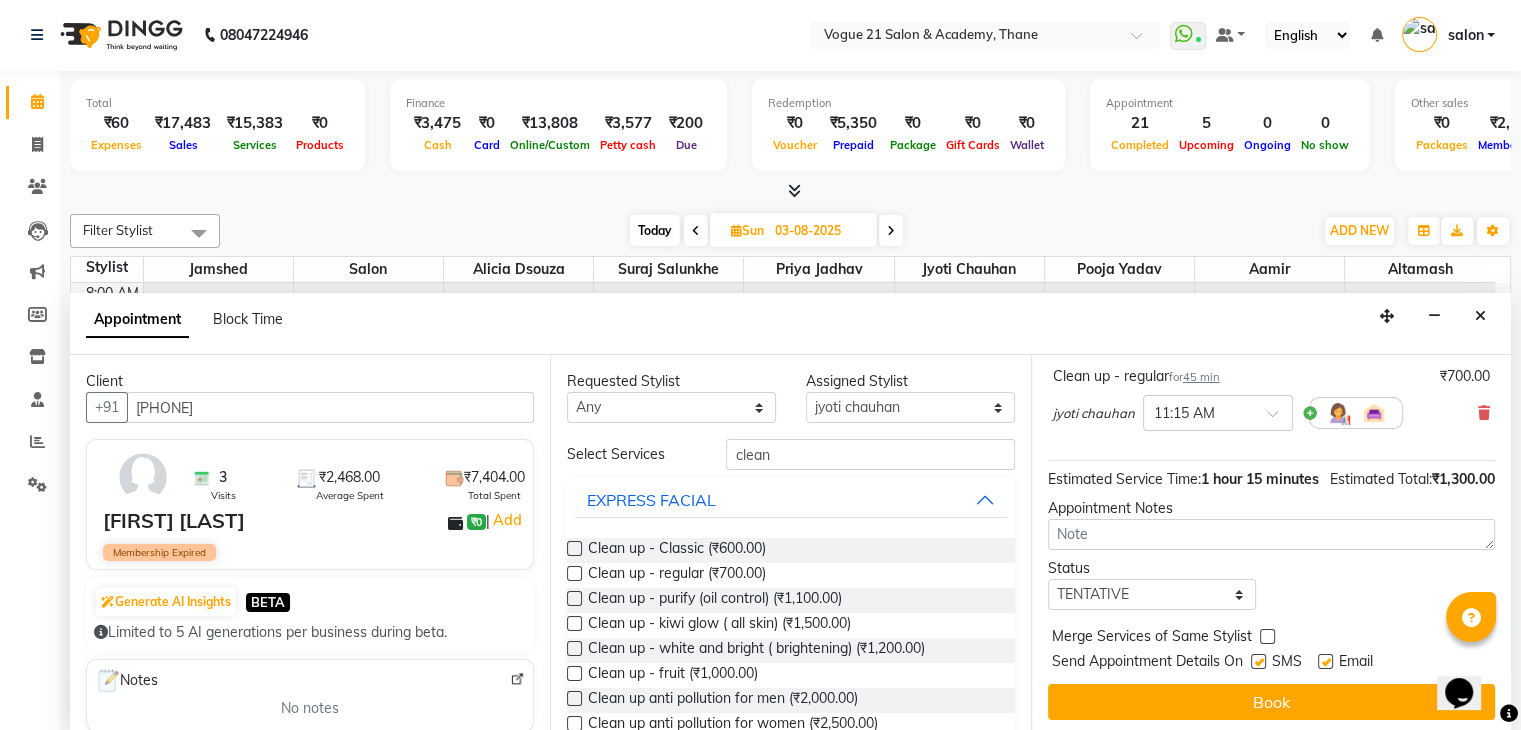 scroll, scrollTop: 230, scrollLeft: 0, axis: vertical 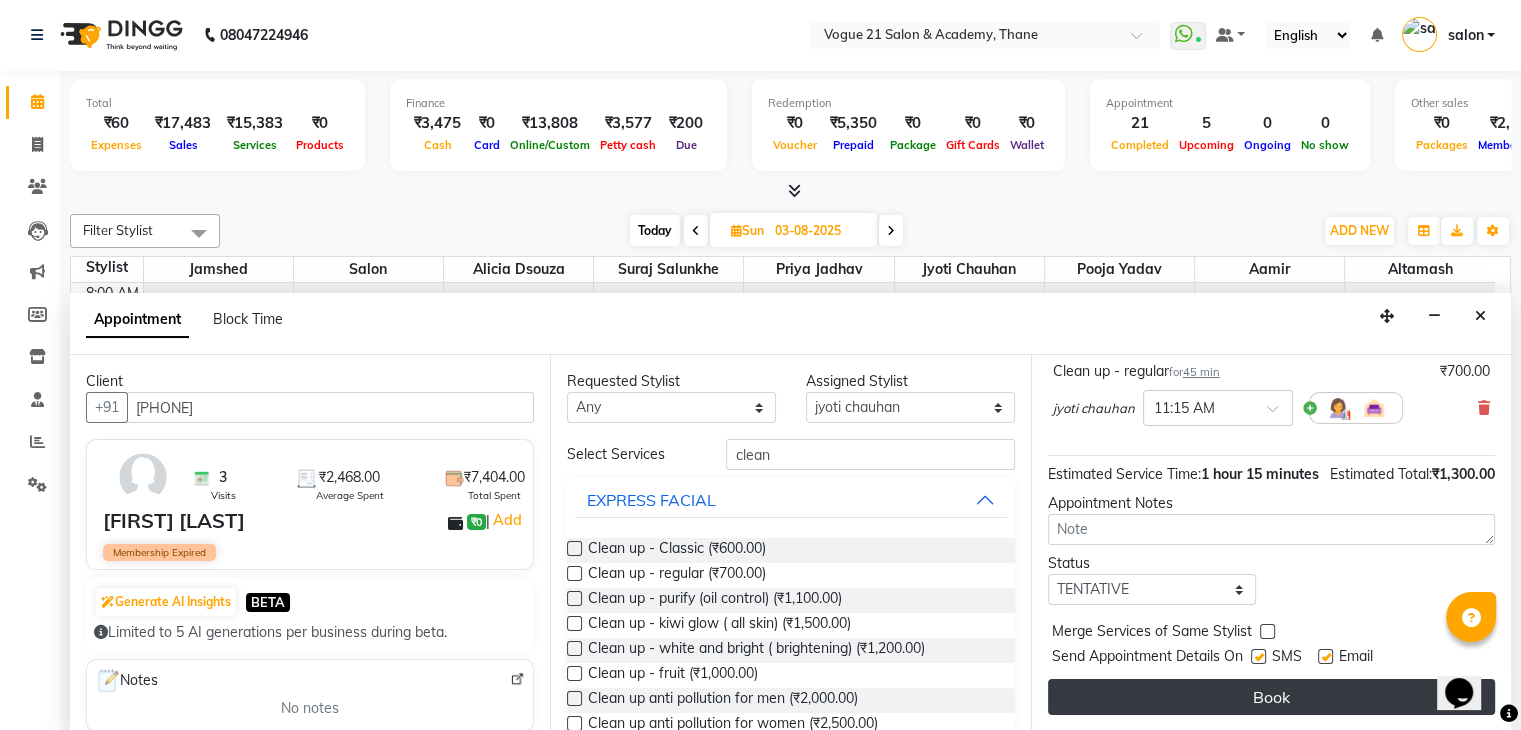 click on "Book" at bounding box center [1271, 697] 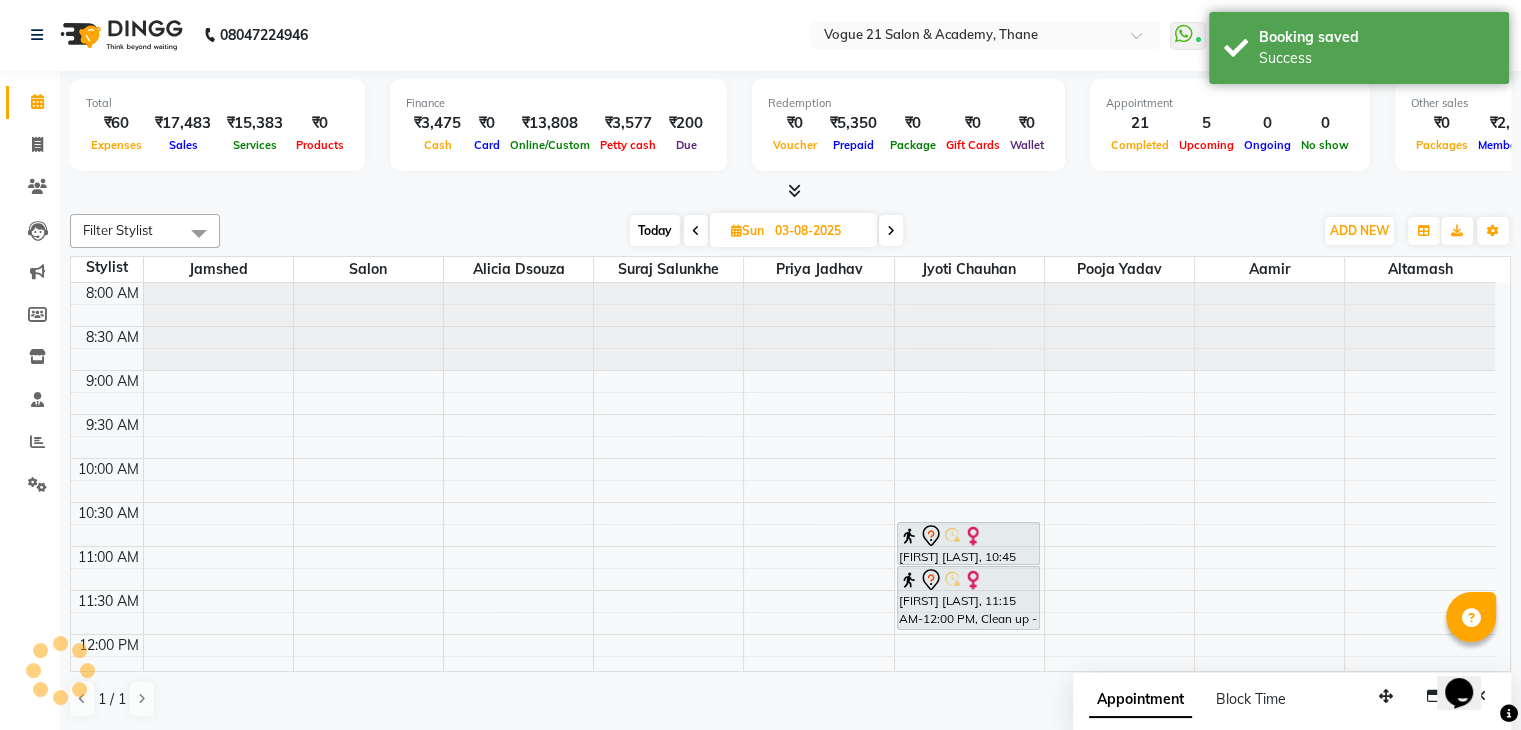 scroll, scrollTop: 0, scrollLeft: 0, axis: both 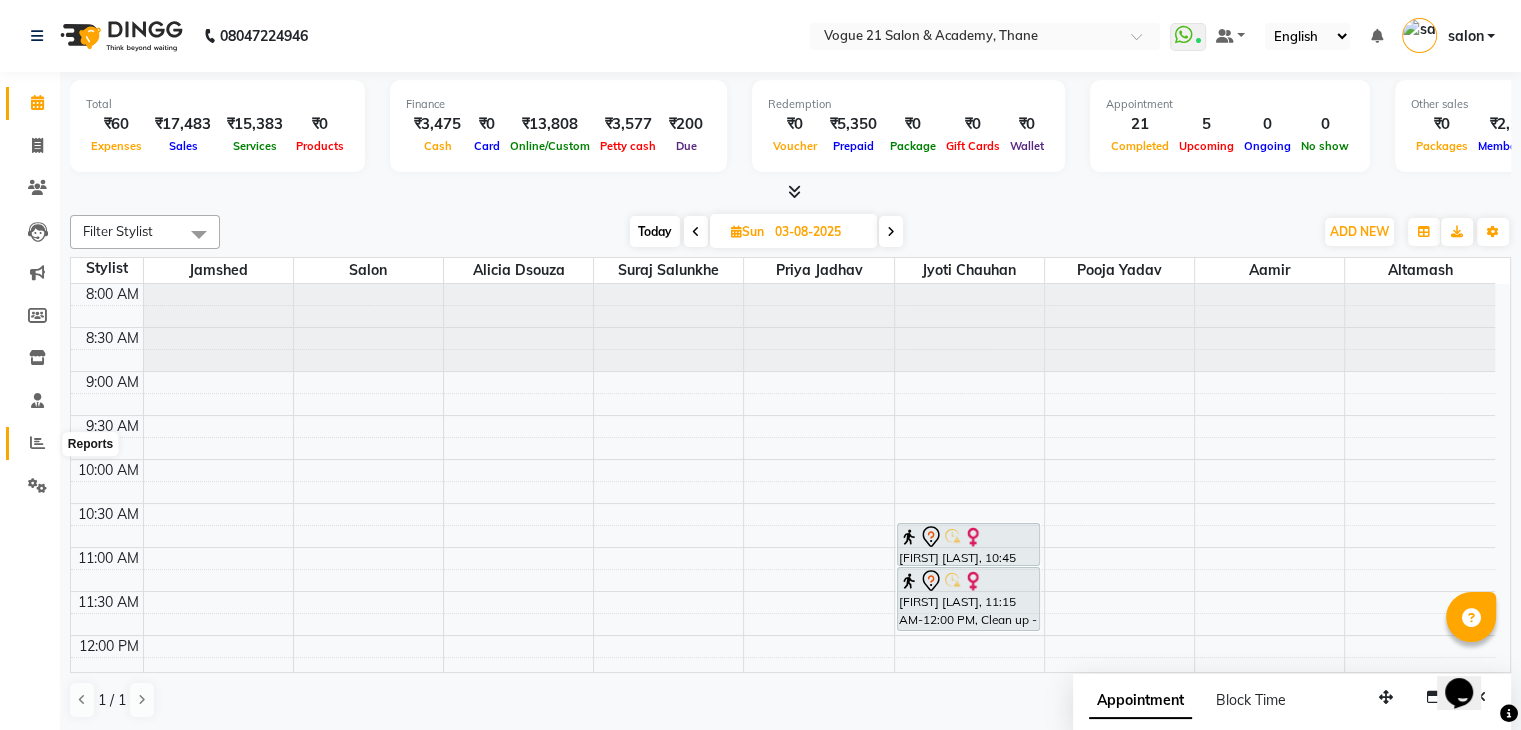 click 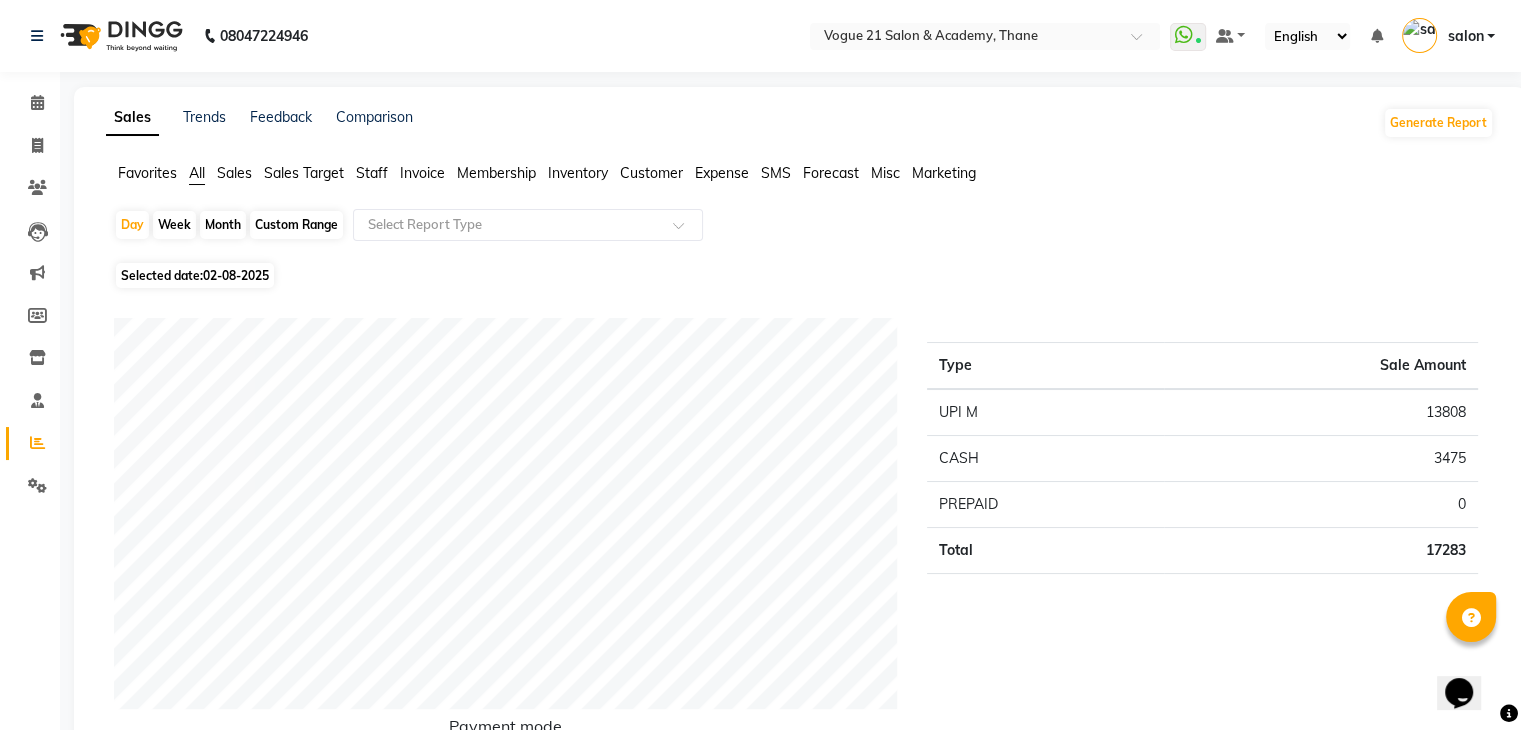 click on "Staff" 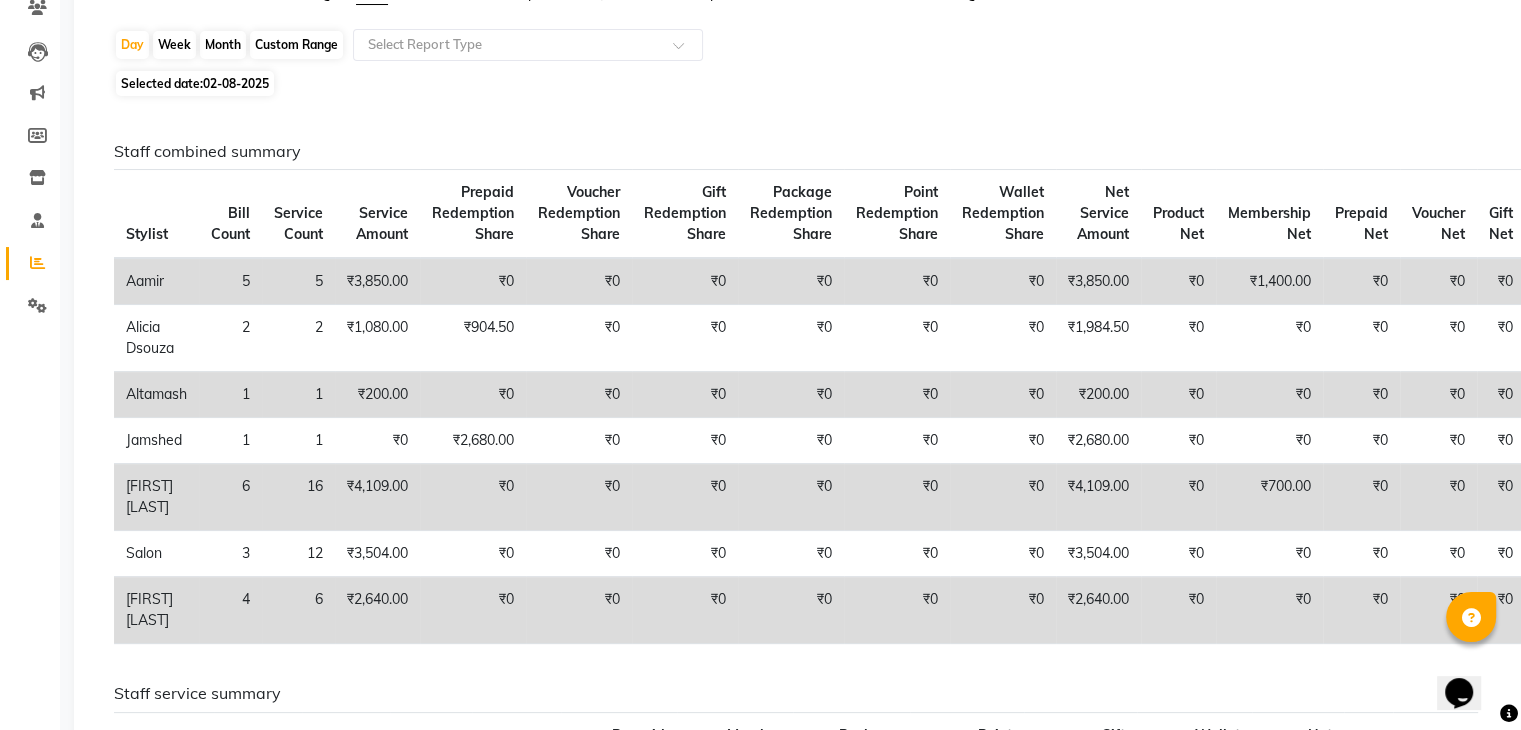scroll, scrollTop: 213, scrollLeft: 0, axis: vertical 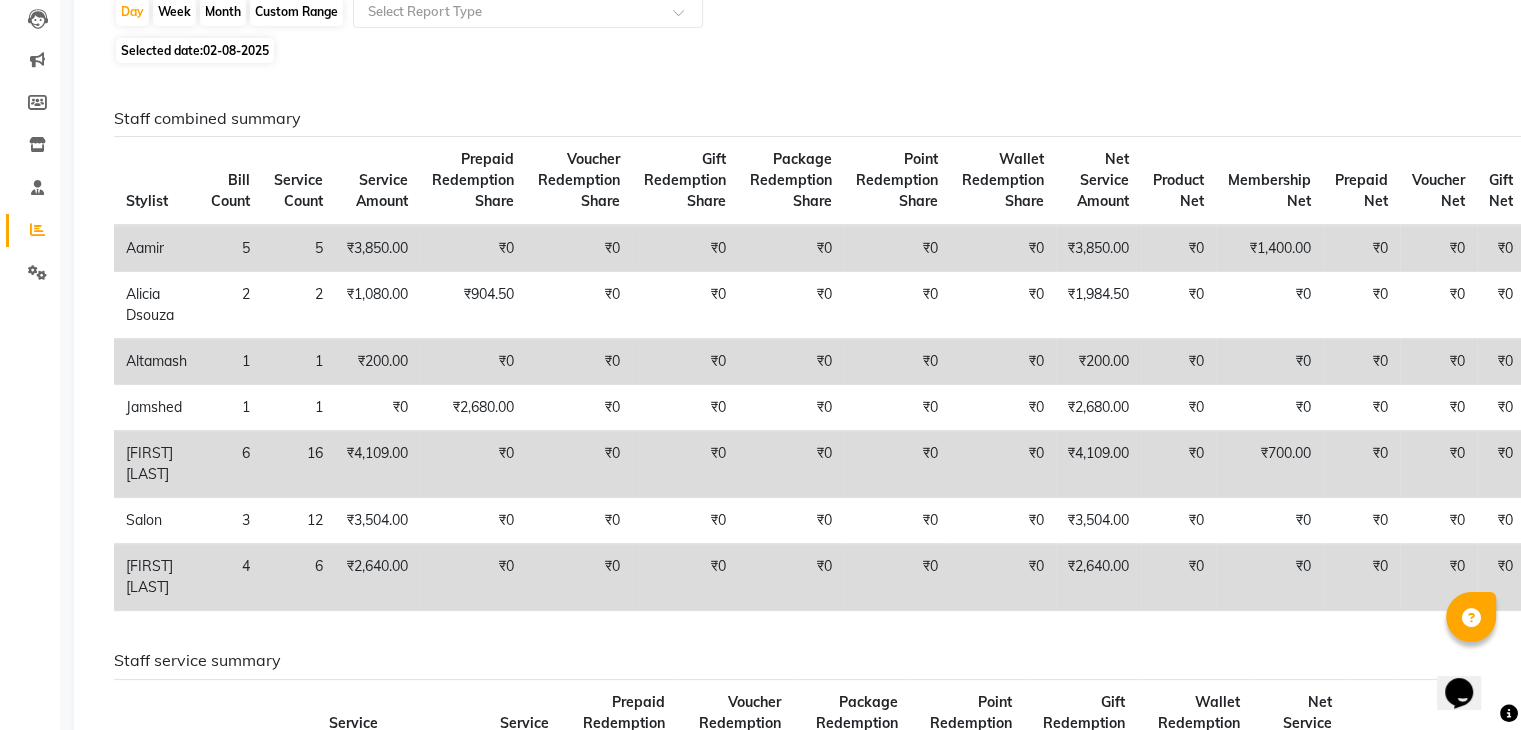 click on "Month" 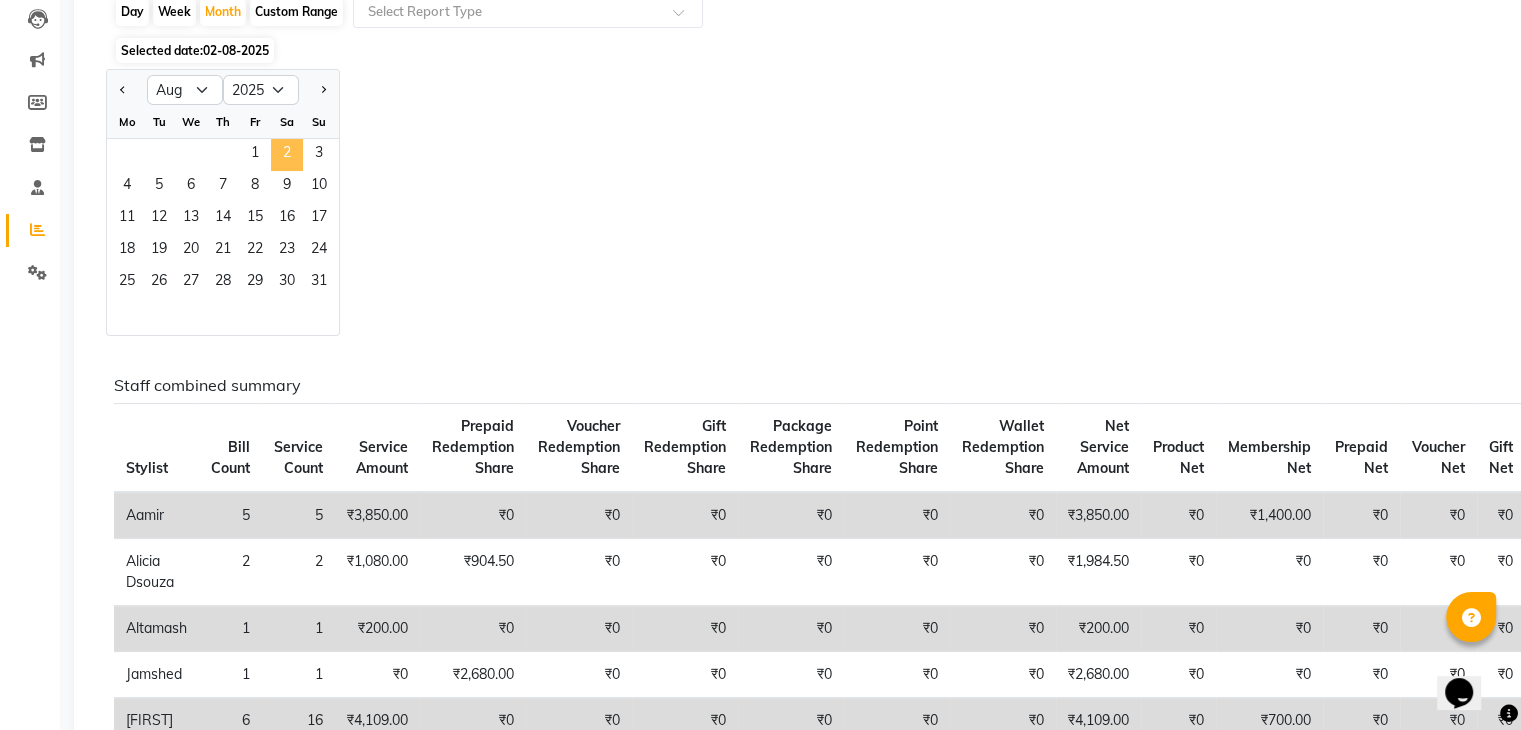 click on "2" 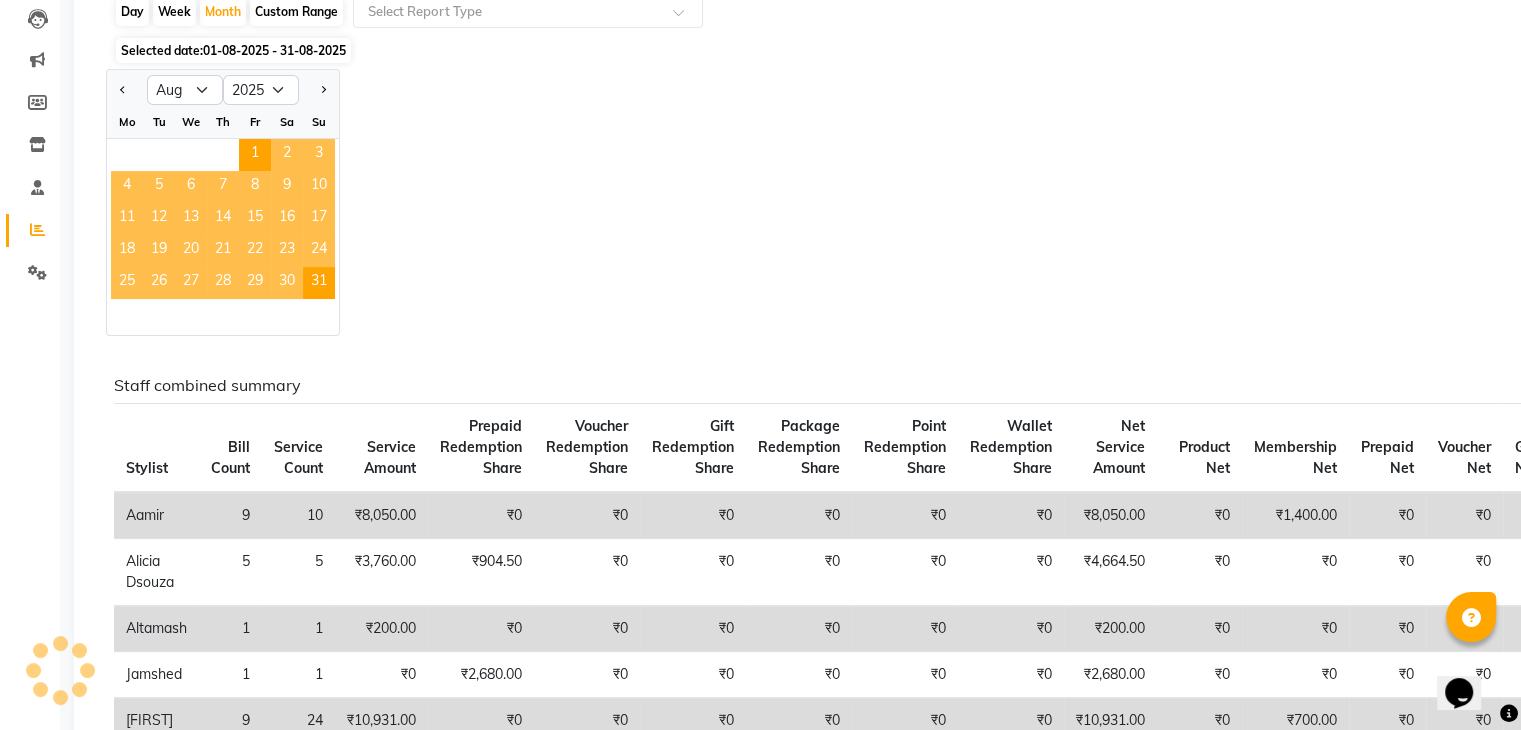 scroll, scrollTop: 0, scrollLeft: 0, axis: both 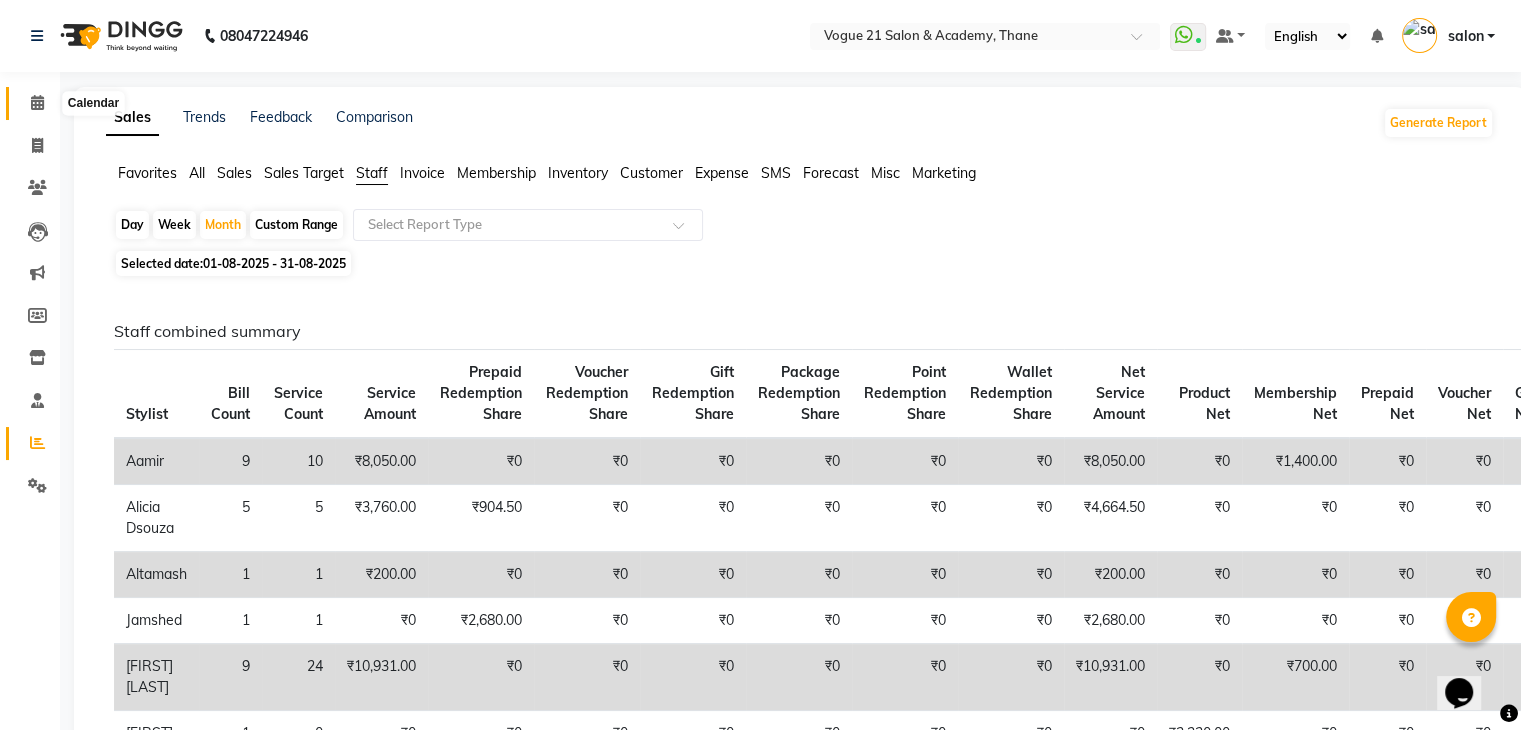 click 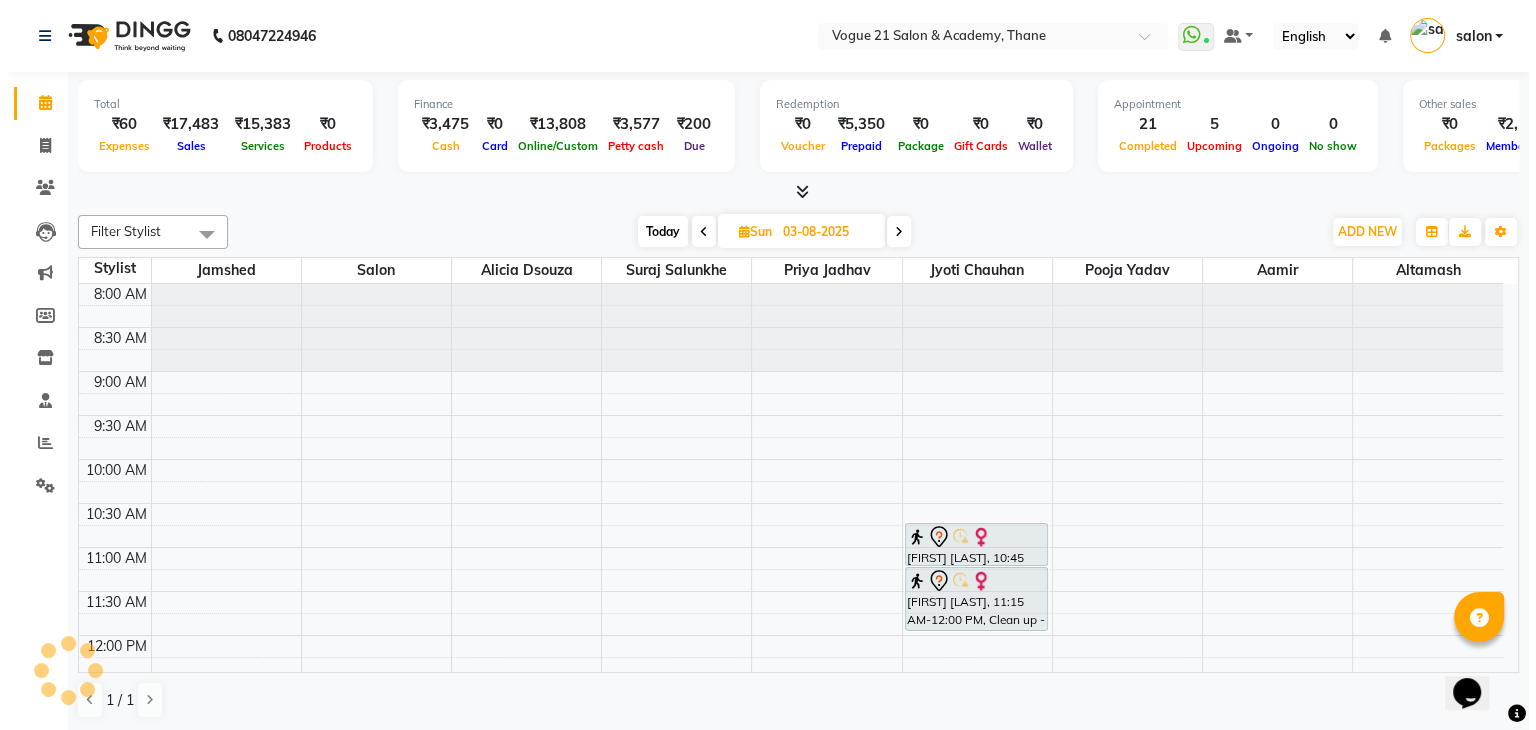 scroll, scrollTop: 880, scrollLeft: 0, axis: vertical 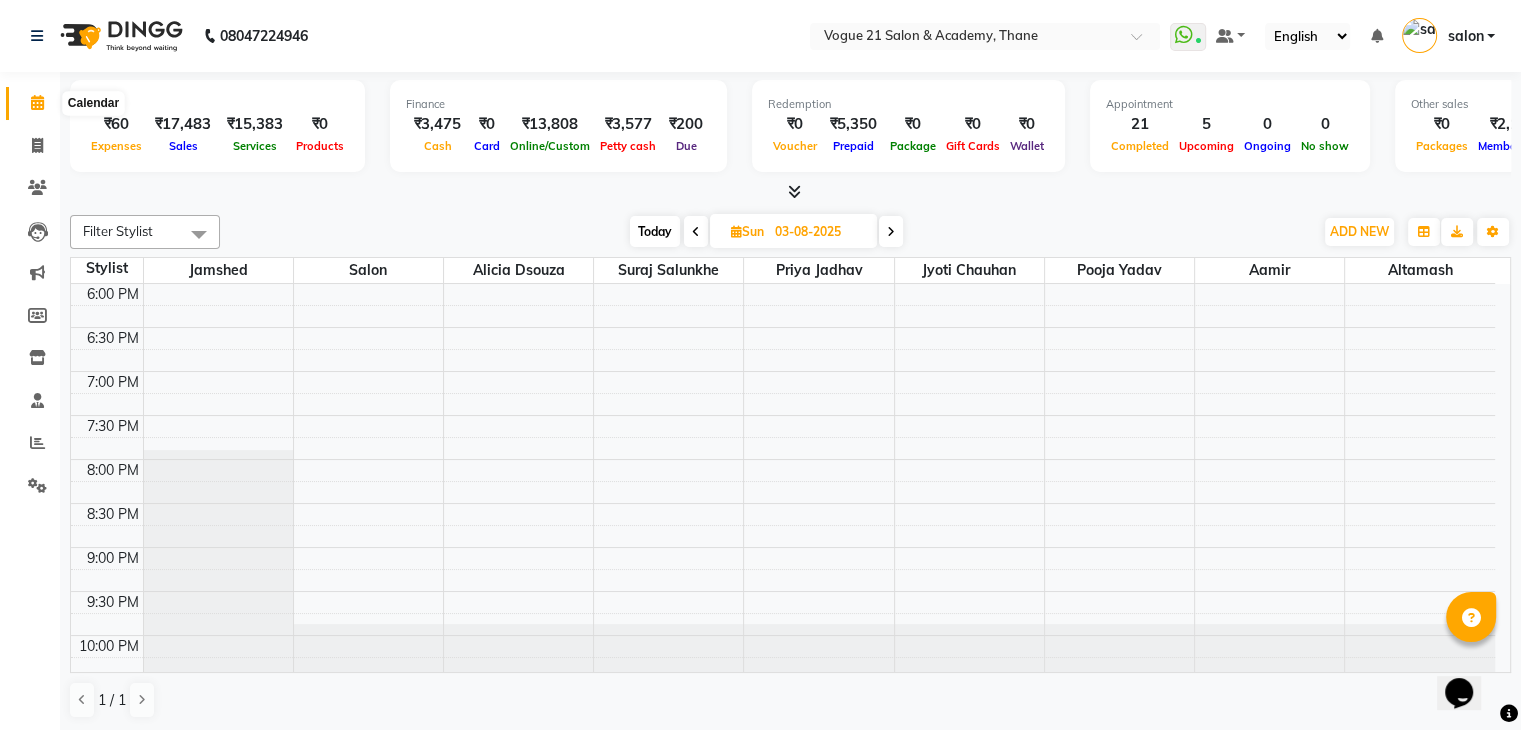 click 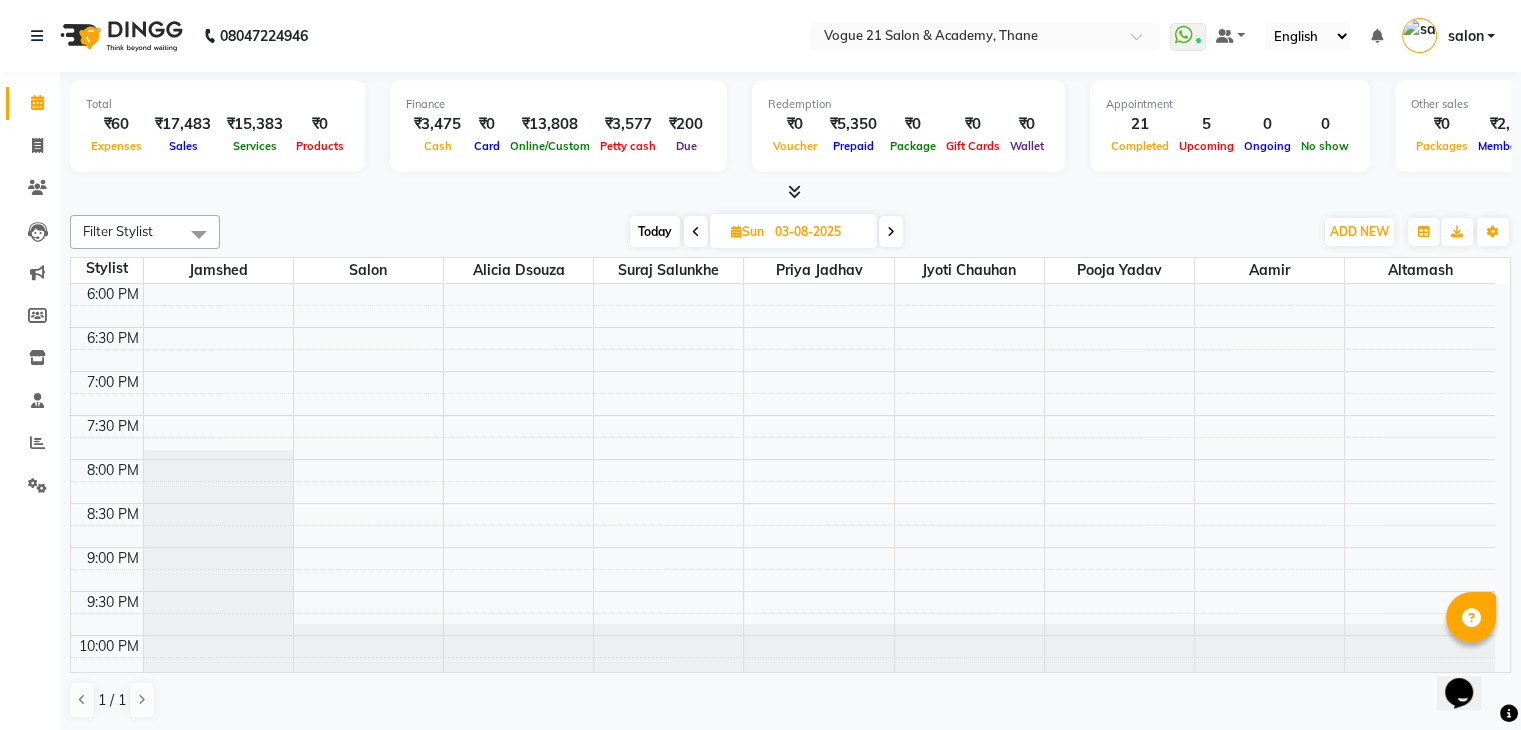 click on "Calendar" 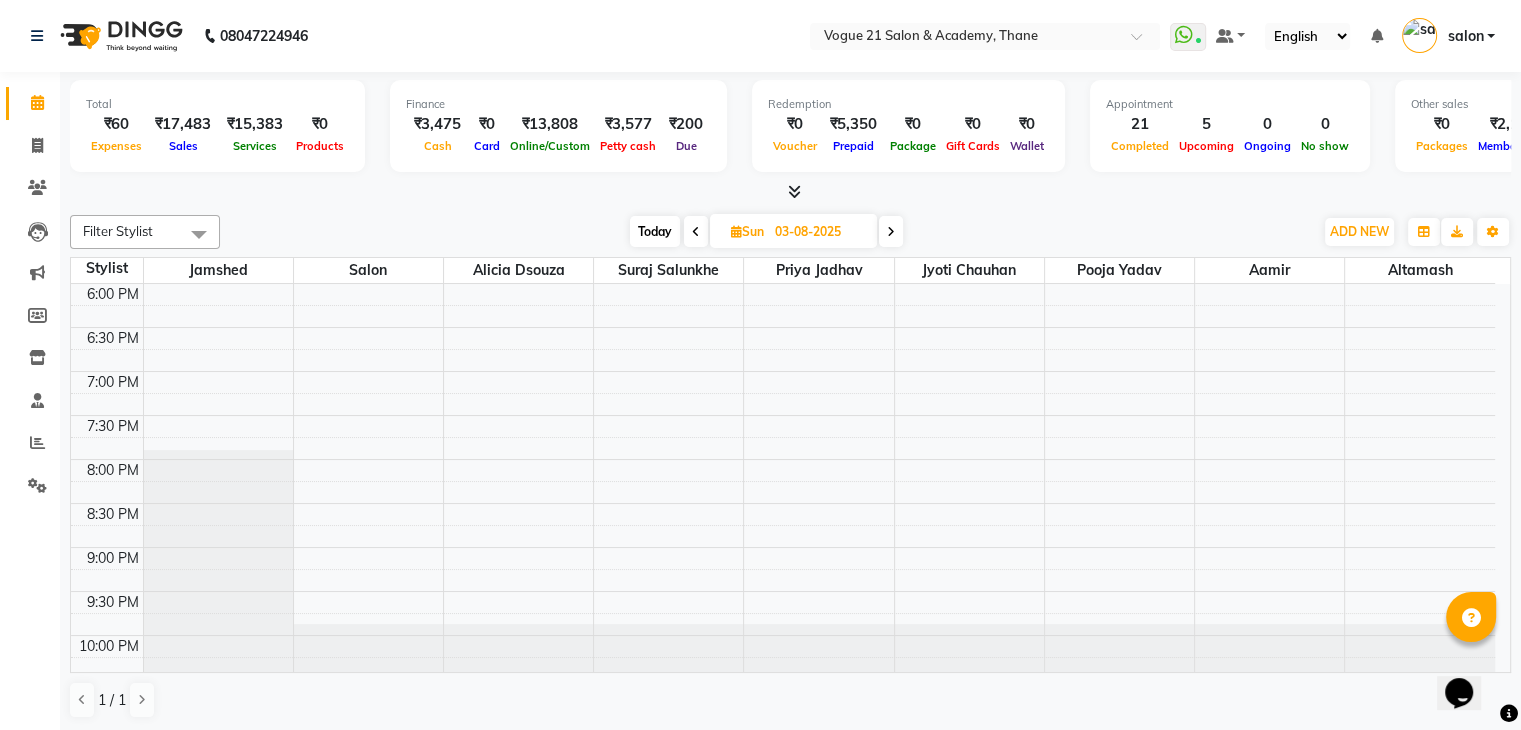 click on "Calendar" 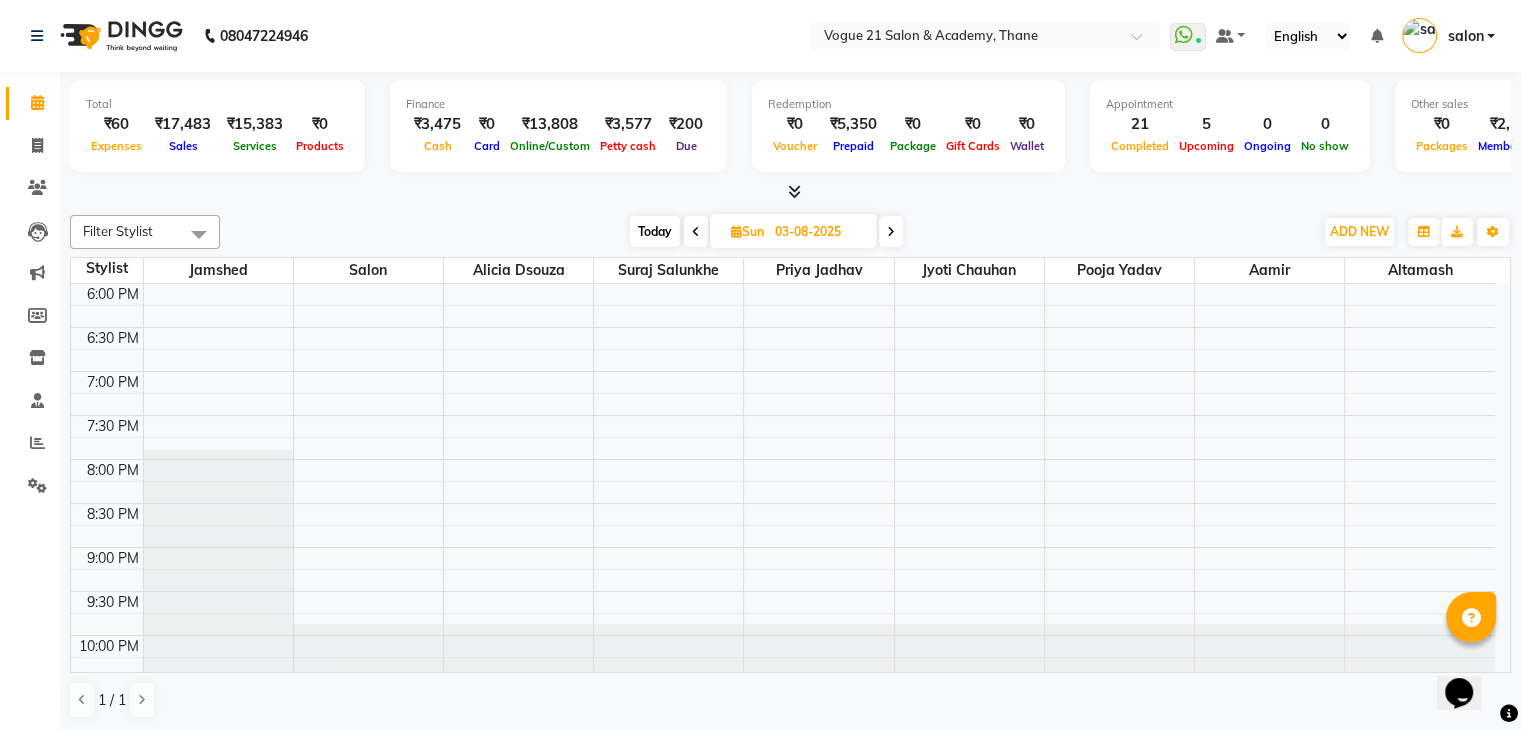 click on "Calendar" 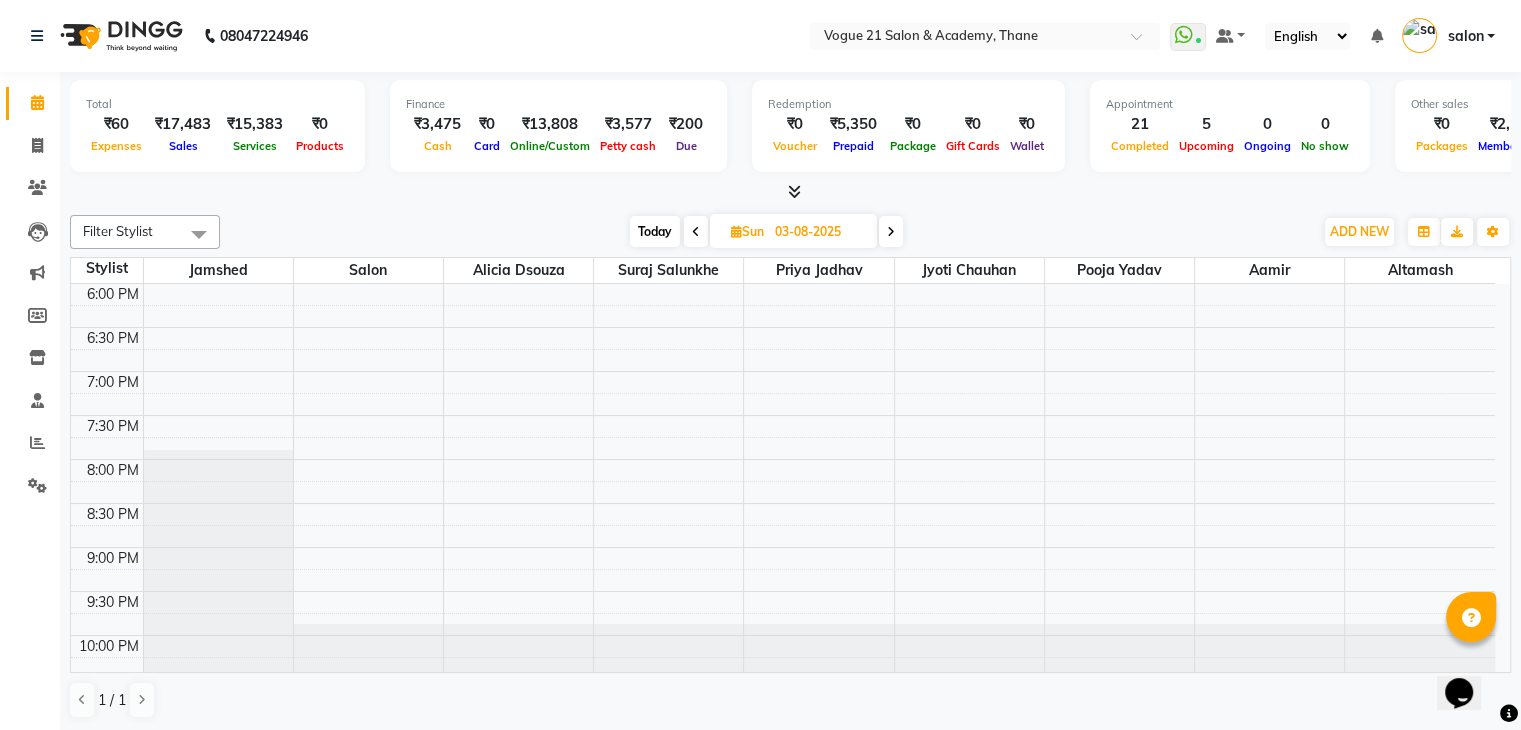 click on "Calendar" 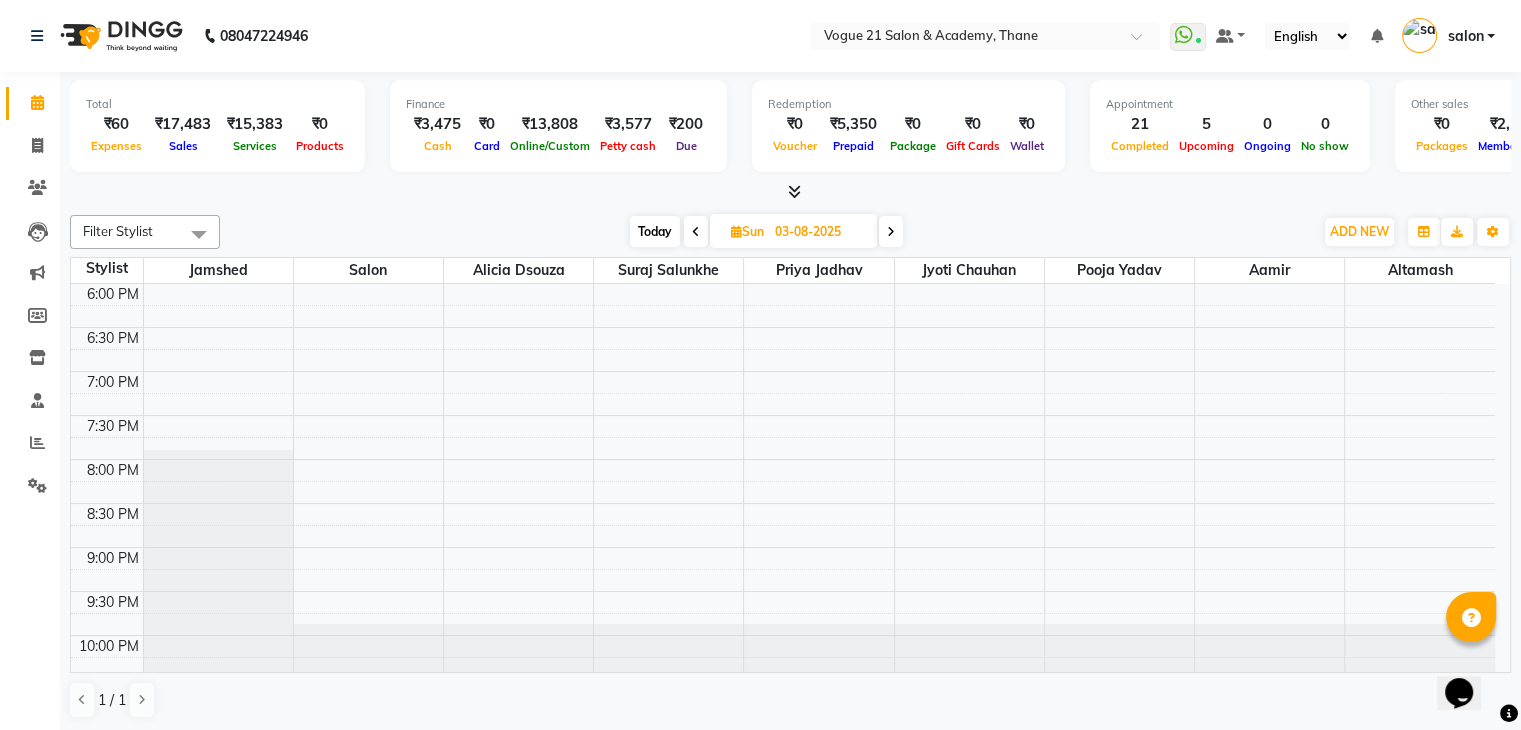 click on "Calendar" 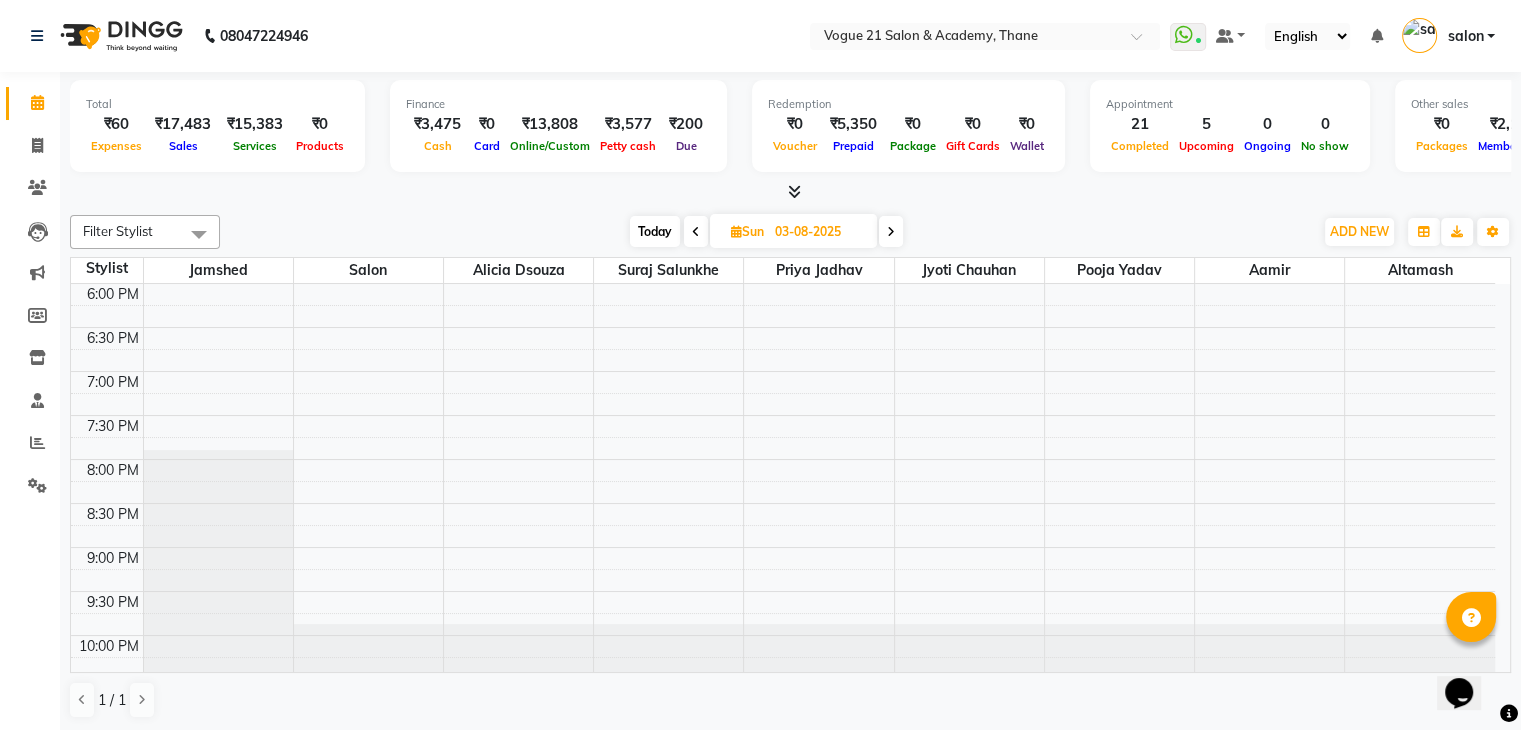 click on "Calendar" 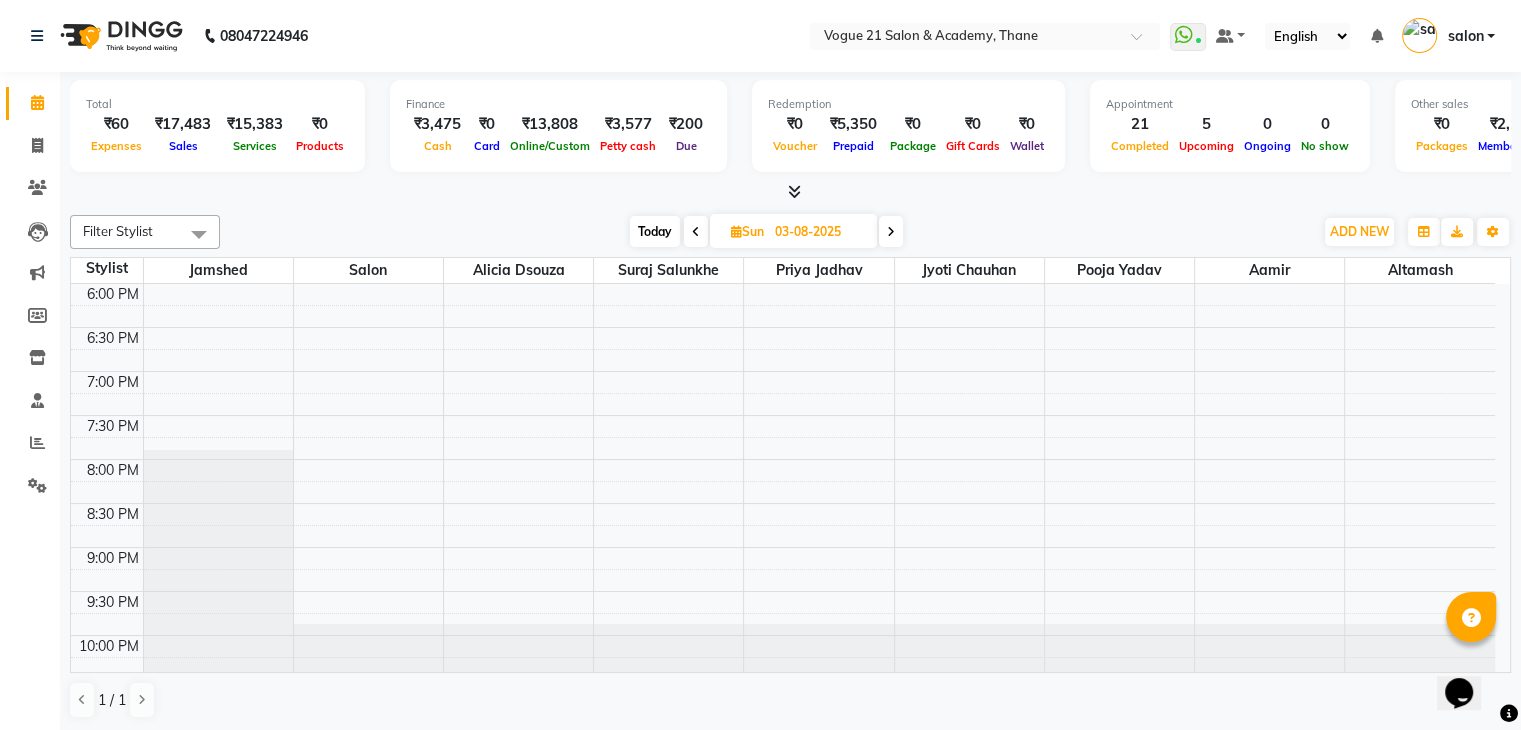 click on "Calendar" 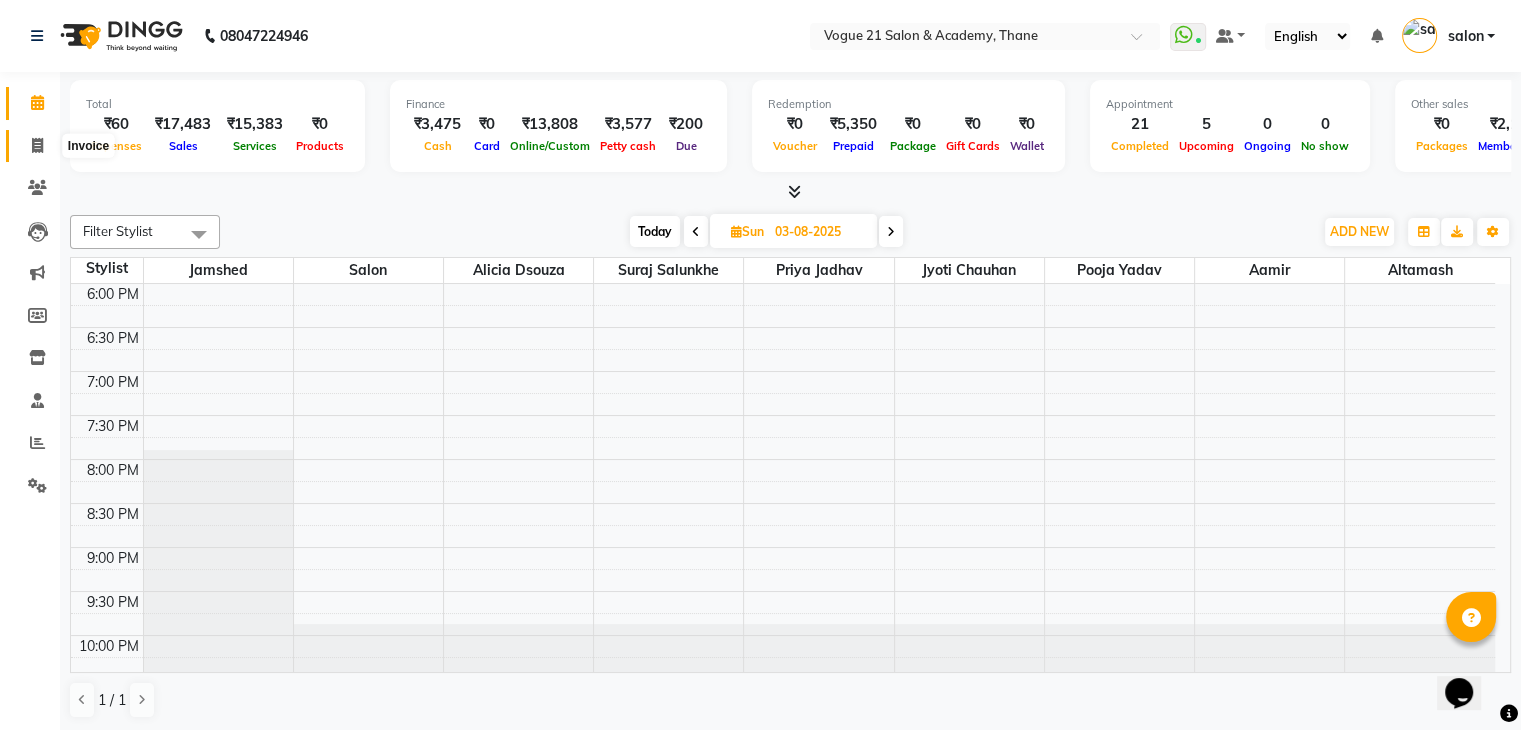 click 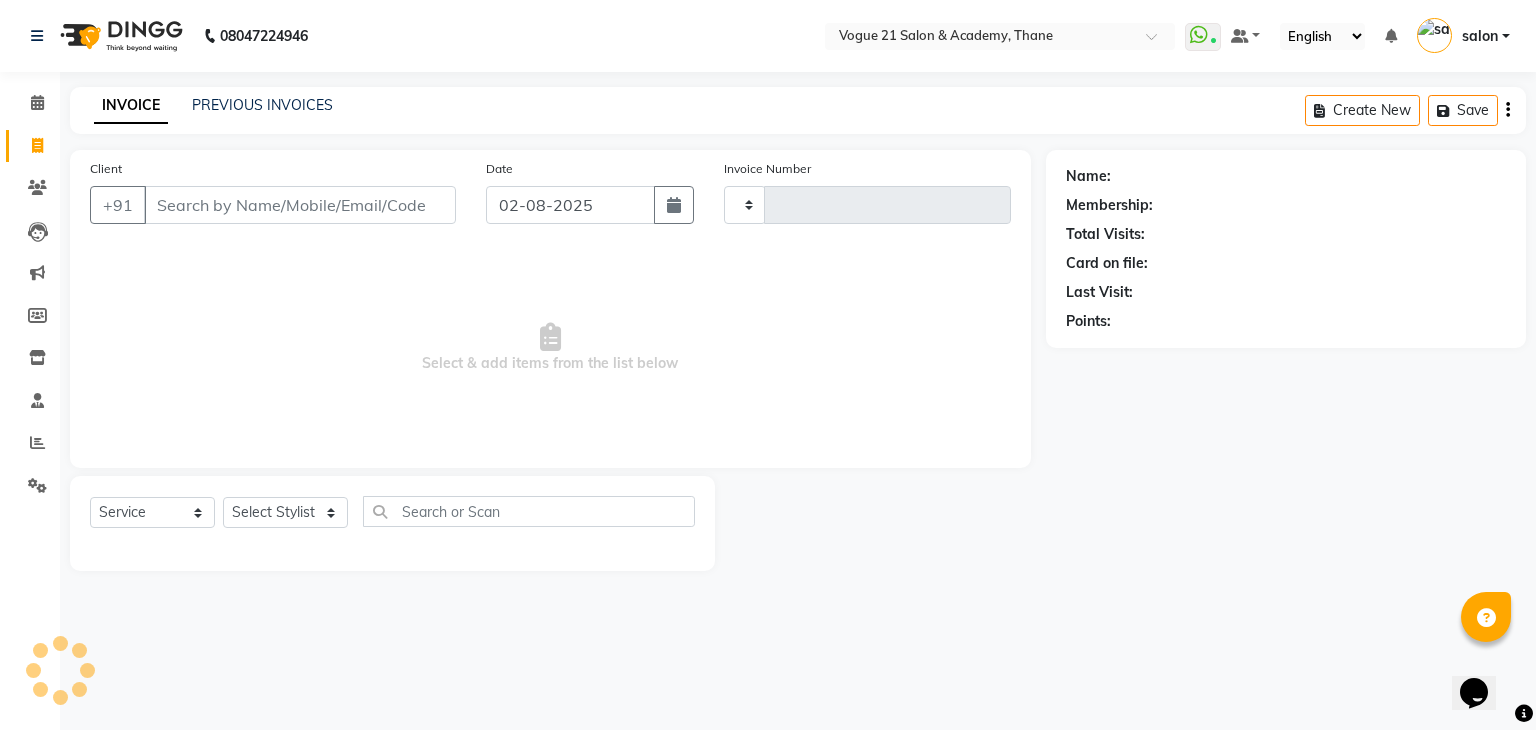 type on "2182" 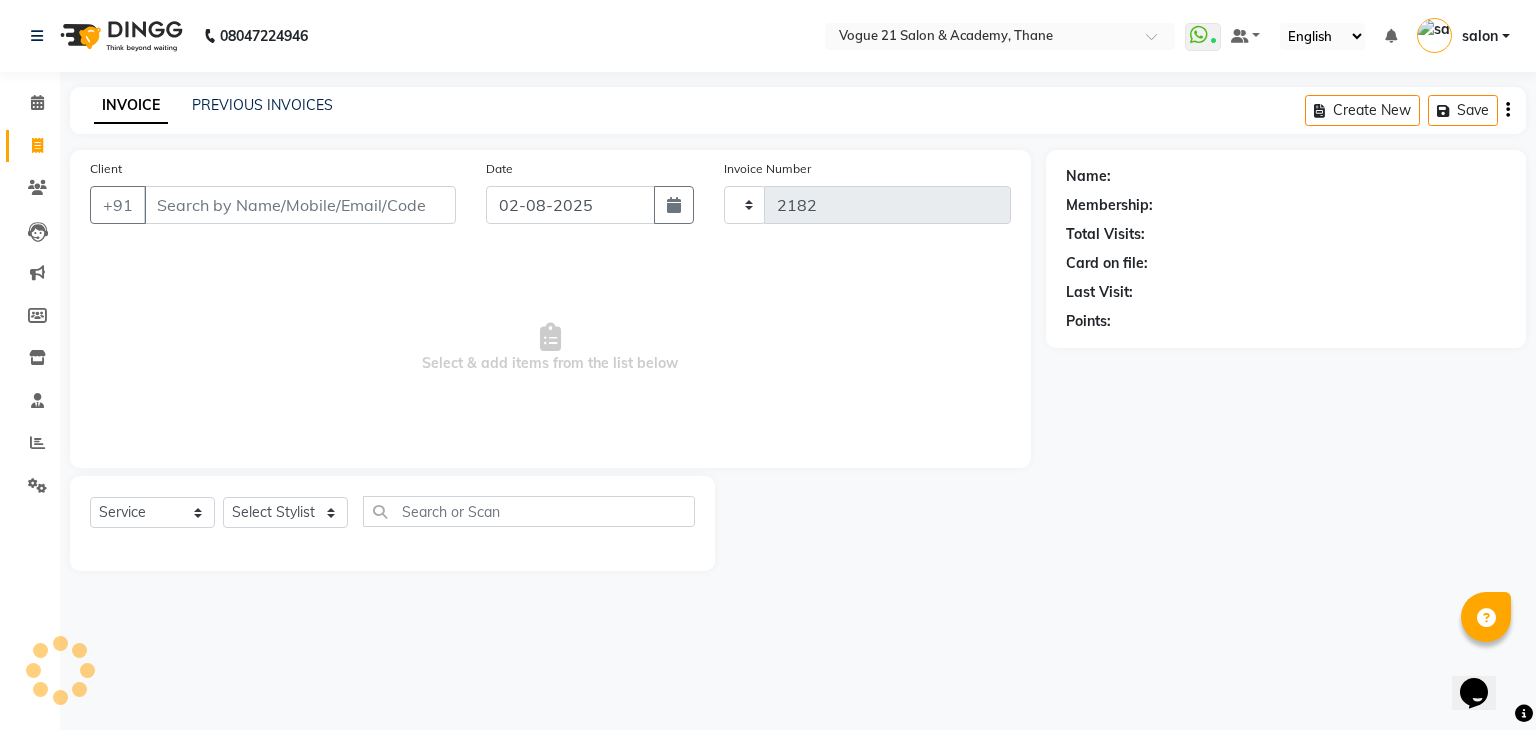 select on "4433" 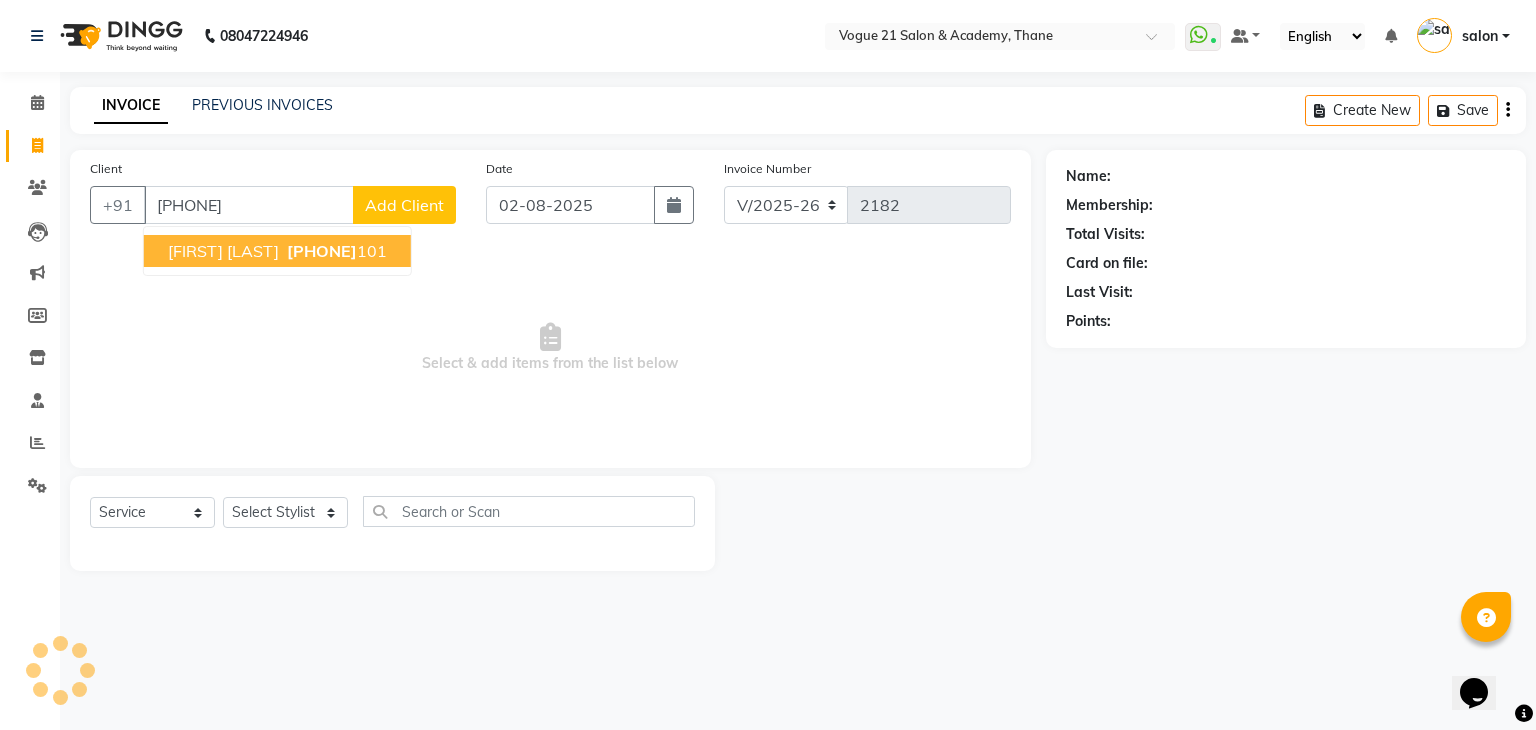 click on "[FIRST] [LAST]" at bounding box center (223, 251) 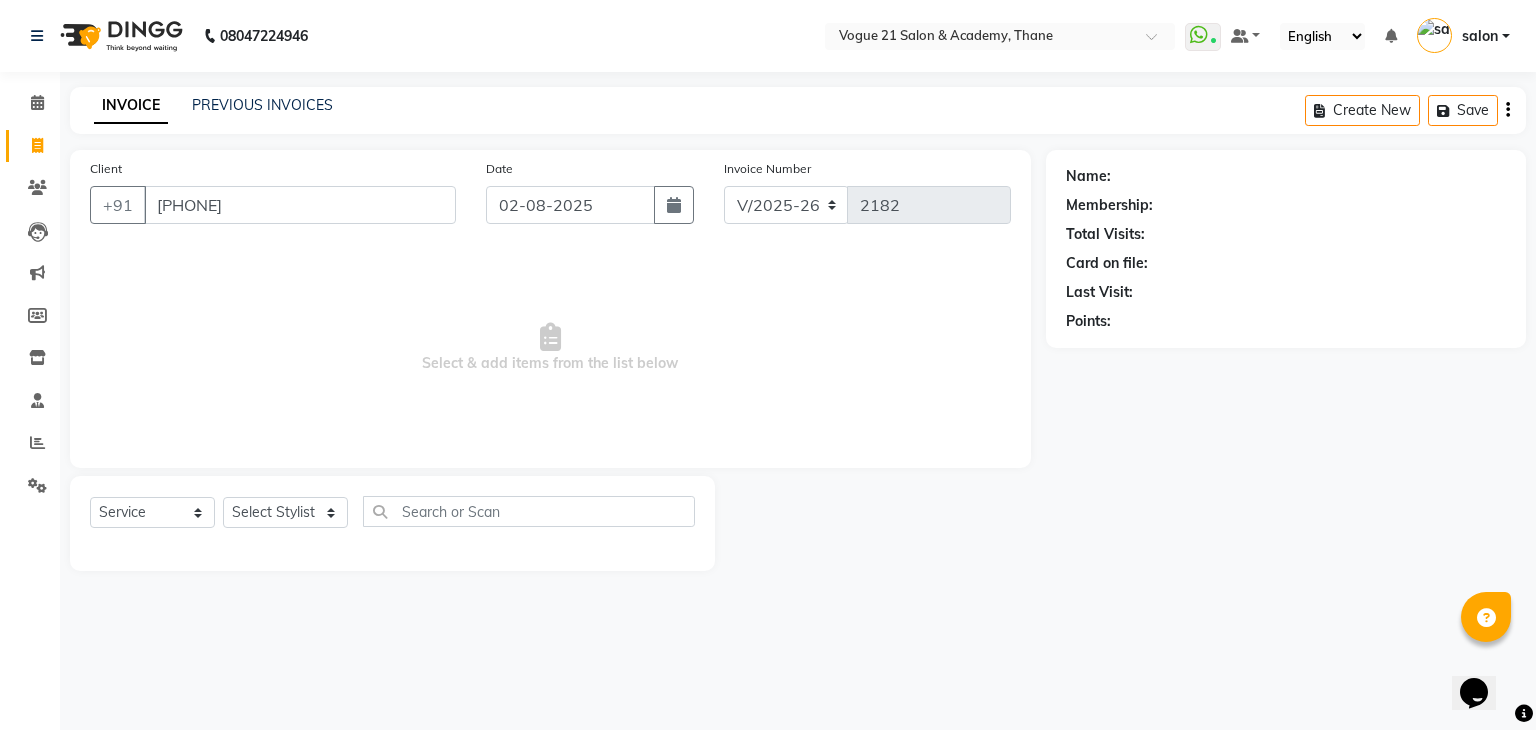 type on "[PHONE]" 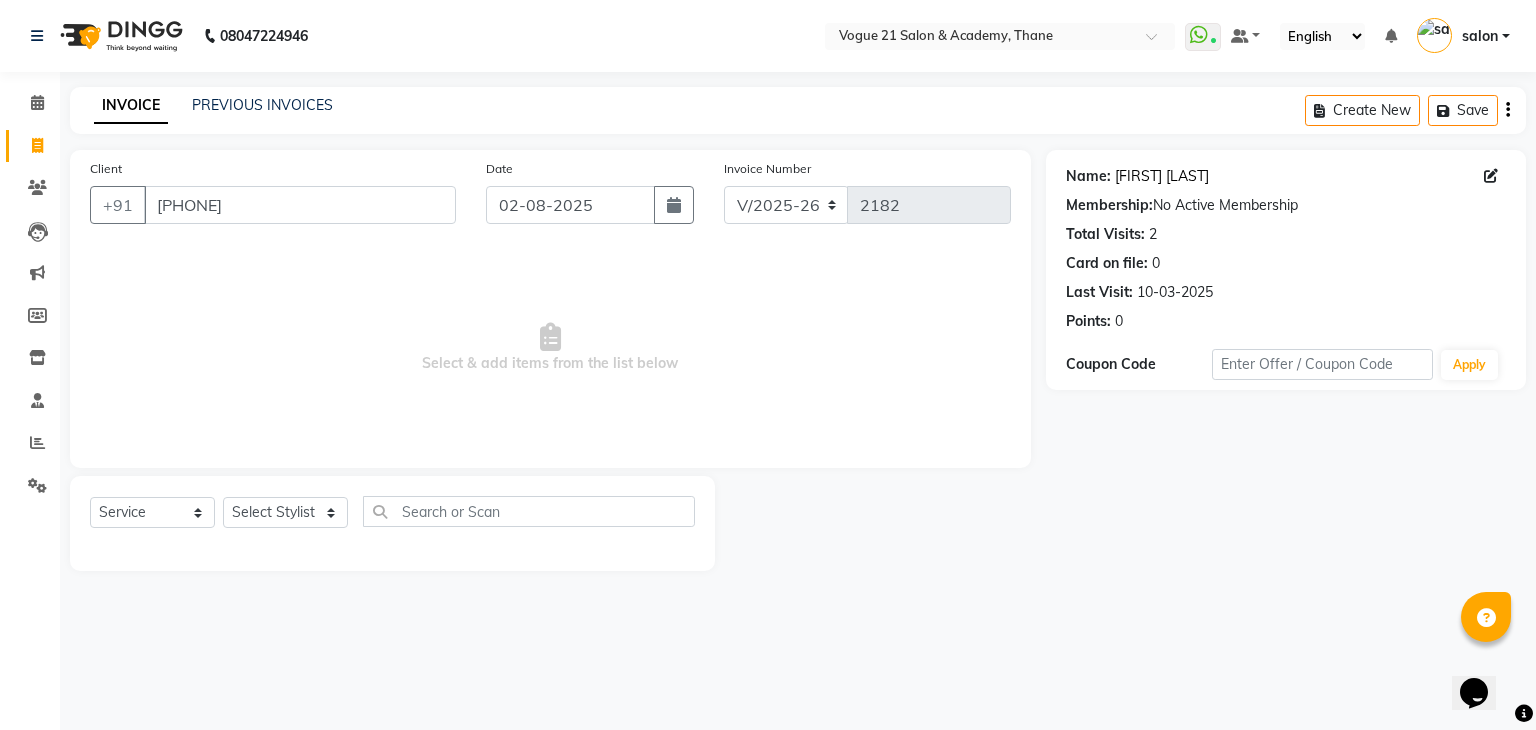 click on "Radha Manjeri" 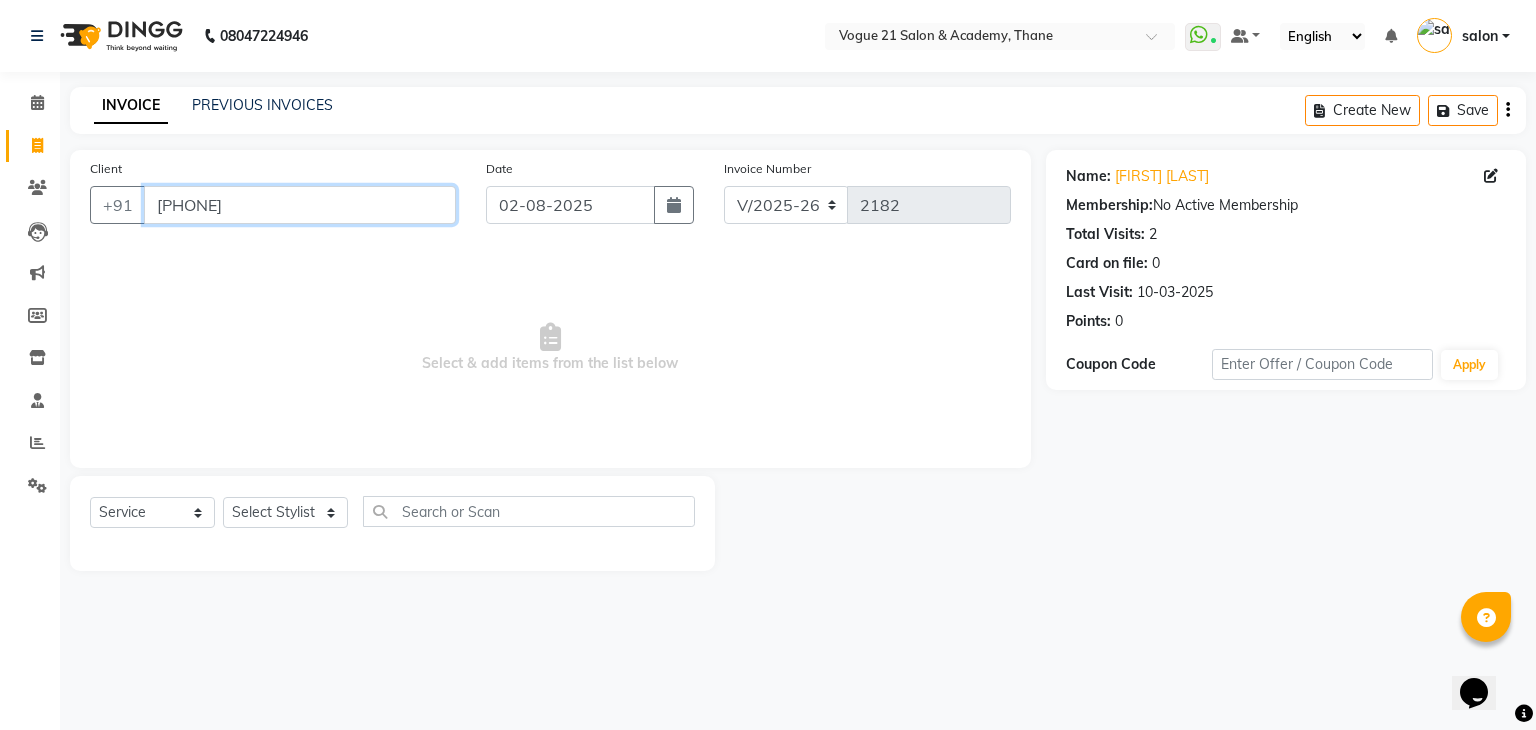 click on "[PHONE]" at bounding box center (300, 205) 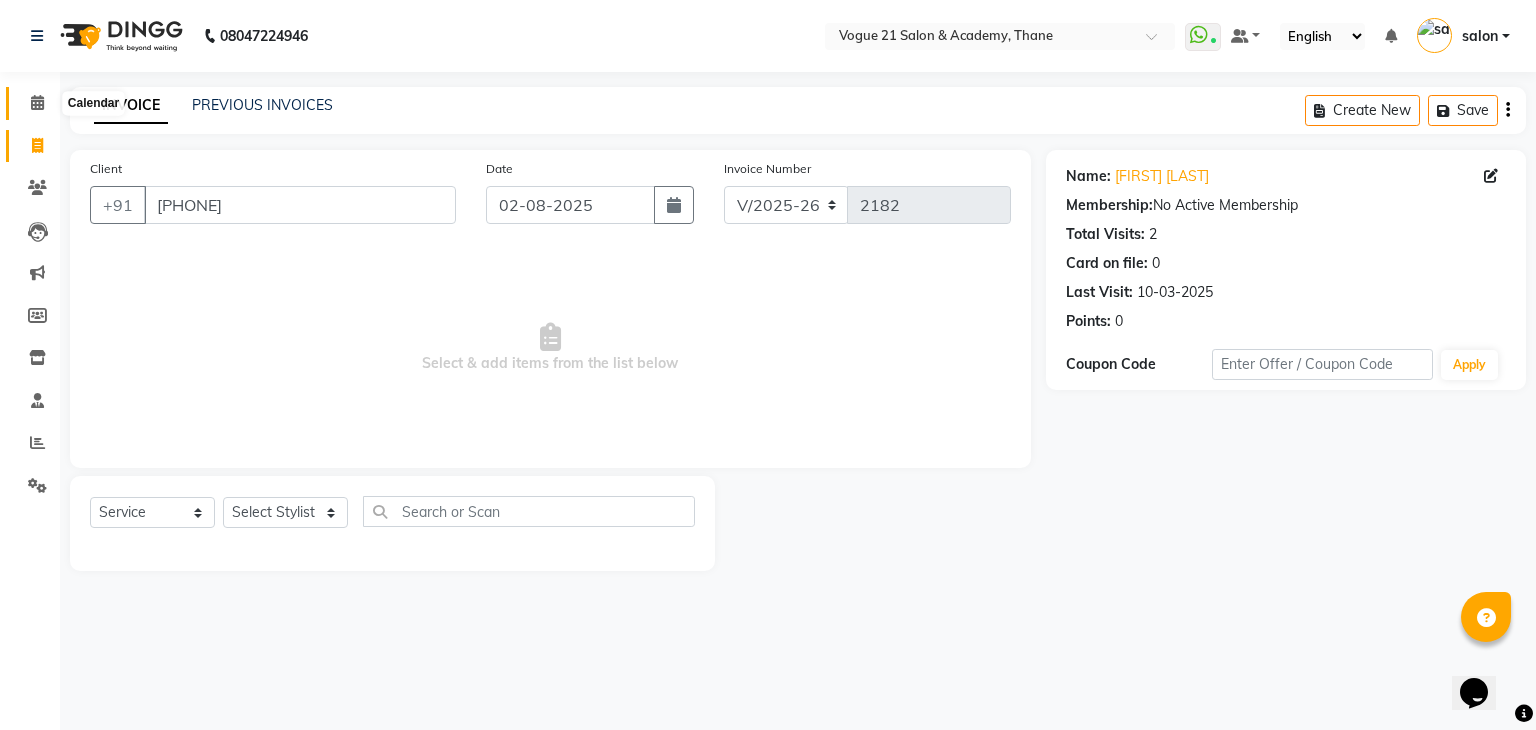 click 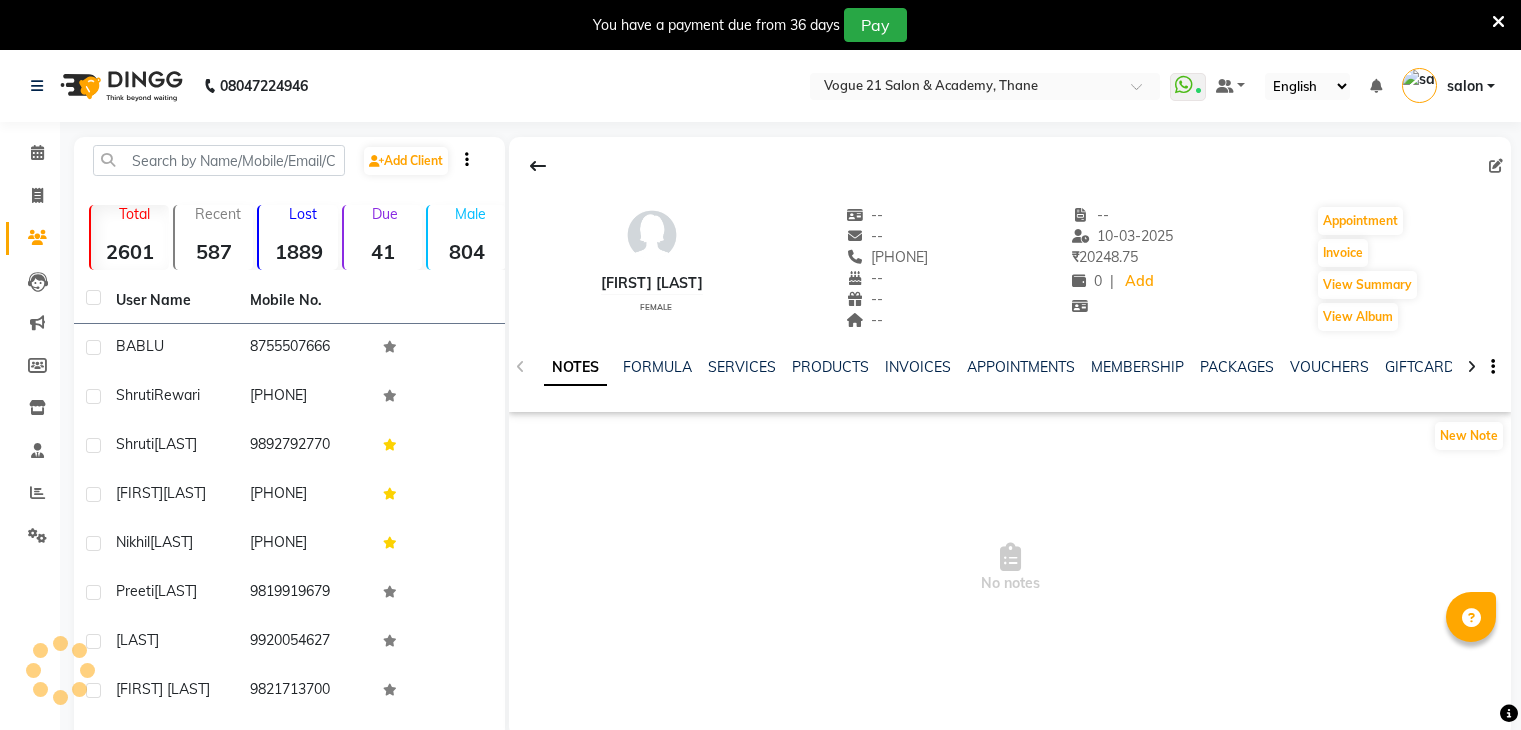 scroll, scrollTop: 0, scrollLeft: 0, axis: both 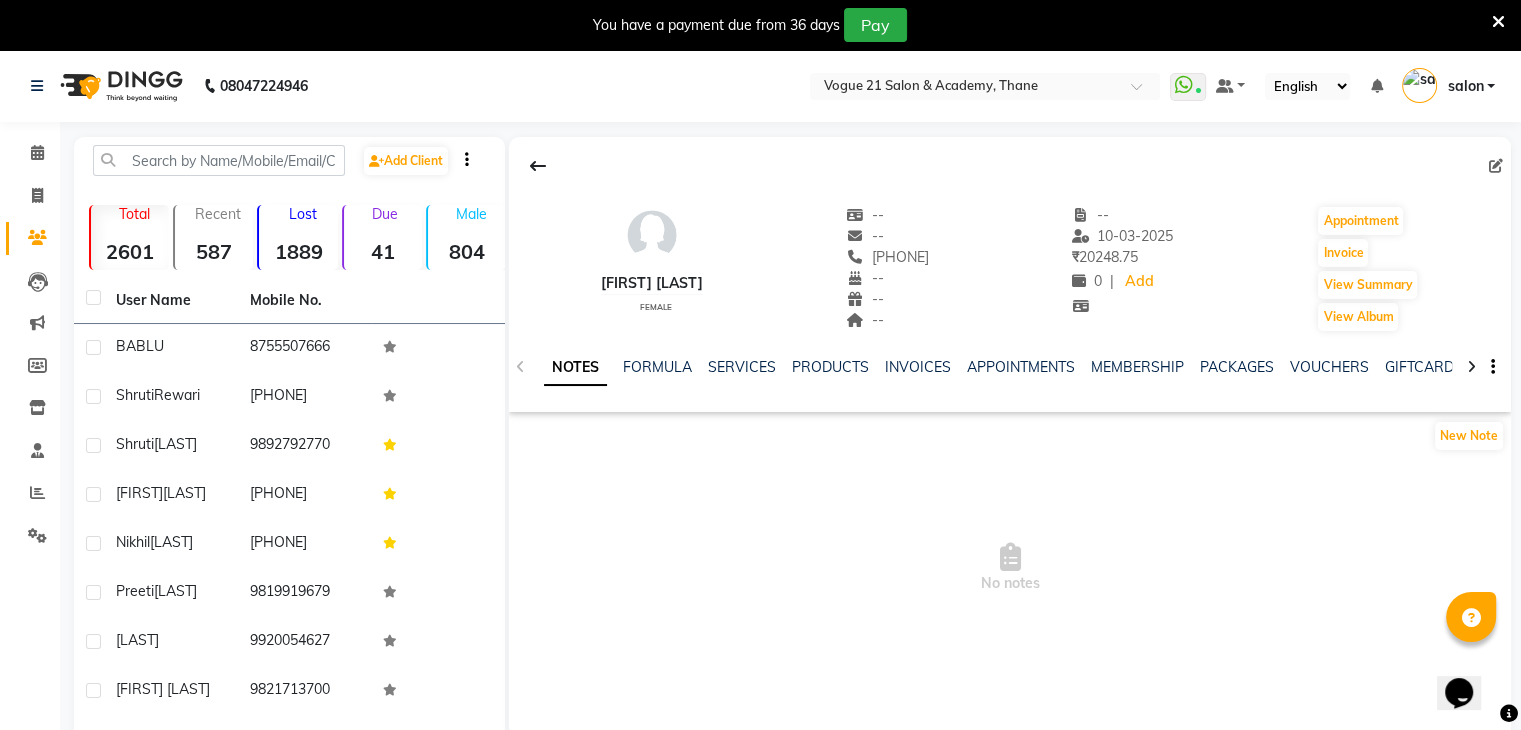 click on "SERVICES" 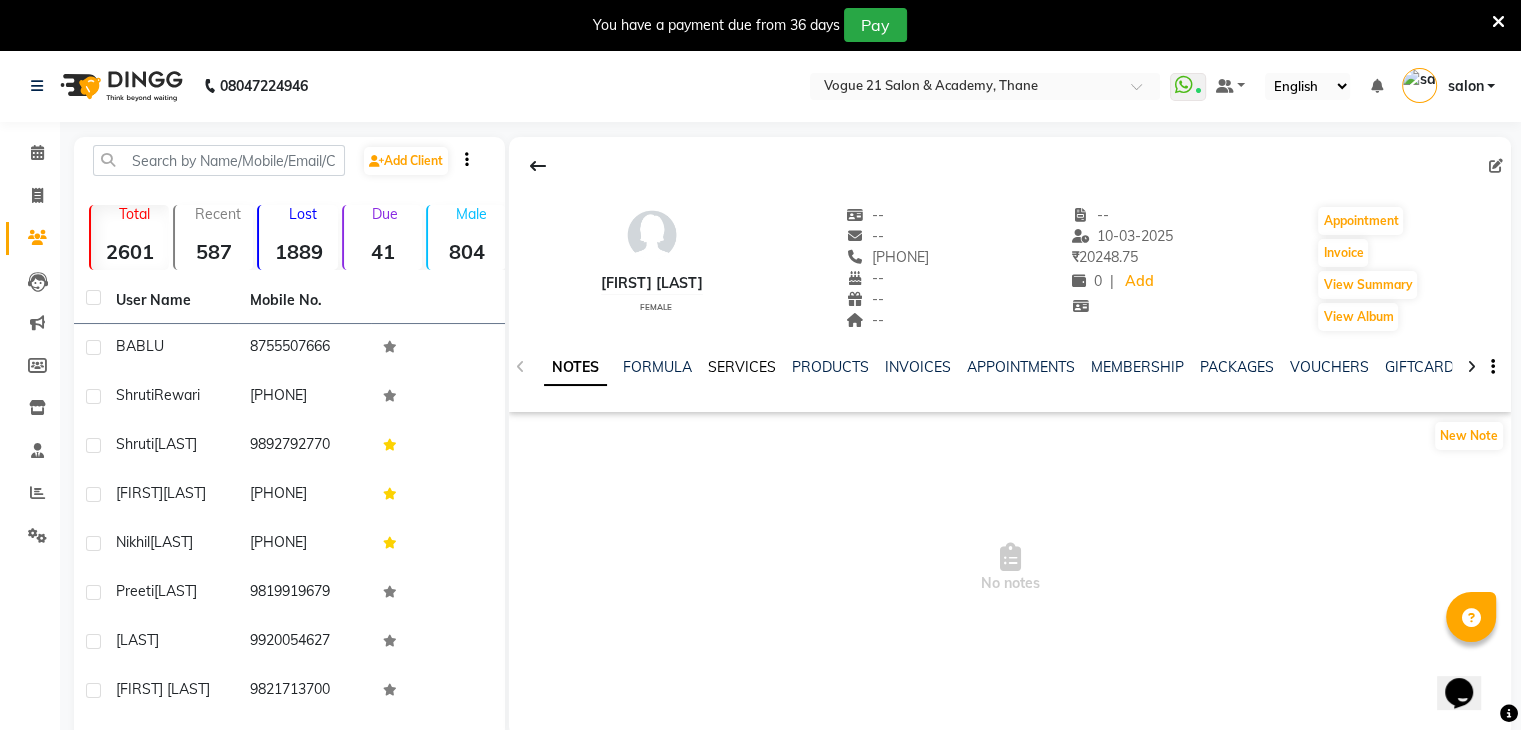 click on "SERVICES" 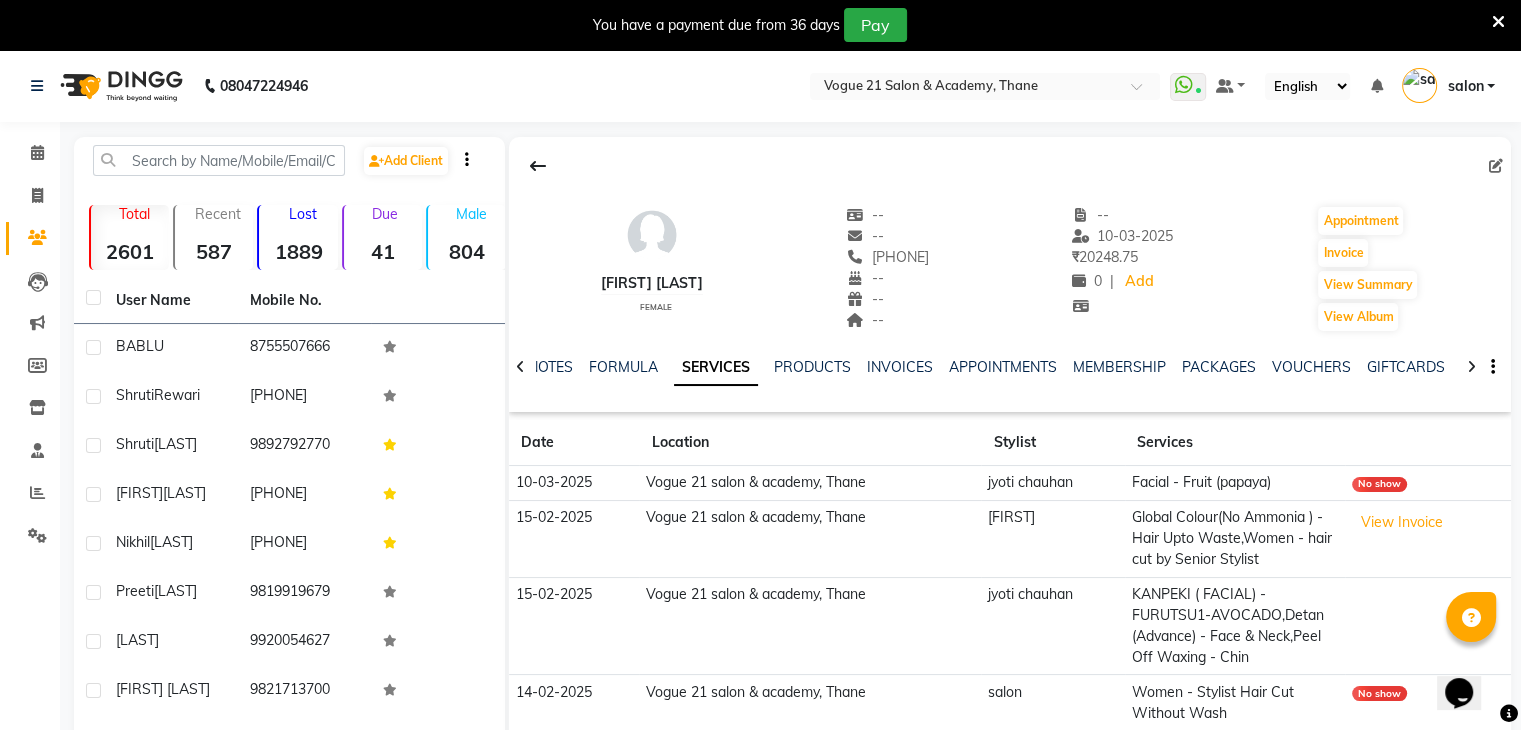 drag, startPoint x: 1527, startPoint y: 568, endPoint x: 1469, endPoint y: 461, distance: 121.70867 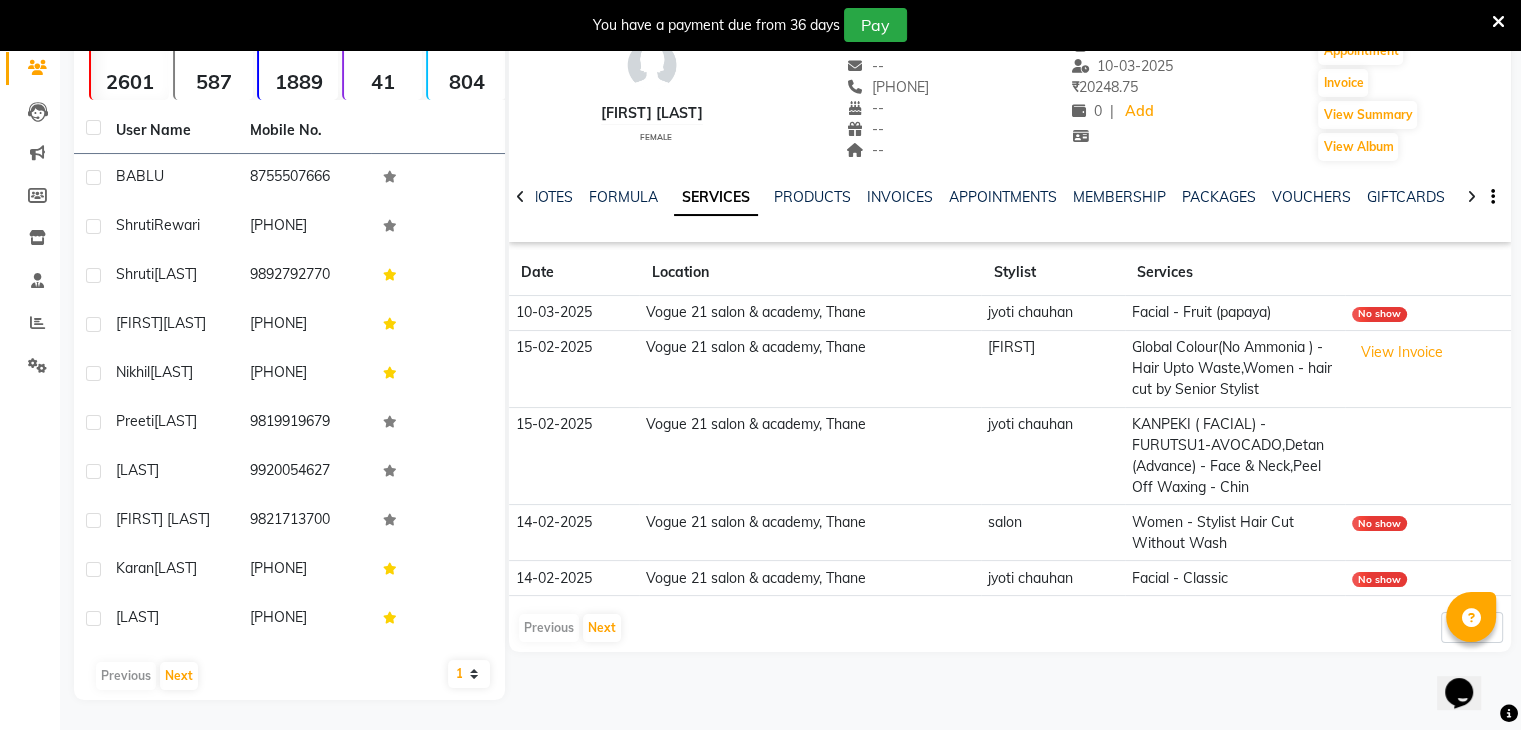 scroll, scrollTop: 187, scrollLeft: 0, axis: vertical 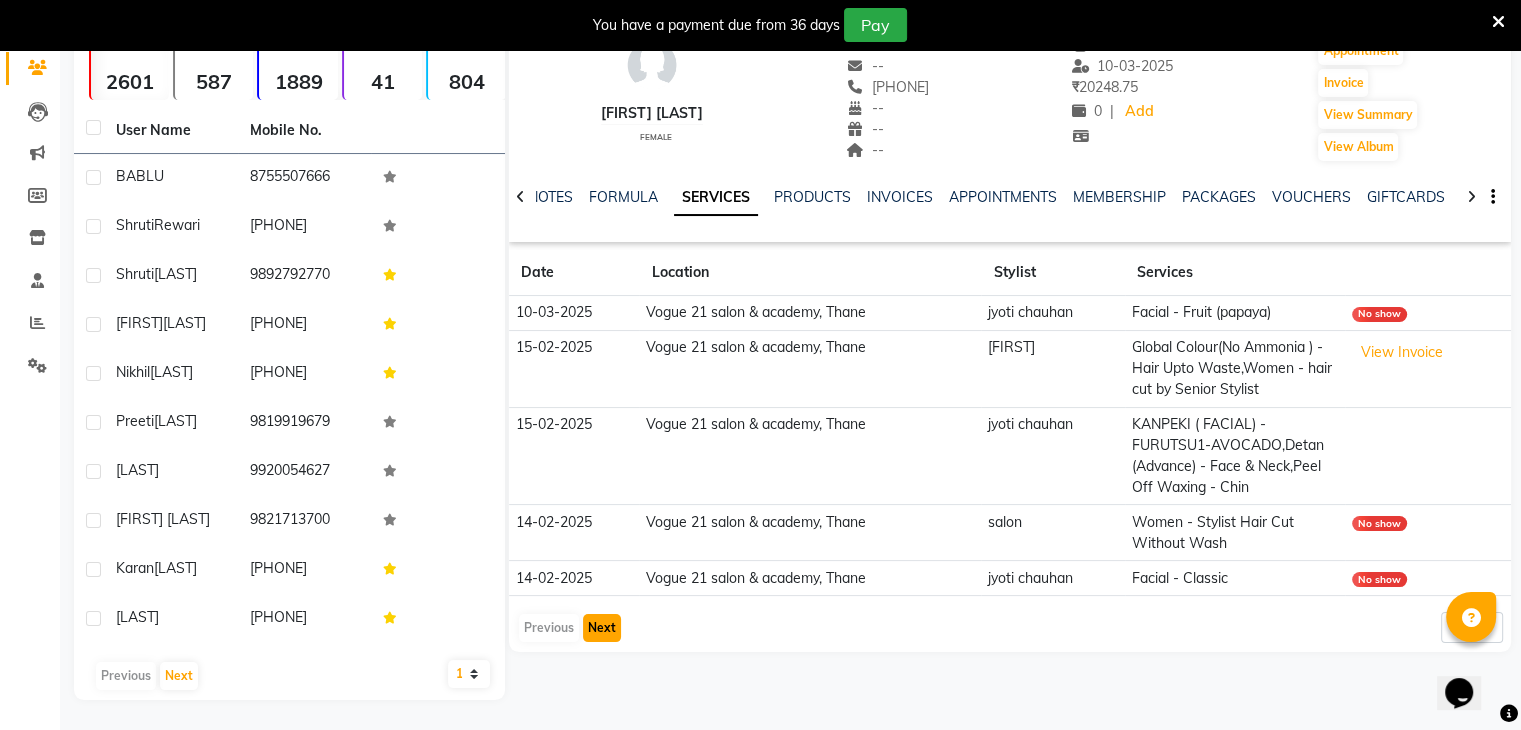 click on "Next" 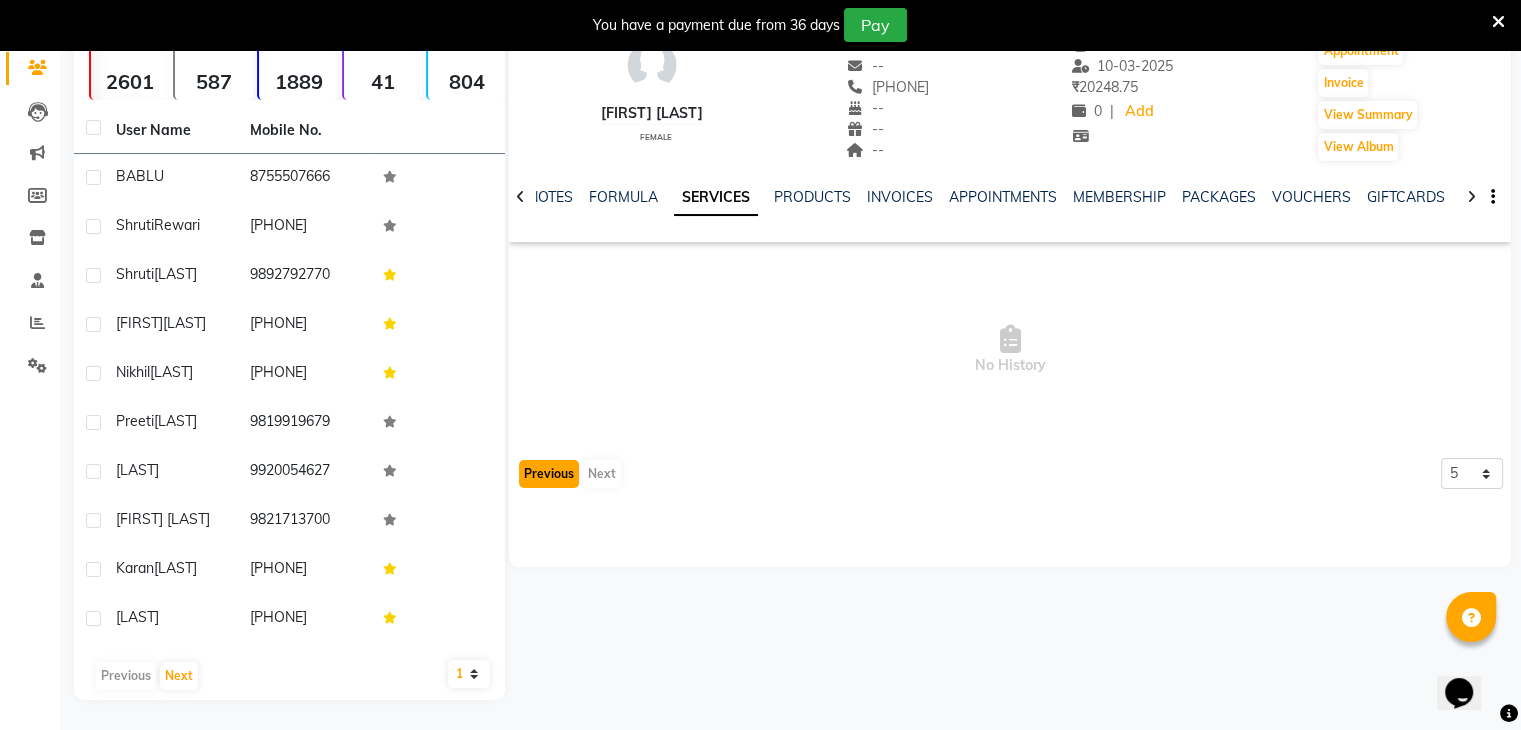 click on "Previous" 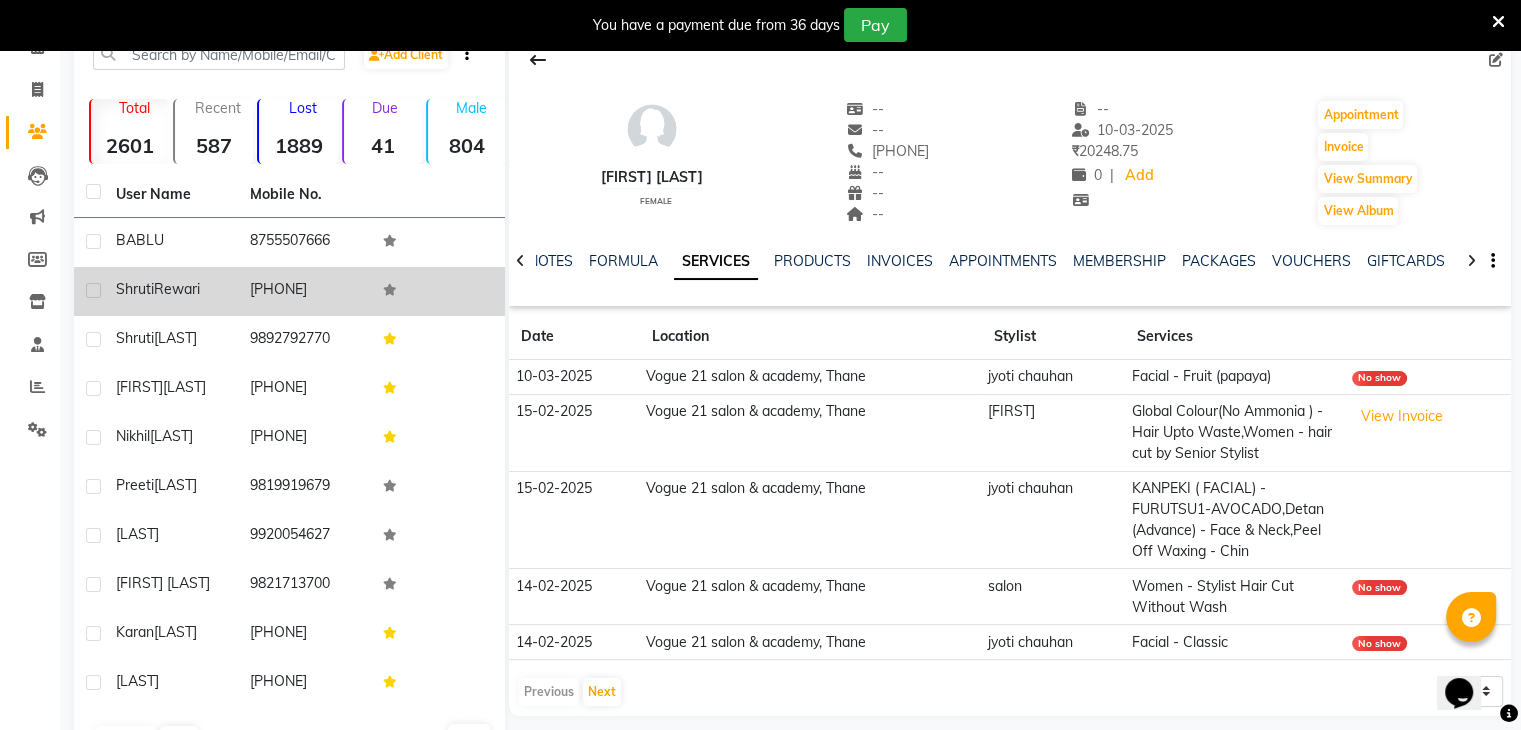 scroll, scrollTop: 0, scrollLeft: 0, axis: both 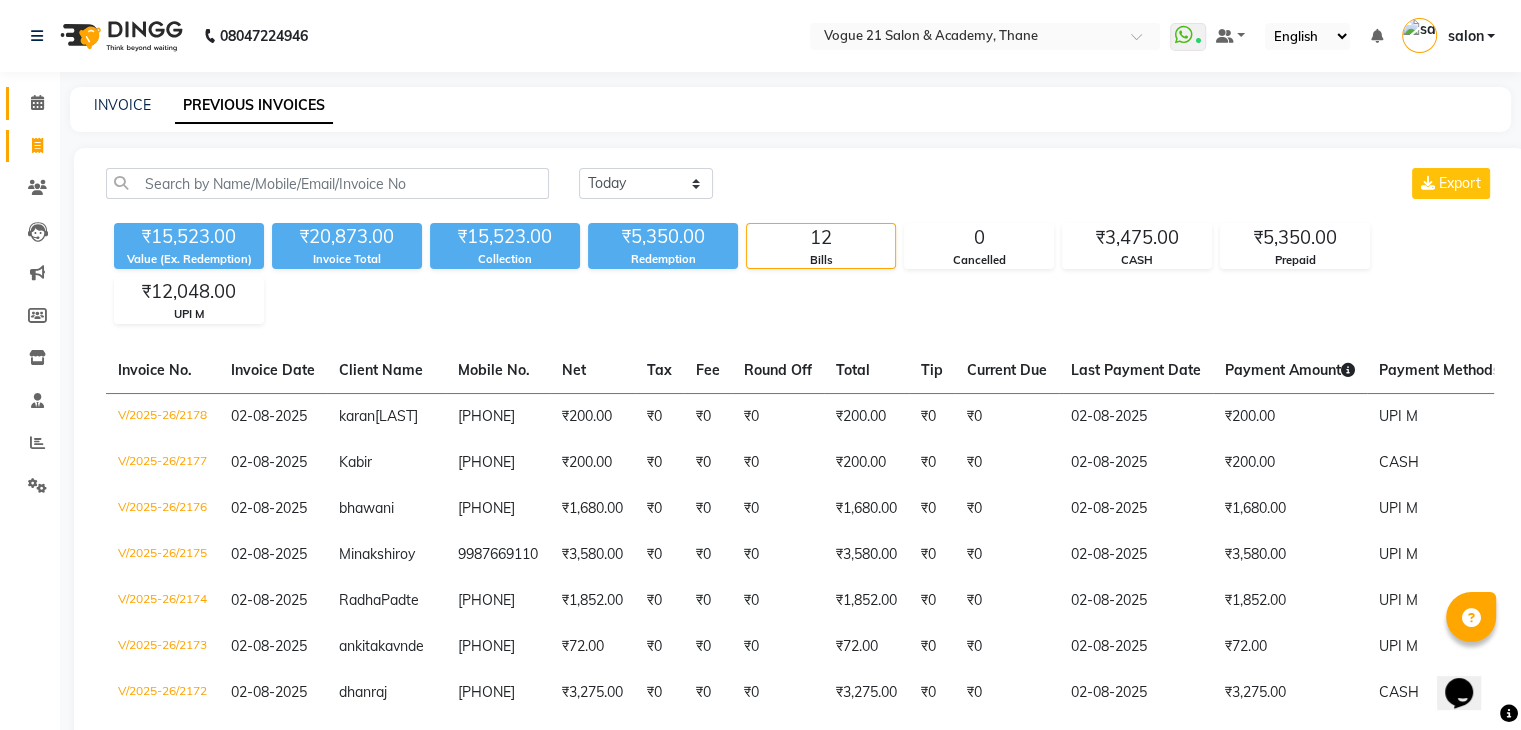 click on "Calendar" 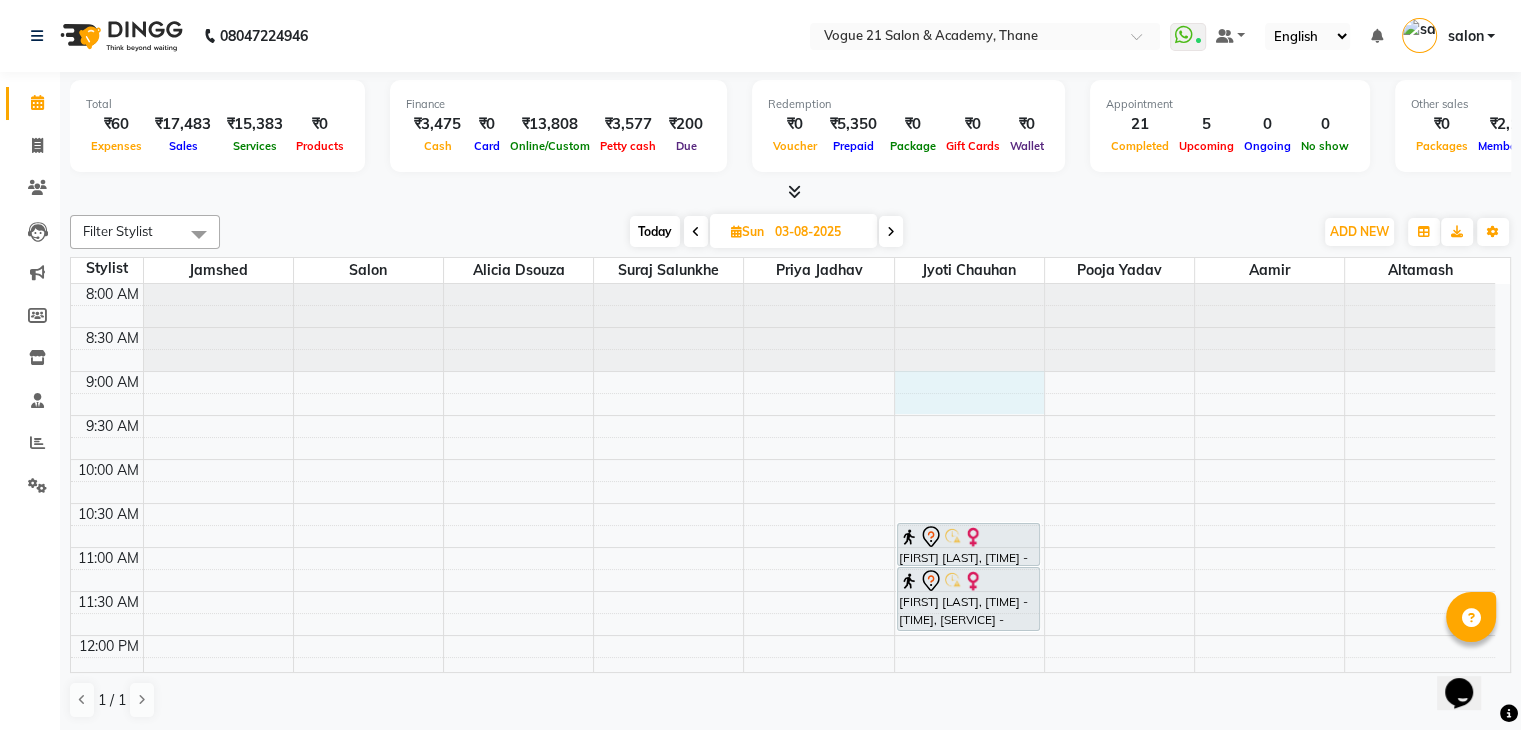 drag, startPoint x: 916, startPoint y: 369, endPoint x: 808, endPoint y: 403, distance: 113.22544 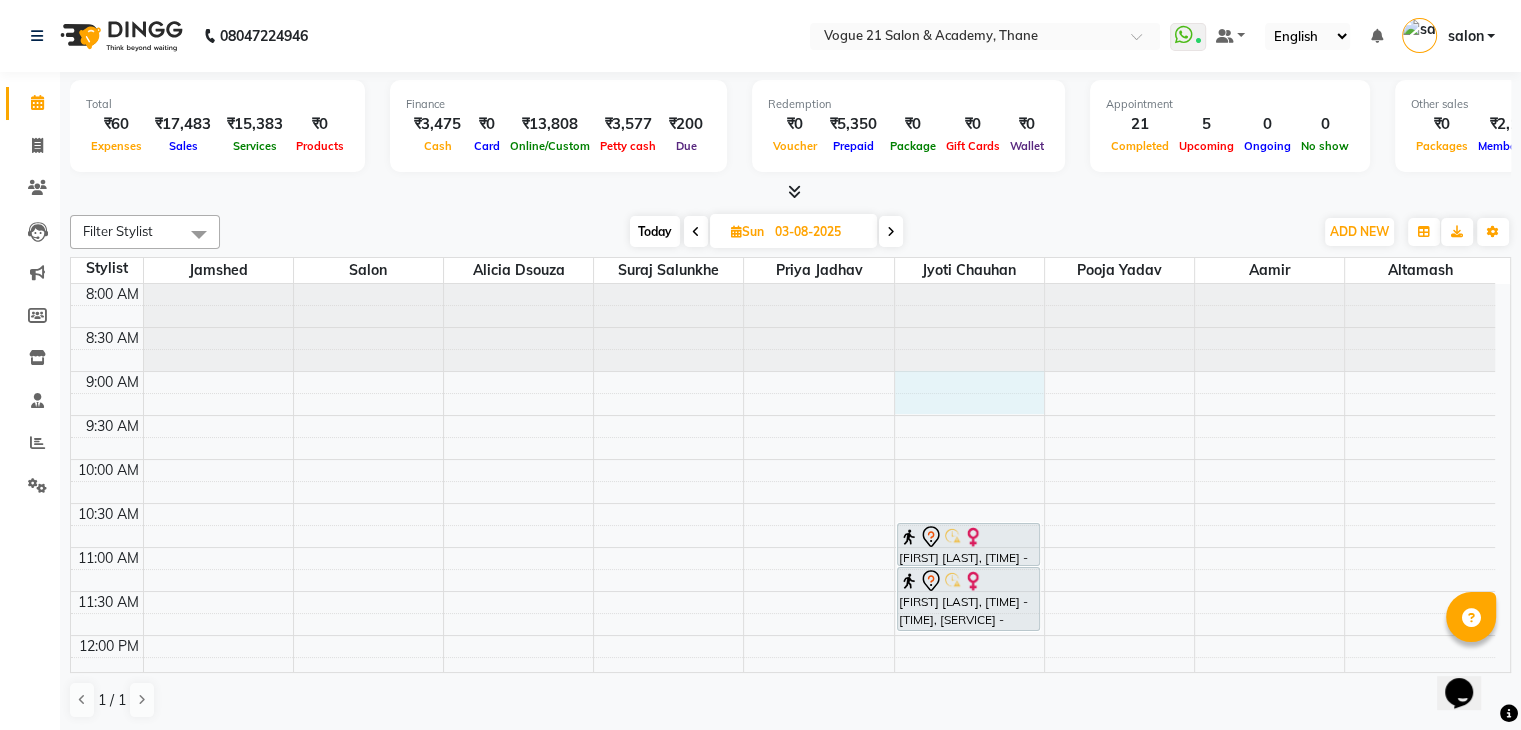 click on "8:00 AM 8:30 AM 9:00 AM 9:30 AM 10:00 AM 10:30 AM 11:00 AM 11:30 AM 12:00 PM 12:30 PM 1:00 PM 1:30 PM 2:00 PM 2:30 PM 3:00 PM 3:30 PM 4:00 PM 4:30 PM 5:00 PM 5:30 PM 6:00 PM 6:30 PM 7:00 PM 7:30 PM 8:00 PM 8:30 PM 9:00 PM 9:30 PM 10:00 PM 10:30 PM" at bounding box center (783, 943) 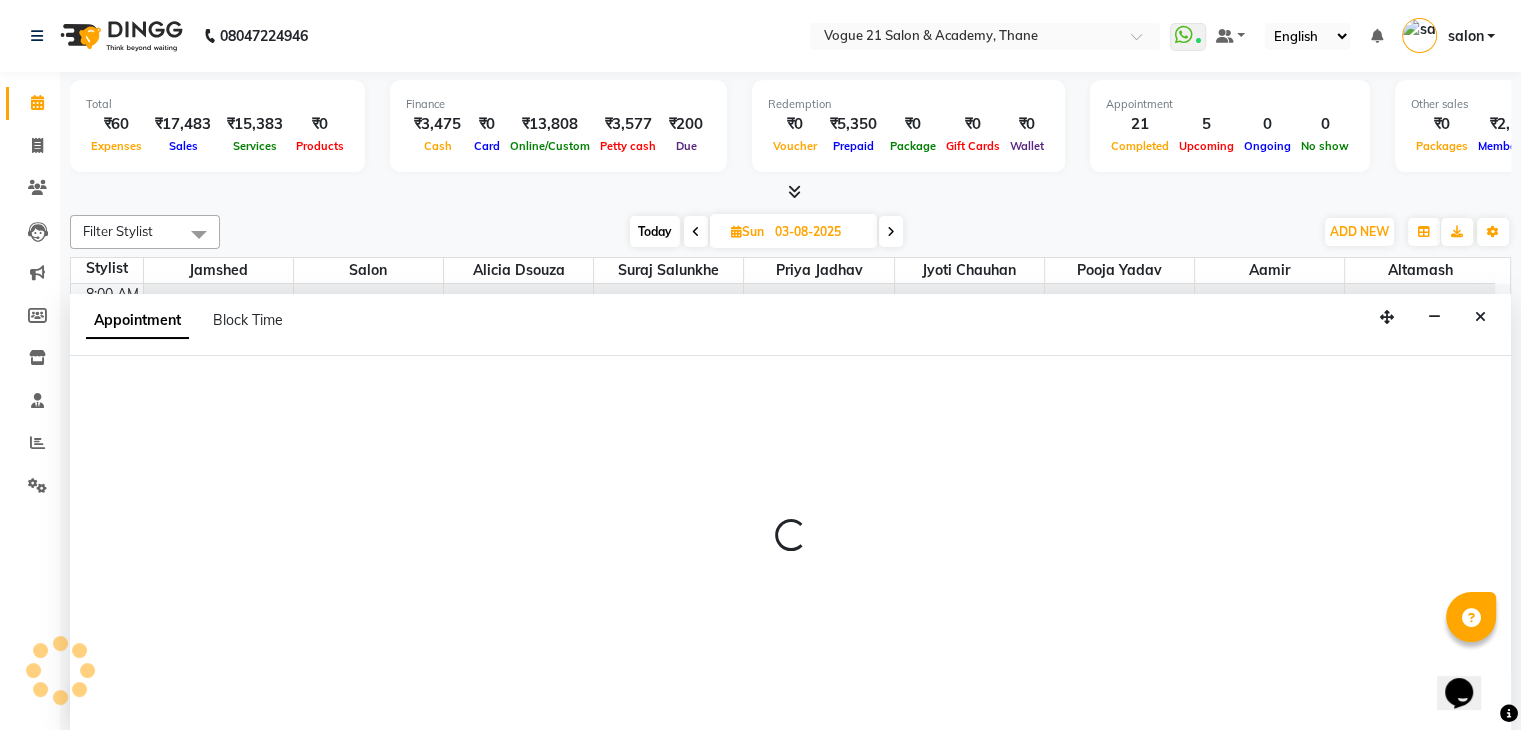 scroll, scrollTop: 1, scrollLeft: 0, axis: vertical 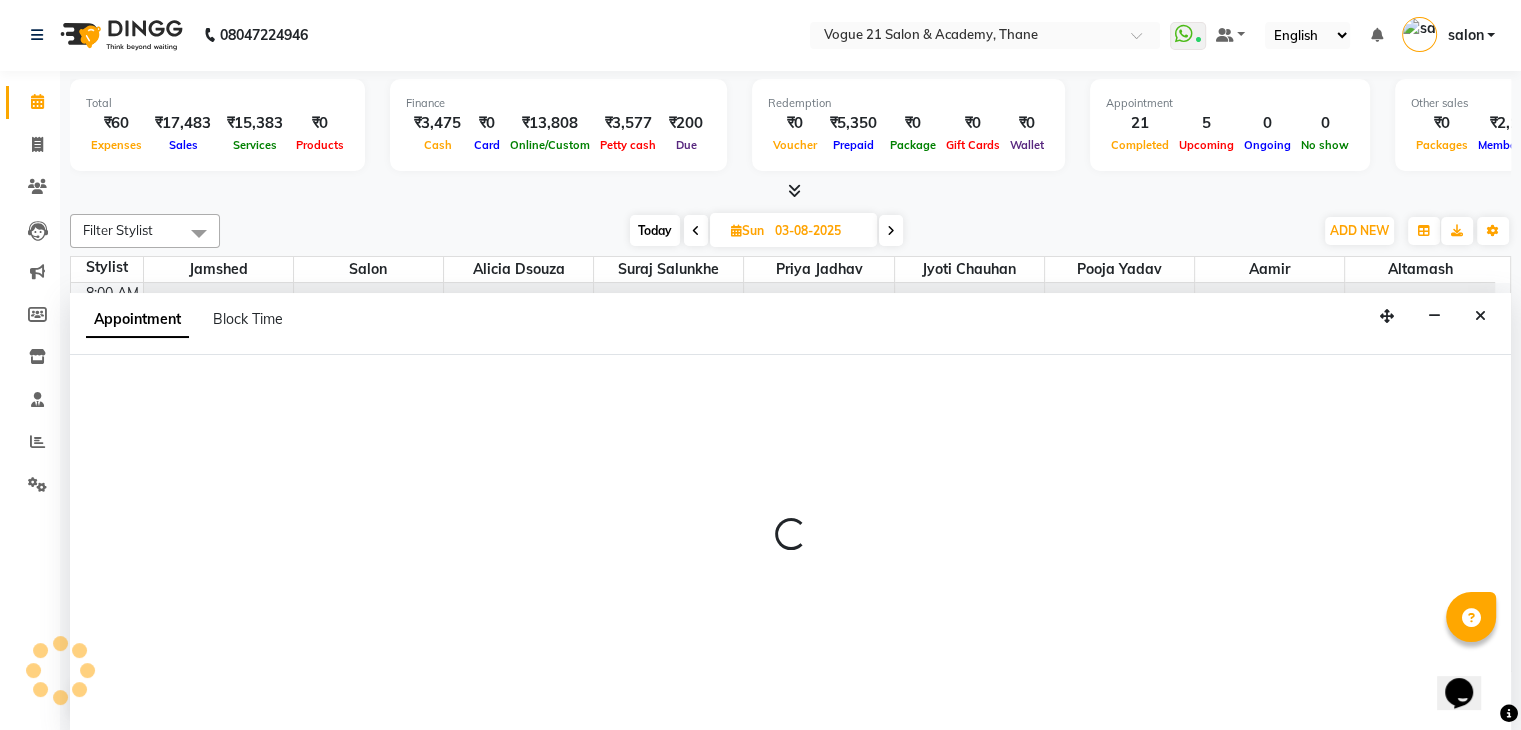 select on "66614" 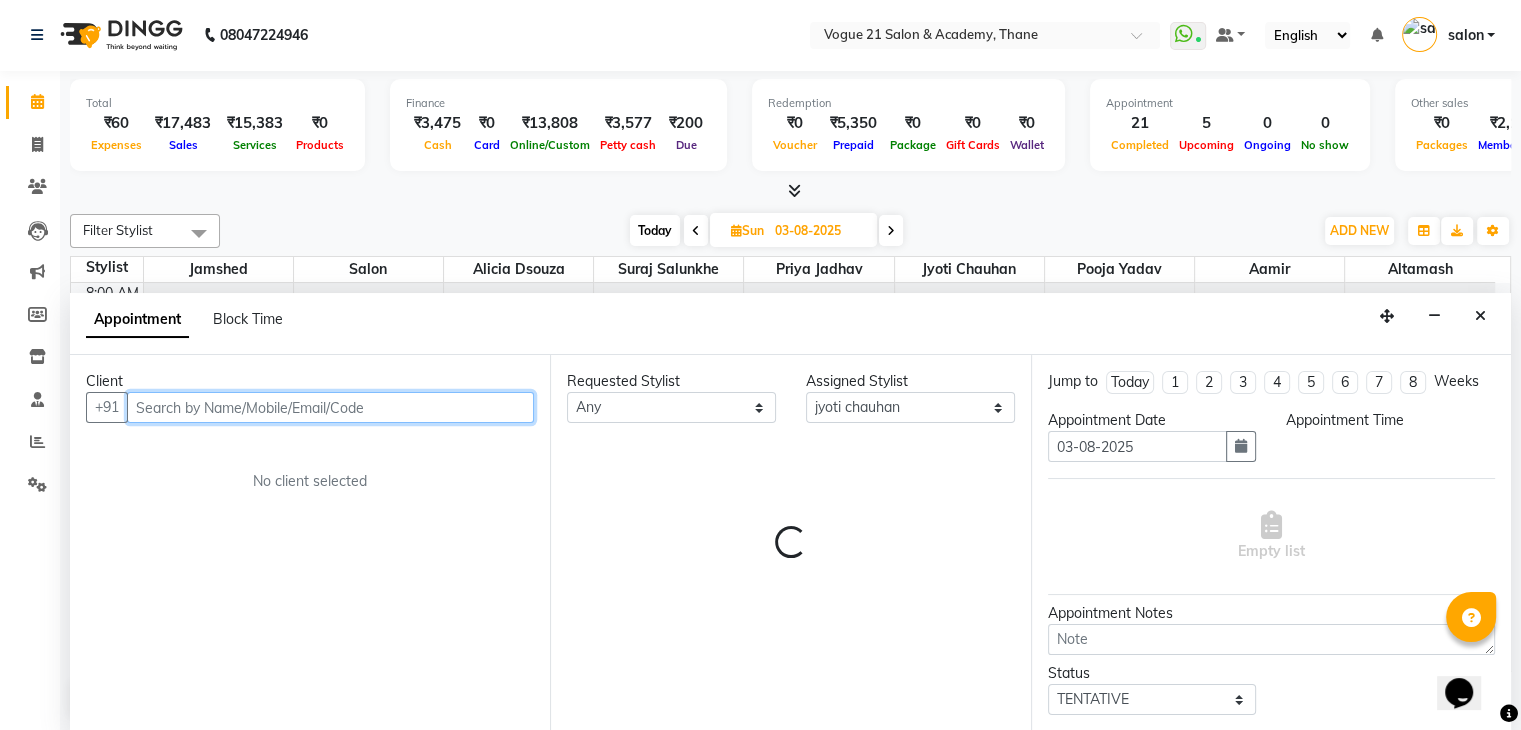 select on "540" 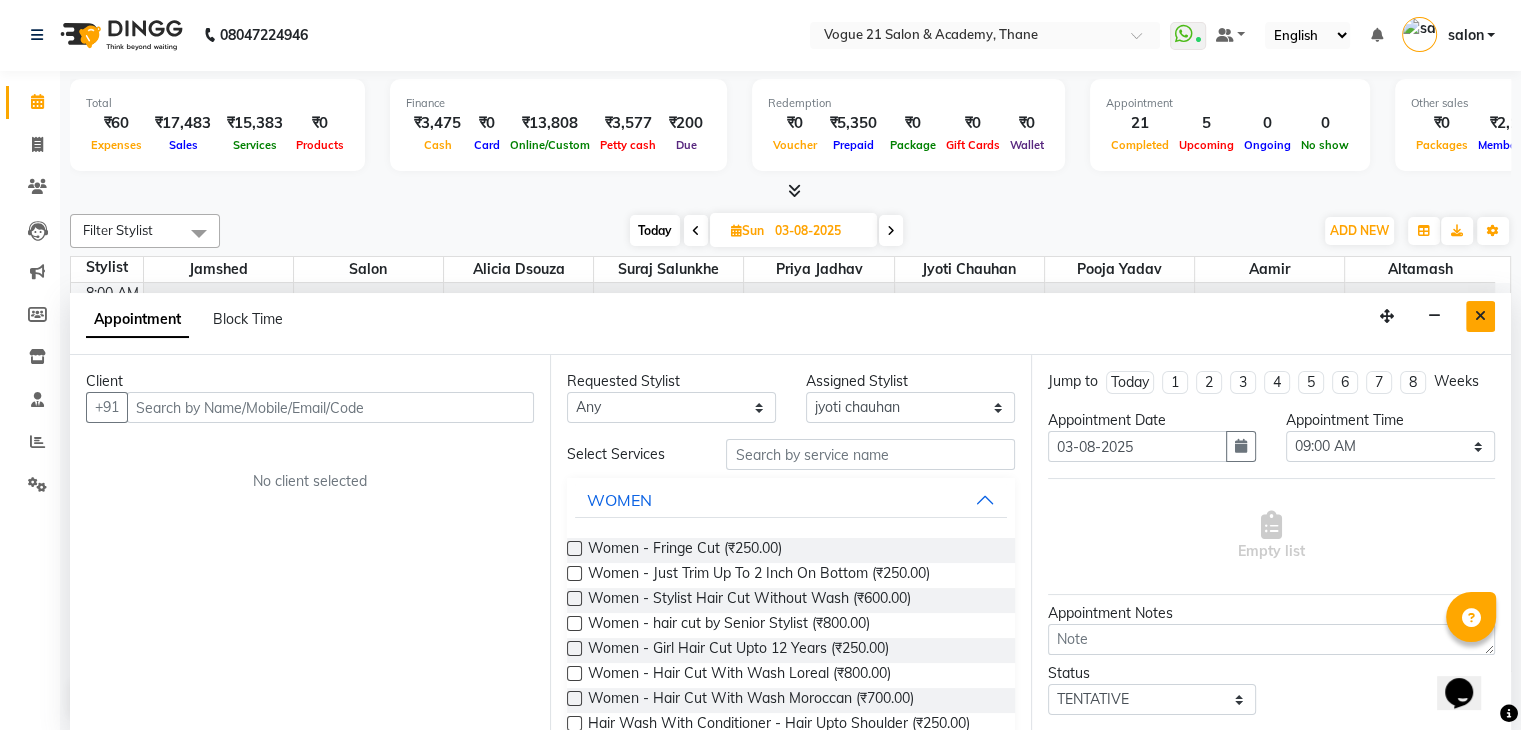 click at bounding box center (1480, 316) 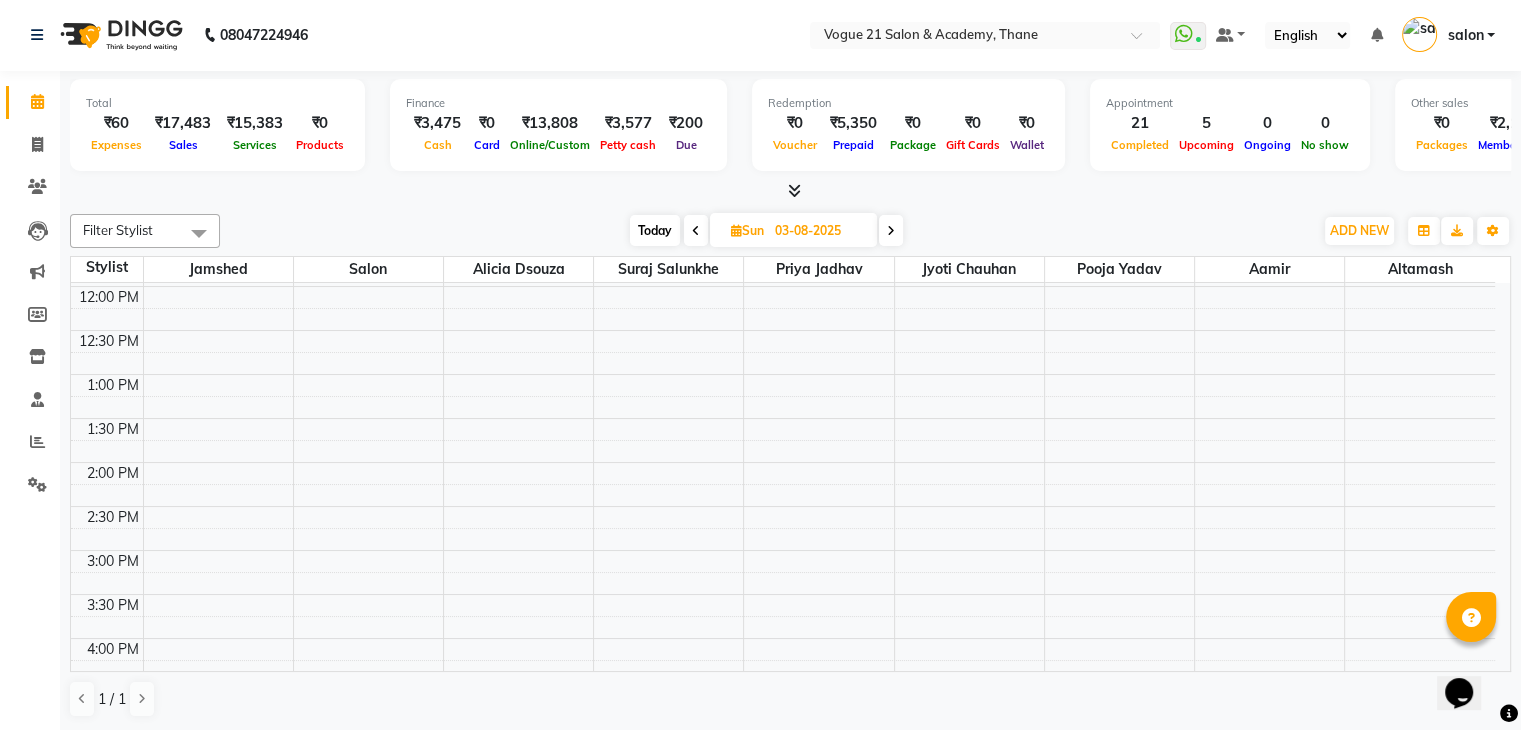 scroll, scrollTop: 373, scrollLeft: 0, axis: vertical 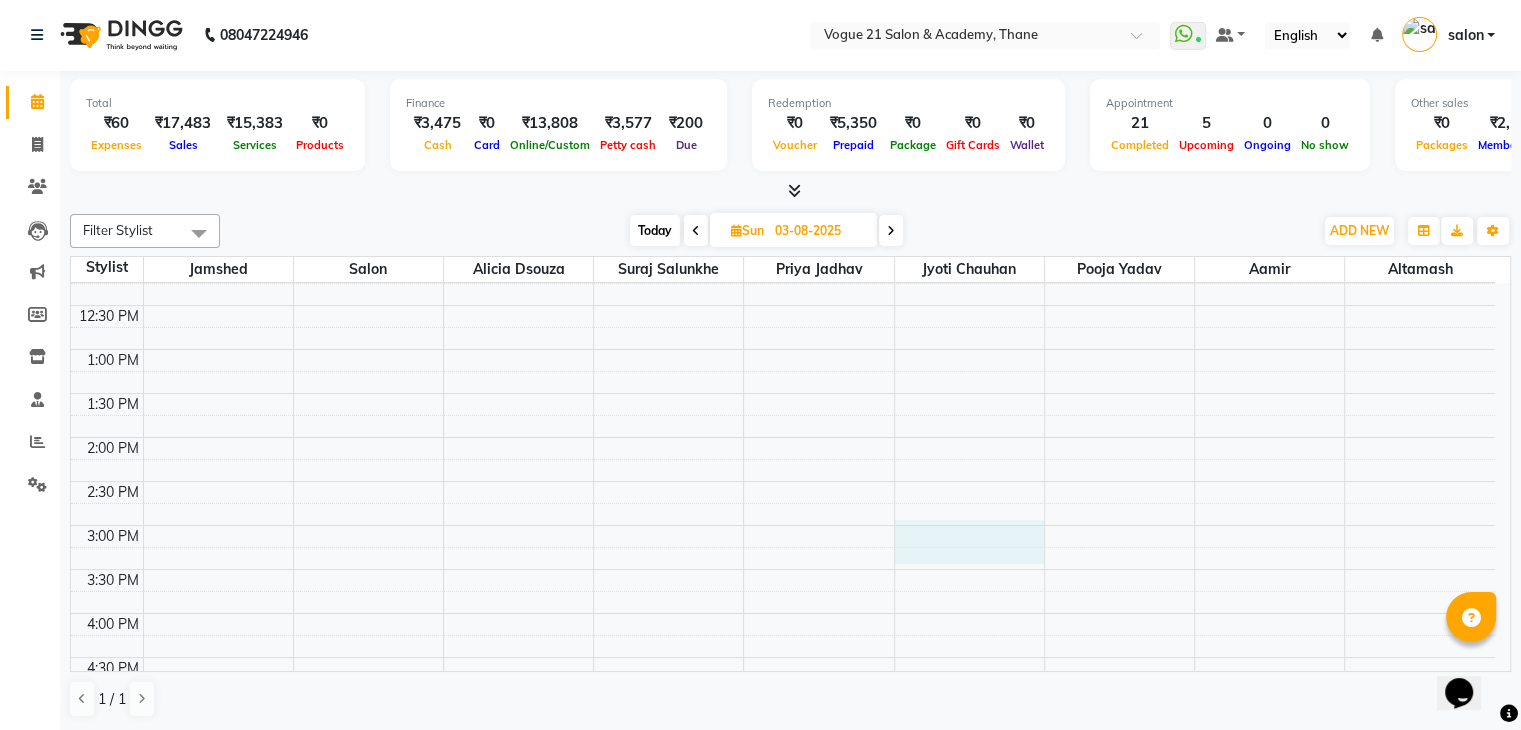 drag, startPoint x: 960, startPoint y: 544, endPoint x: 958, endPoint y: 525, distance: 19.104973 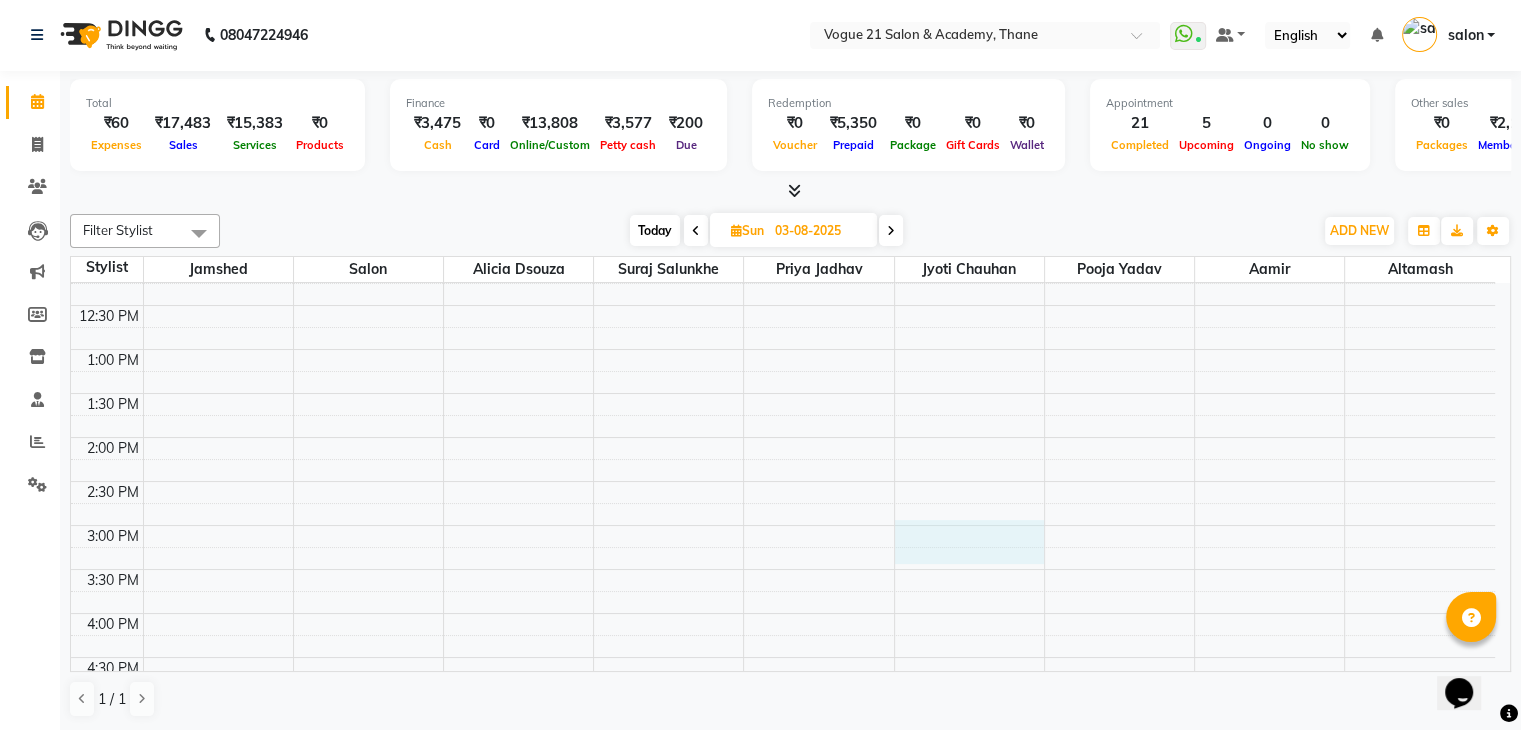 click on "[TIME] [TIME] [TIME] [TIME] [TIME] [TIME] [TIME] [TIME] [TIME] [TIME] [TIME] [TIME] [TIME] [TIME] [TIME] [TIME] [TIME] [TIME] [TIME] [TIME] [TIME] [TIME] [TIME] [TIME] [TIME] [TIME] [TIME] [TIME] [TIME] [TIME] [FIRST] [LAST], [TIME] - [TIME], [SERVICE] - [TYPE] [FIRST] [LAST], [TIME] - [TIME], [SERVICE] - [TYPE]" at bounding box center (783, 569) 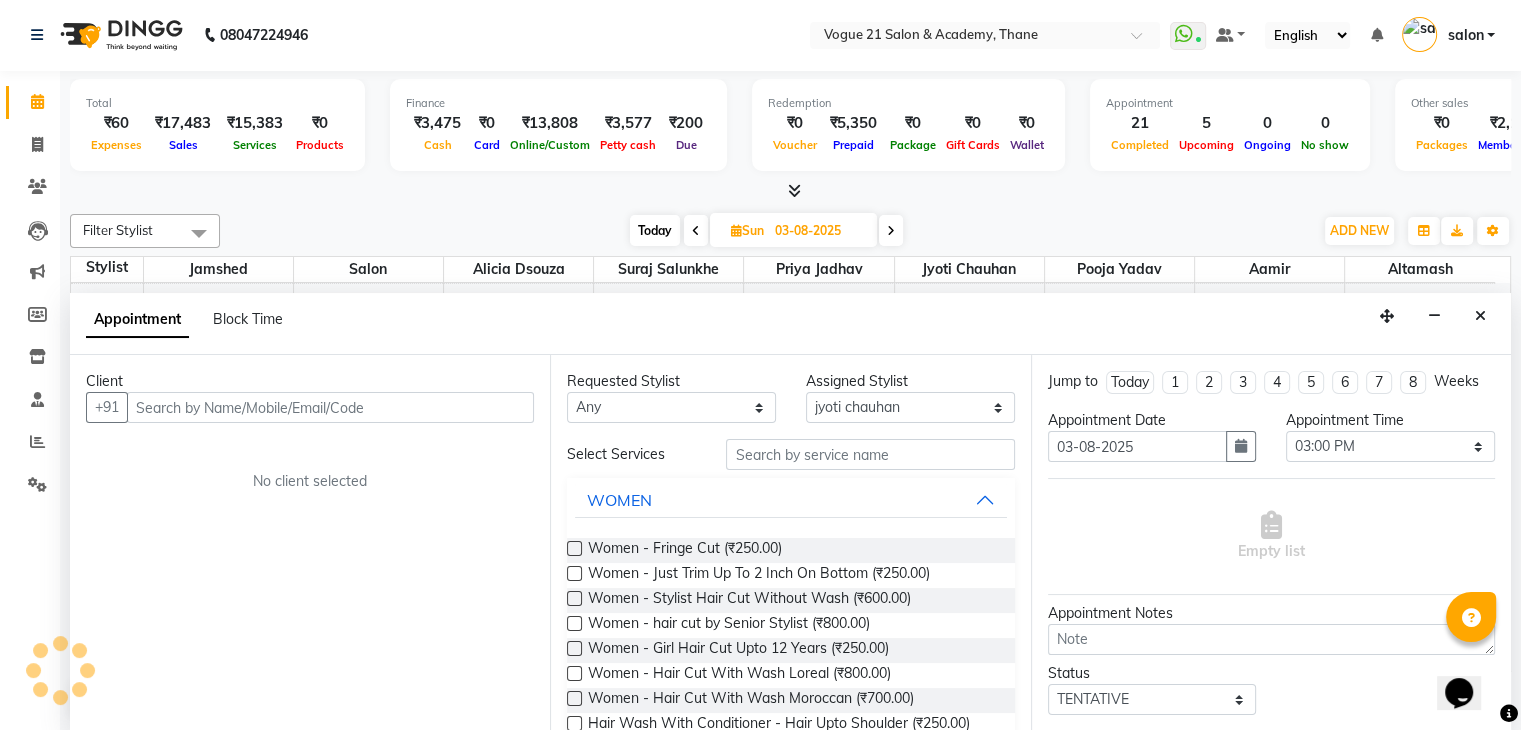 click on "Women   -   Fringe Cut (₹250.00) Women   -   Just Trim Up To 2 Inch On Bottom (₹250.00) Women   -   Stylist Hair Cut Without Wash (₹600.00) Women   -   hair cut by Senior Stylist (₹800.00) Women   -   Girl Hair Cut Upto 12 Years (₹250.00) Women   -   Hair Cut With Wash Loreal (₹800.00) Women   -   Hair Cut With Wash Moroccan (₹700.00) Hair Wash With Conditioner   -   Hair Upto Shoulder (₹250.00) Hair Wash With Conditioner   -   Hair Below Shoulder (₹350.00) Hair Wash With Conditioner   -   Hair Upto Waste (₹400.00) Hair Wash With Conditioner   -   Hair Wash With Styling (₹150.00) Women - creative haircut (₹1,000.00) Women - nail gel polish  (₹500.00) vogue 21 ritual below sholder  (₹500.00) make-up (₹3,000.00) sadi draping (₹1,000.00) nail cut & file (₹100.00) normal nail paint (₹100.00) women hairstyling  (₹1,000.00)" at bounding box center (790, 784) 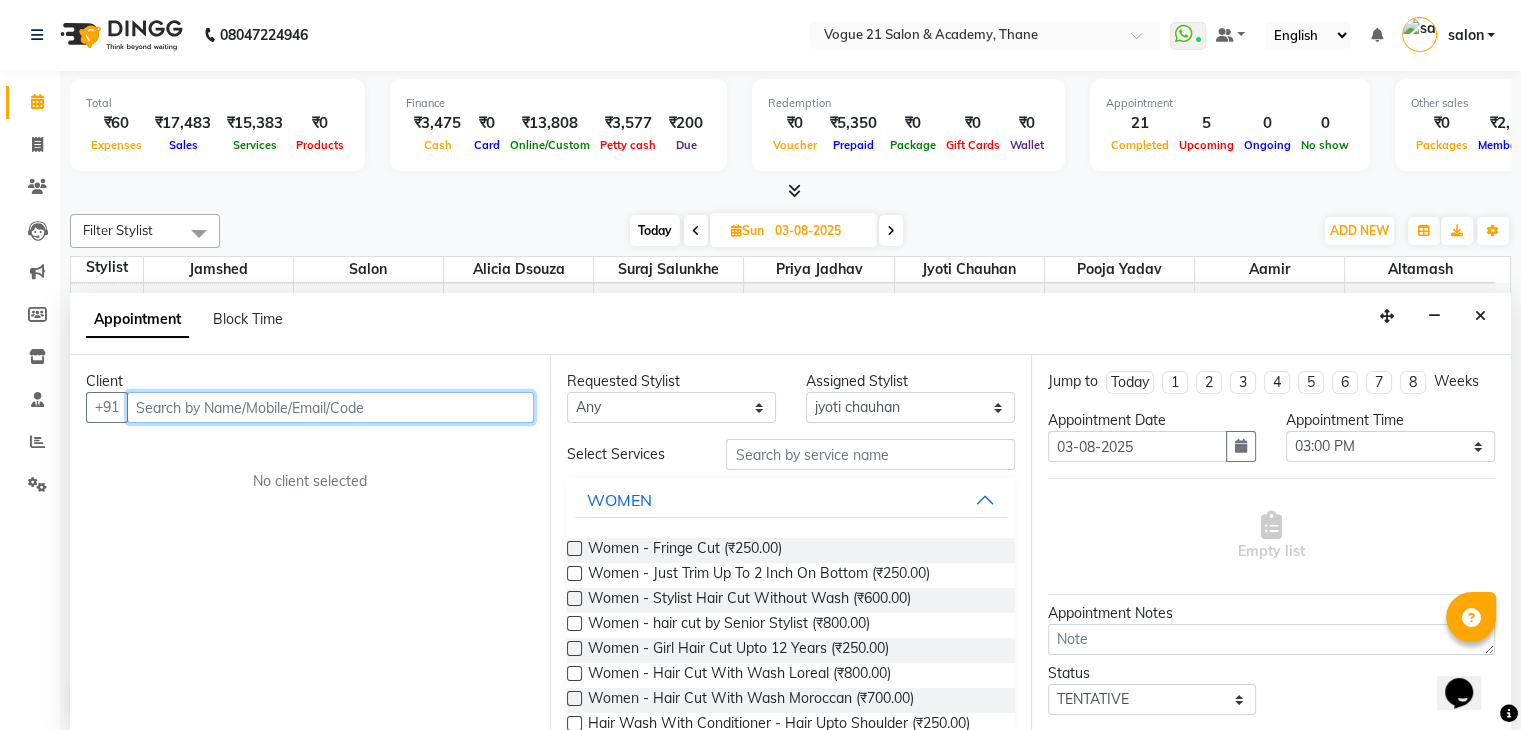 click at bounding box center [330, 407] 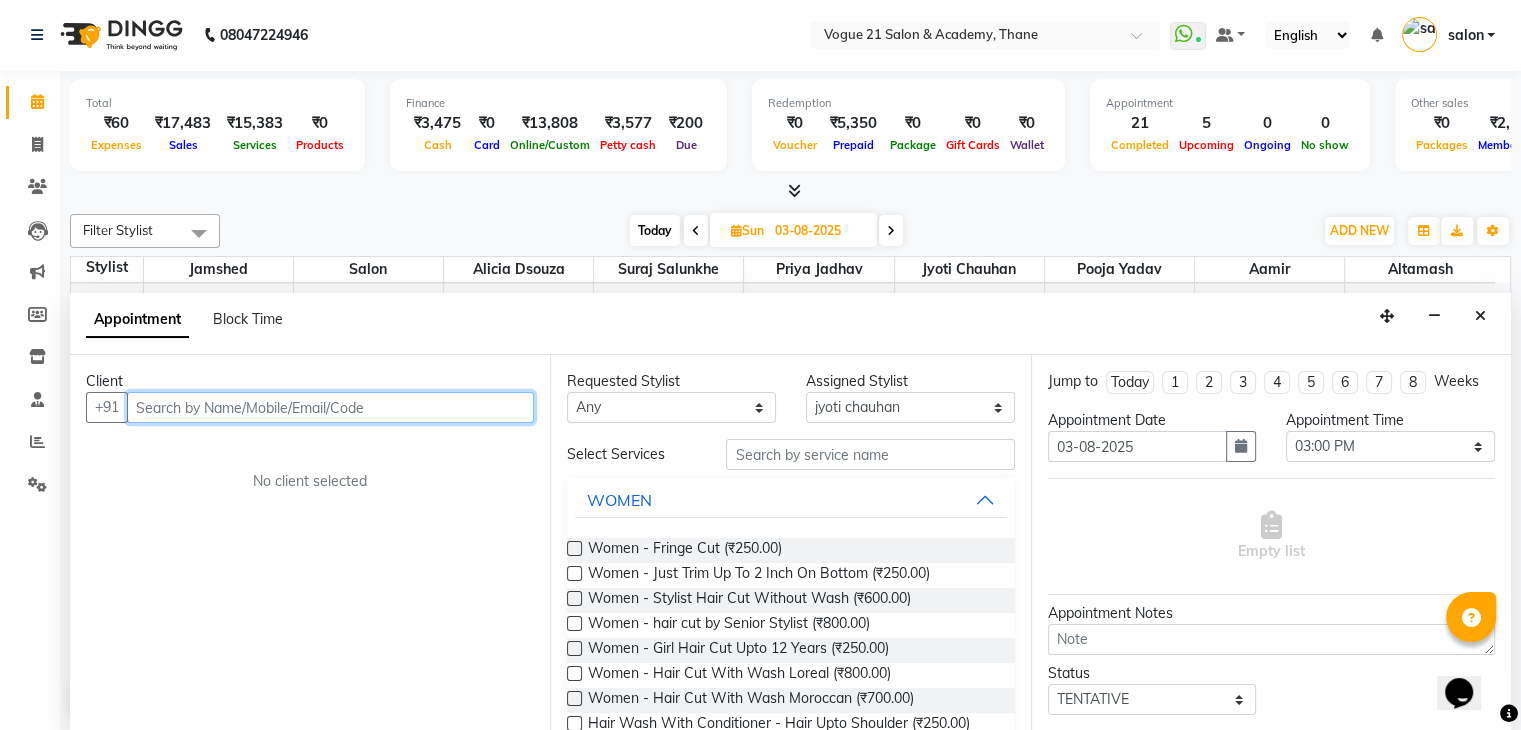 paste on "[PHONE]" 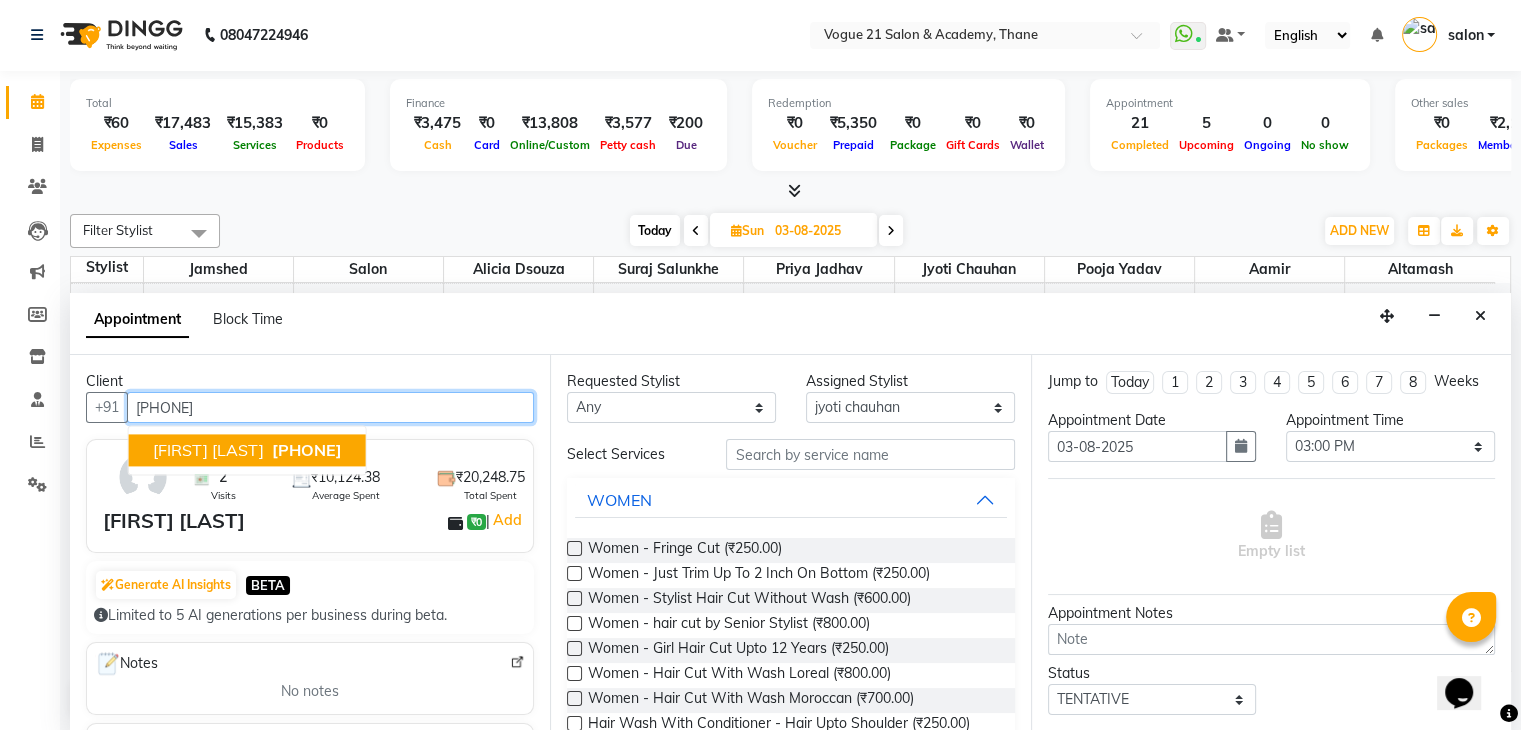 click on "[FIRST] [LAST] [PHONE]" at bounding box center [247, 451] 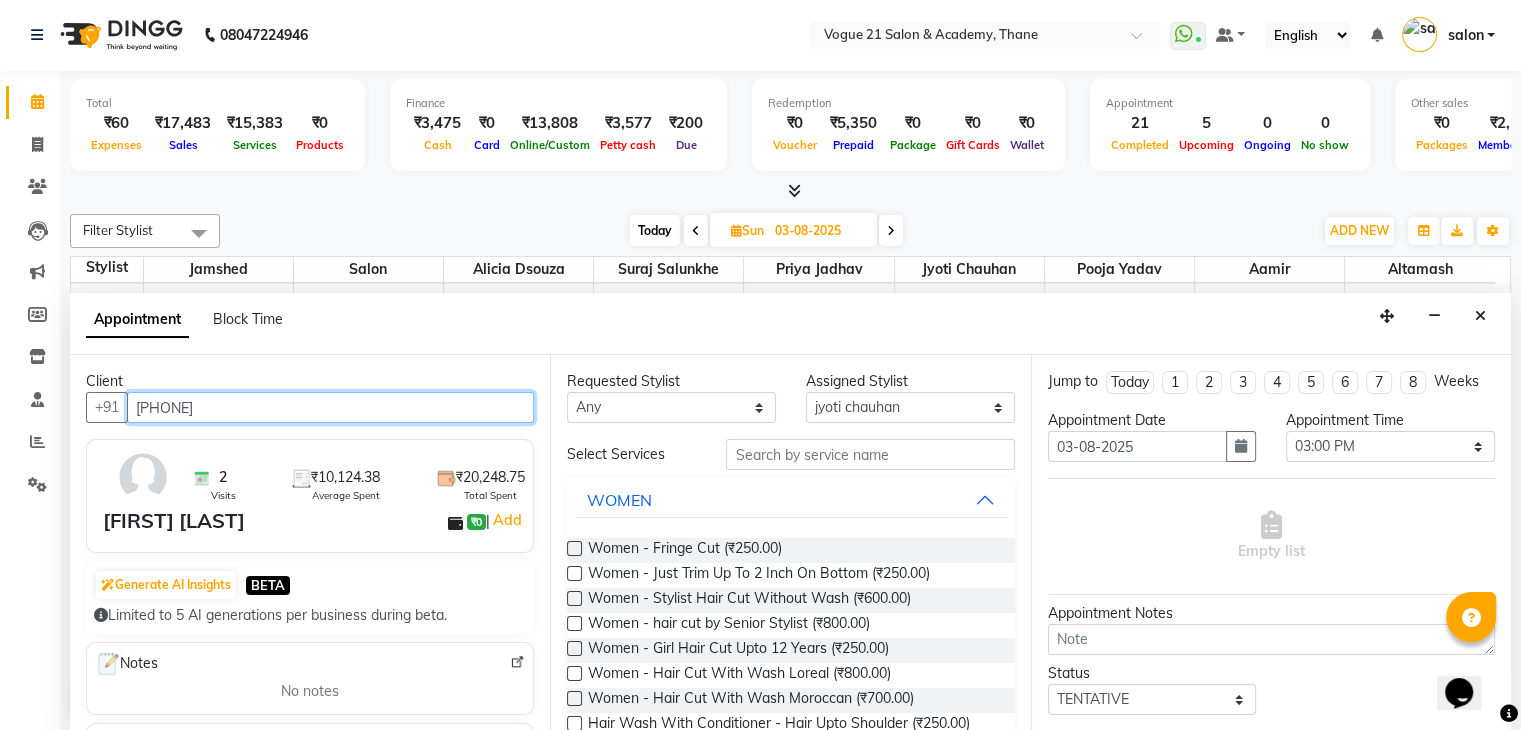 type on "[PHONE]" 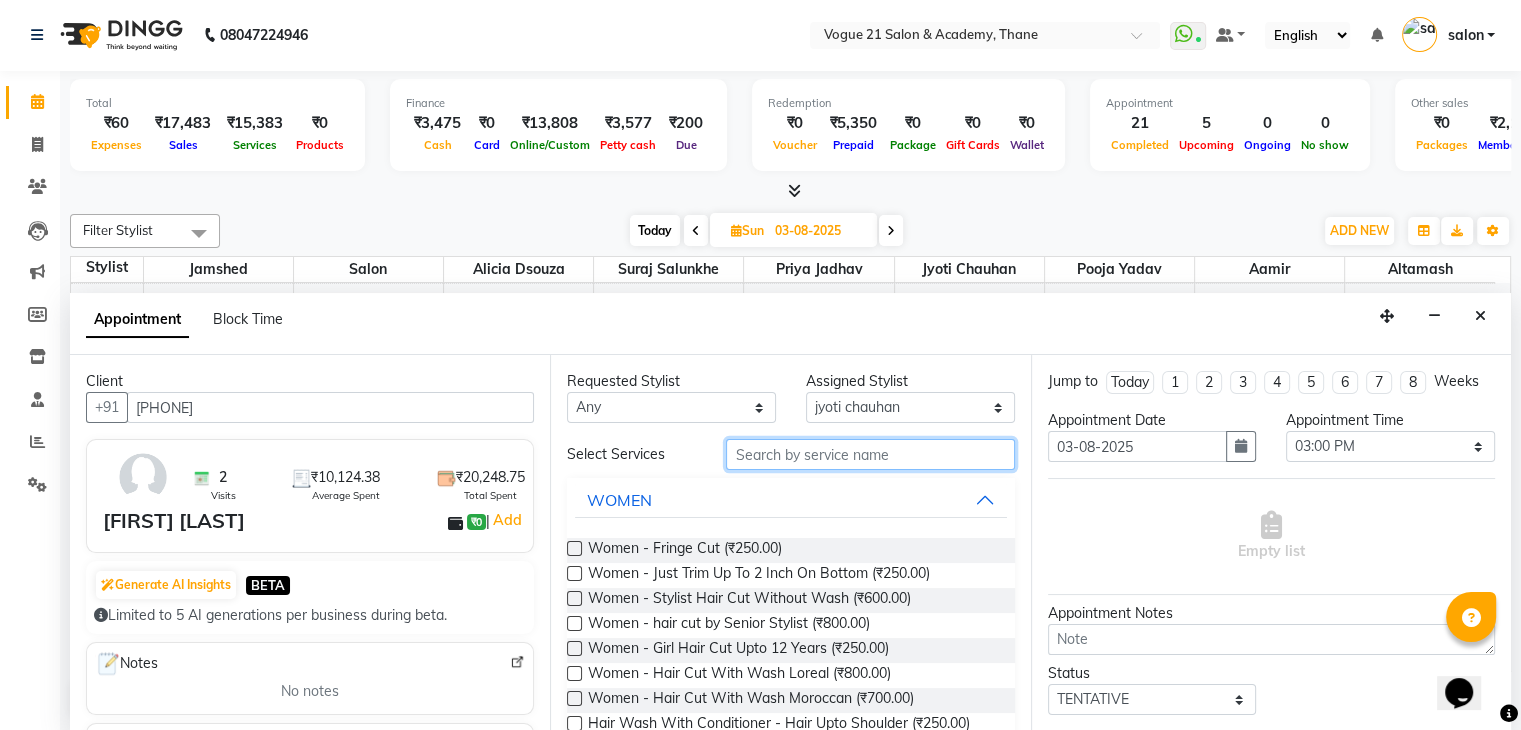 click at bounding box center [870, 454] 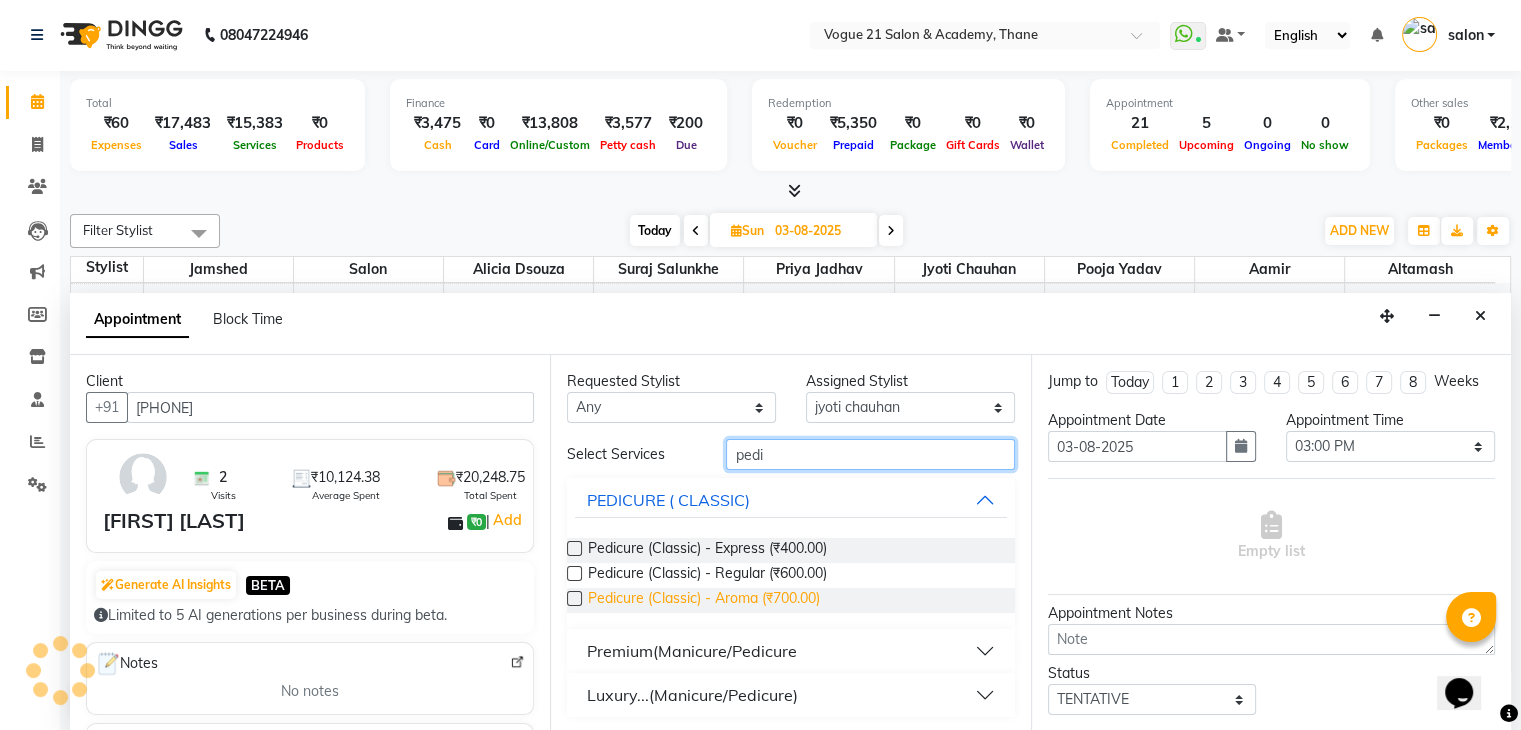 type on "pedi" 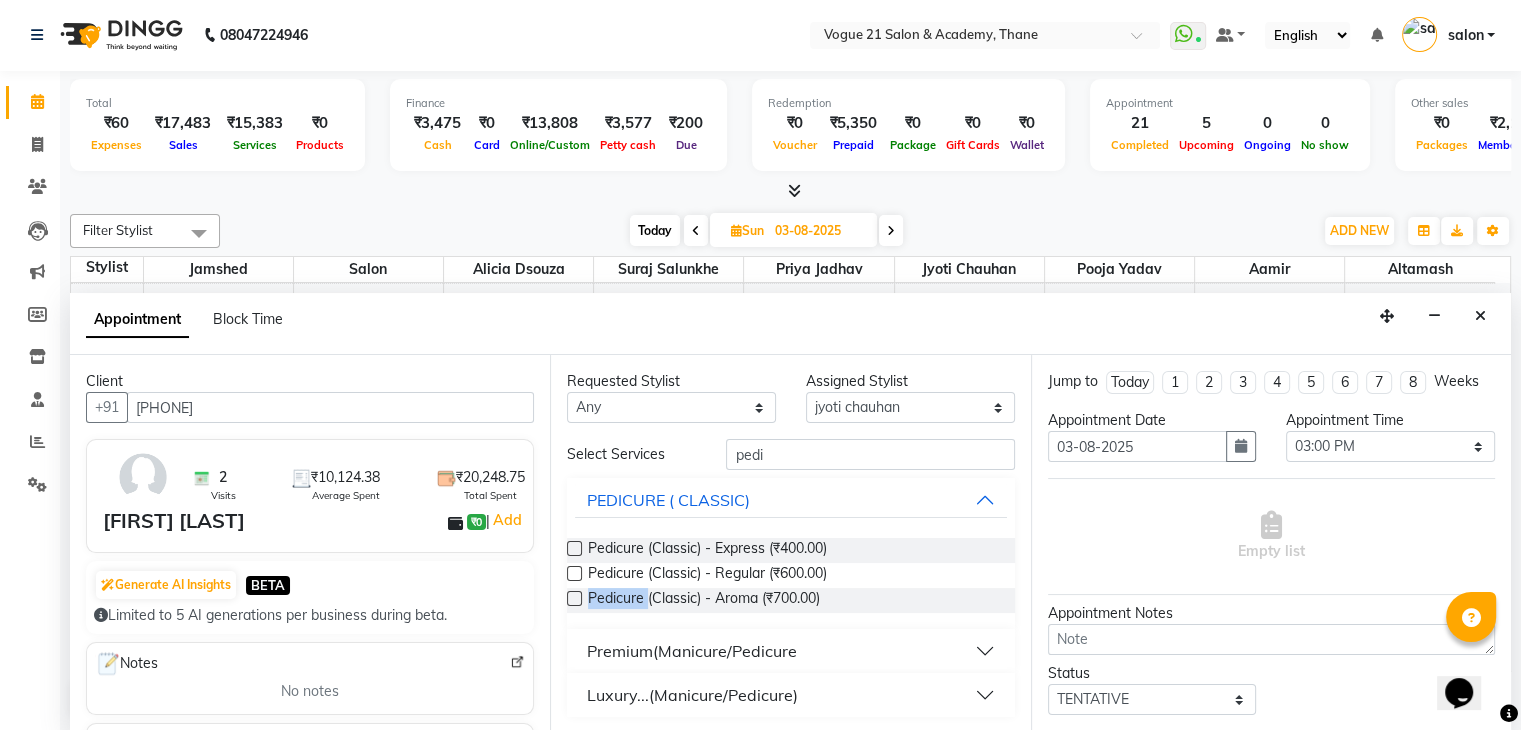 drag, startPoint x: 646, startPoint y: 600, endPoint x: 572, endPoint y: 601, distance: 74.00676 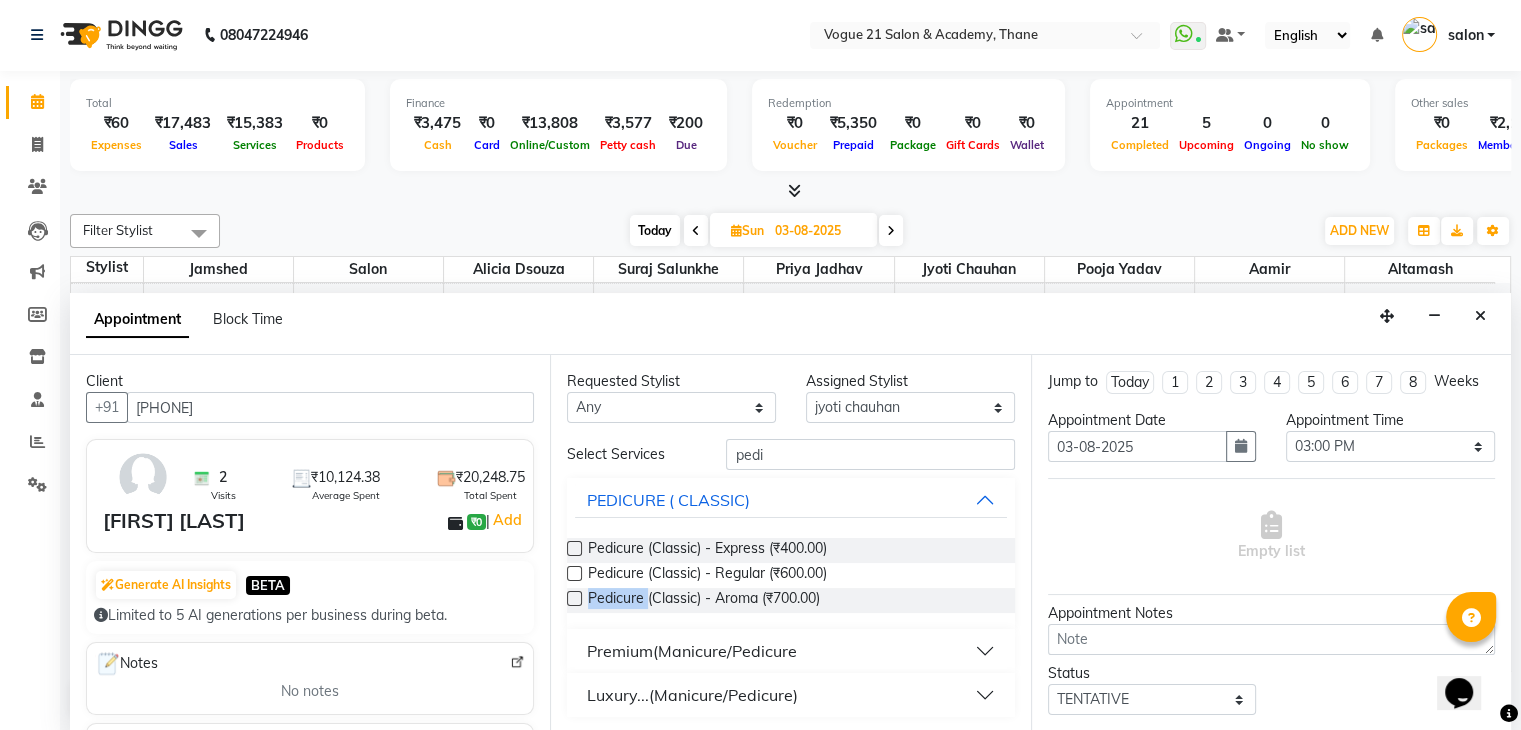 click on "Pedicure (Classic)   -   Aroma (₹700.00)" at bounding box center (790, 600) 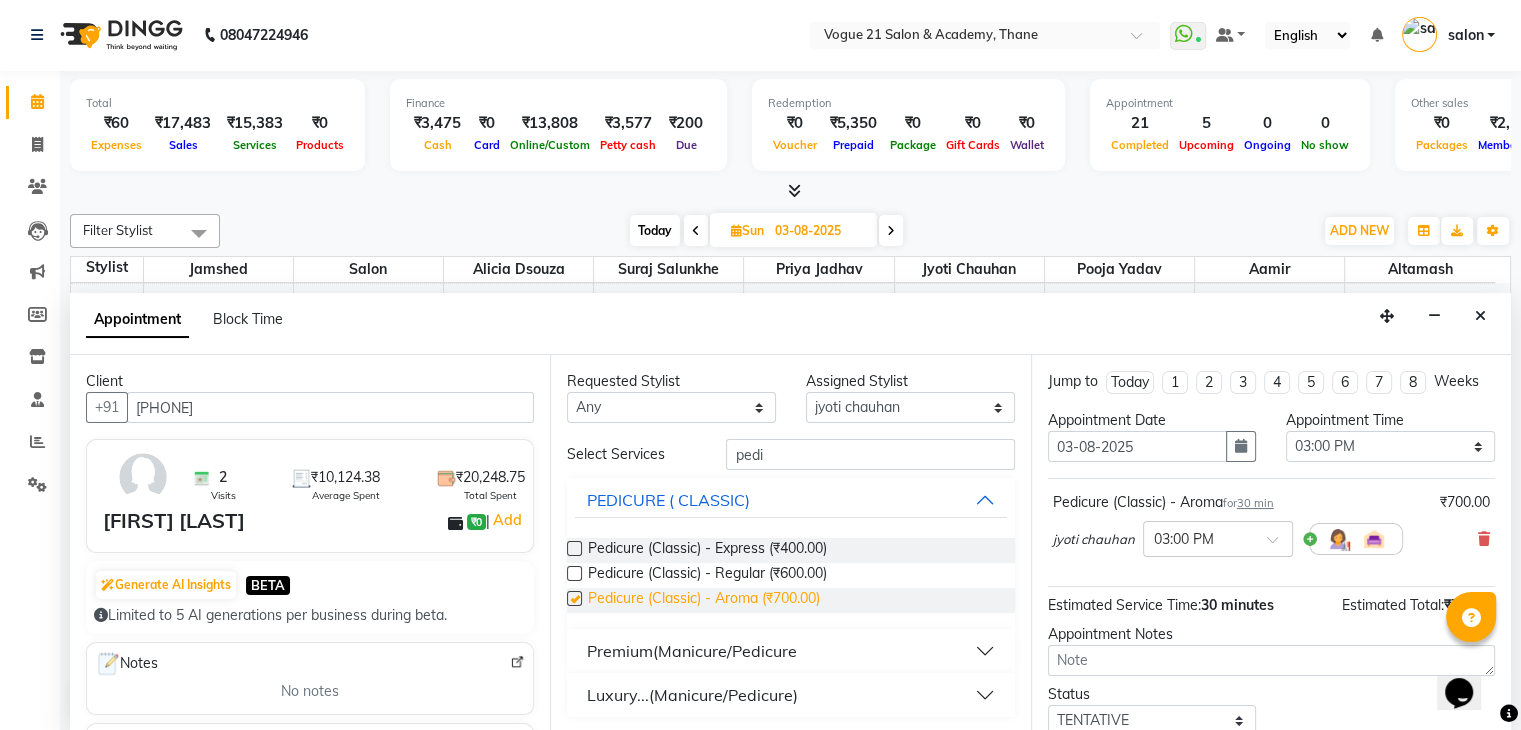 checkbox on "false" 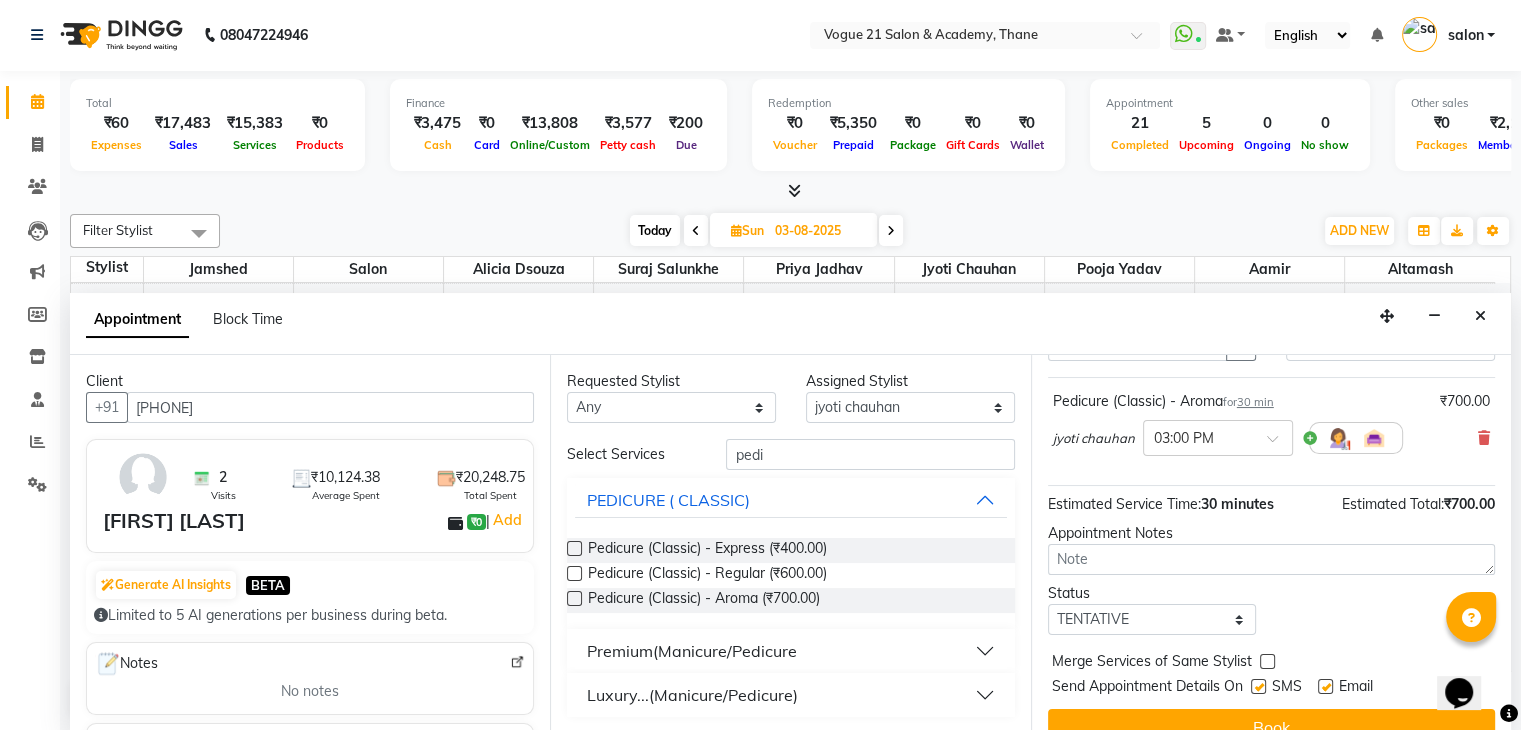 scroll, scrollTop: 130, scrollLeft: 0, axis: vertical 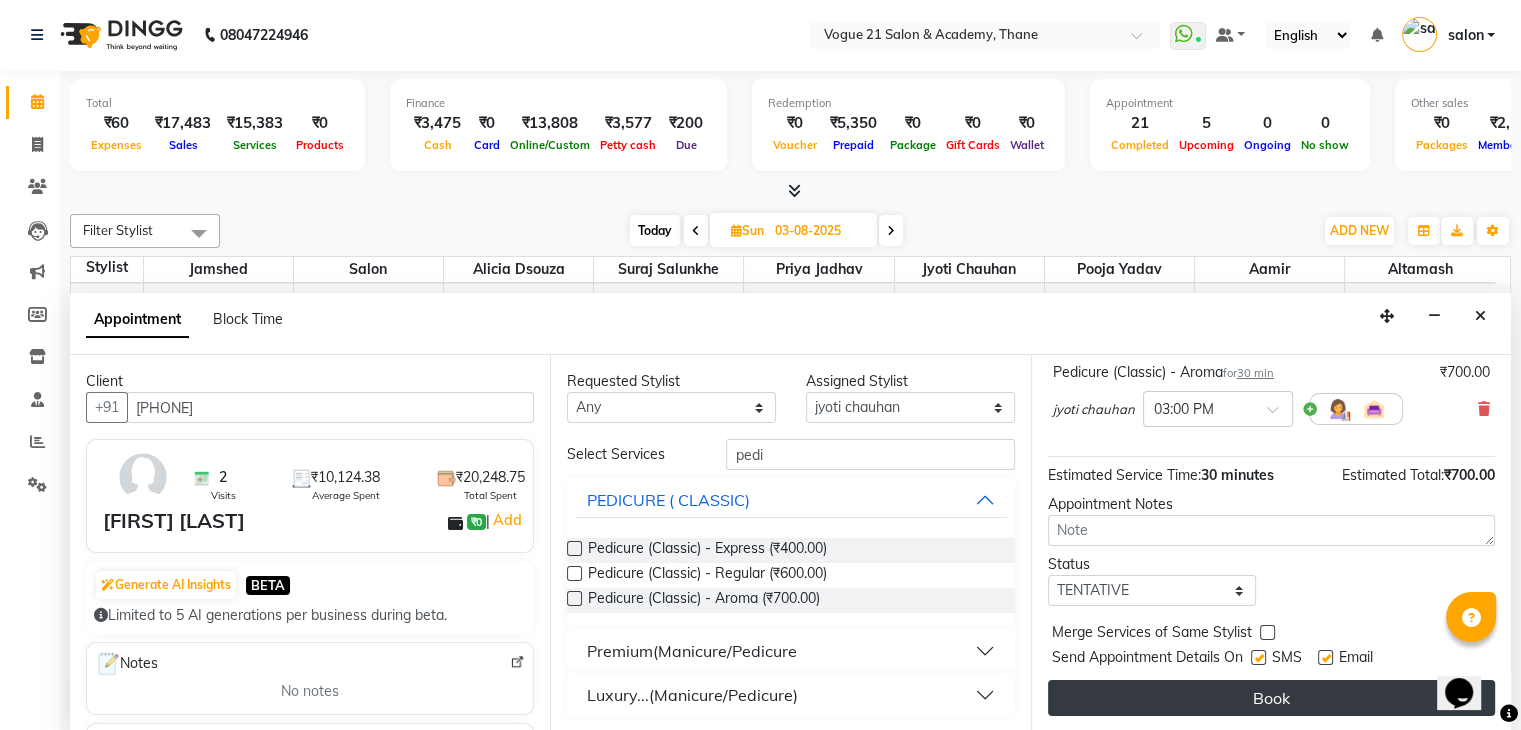 click on "Book" at bounding box center (1271, 698) 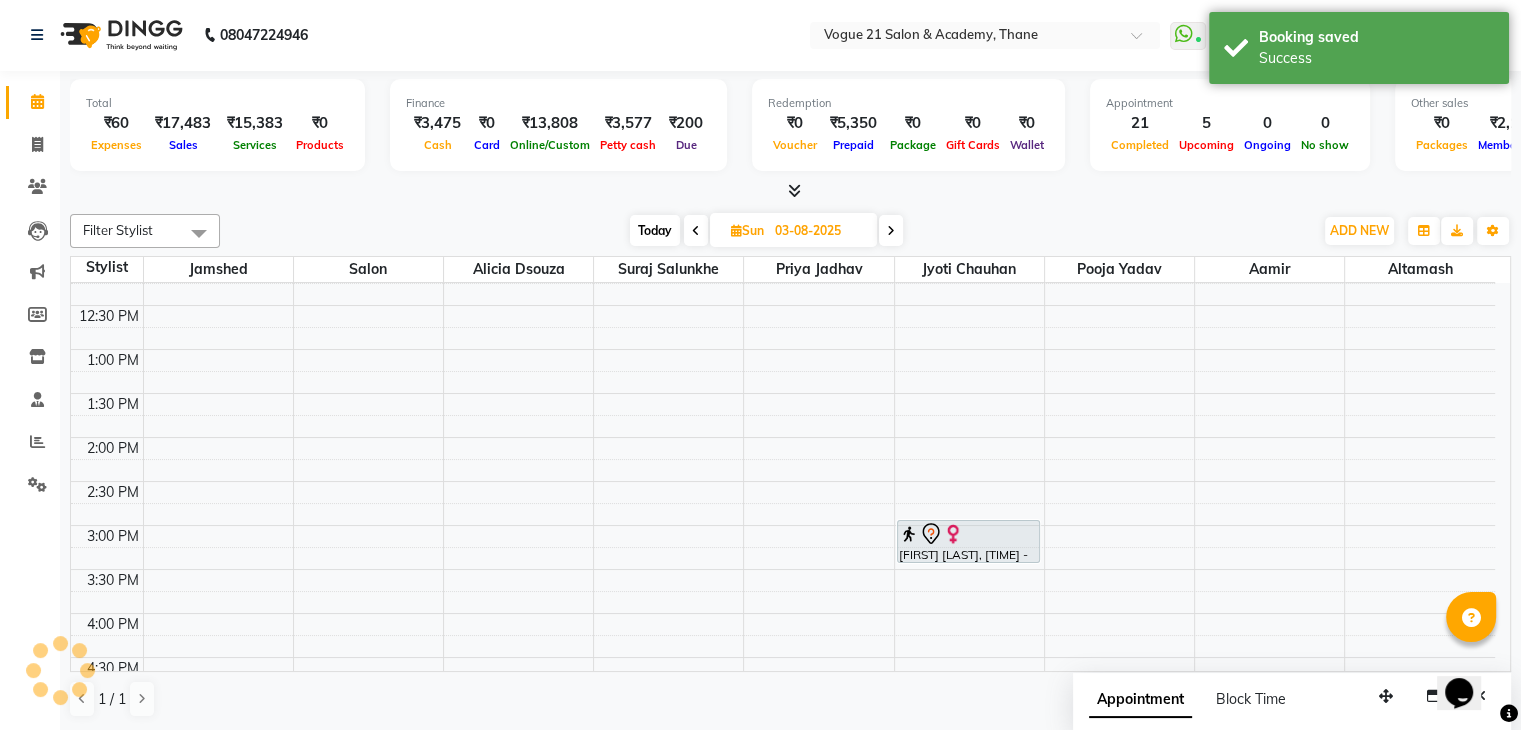 scroll, scrollTop: 0, scrollLeft: 0, axis: both 